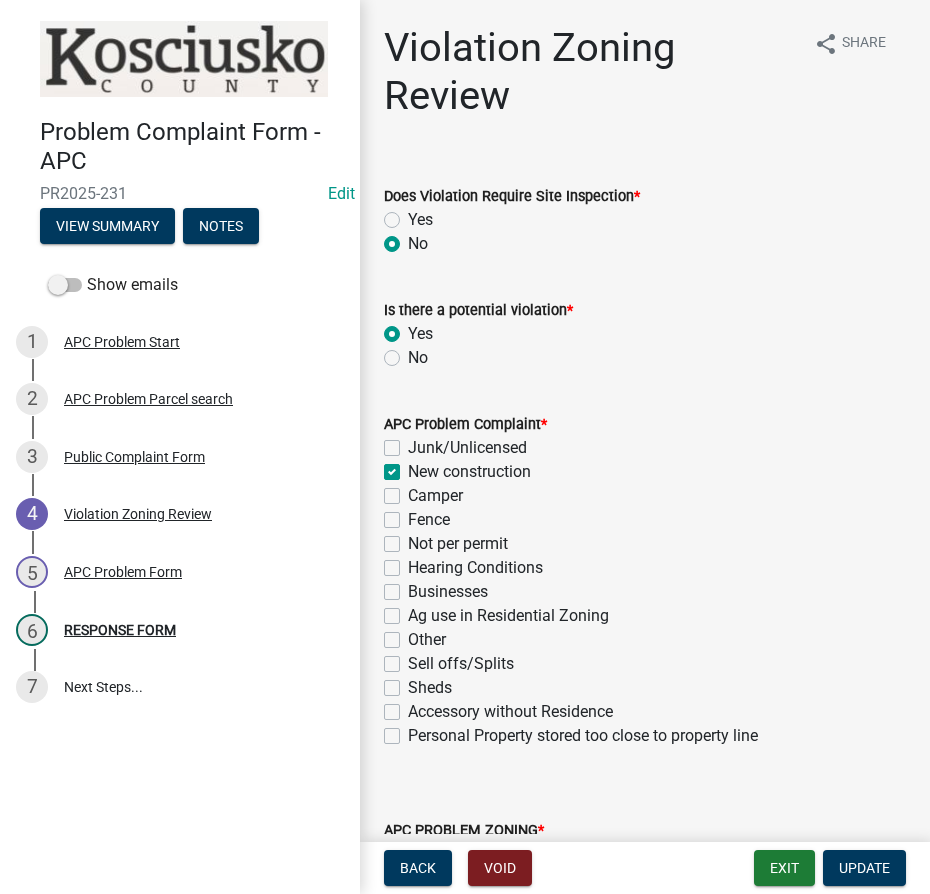 select on "1146270b-2111-4e23-bf7f-74ce85cf7041" 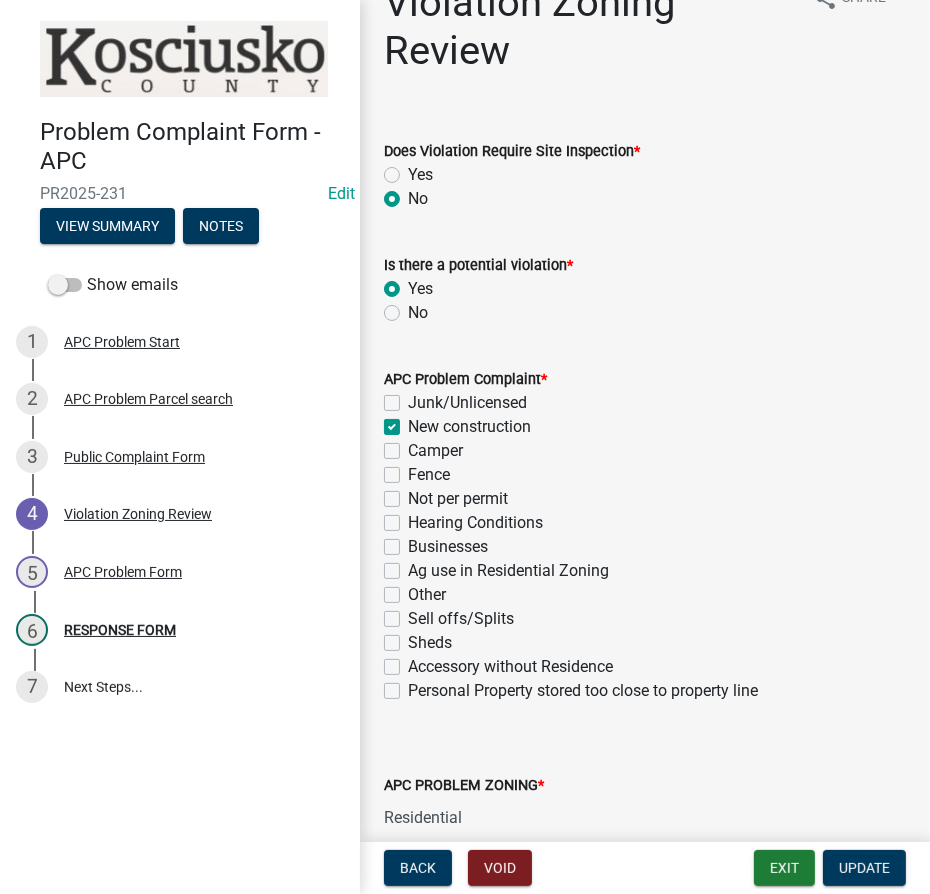 scroll, scrollTop: 0, scrollLeft: 0, axis: both 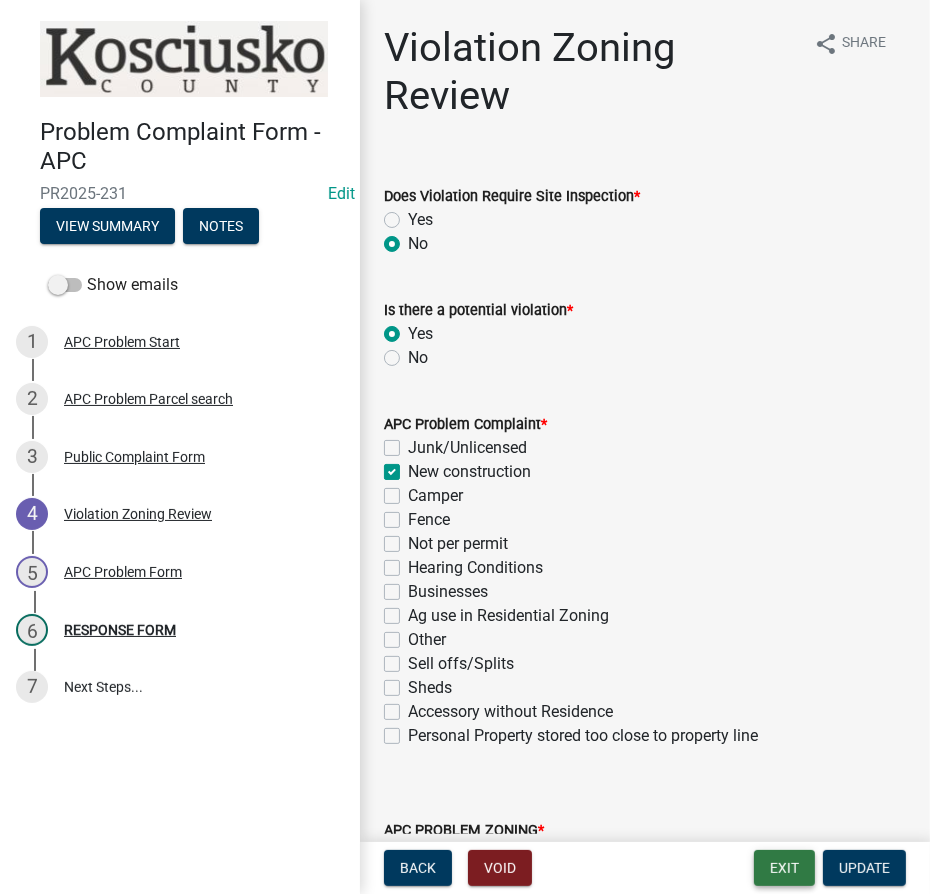 click on "Exit" at bounding box center (784, 868) 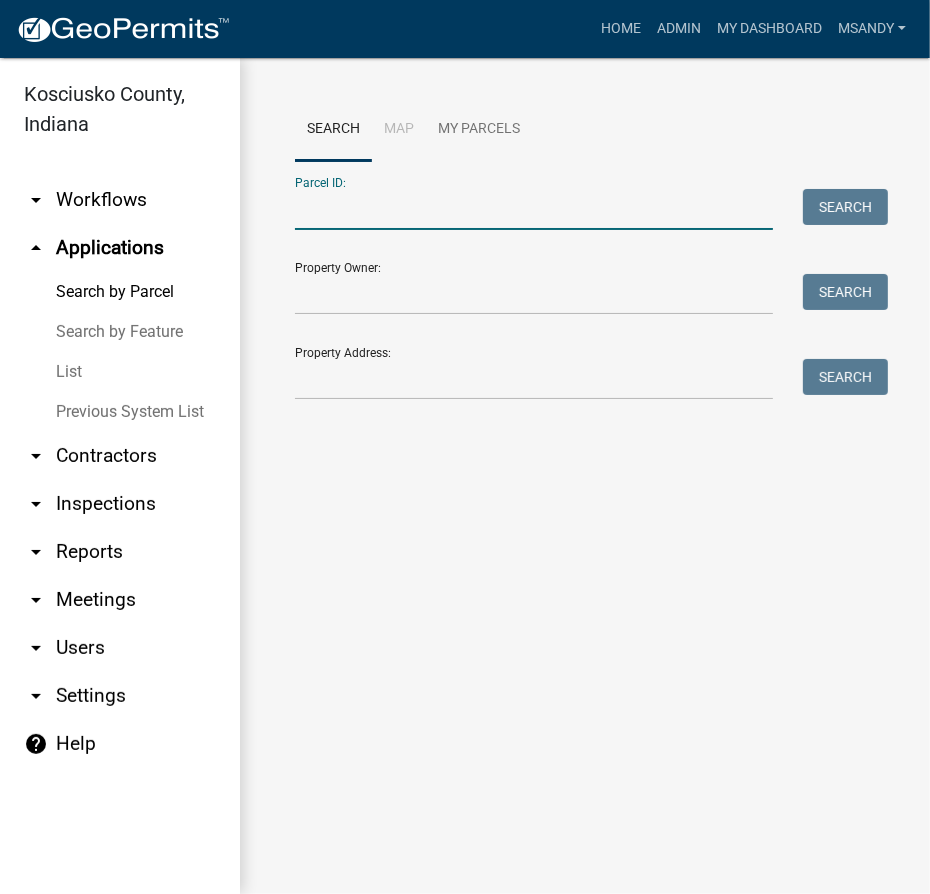 drag, startPoint x: 333, startPoint y: 215, endPoint x: 296, endPoint y: 218, distance: 37.12142 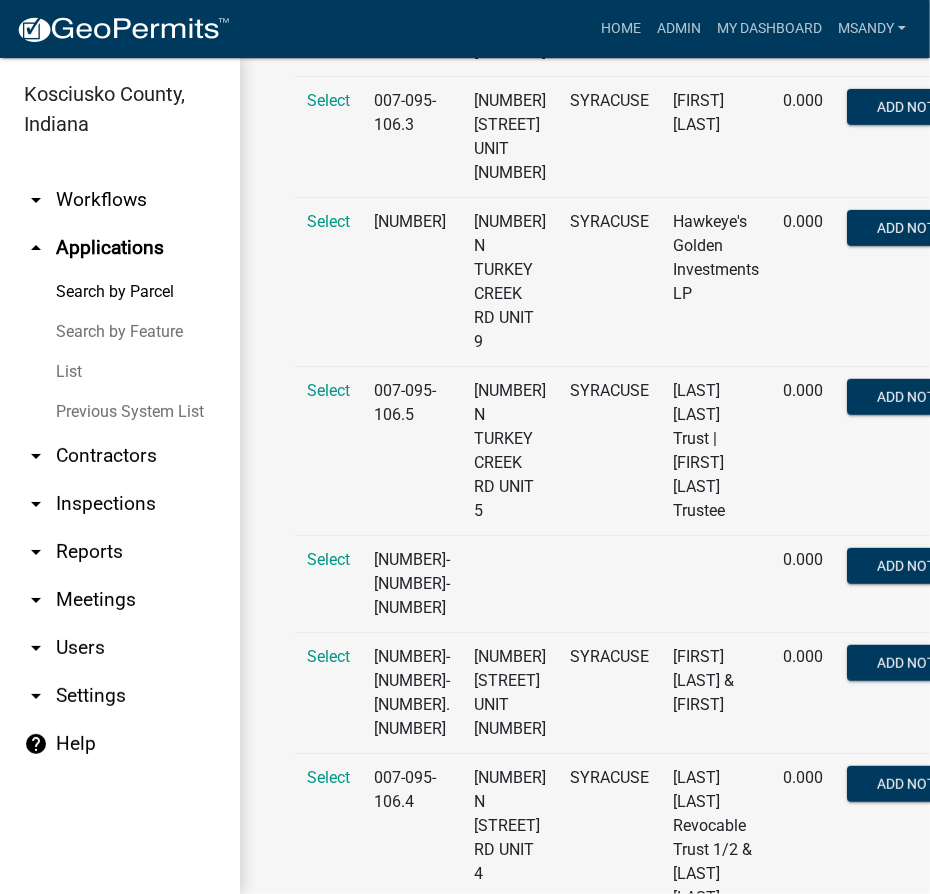 scroll, scrollTop: 818, scrollLeft: 0, axis: vertical 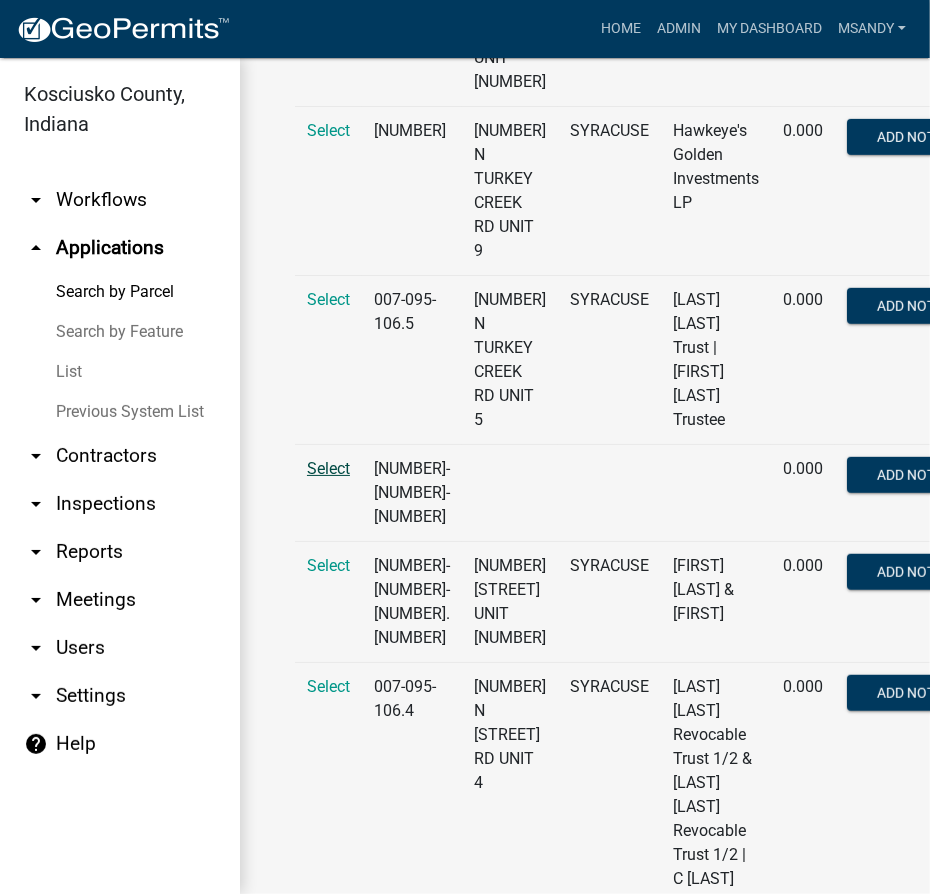 type on "[NUMBER]-[NUMBER]-[NUMBER]" 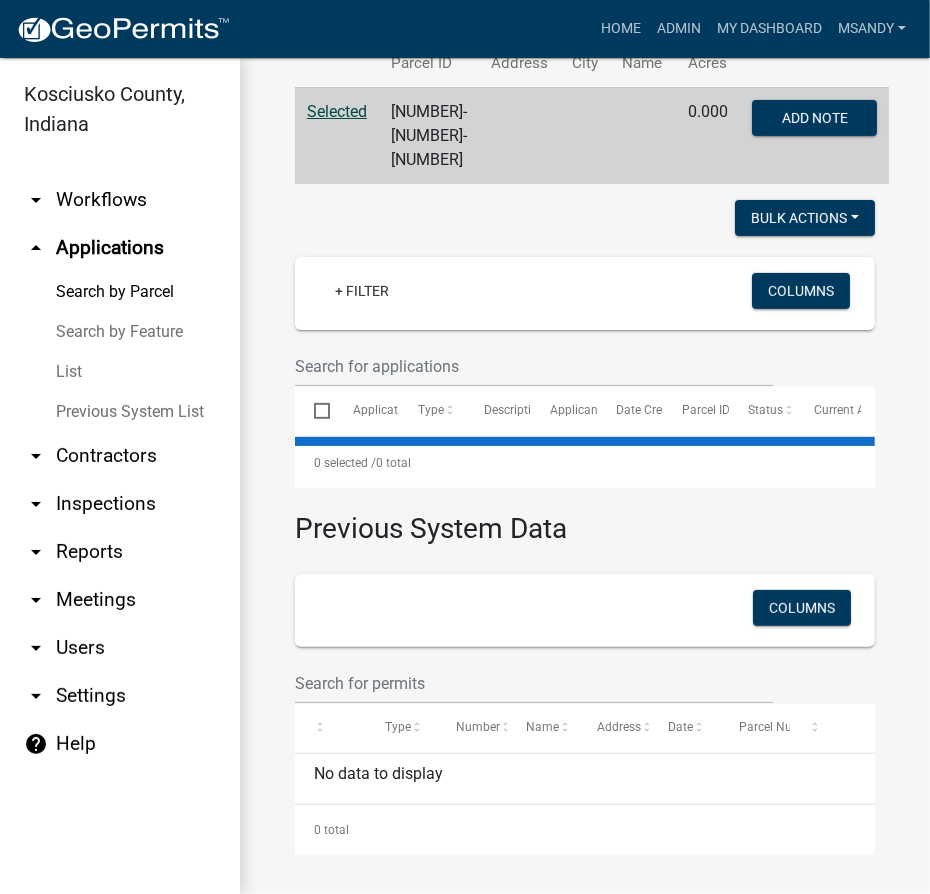 scroll, scrollTop: 0, scrollLeft: 0, axis: both 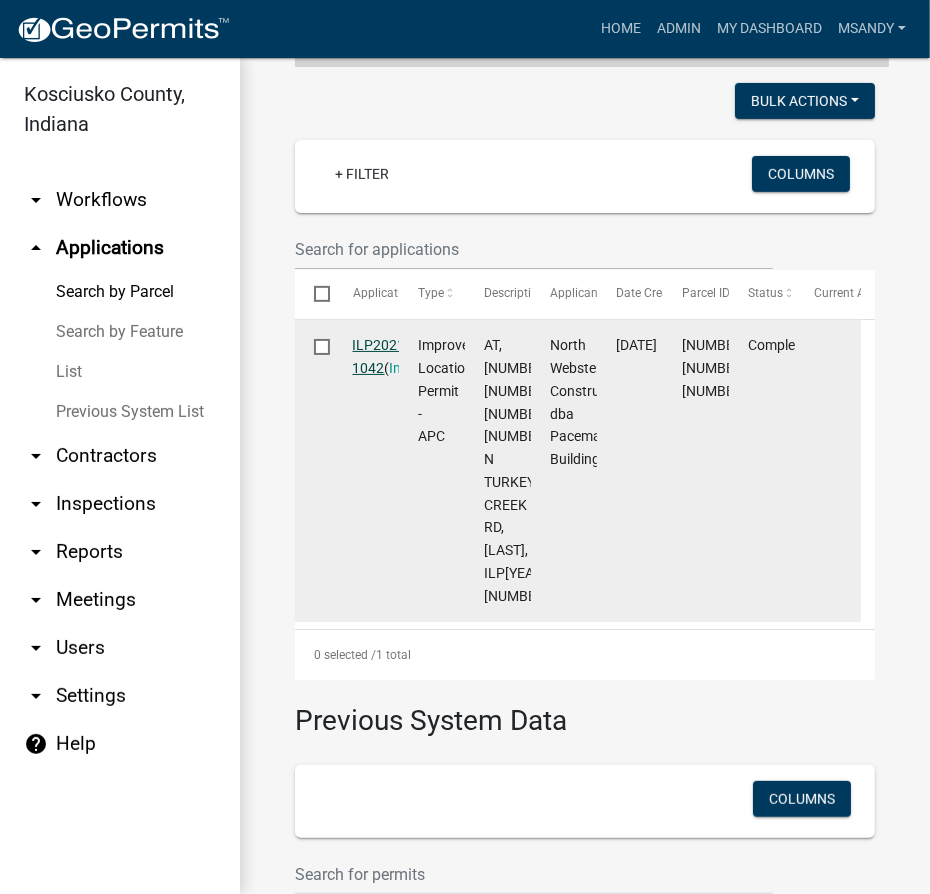 click on "ILP2021-1042" 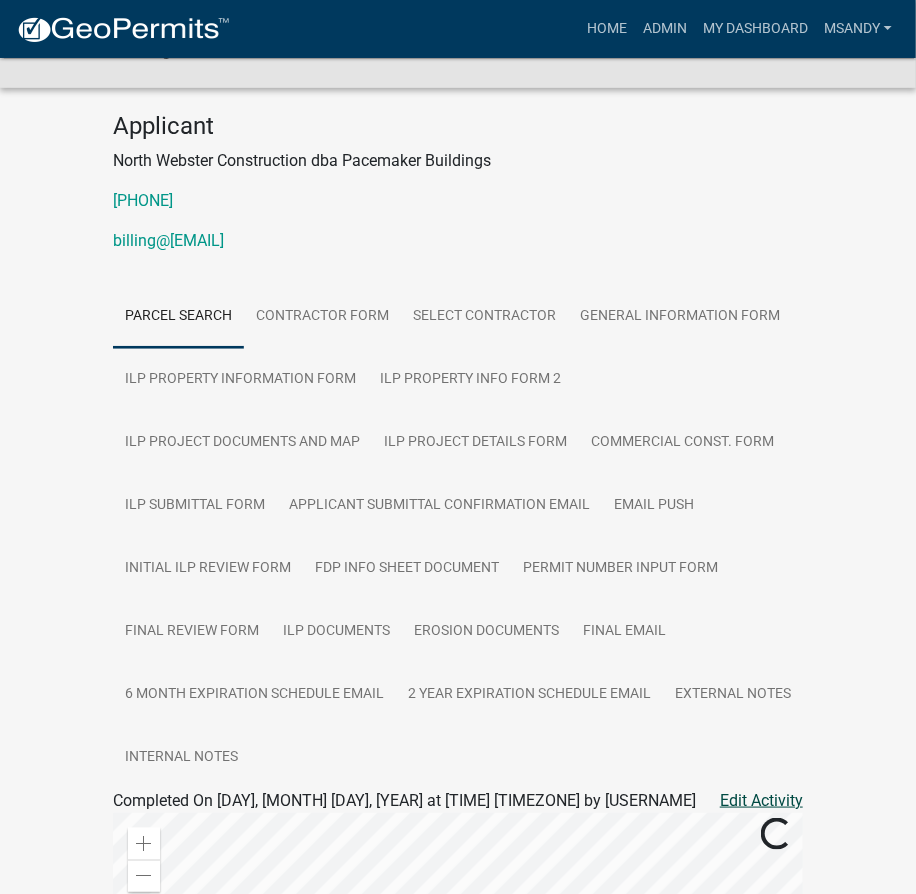 scroll, scrollTop: 545, scrollLeft: 0, axis: vertical 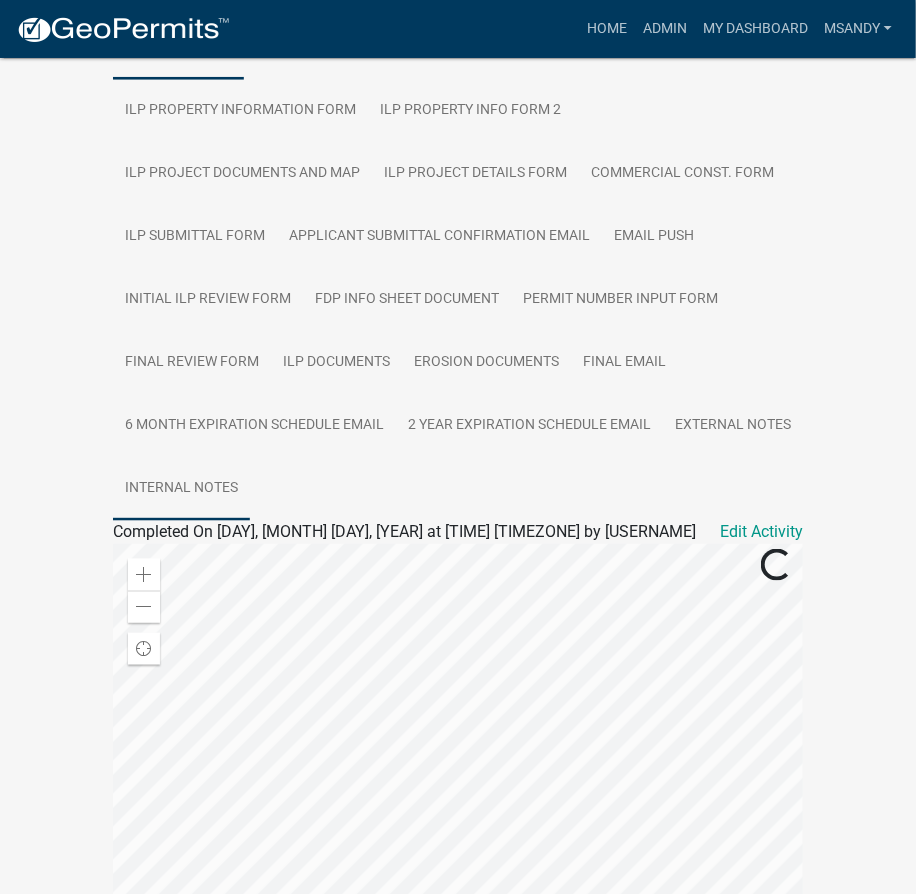 click on "Internal Notes" at bounding box center (181, 489) 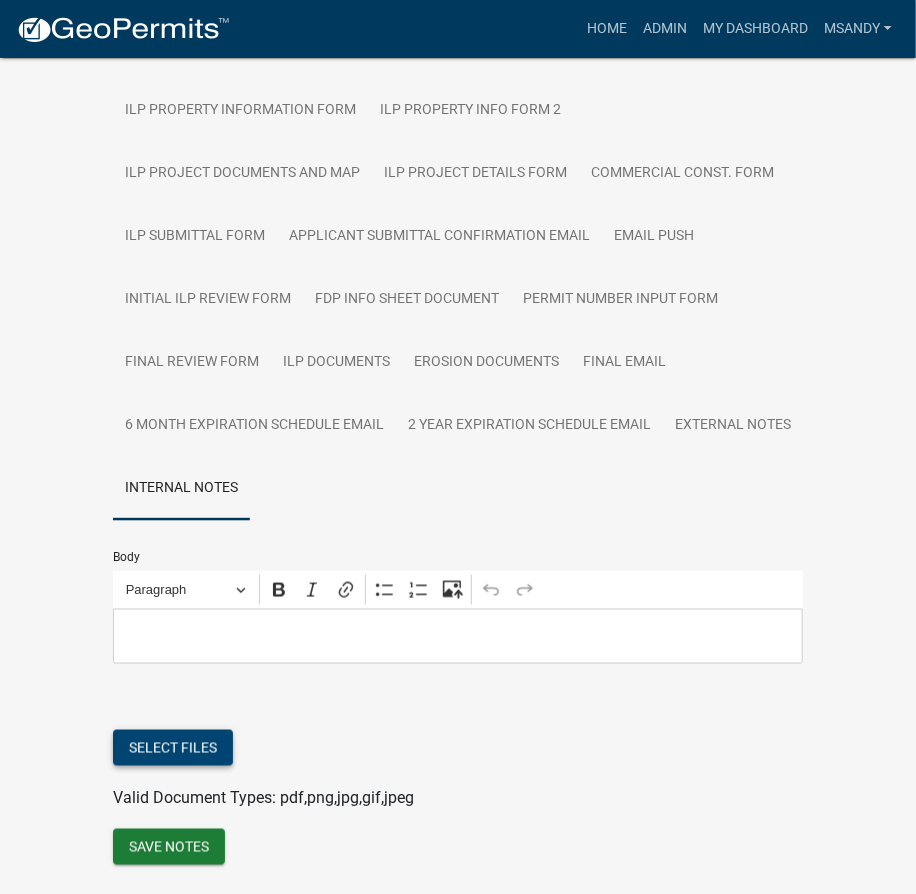 click on "Select files" 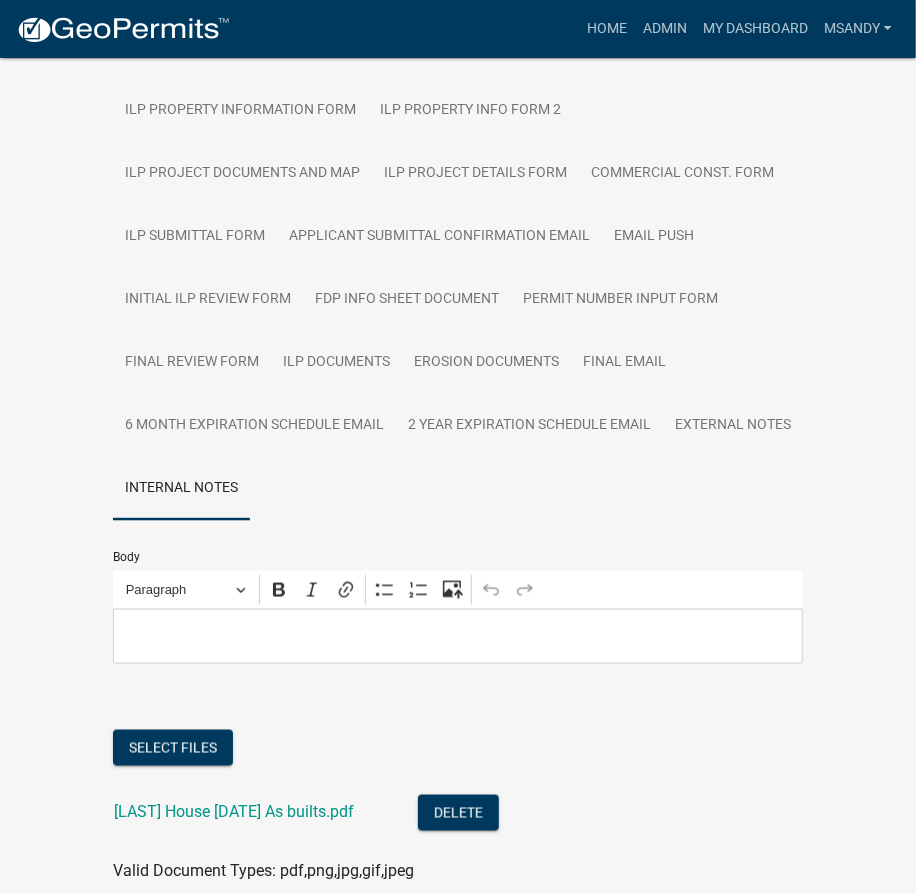 click at bounding box center (458, 636) 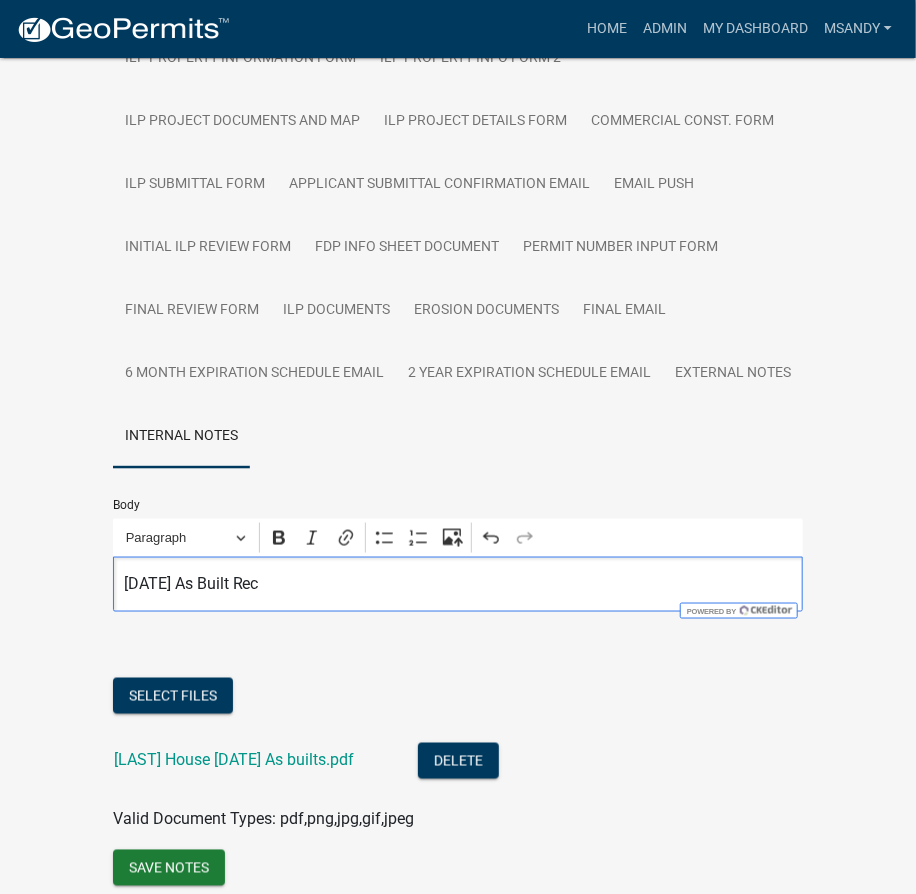 scroll, scrollTop: 677, scrollLeft: 0, axis: vertical 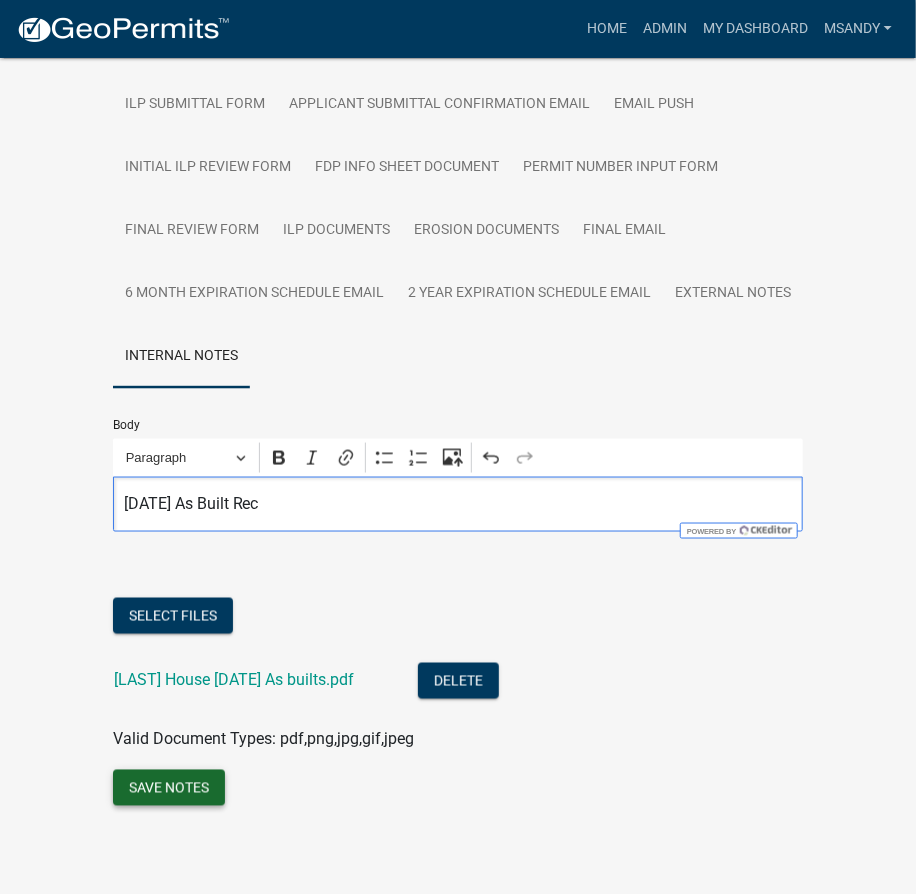 click on "Save Notes" at bounding box center [169, 788] 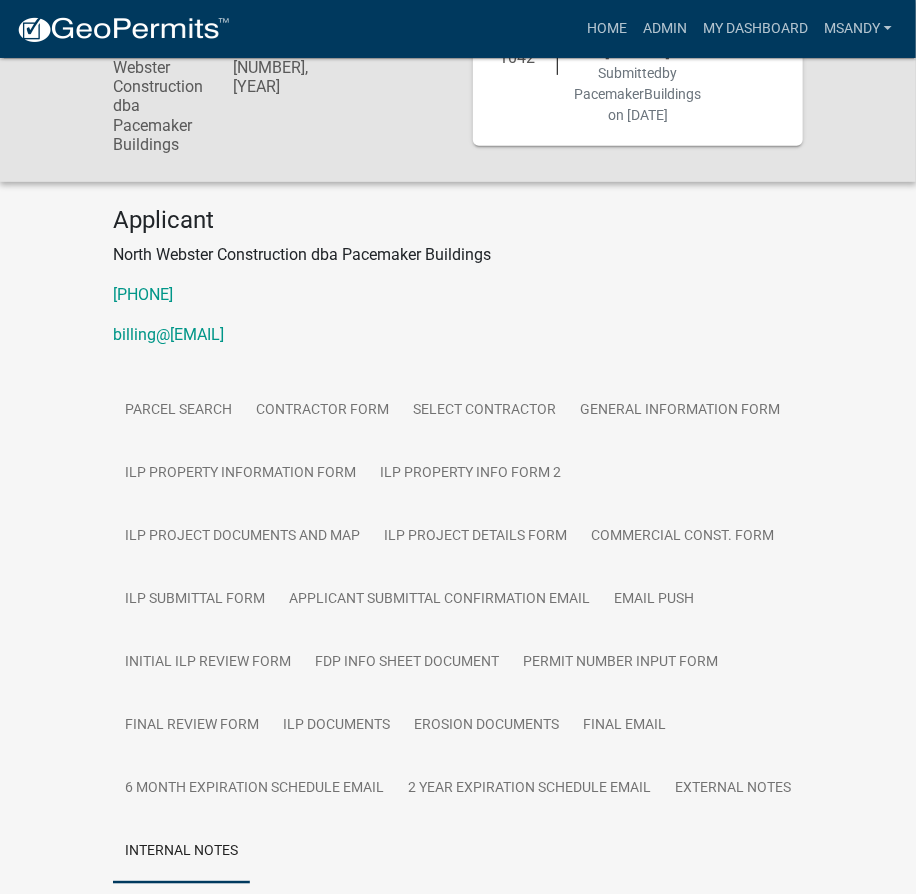 scroll, scrollTop: 0, scrollLeft: 0, axis: both 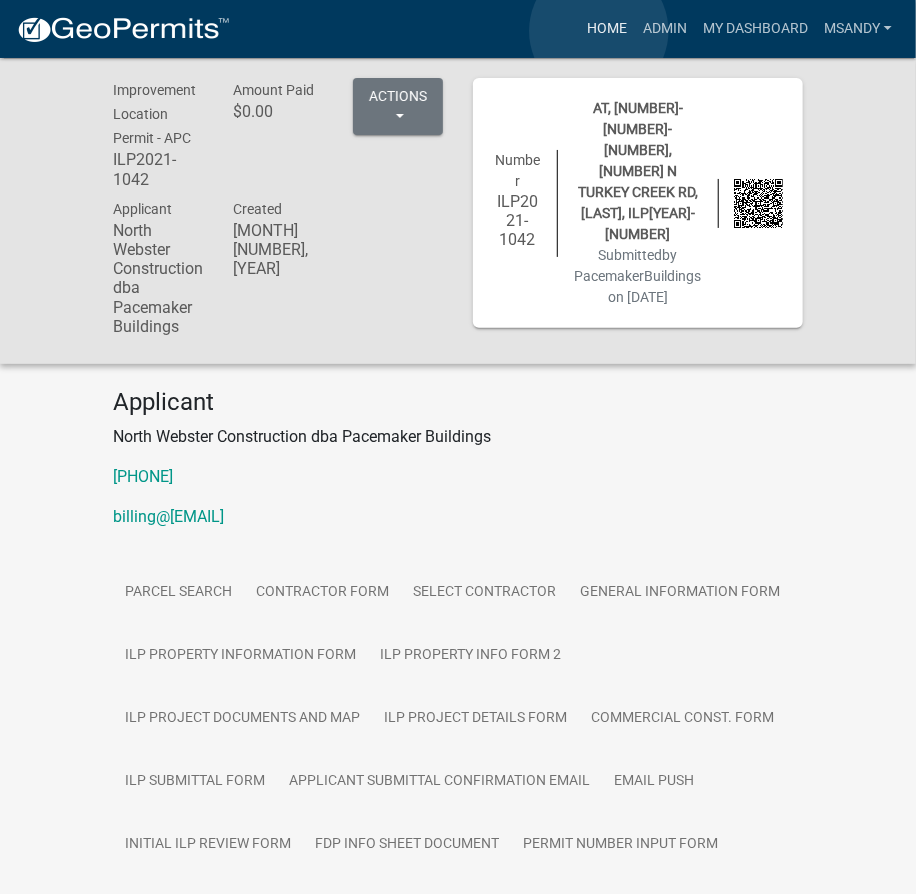 click on "Home" at bounding box center (607, 29) 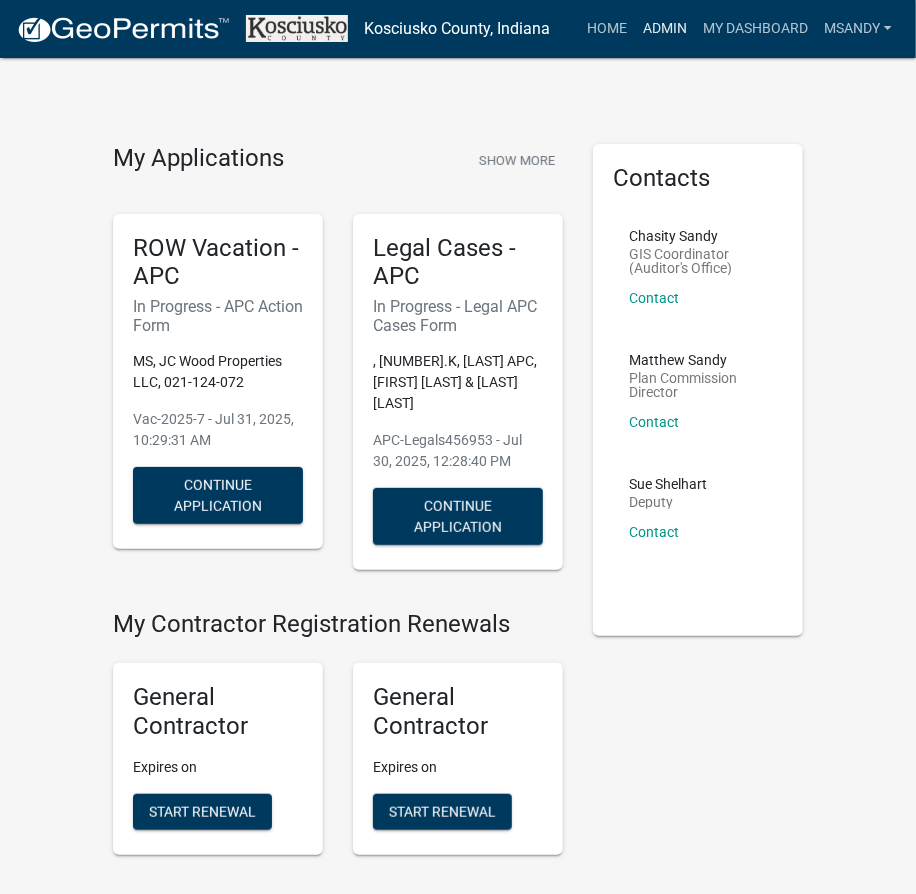 click on "Admin" at bounding box center [665, 29] 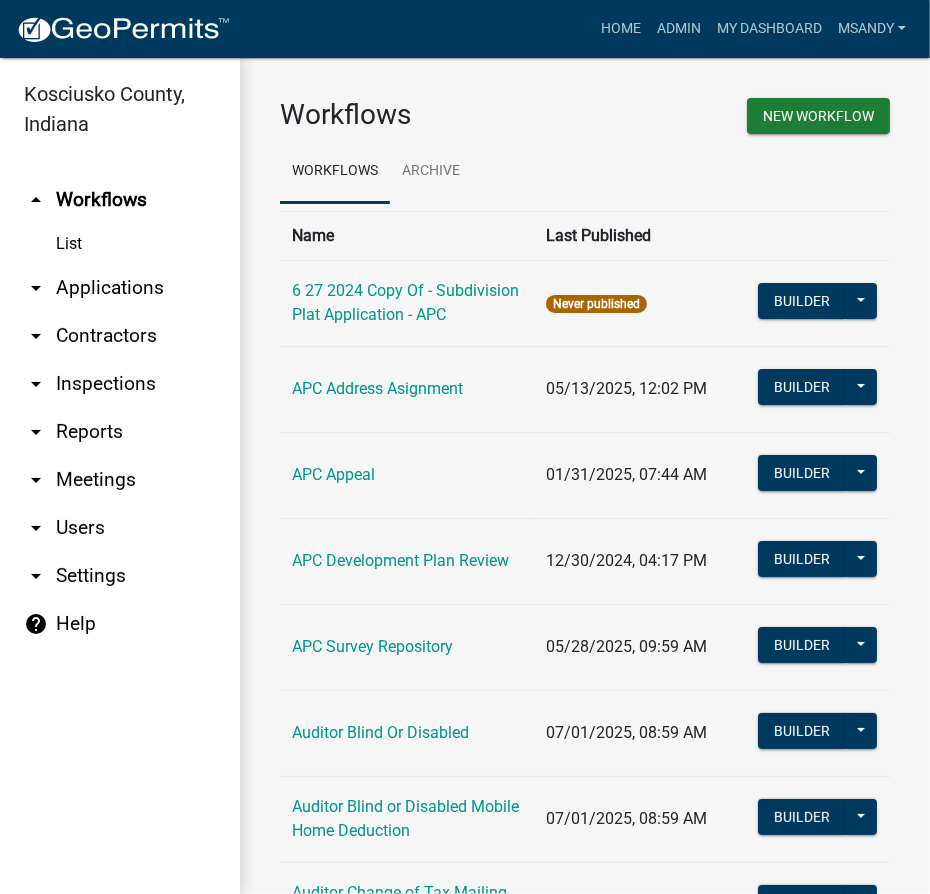 click on "arrow_drop_down   Applications" at bounding box center (120, 288) 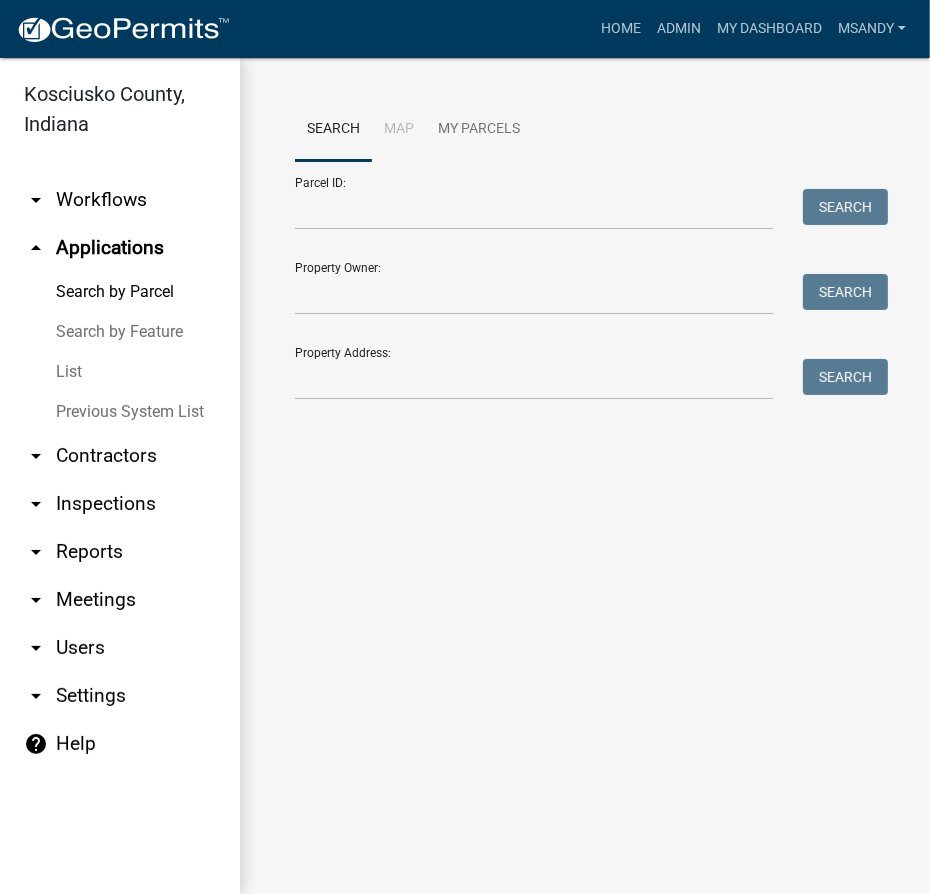 click on "List" at bounding box center (120, 372) 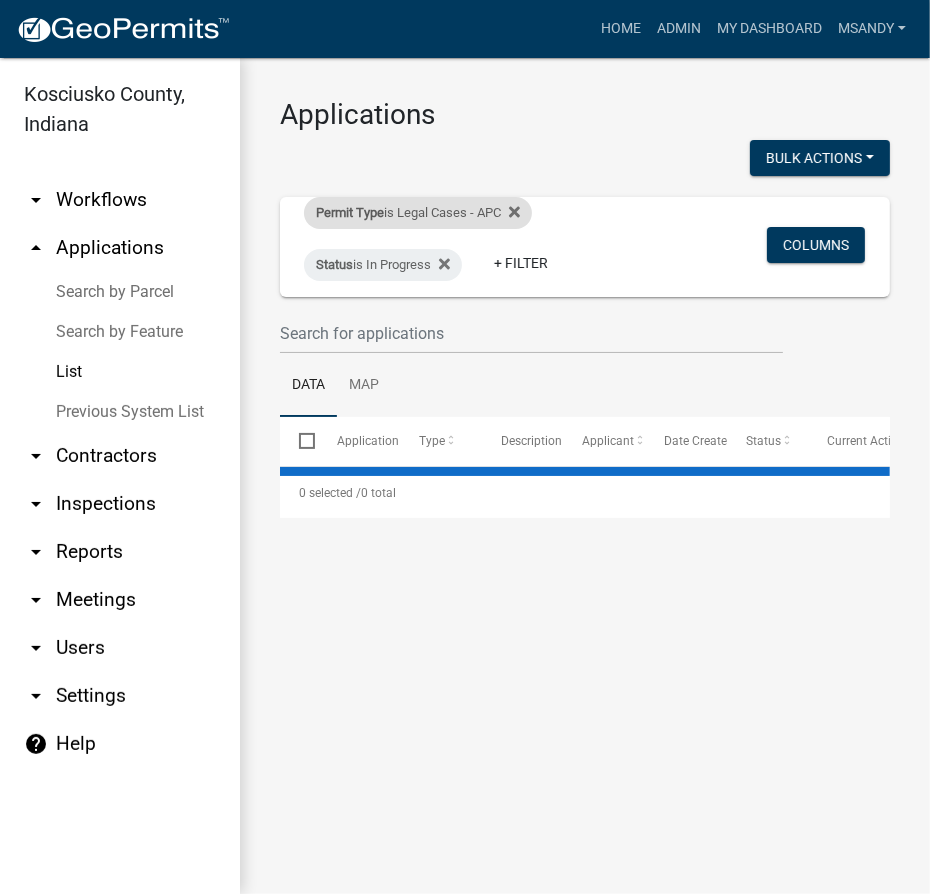 select on "3: 100" 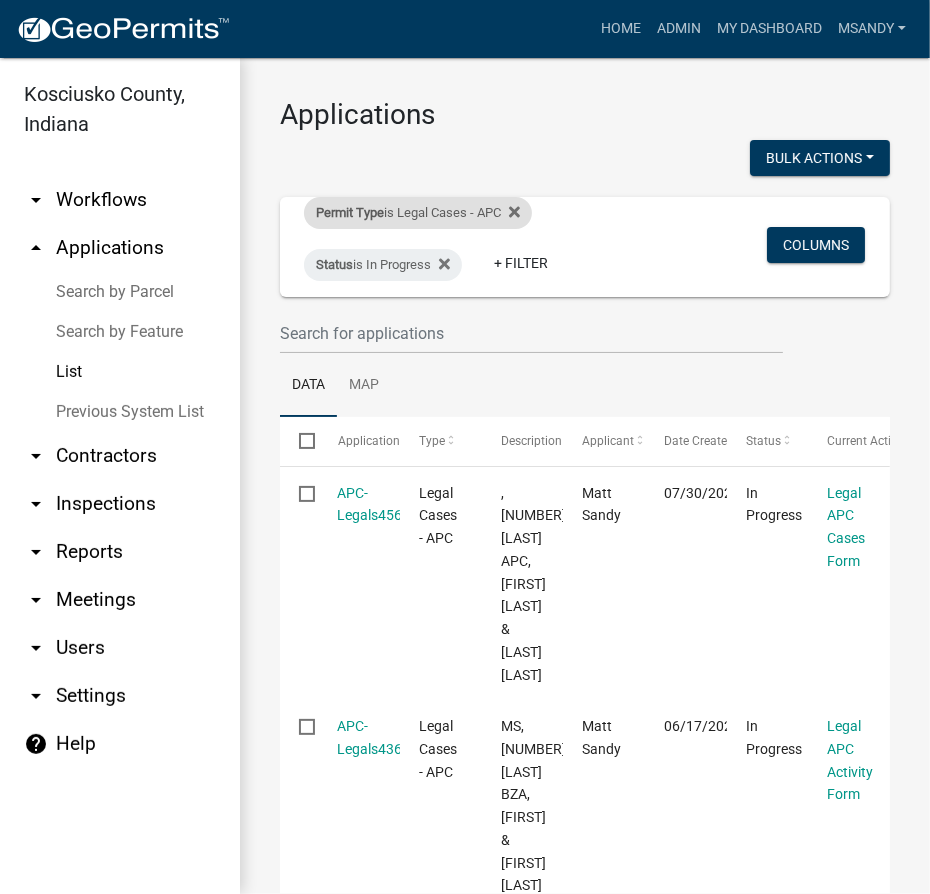 click on "Permit Type" at bounding box center [350, 212] 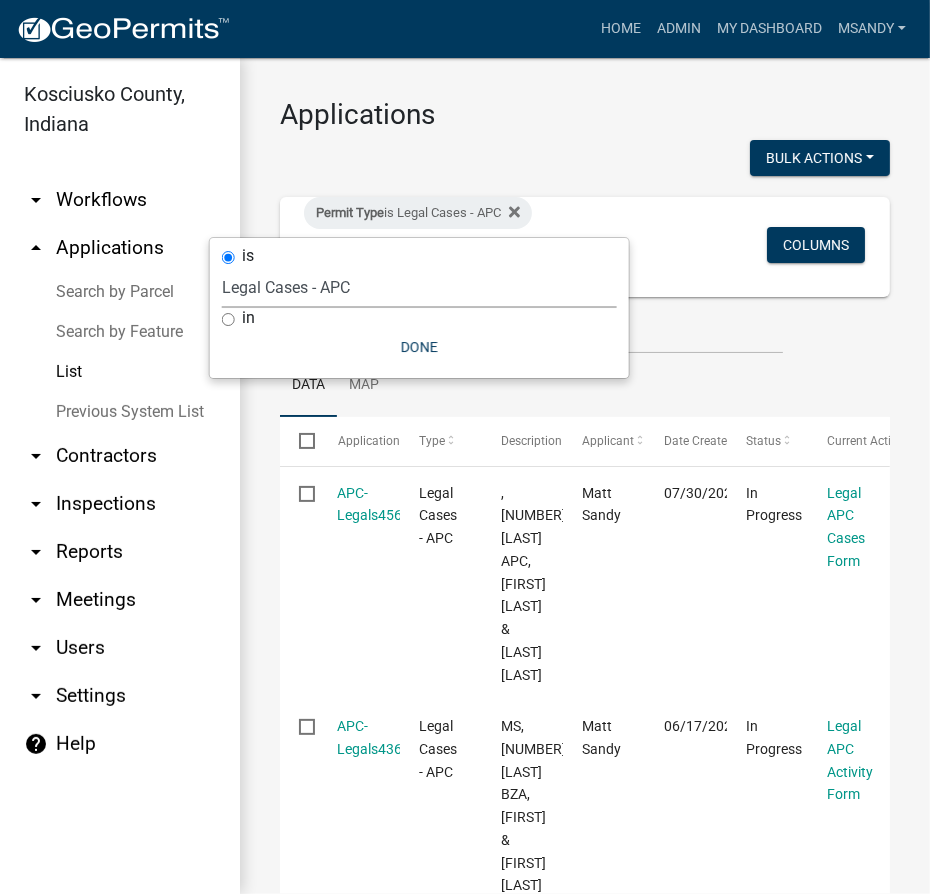 click on "Select an option   6 27 2024 Copy Of - Subdivision Plat Application - APC   APC Address Asignment   APC Appeal   APC Development Plan Review   APC Survey Repository   Auditor Blind Or Disabled   Auditor Blind or Disabled Mobile Home Deduction   Auditor Change of Tax Mailing Address Form   Auditor Energy Systems Deduction   Auditor Heritage Barn   Auditor Homestead Deduction   Auditor Mobile Home Homestead Deduction   Auditor Over 65 Deduction   Auditor Over 65 for Mobile Home Deduction   Auditor Vacation Request   Auditor Veterans Deduction   Auditor Veterans Deduction for Mobile Home   Certificates of Occupancy - APC   Copy Of - FARAs   Copy Of - Improvement Location Permit - APC 1 22 2024   Driveway and Right of Way Work Permit   Exception - APC   FARAs   Flood Development Permit - APC   Flood Zone Inquiry   Flood Zone Inquiry (PRR Copy)   Food Permit   General Contractor (Registration)   General Contractor (Renewal)   HD Sign Off On Sewage & Water   Hoover - Driveway and Right of Way Work Permit" at bounding box center [419, 287] 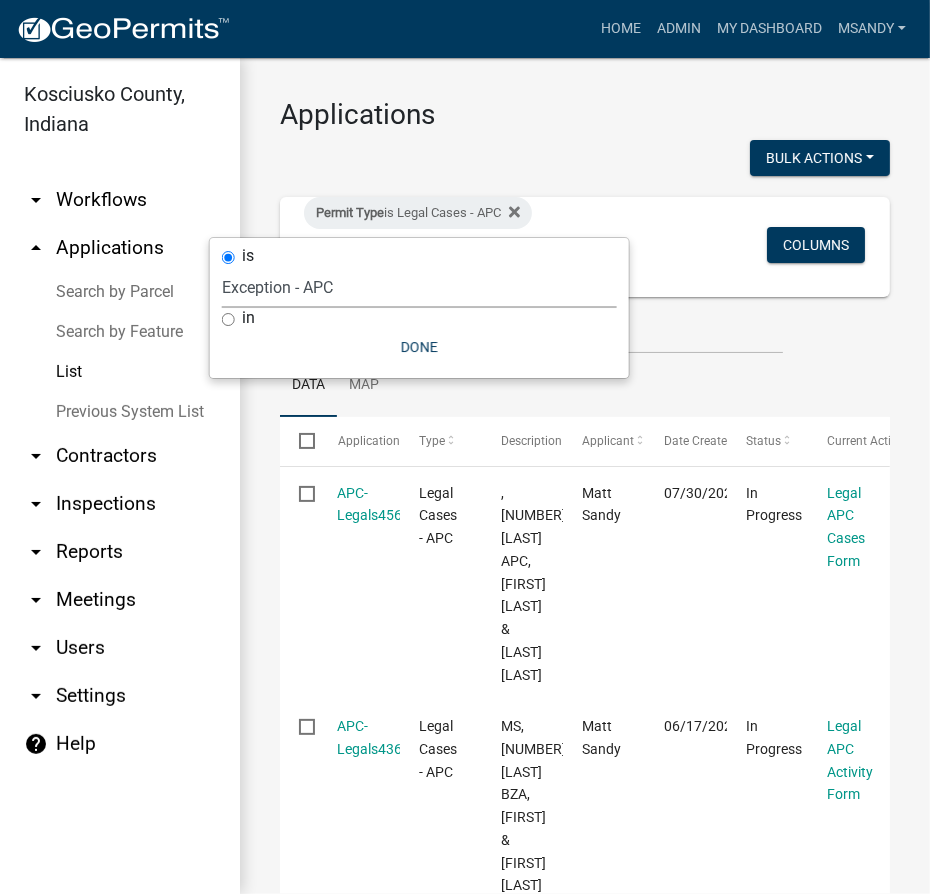 click on "Select an option   6 27 2024 Copy Of - Subdivision Plat Application - APC   APC Address Asignment   APC Appeal   APC Development Plan Review   APC Survey Repository   Auditor Blind Or Disabled   Auditor Blind or Disabled Mobile Home Deduction   Auditor Change of Tax Mailing Address Form   Auditor Energy Systems Deduction   Auditor Heritage Barn   Auditor Homestead Deduction   Auditor Mobile Home Homestead Deduction   Auditor Over 65 Deduction   Auditor Over 65 for Mobile Home Deduction   Auditor Vacation Request   Auditor Veterans Deduction   Auditor Veterans Deduction for Mobile Home   Certificates of Occupancy - APC   Copy Of - FARAs   Copy Of - Improvement Location Permit - APC 1 22 2024   Driveway and Right of Way Work Permit   Exception - APC   FARAs   Flood Development Permit - APC   Flood Zone Inquiry   Flood Zone Inquiry (PRR Copy)   Food Permit   General Contractor (Registration)   General Contractor (Renewal)   HD Sign Off On Sewage & Water   Hoover - Driveway and Right of Way Work Permit" at bounding box center [419, 287] 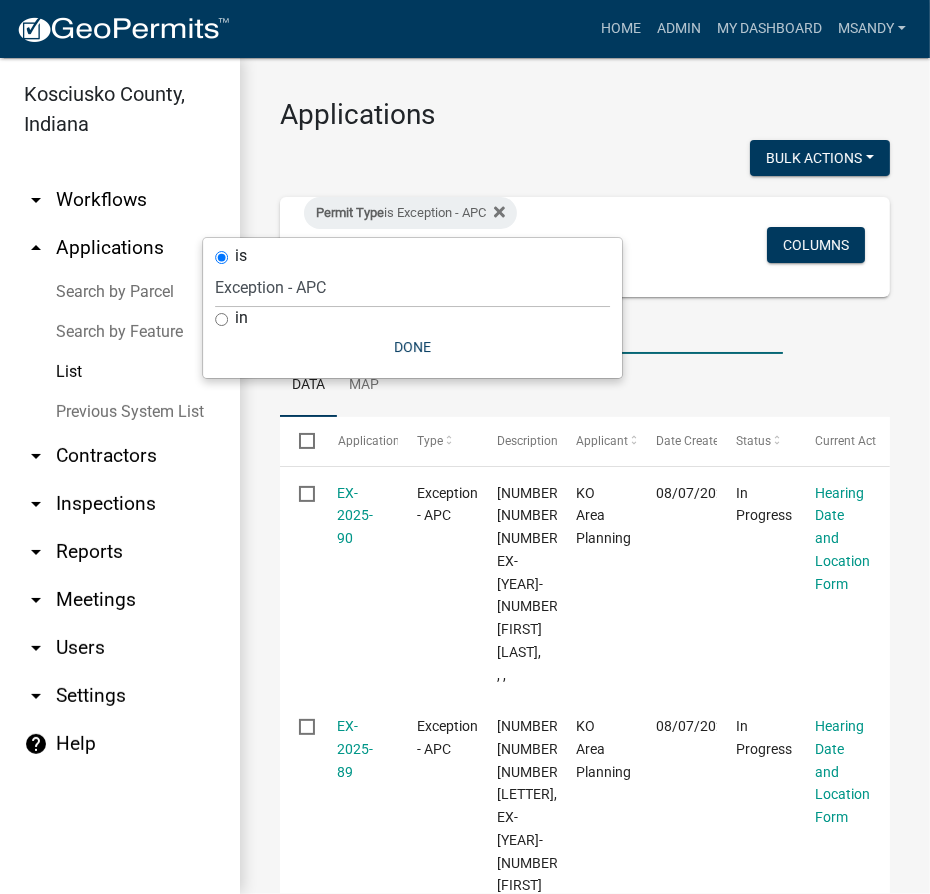 click at bounding box center (531, 333) 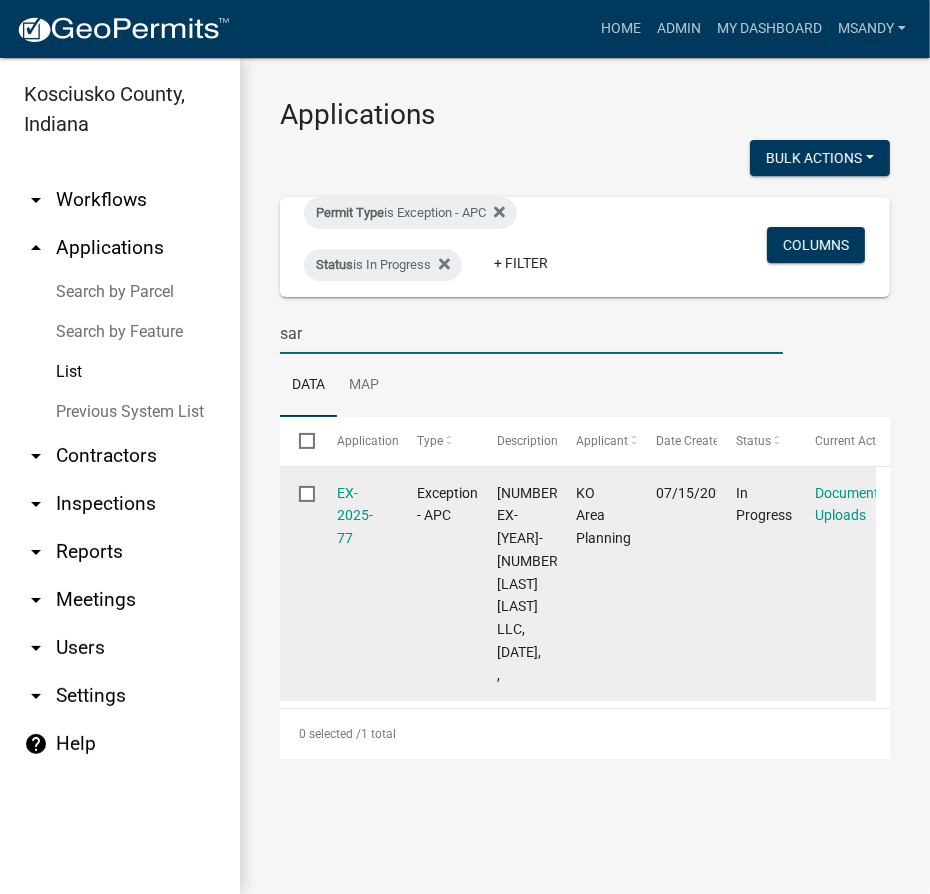 type on "sar" 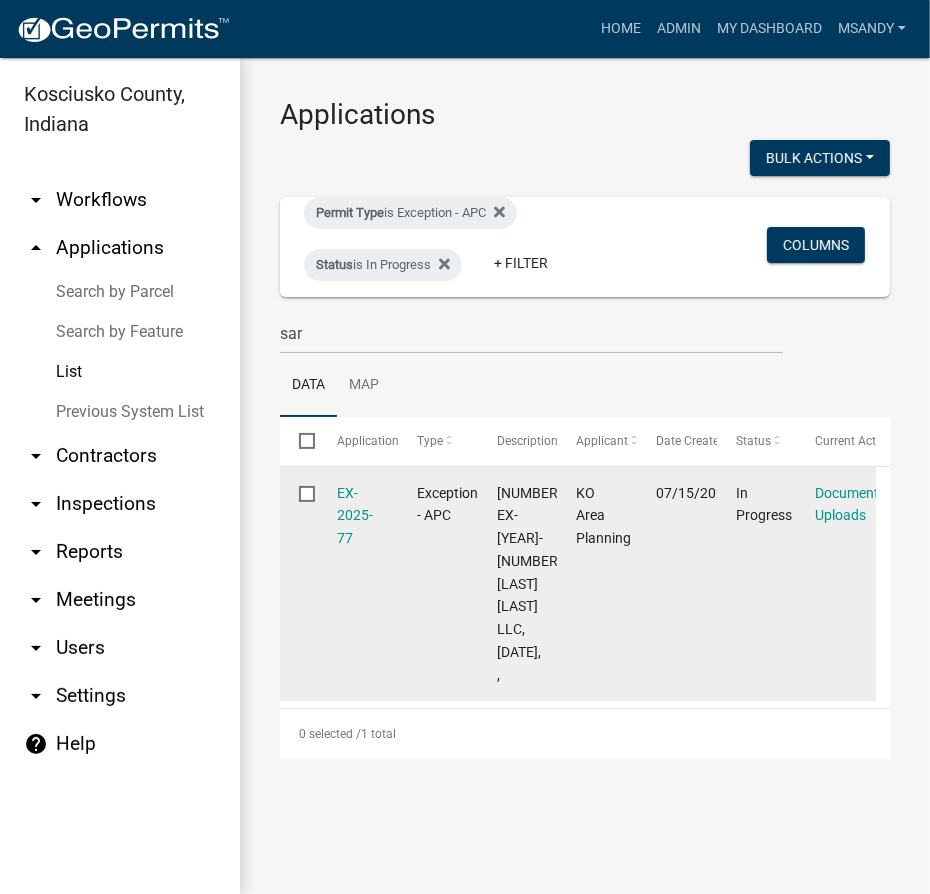 click on "EX-2025-77" 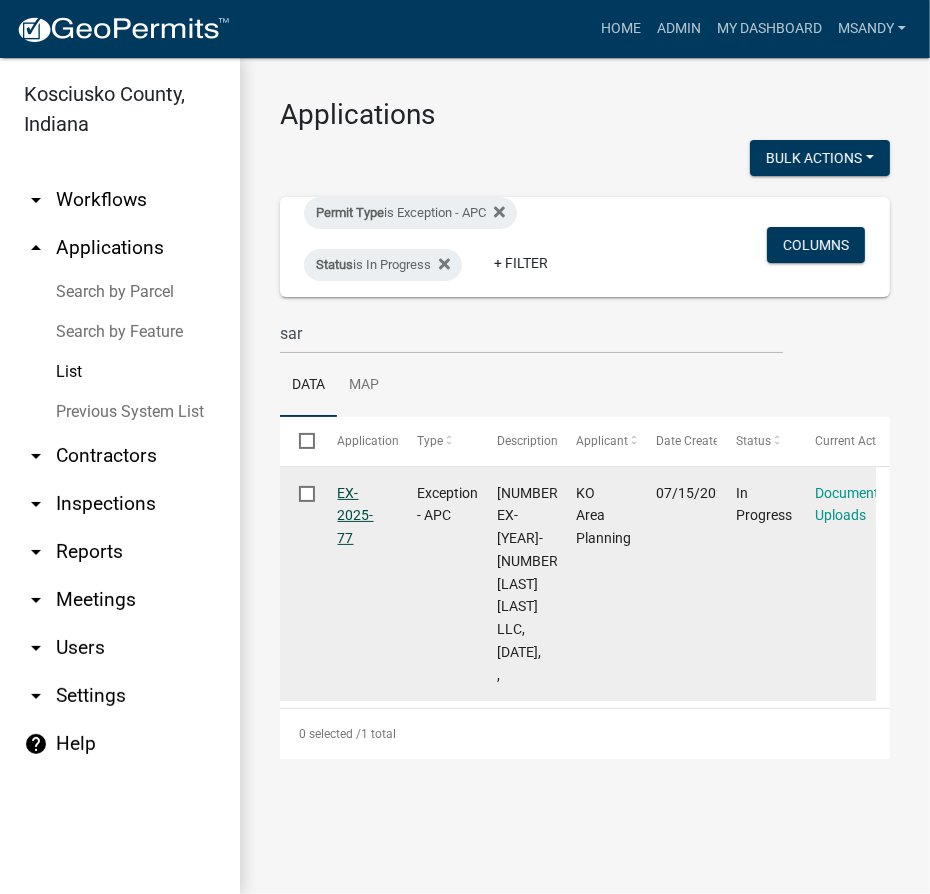click on "EX-2025-77" 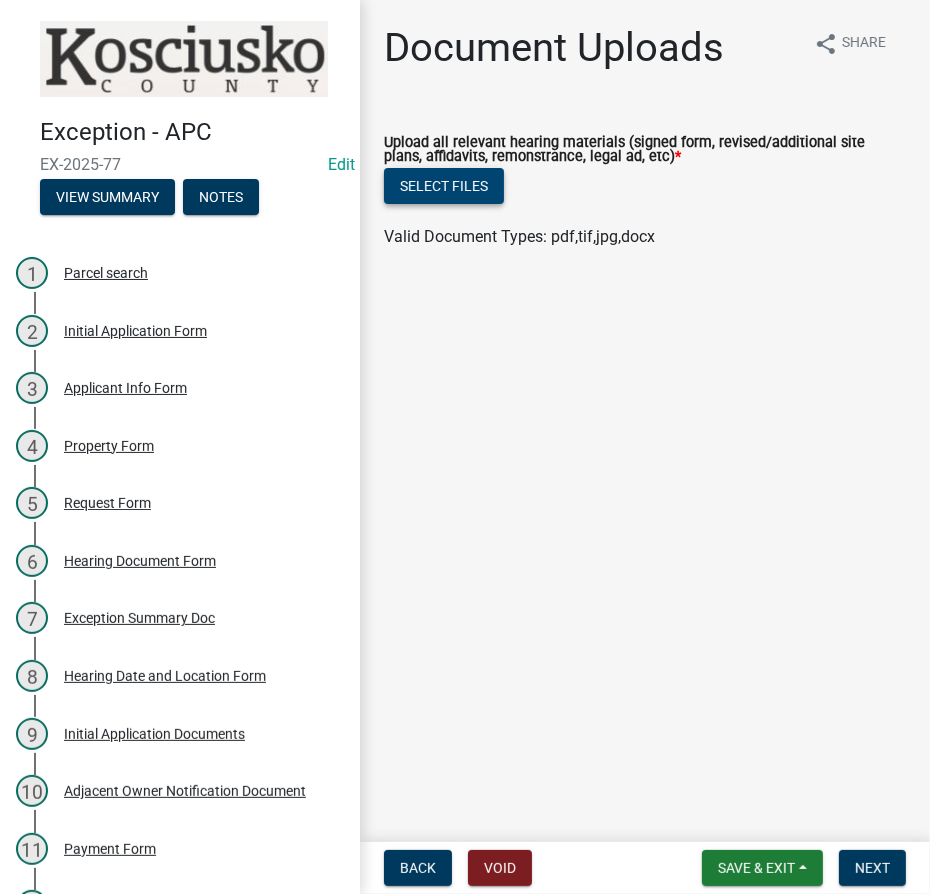 click on "Select files" 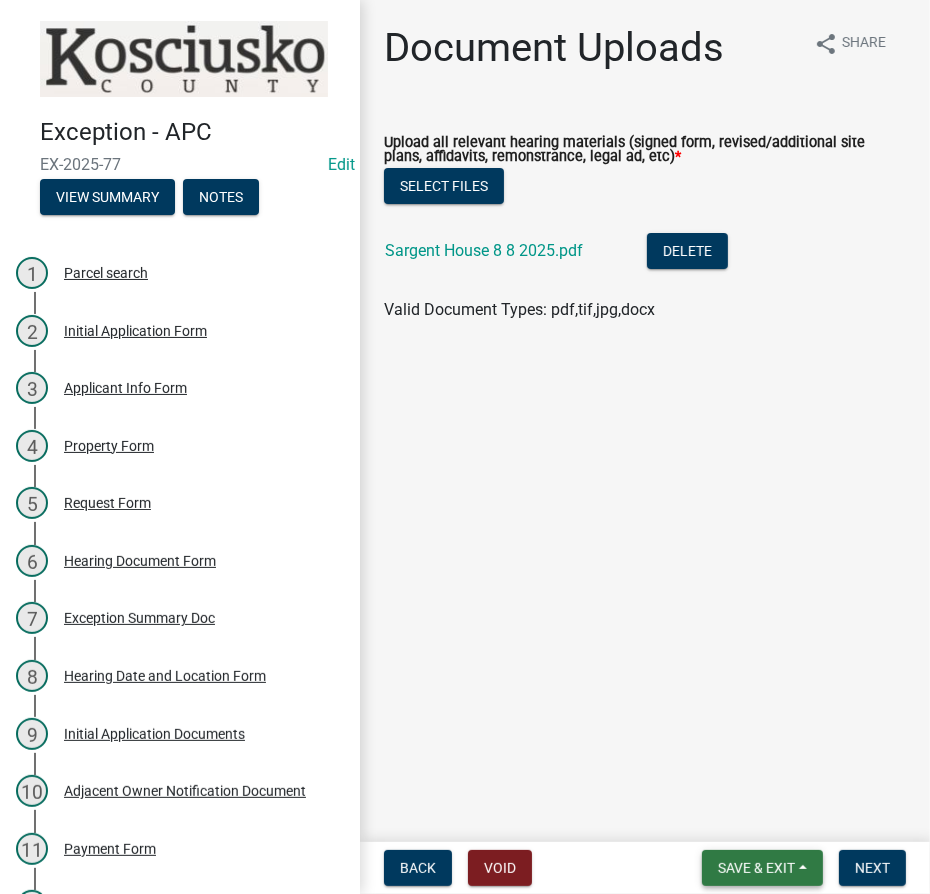 click on "Save & Exit" at bounding box center [762, 868] 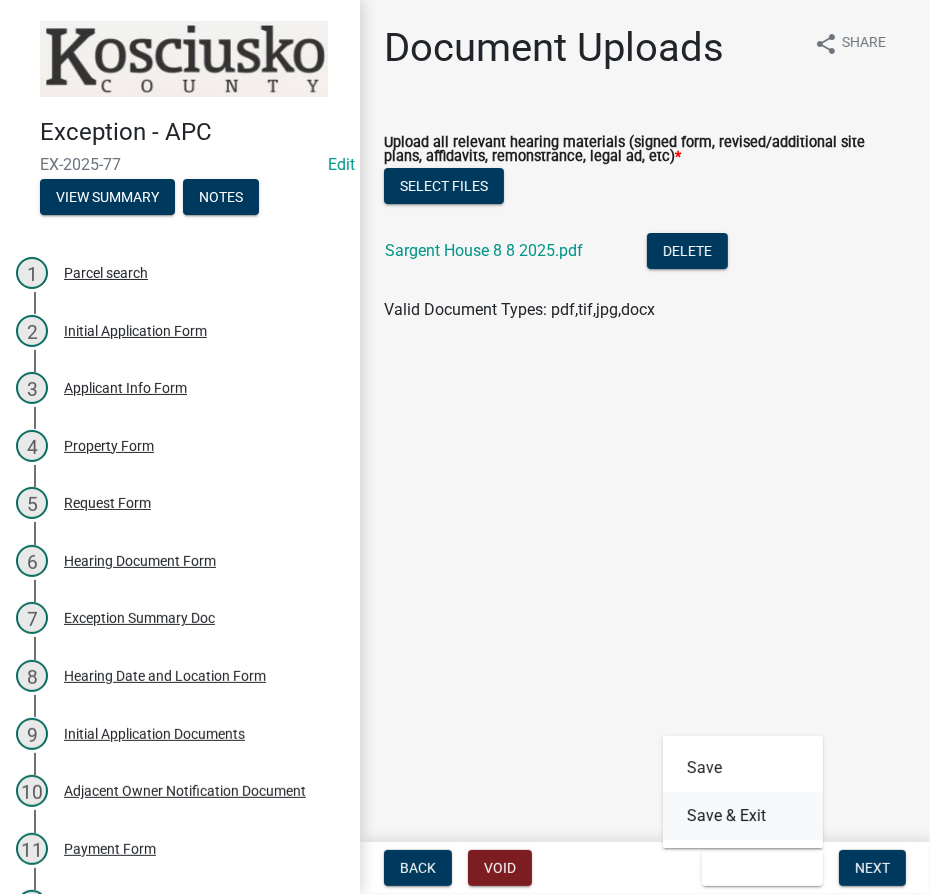 click on "Save & Exit" at bounding box center [743, 816] 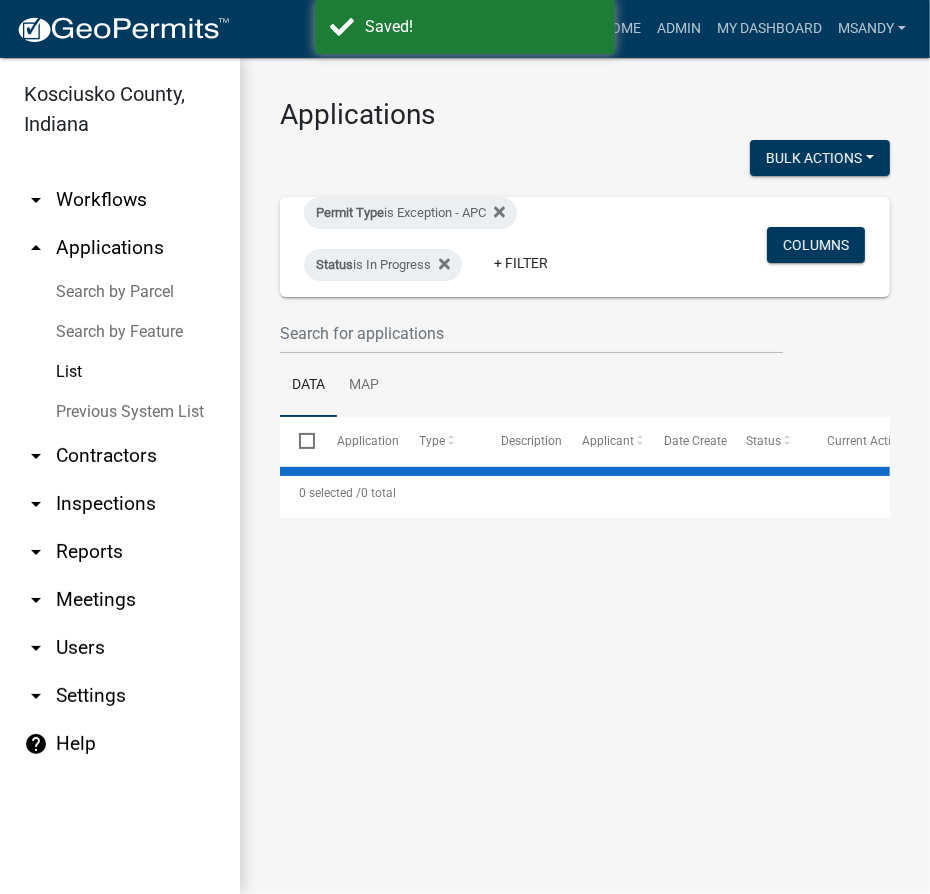 select on "3: 100" 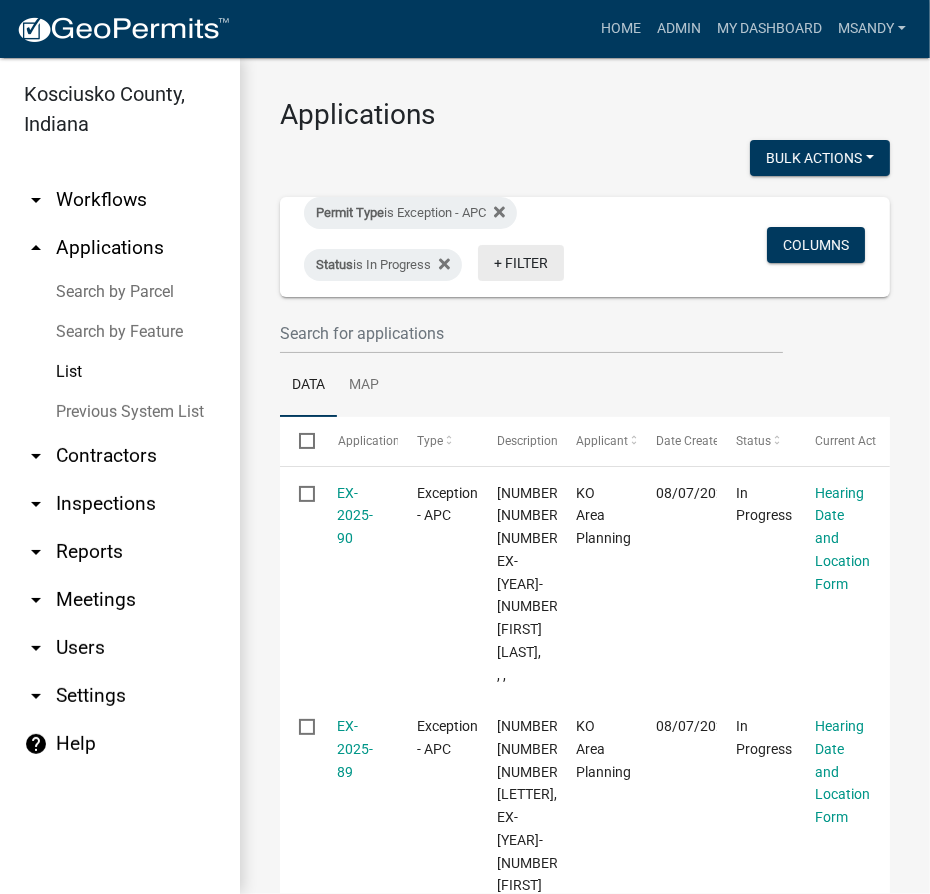 click on "+ Filter" at bounding box center (521, 263) 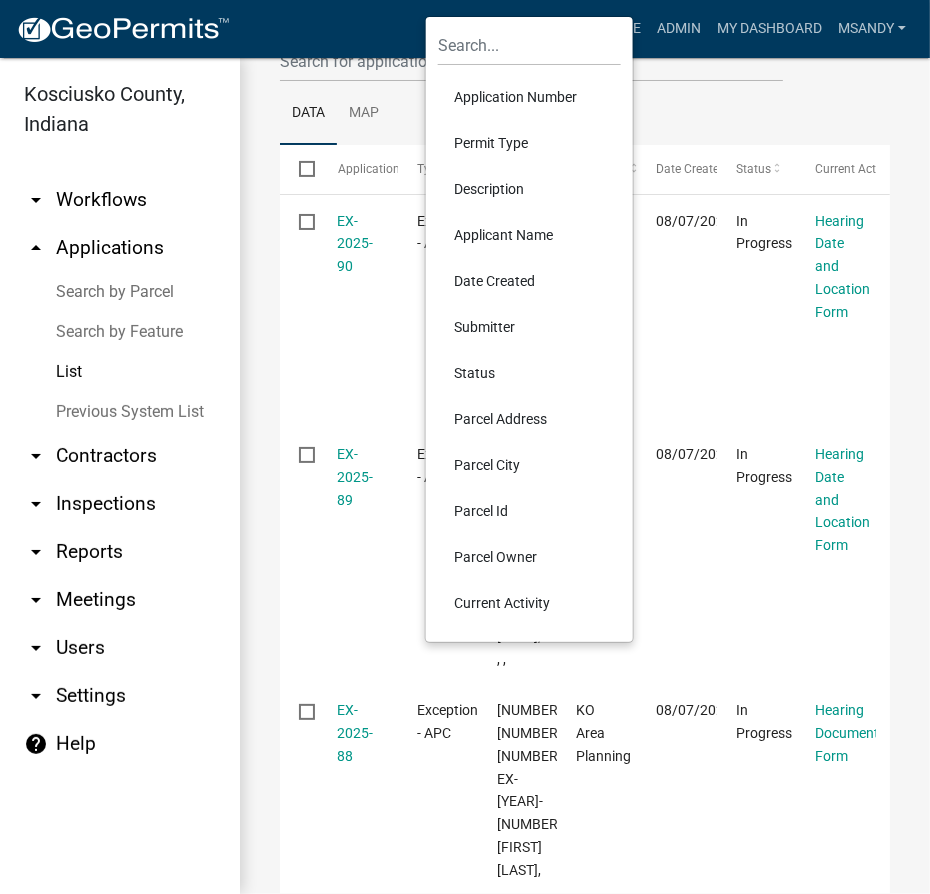 scroll, scrollTop: 0, scrollLeft: 0, axis: both 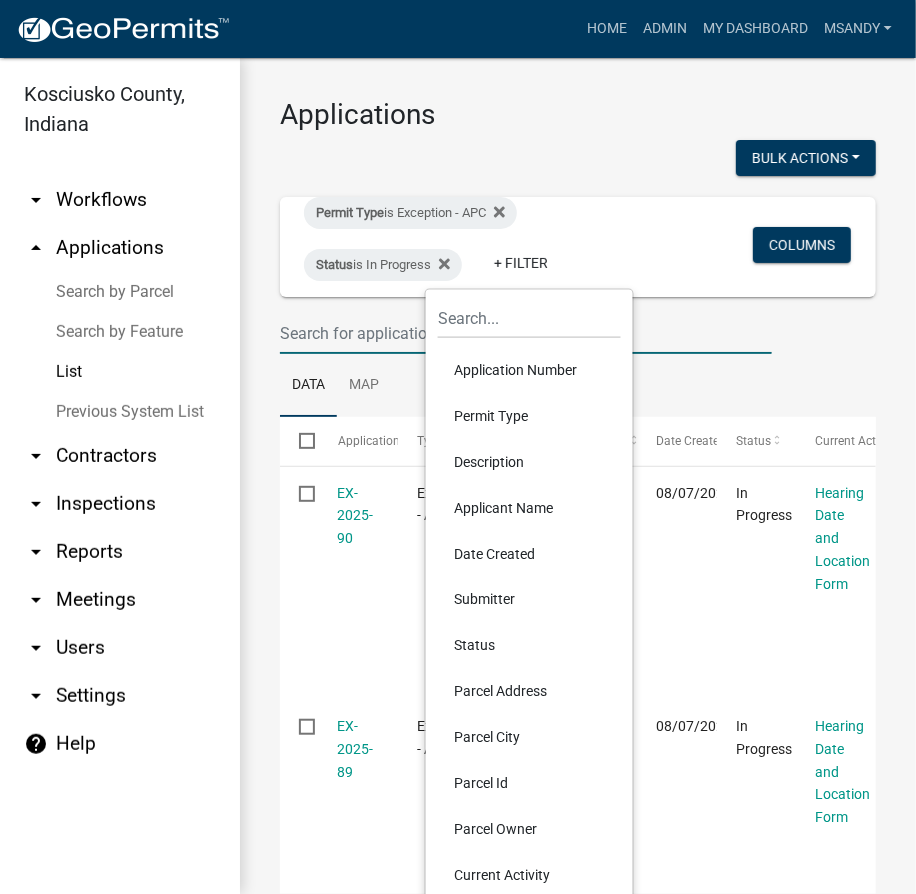 click at bounding box center [526, 333] 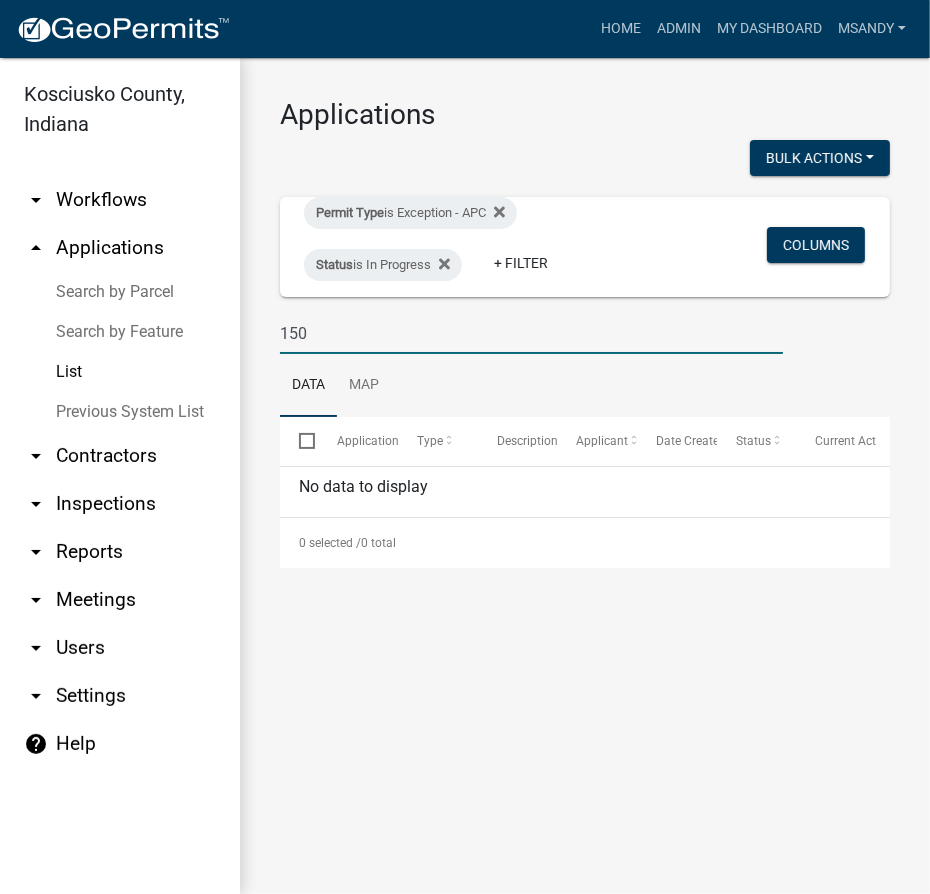 drag, startPoint x: 383, startPoint y: 338, endPoint x: -1, endPoint y: 338, distance: 384 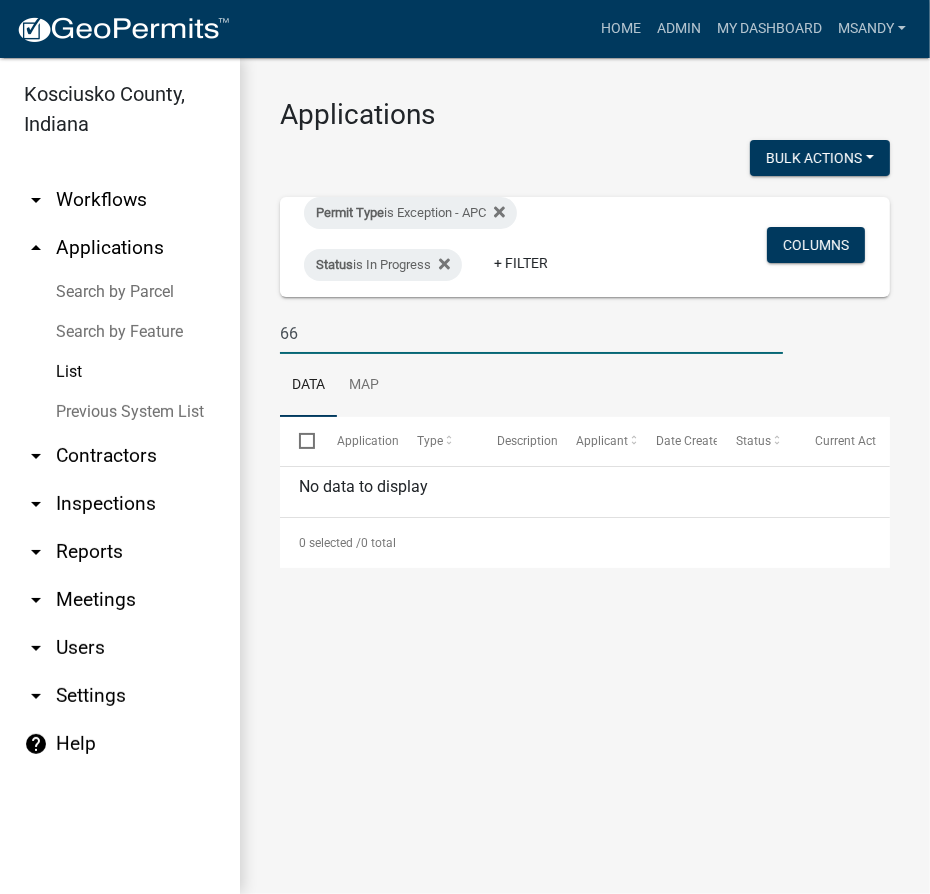type on "66" 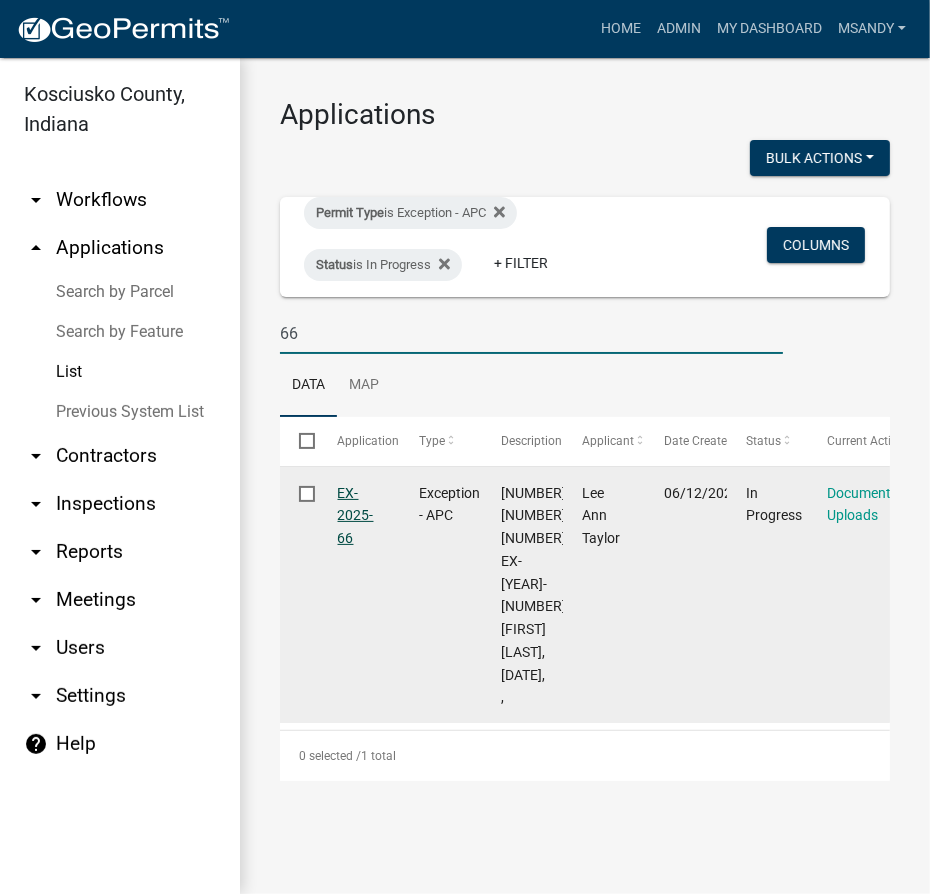 click on "EX-2025-66" 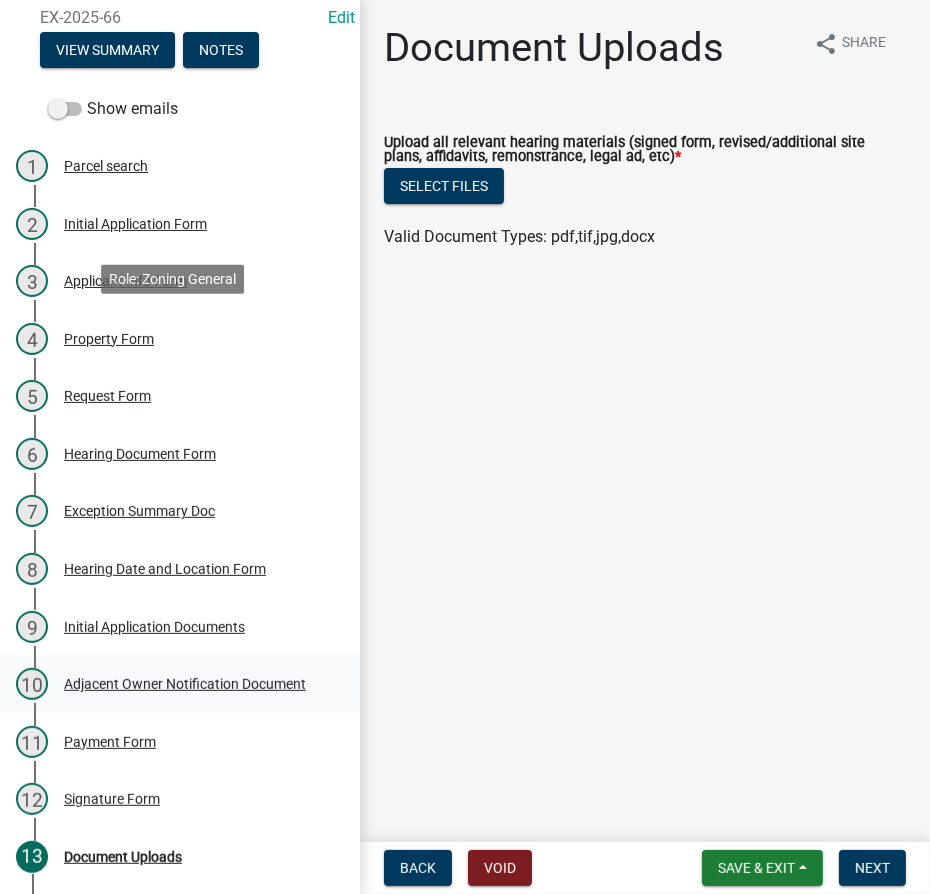 scroll, scrollTop: 316, scrollLeft: 0, axis: vertical 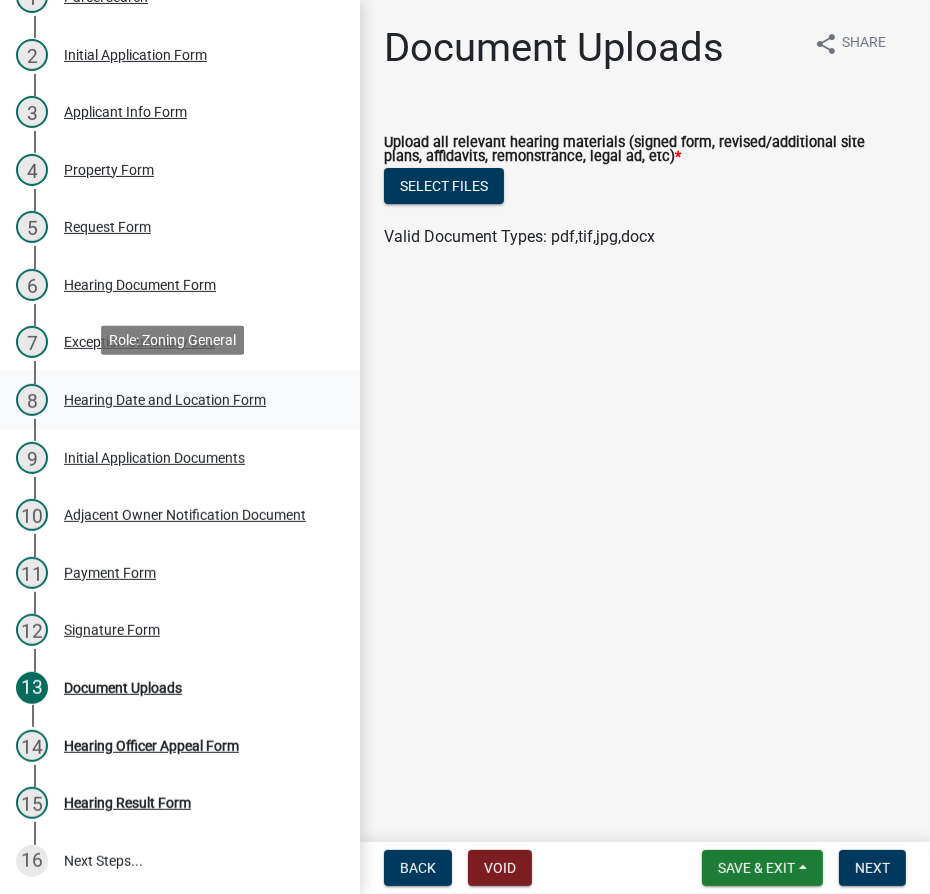 click on "Hearing Date and Location Form" at bounding box center (165, 400) 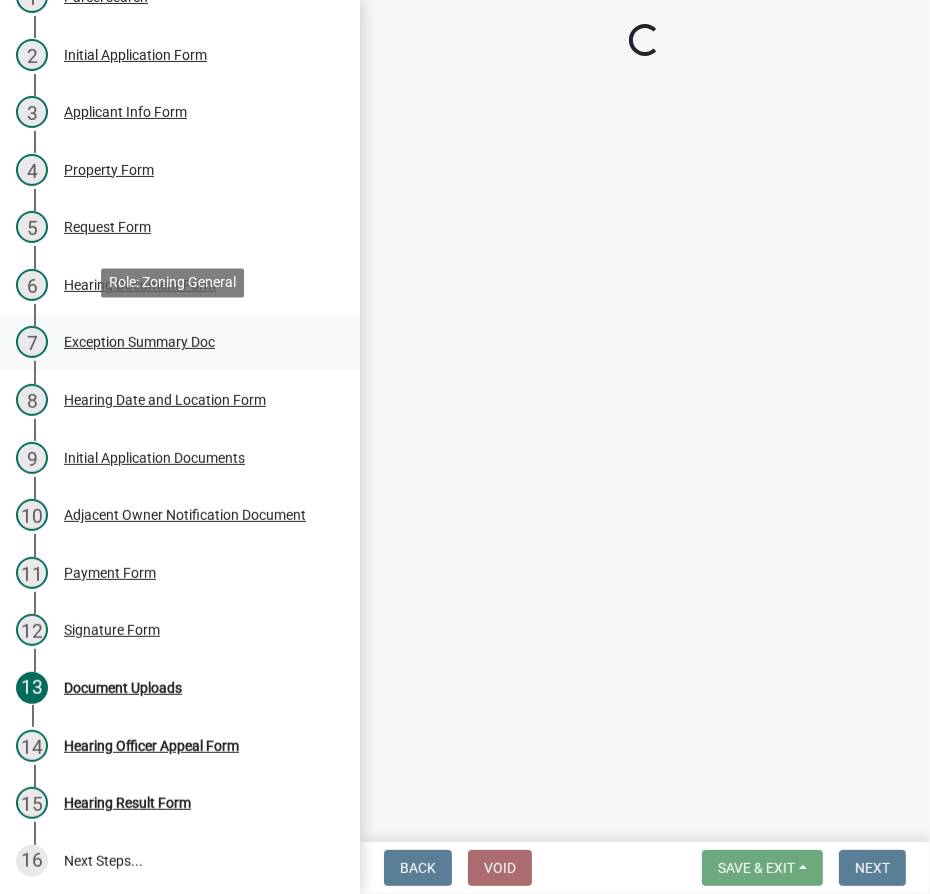 select on "561a16c8-198b-4fcd-8286-50f3971e9b88" 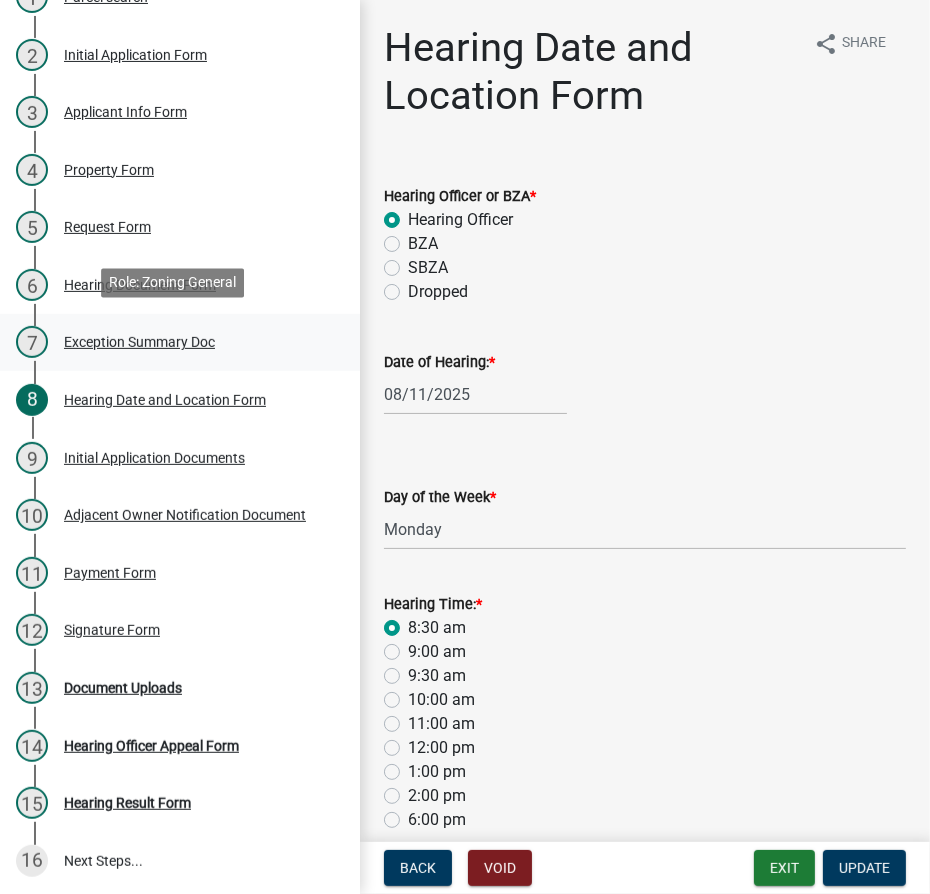 click on "Exception Summary Doc" at bounding box center [139, 342] 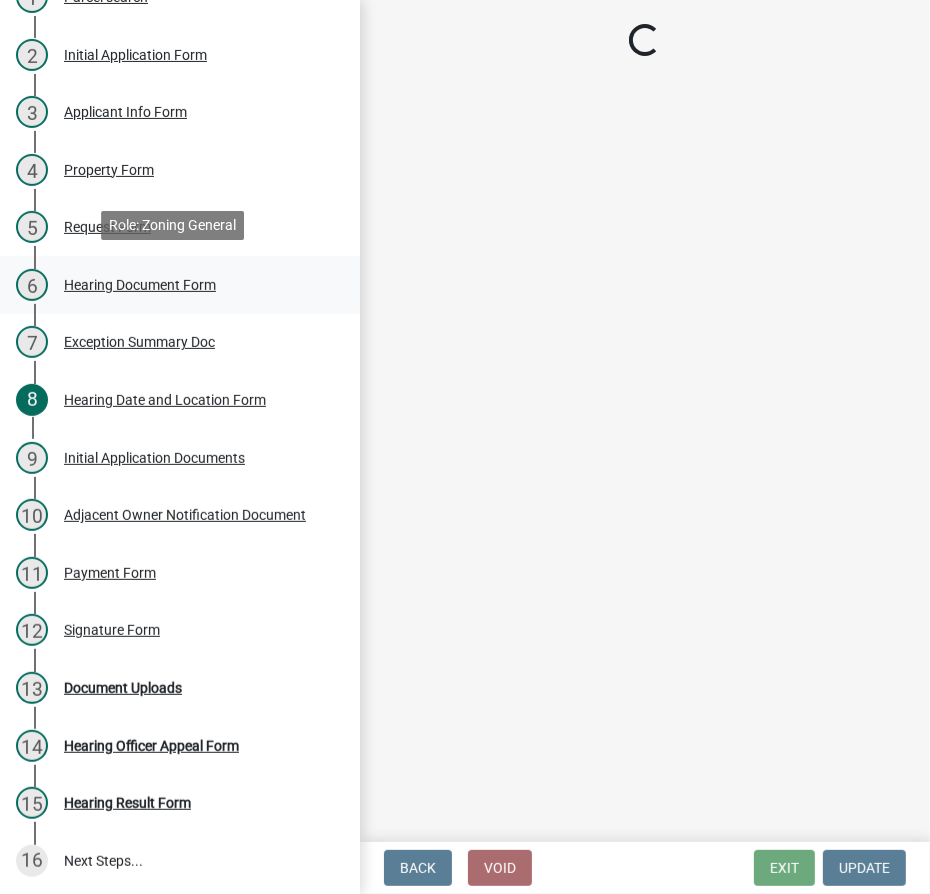 click on "Hearing Document Form" at bounding box center [140, 285] 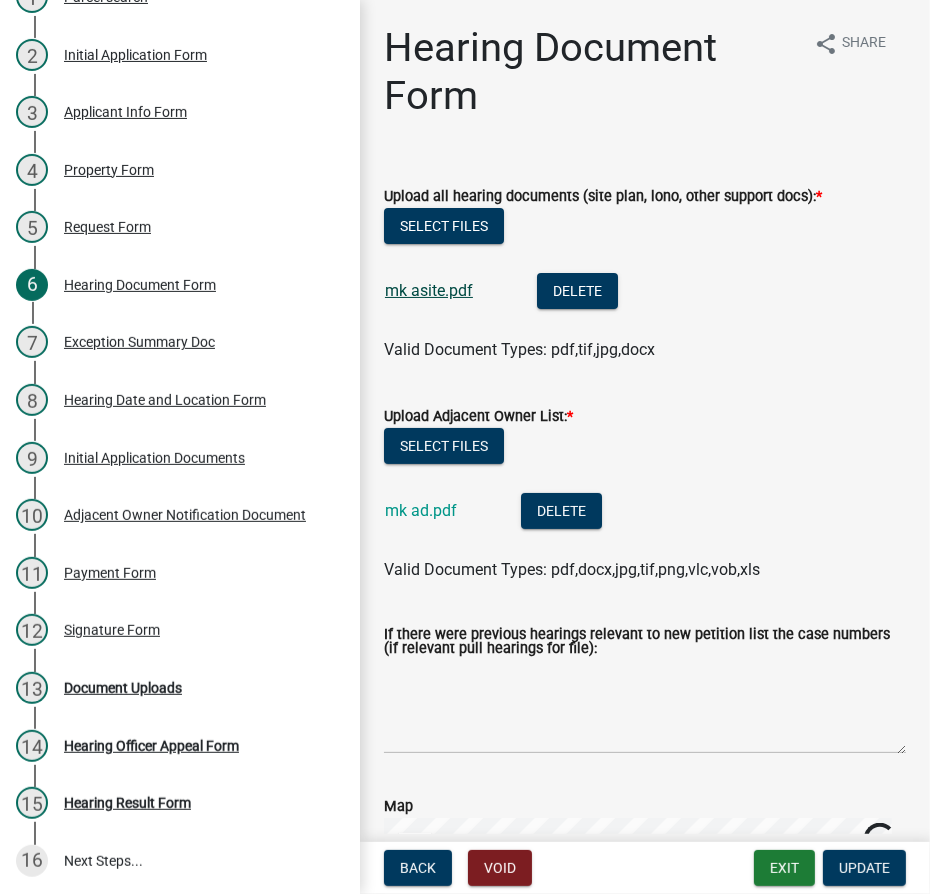 click on "mk asite.pdf" 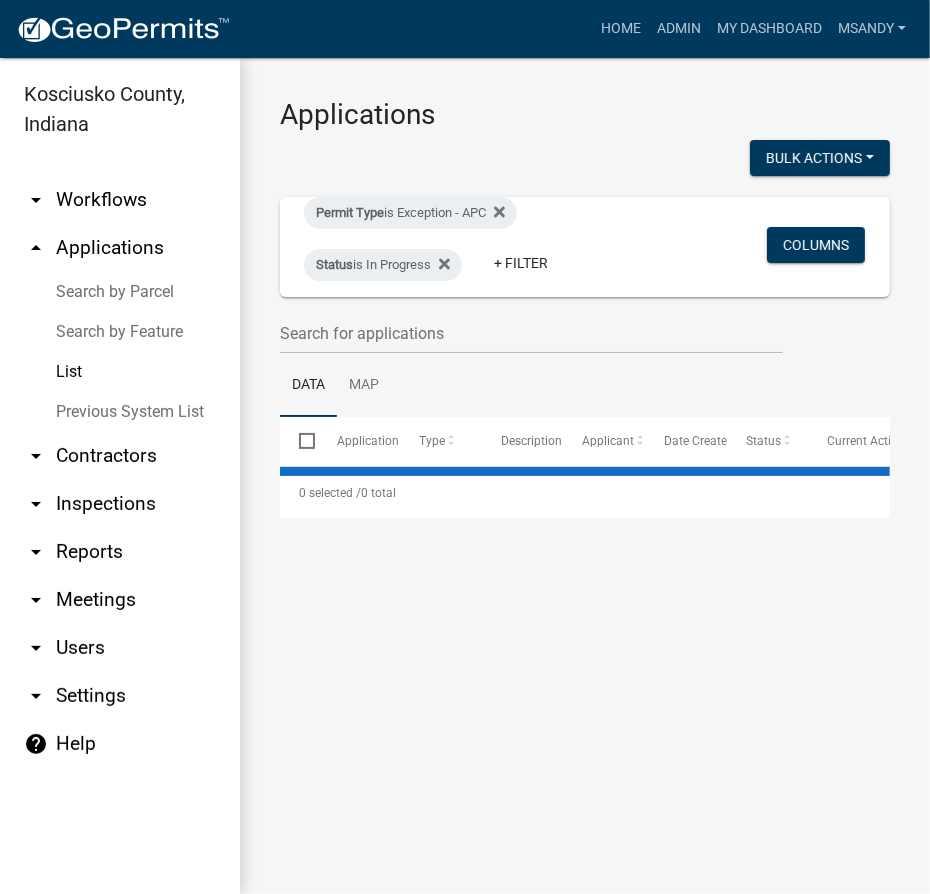 select on "3: 100" 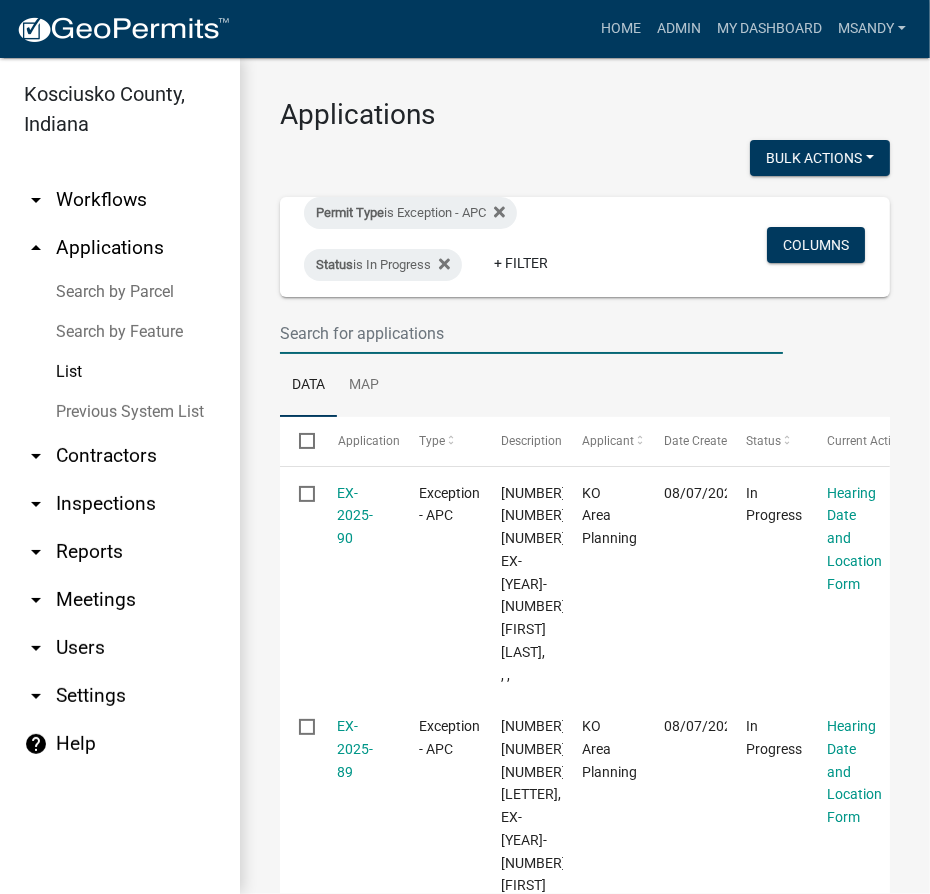 click at bounding box center (531, 333) 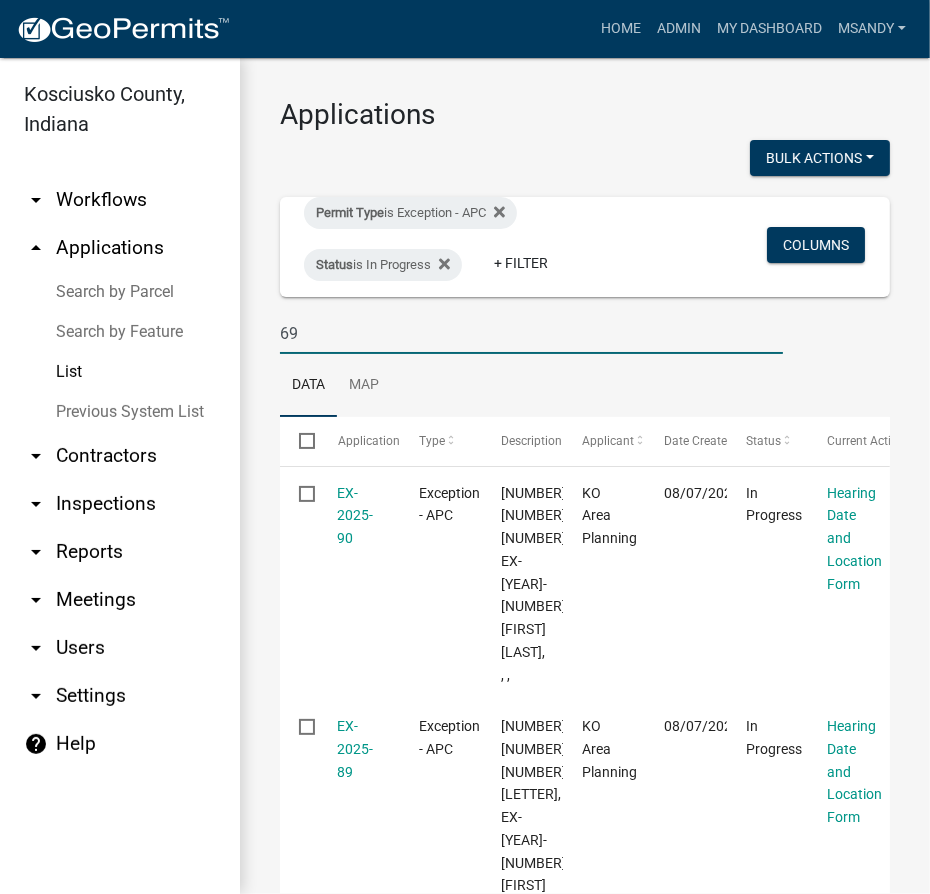 type on "69" 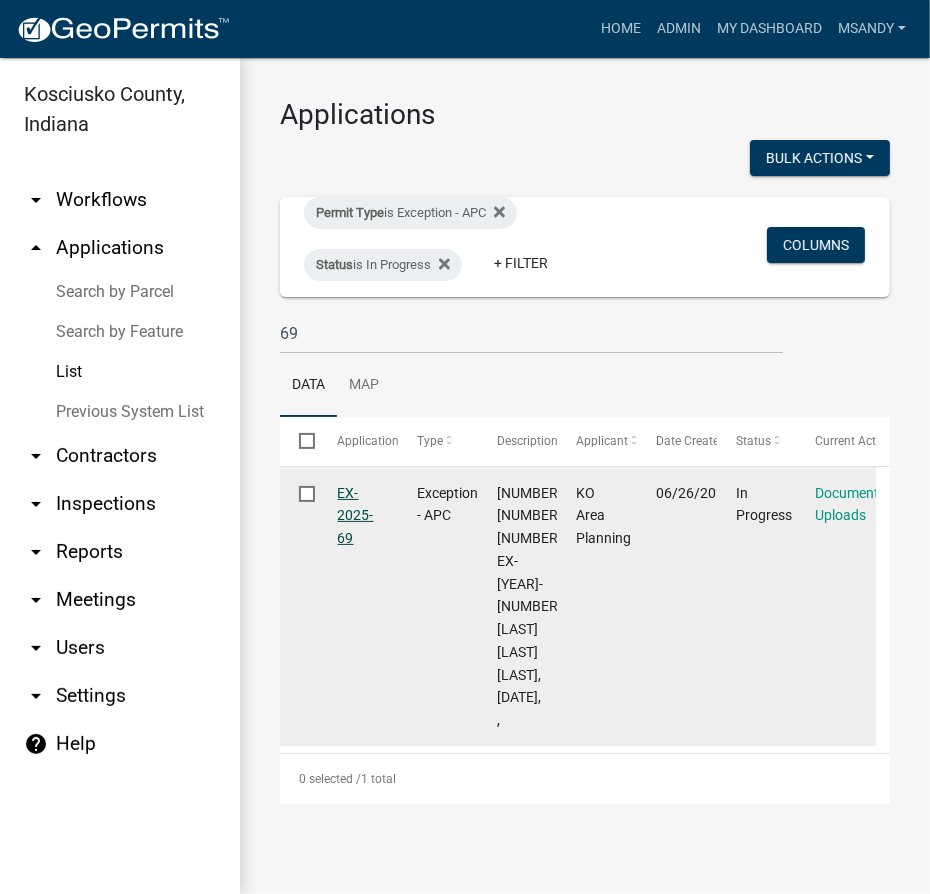 click on "EX-2025-69" 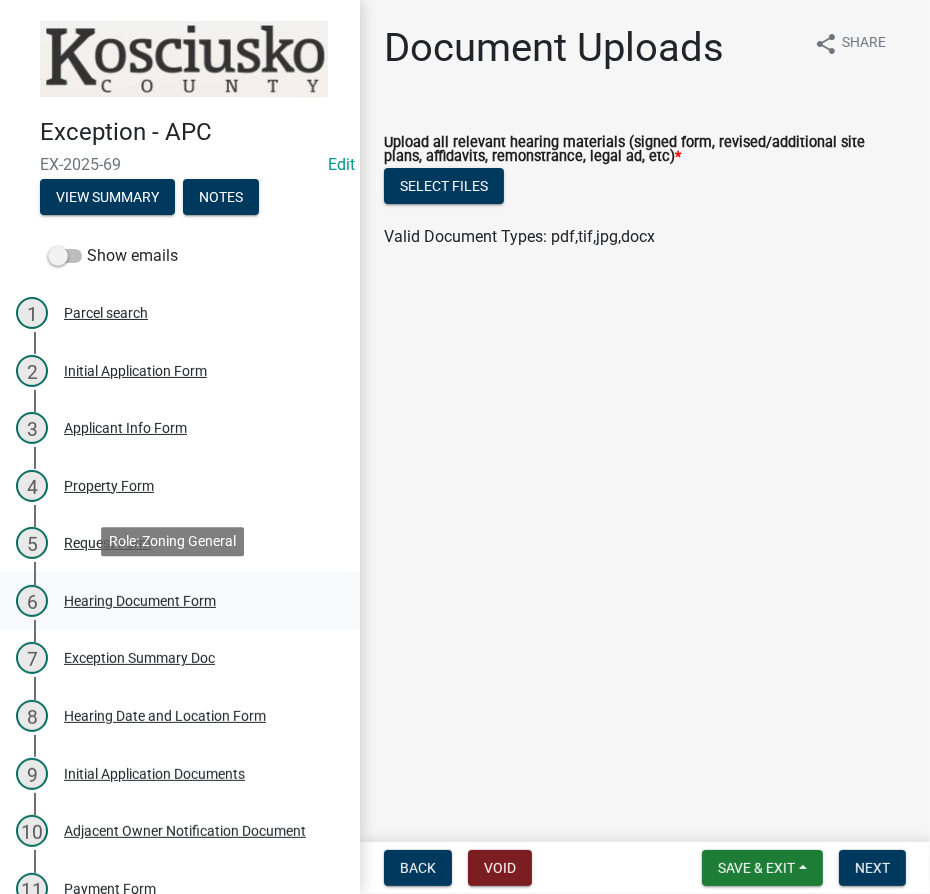 click on "Hearing Document Form" at bounding box center (140, 601) 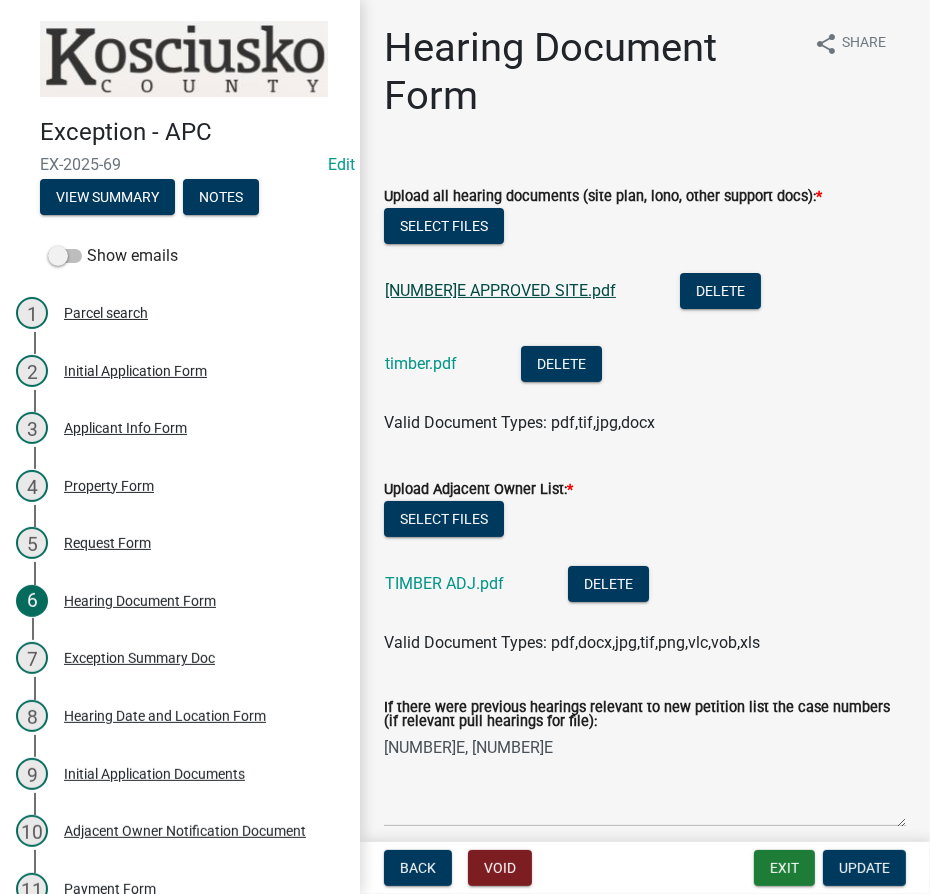 click on "17106E APPROVED SITE.pdf" 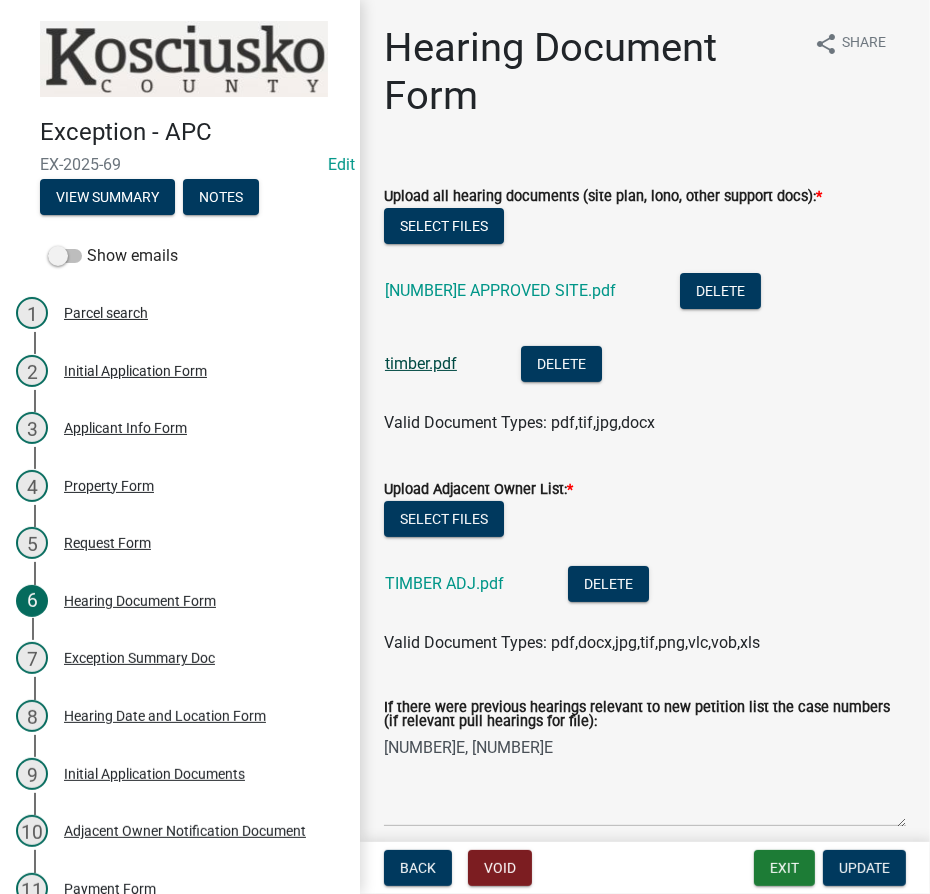 click on "timber.pdf" 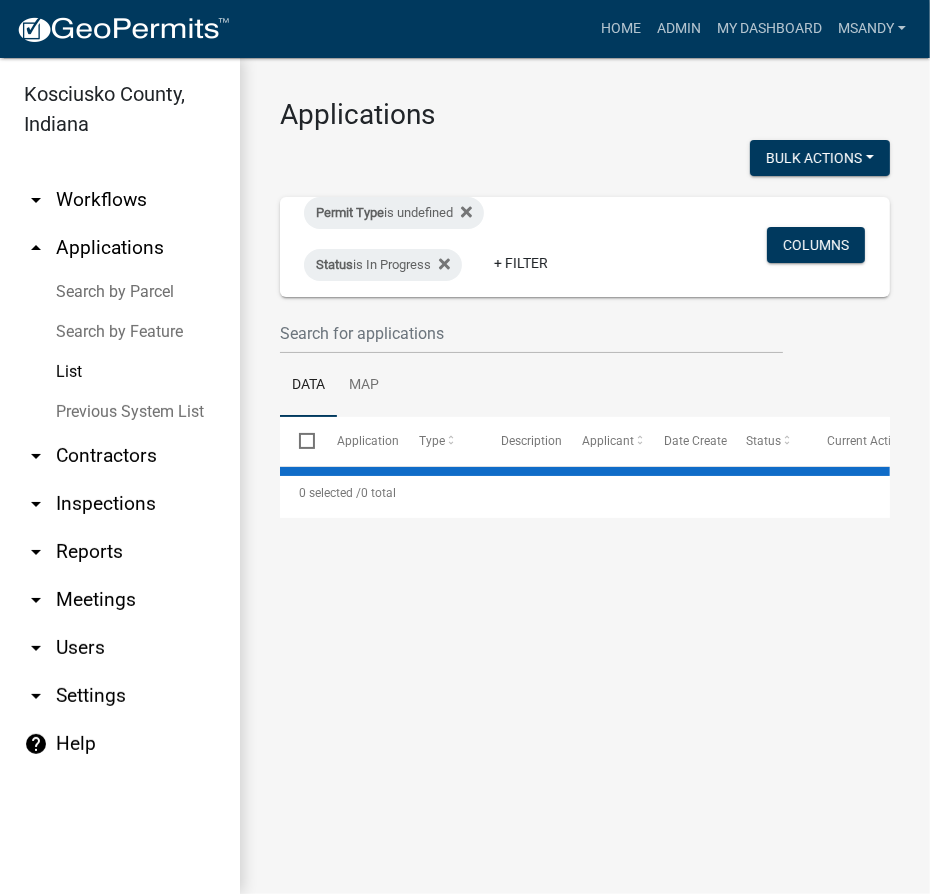 select on "3: 100" 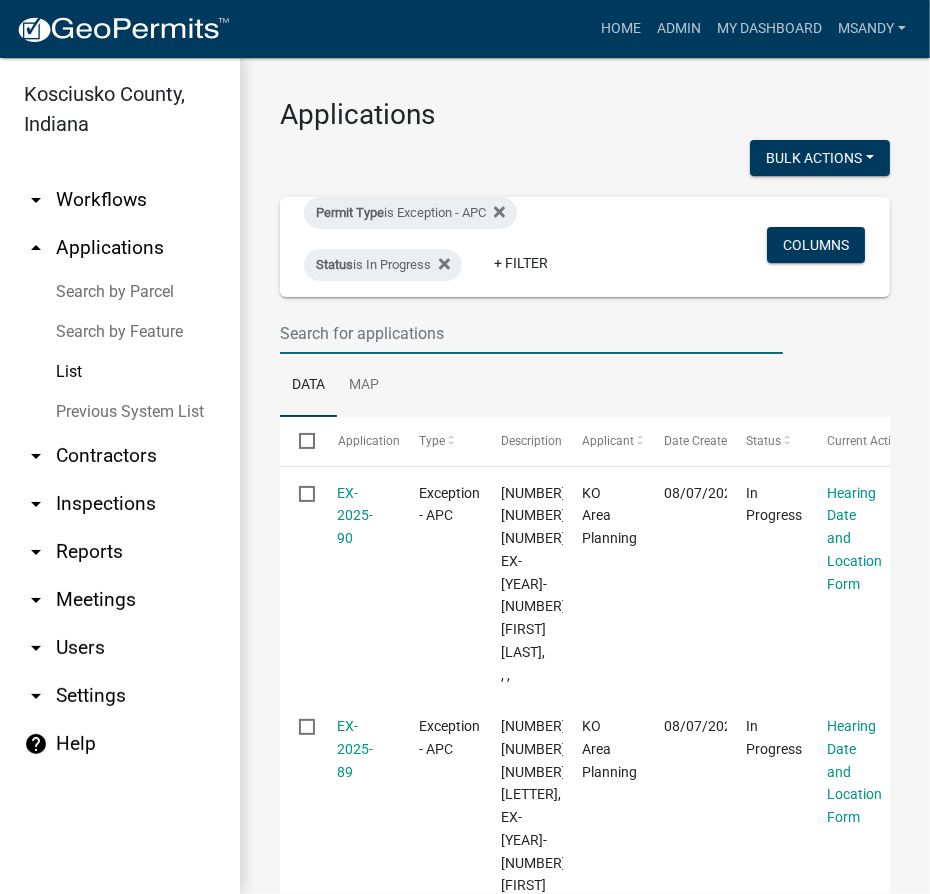 click at bounding box center [531, 333] 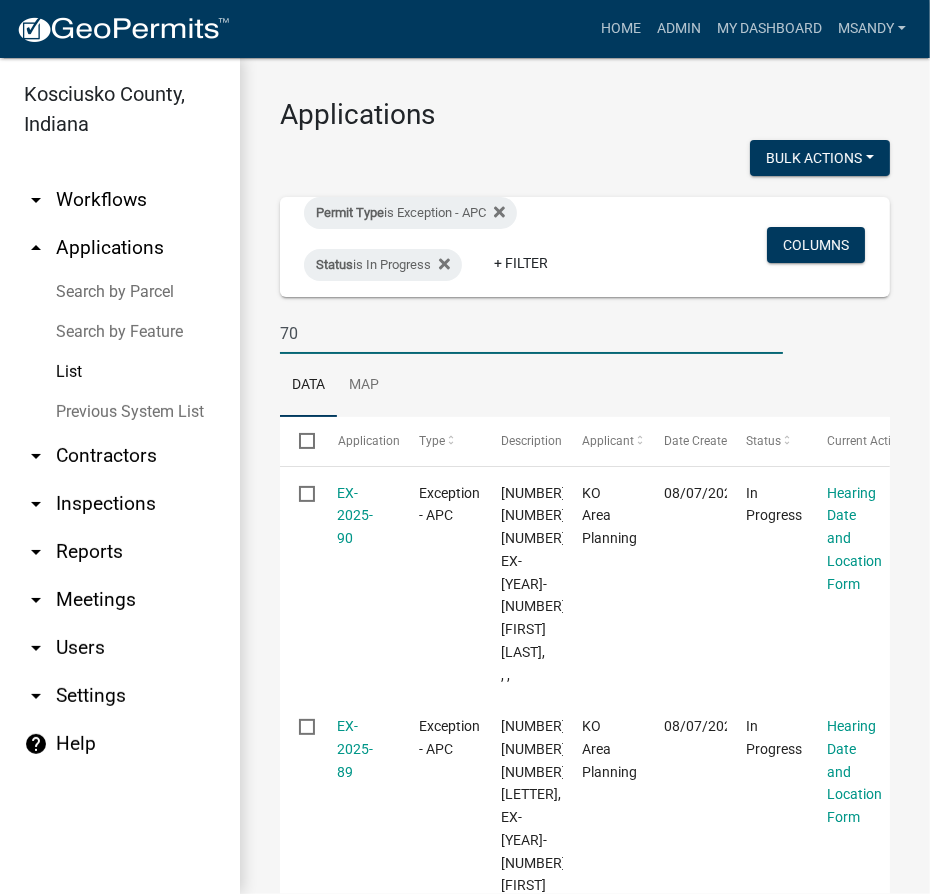 type on "70" 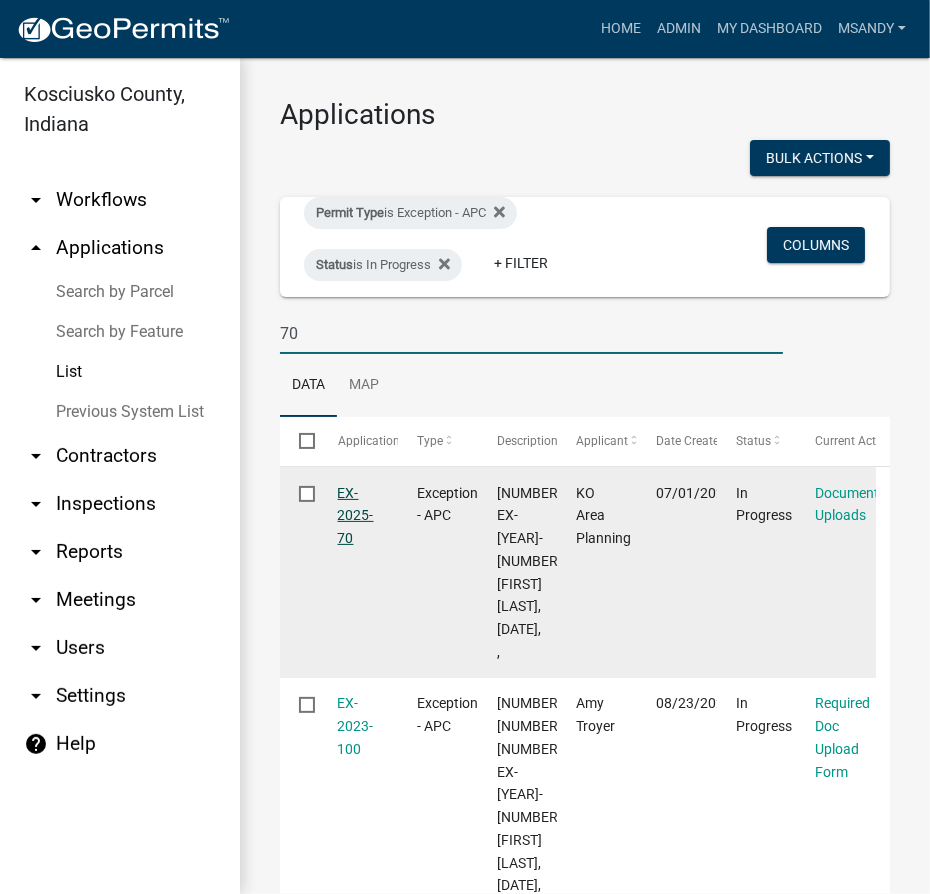 click on "EX-2025-70" 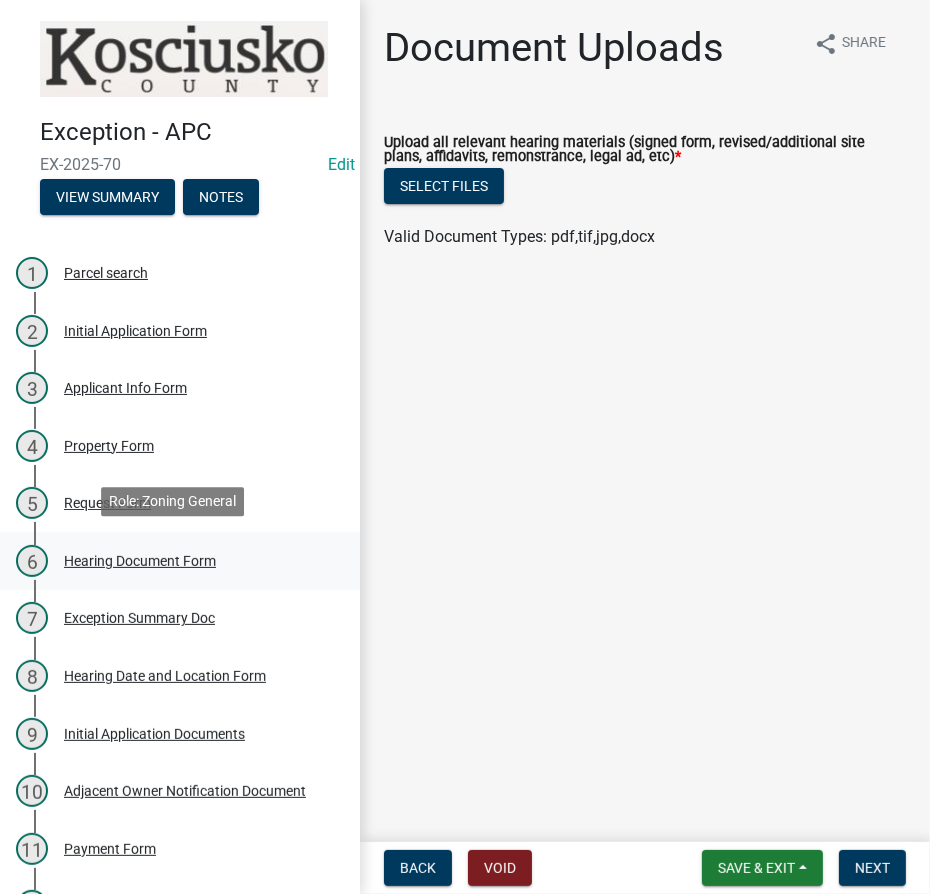 click on "Hearing Document Form" at bounding box center (140, 561) 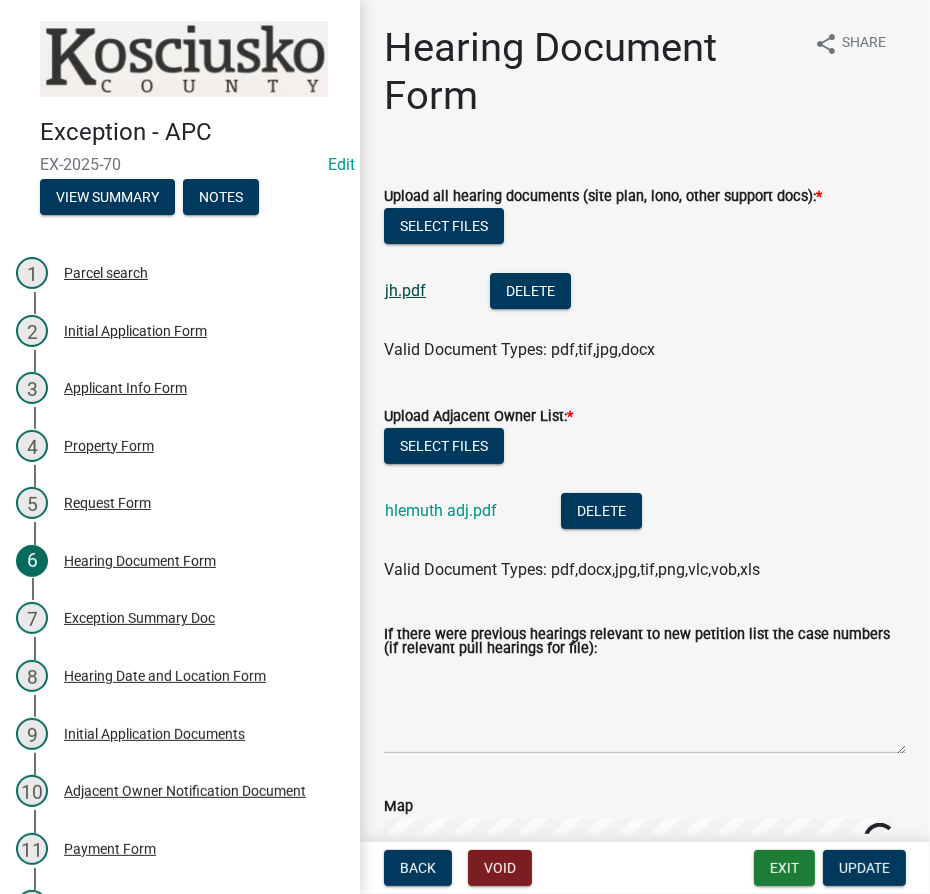 click on "jh.pdf" 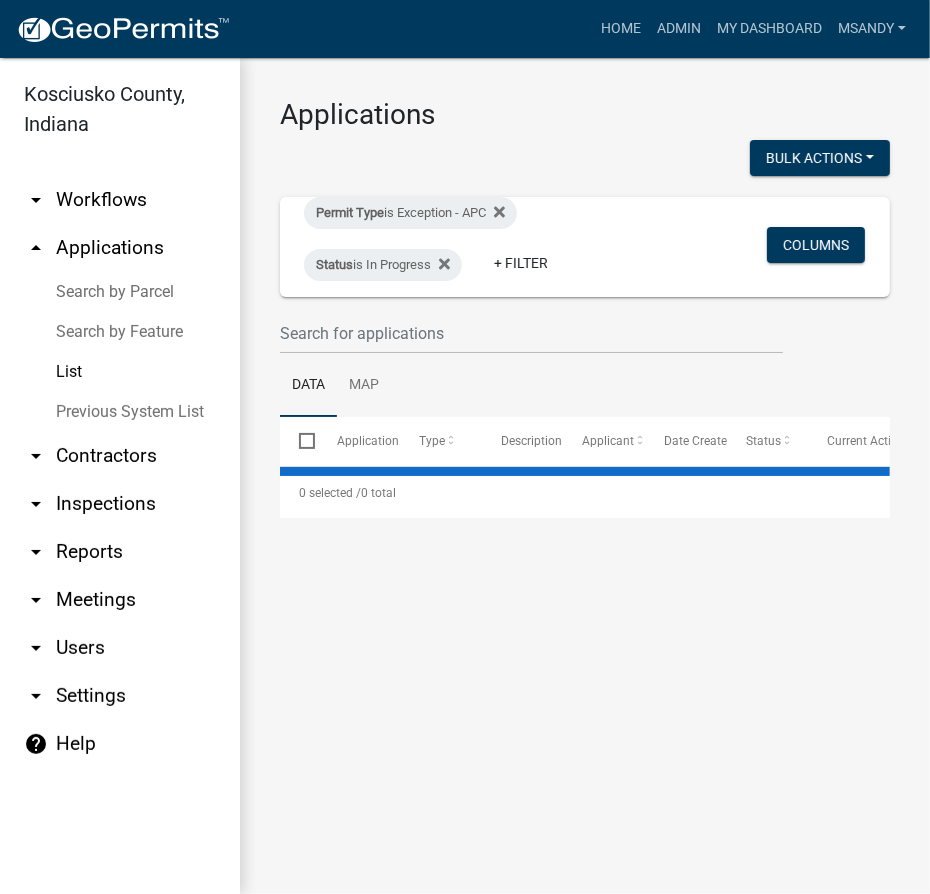 select on "3: 100" 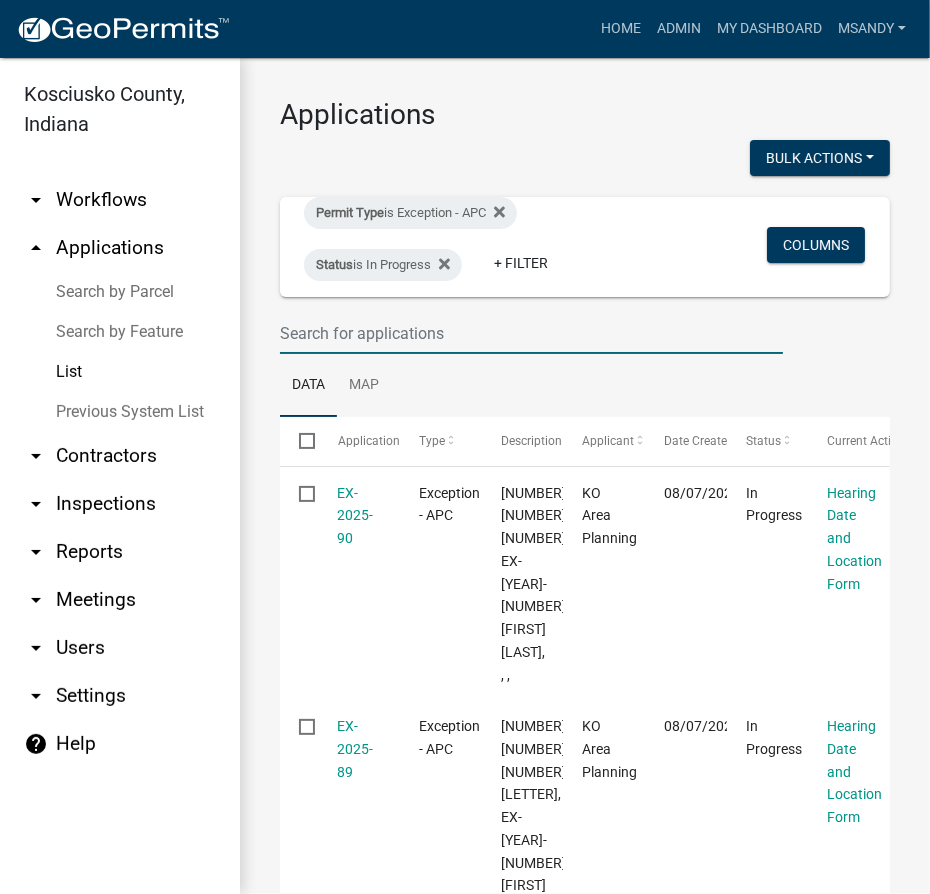 click at bounding box center (531, 333) 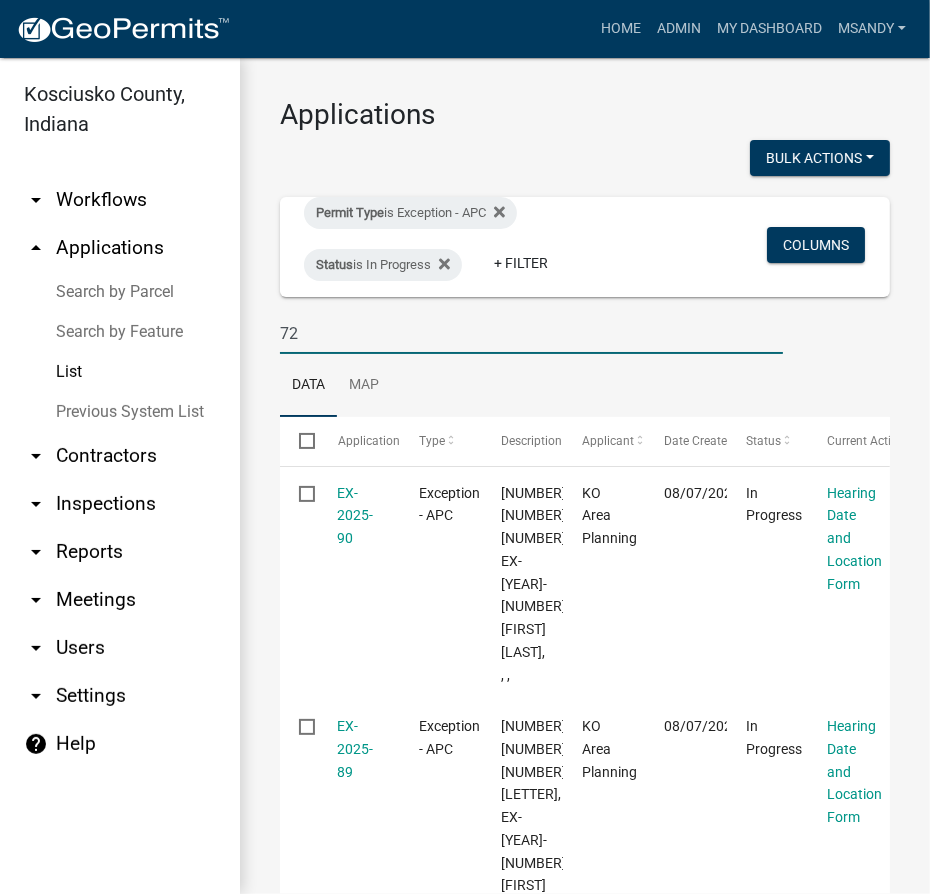 type on "72" 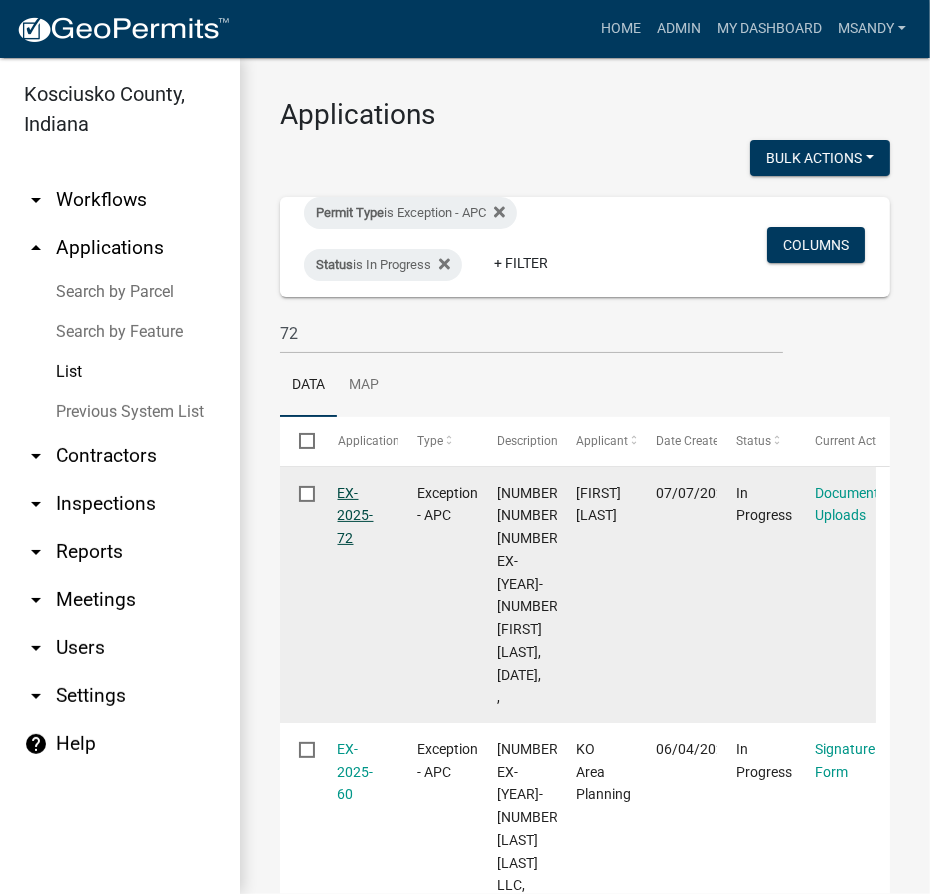 click on "EX-2025-72" 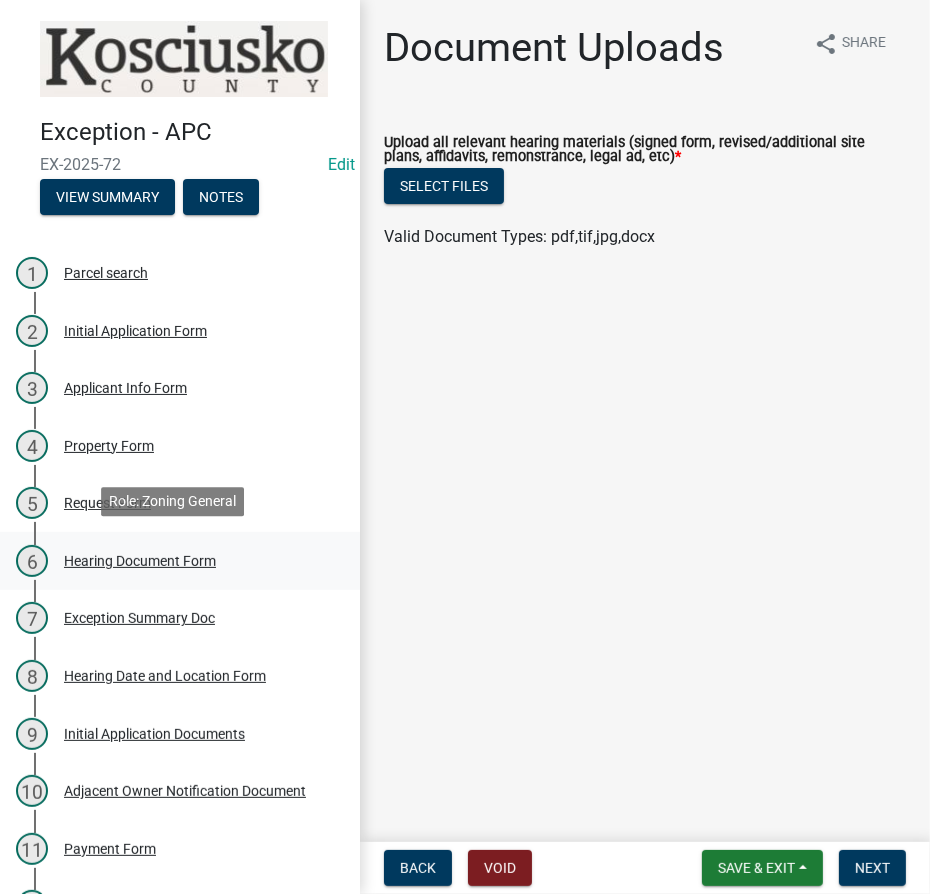 click on "Hearing Document Form" at bounding box center [140, 561] 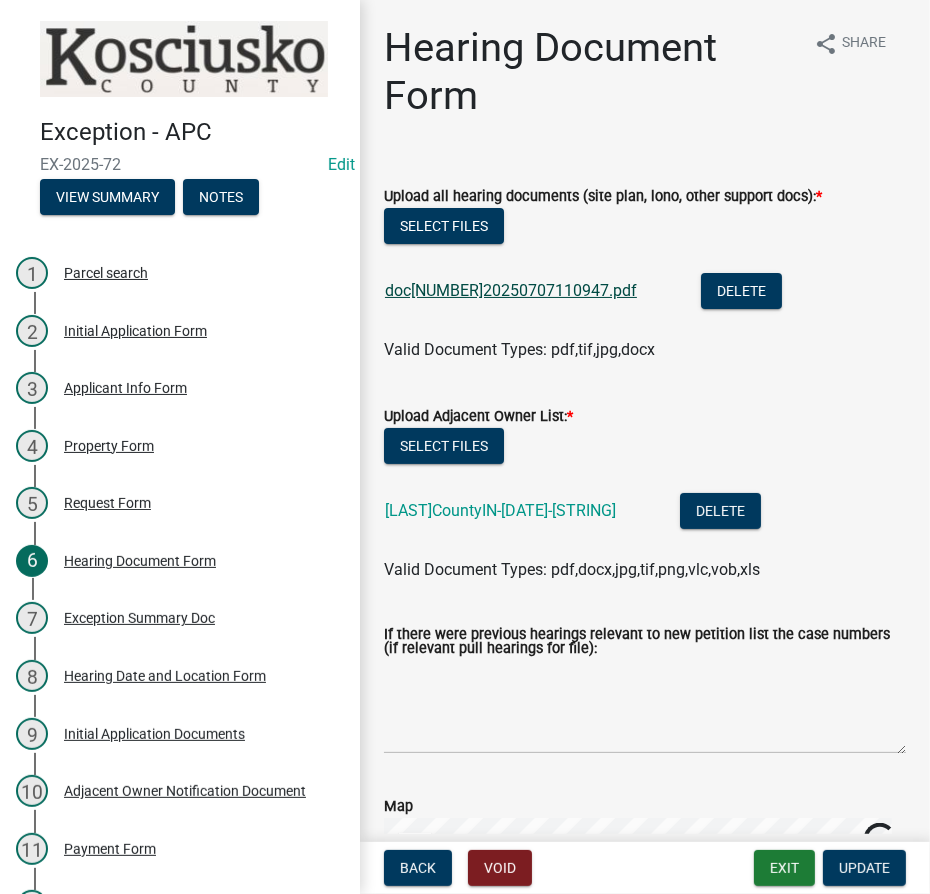 click on "doc27075420250707110947.pdf" 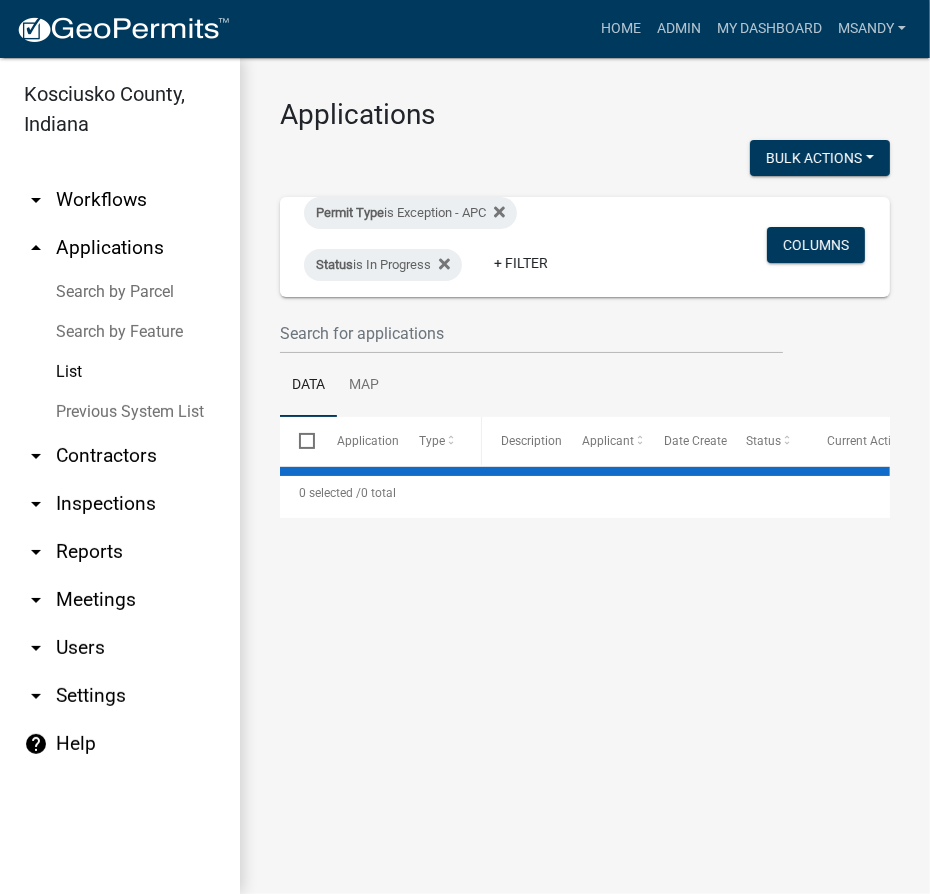 select on "3: 100" 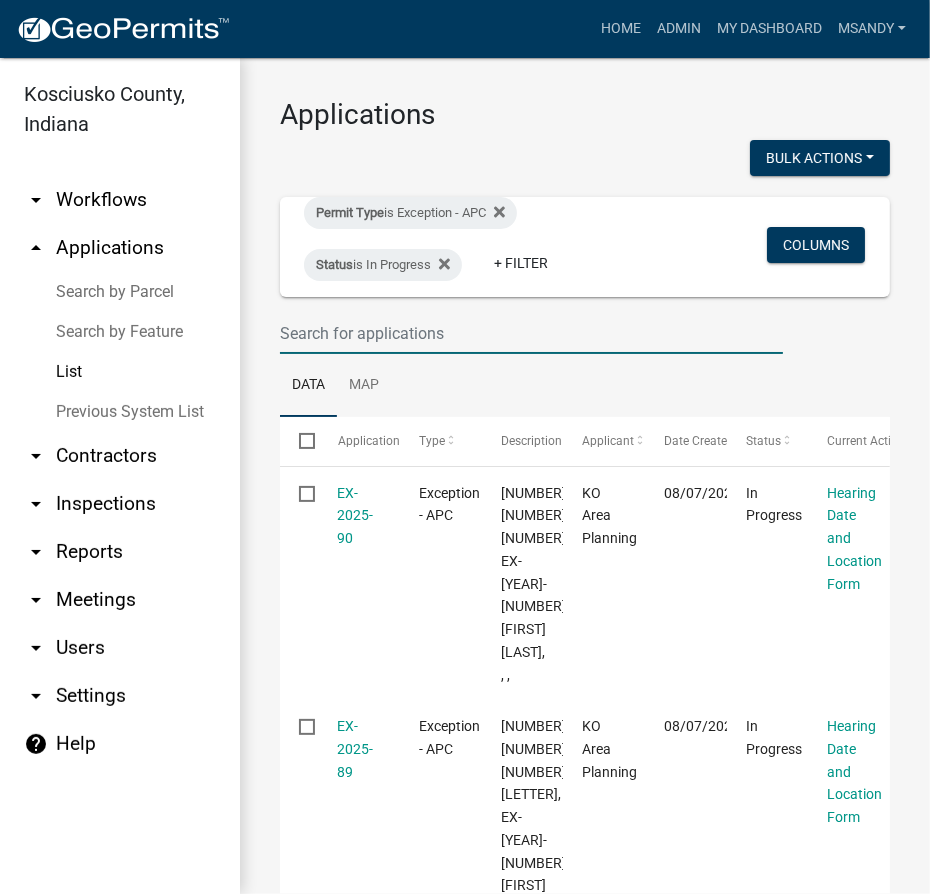 click at bounding box center (531, 333) 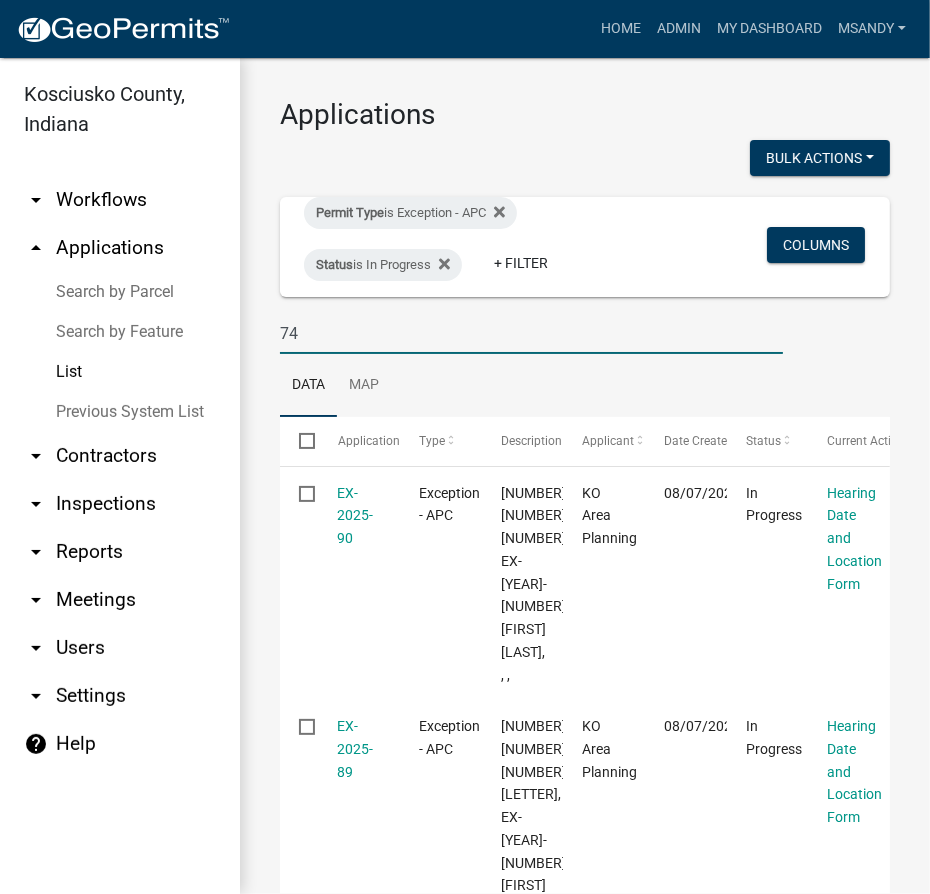 type on "74" 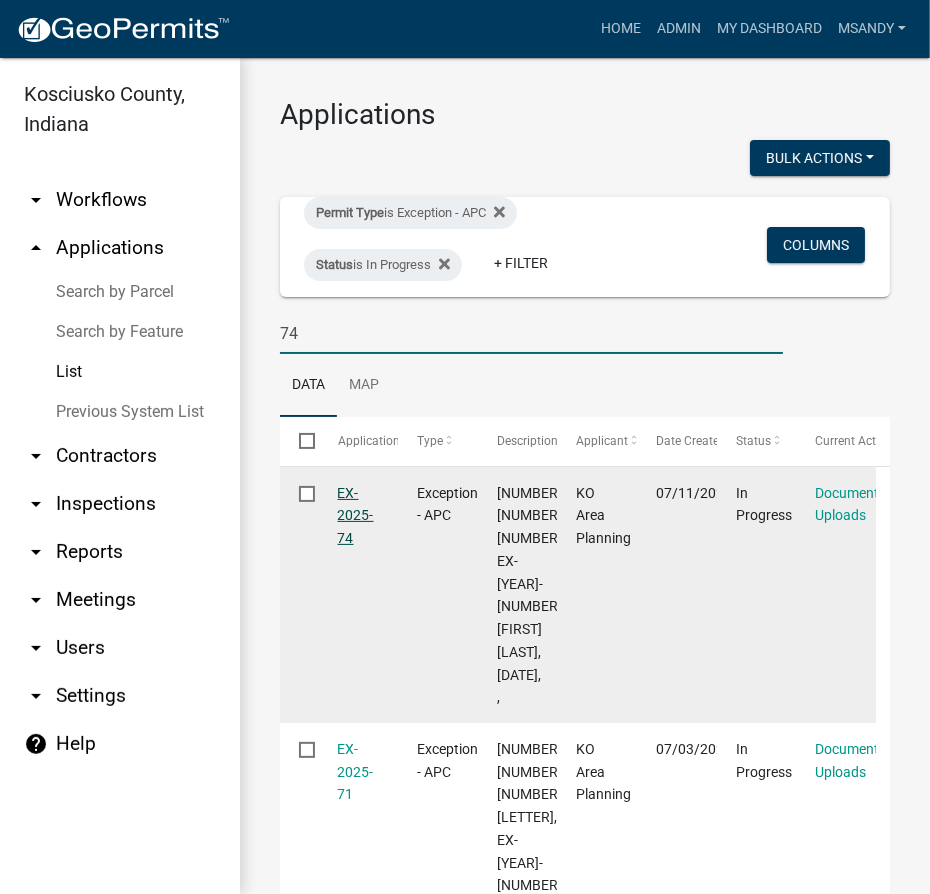 click on "EX-2025-74" 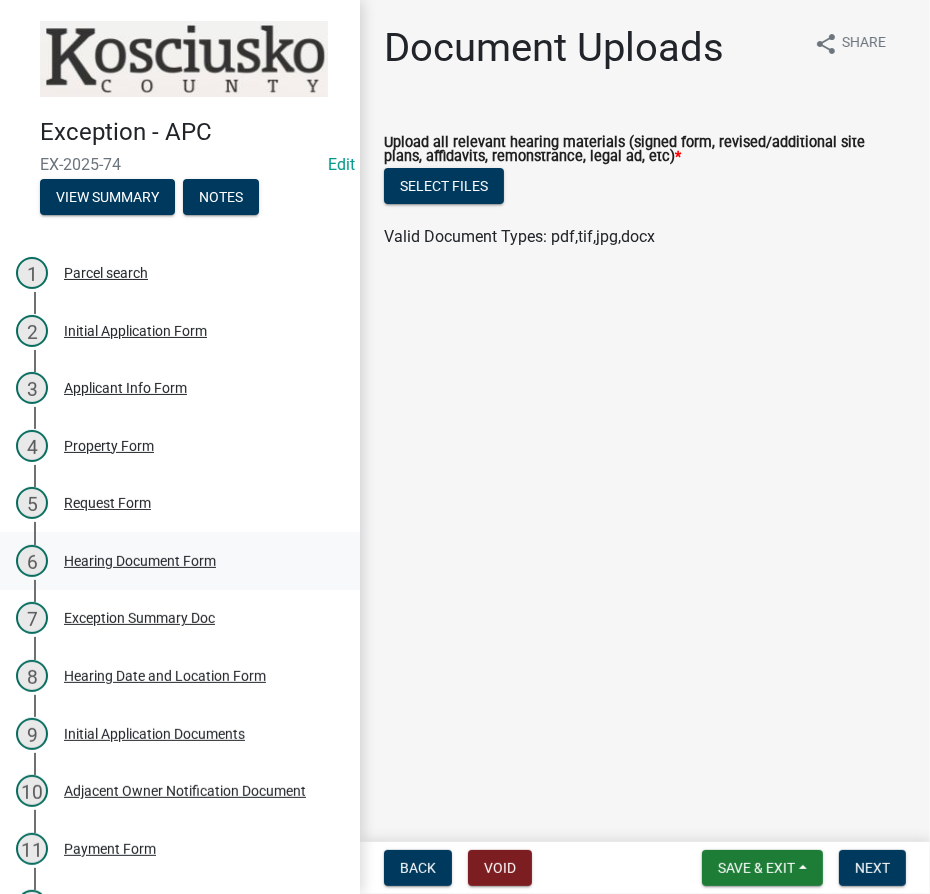 click on "Hearing Document Form" at bounding box center (140, 561) 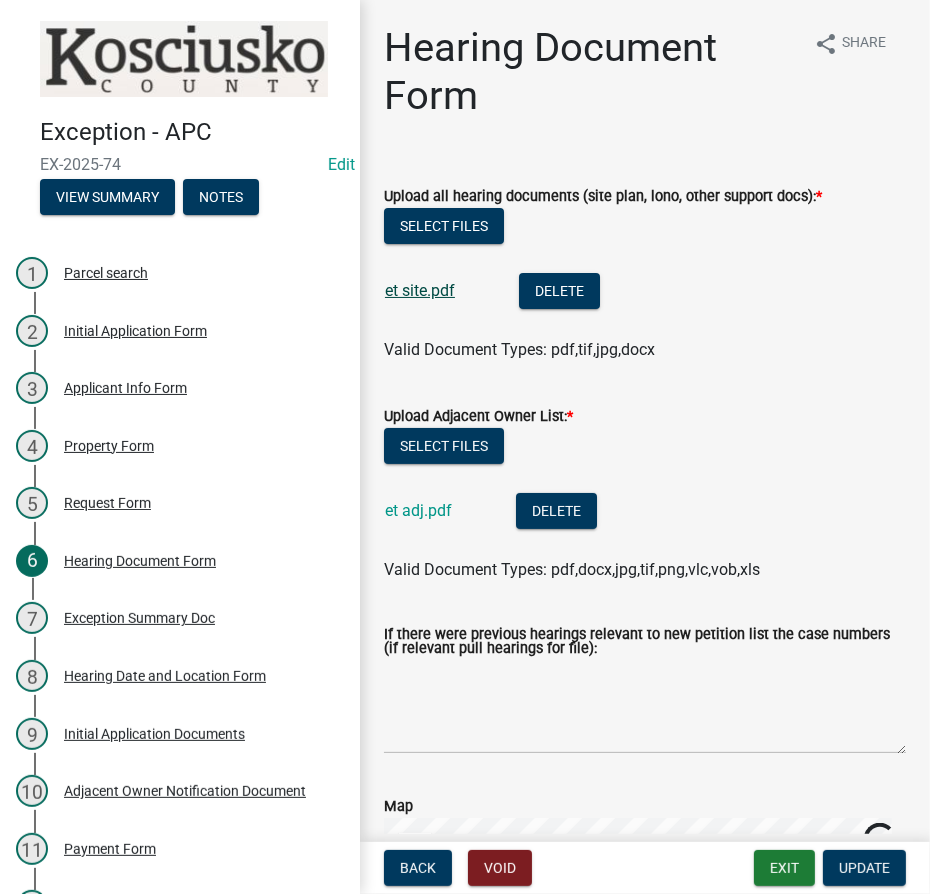 click on "et site.pdf" 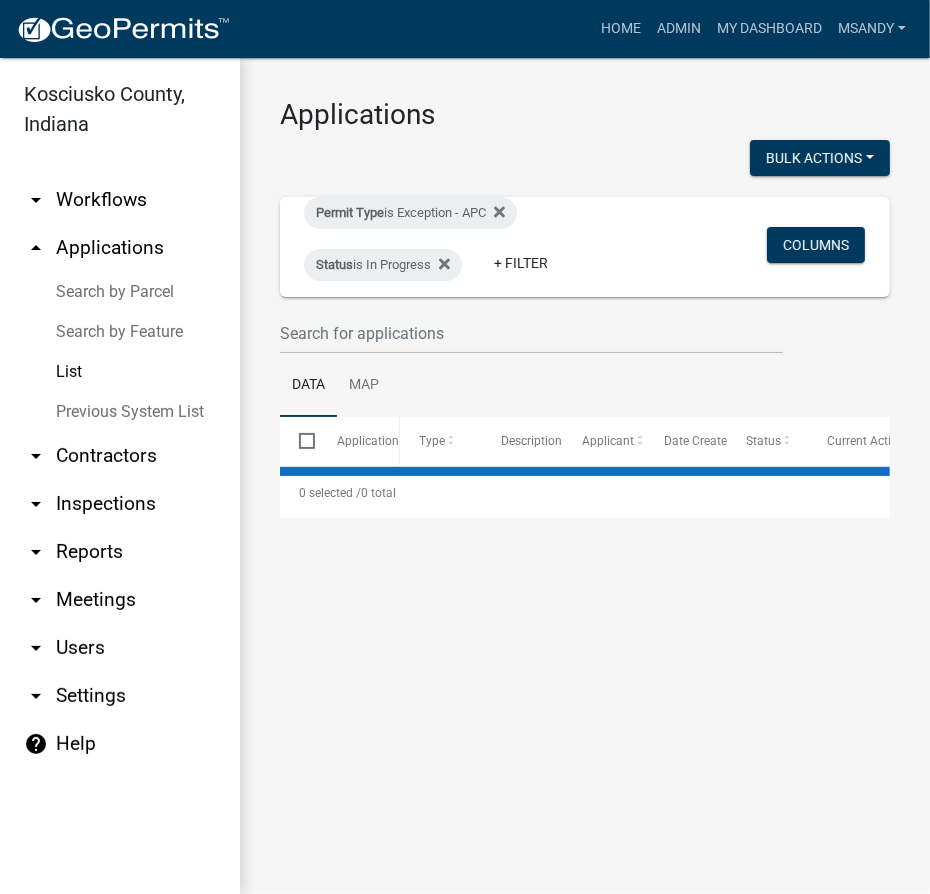 select on "3: 100" 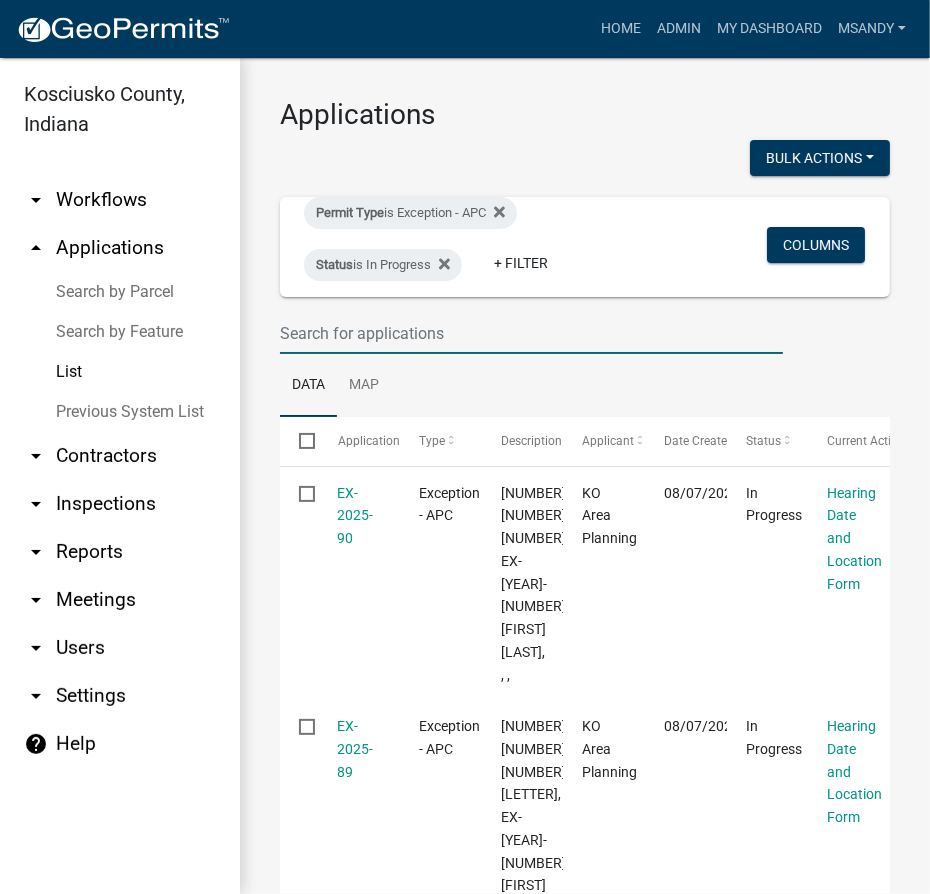 click at bounding box center [531, 333] 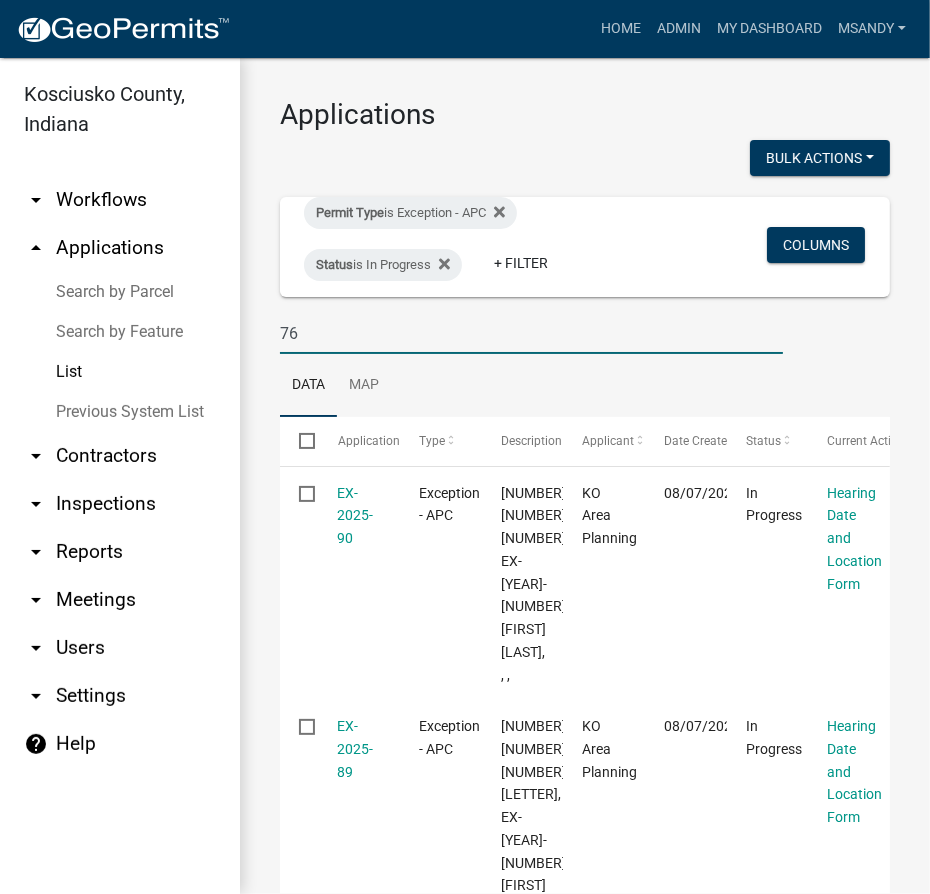 type on "76" 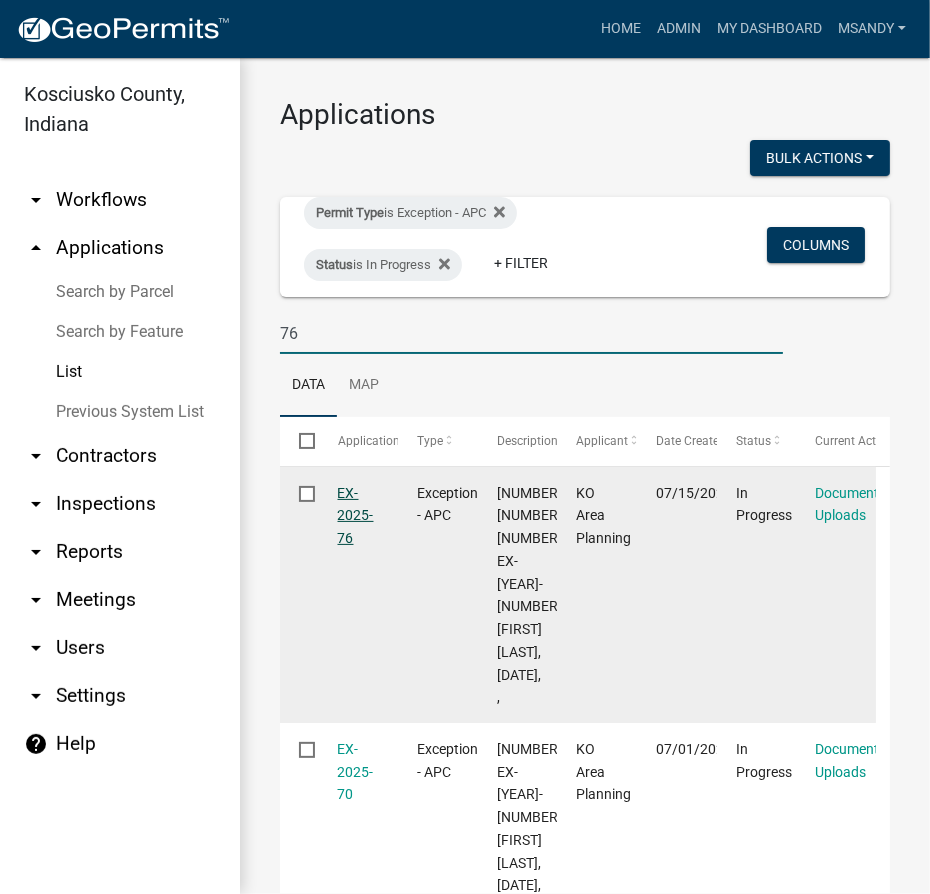 click on "EX-2025-76" 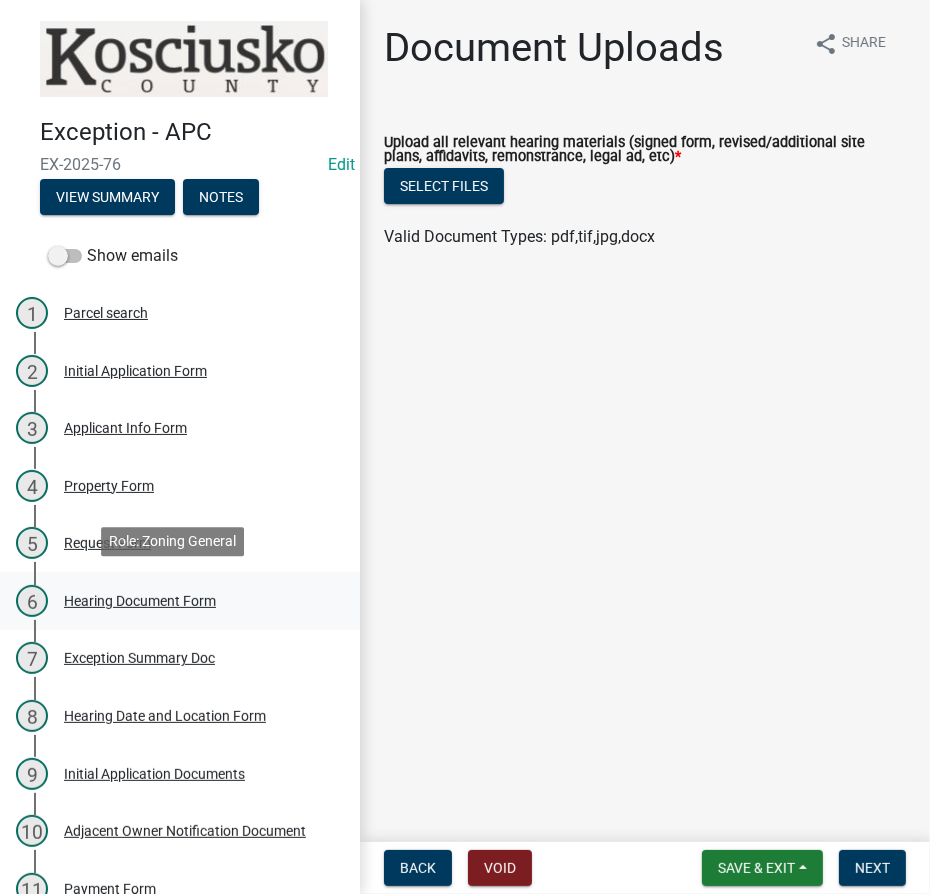 click on "Hearing Document Form" at bounding box center (140, 601) 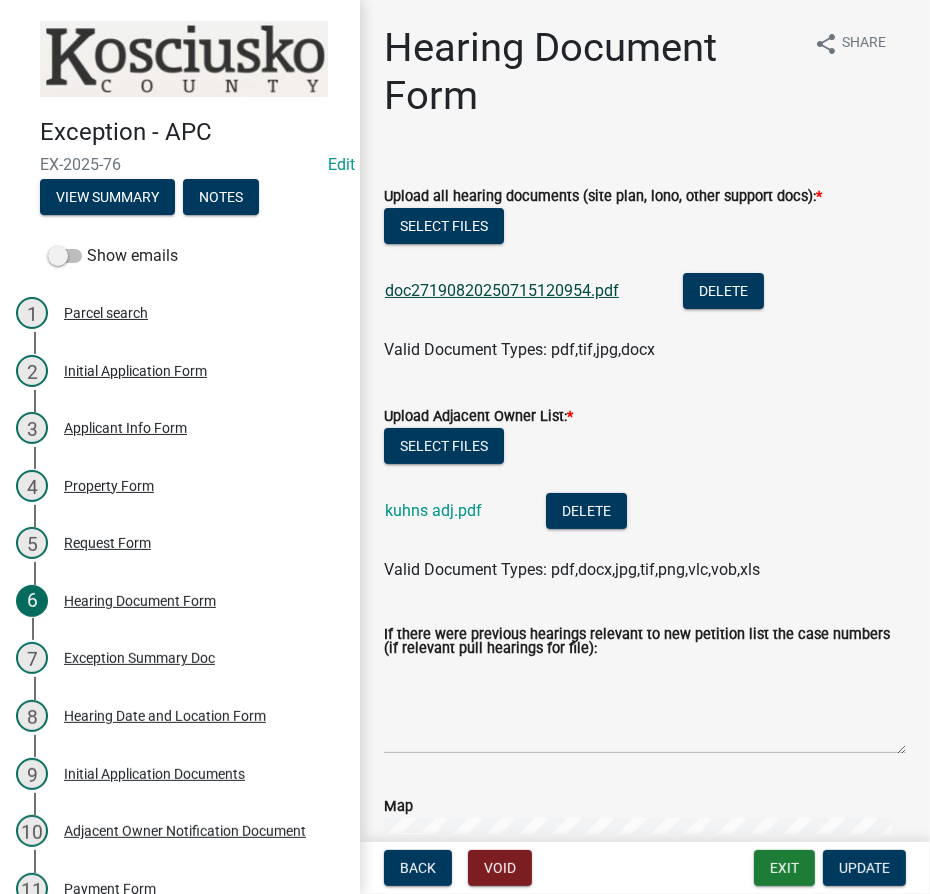 click on "doc27190820250715120954.pdf" 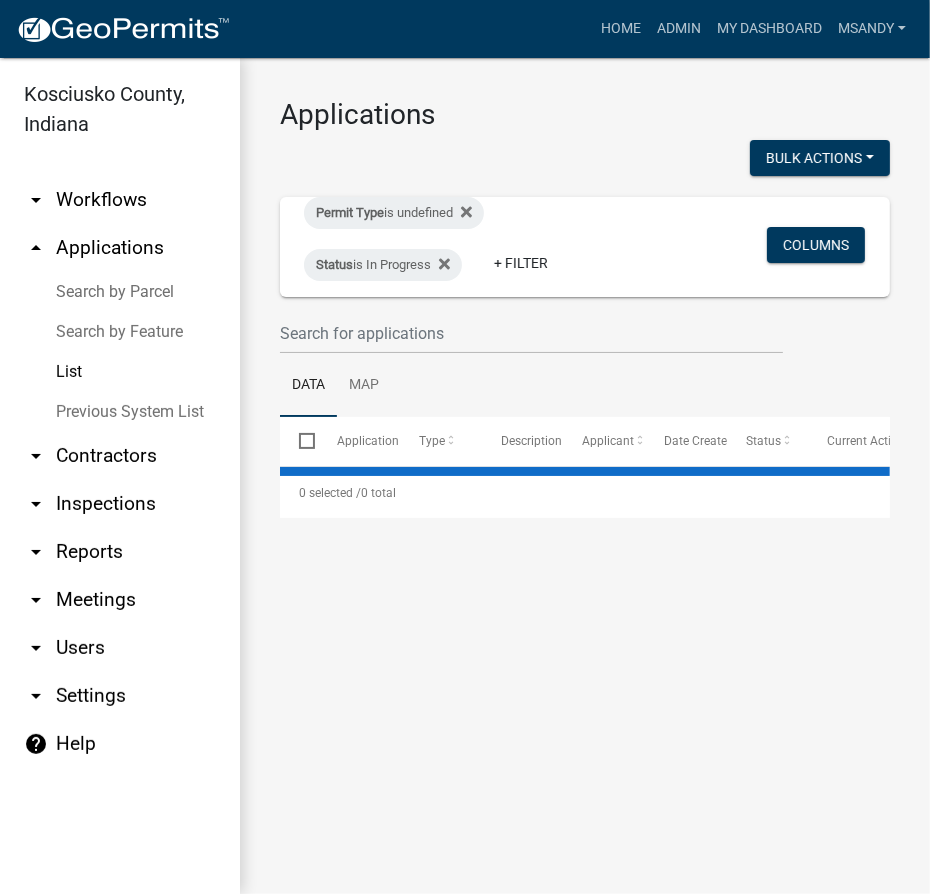 select on "3: 100" 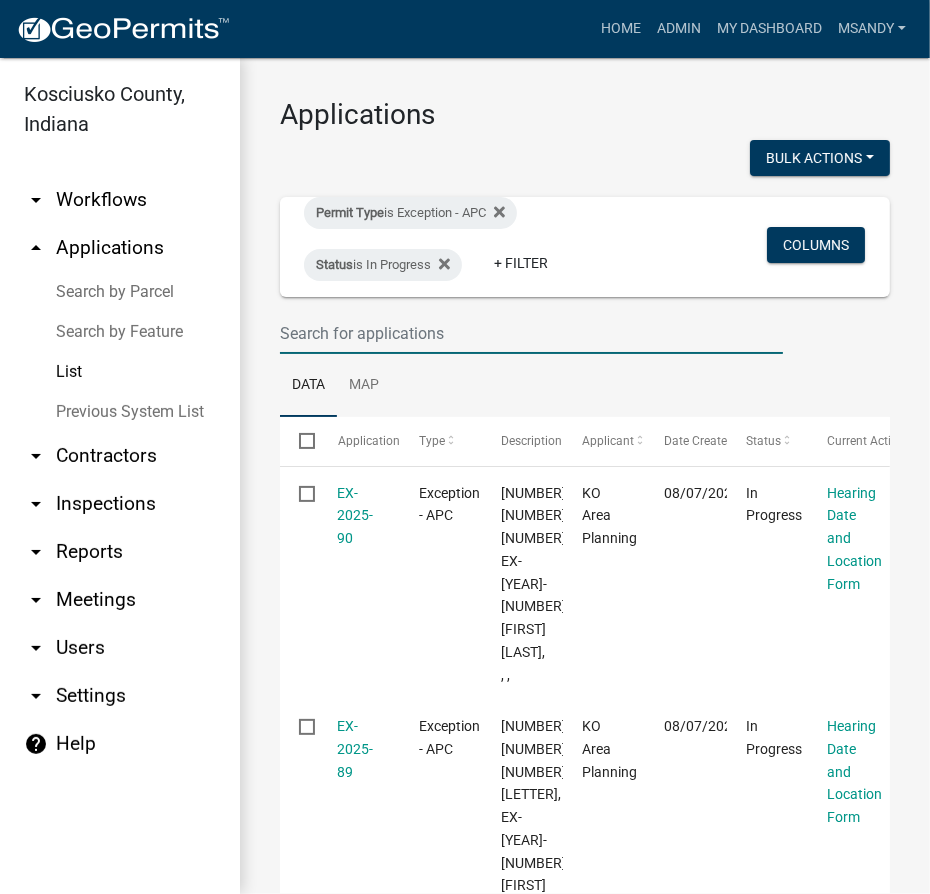 click at bounding box center [531, 333] 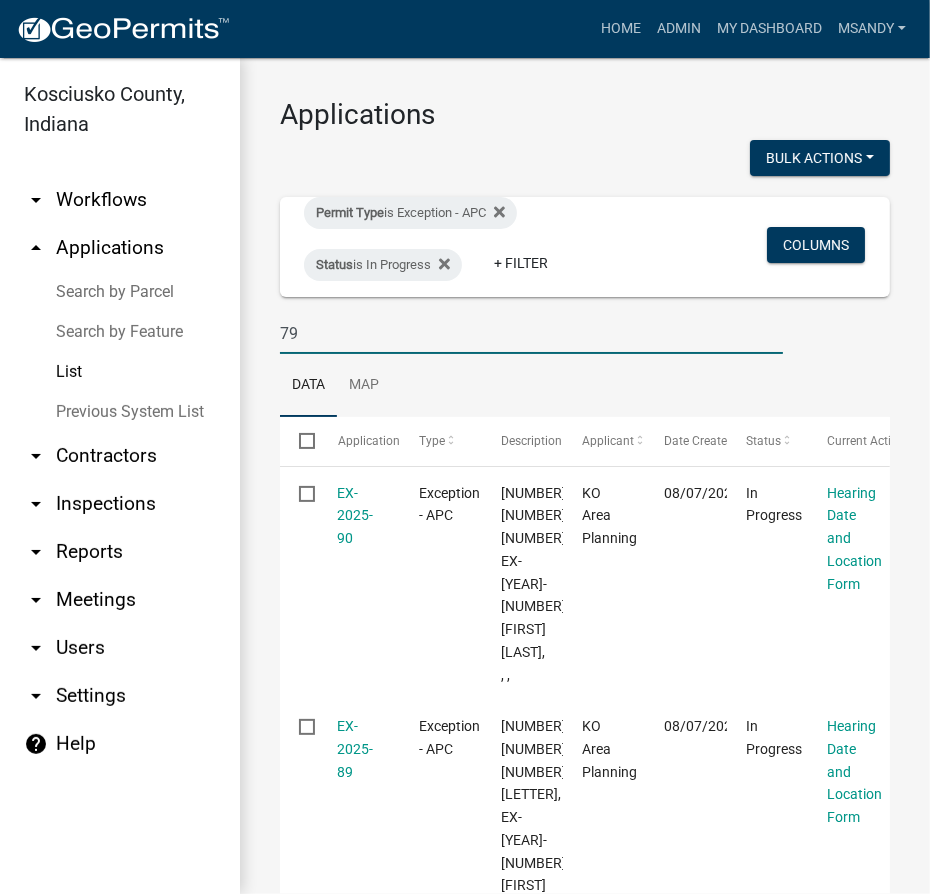 type on "79" 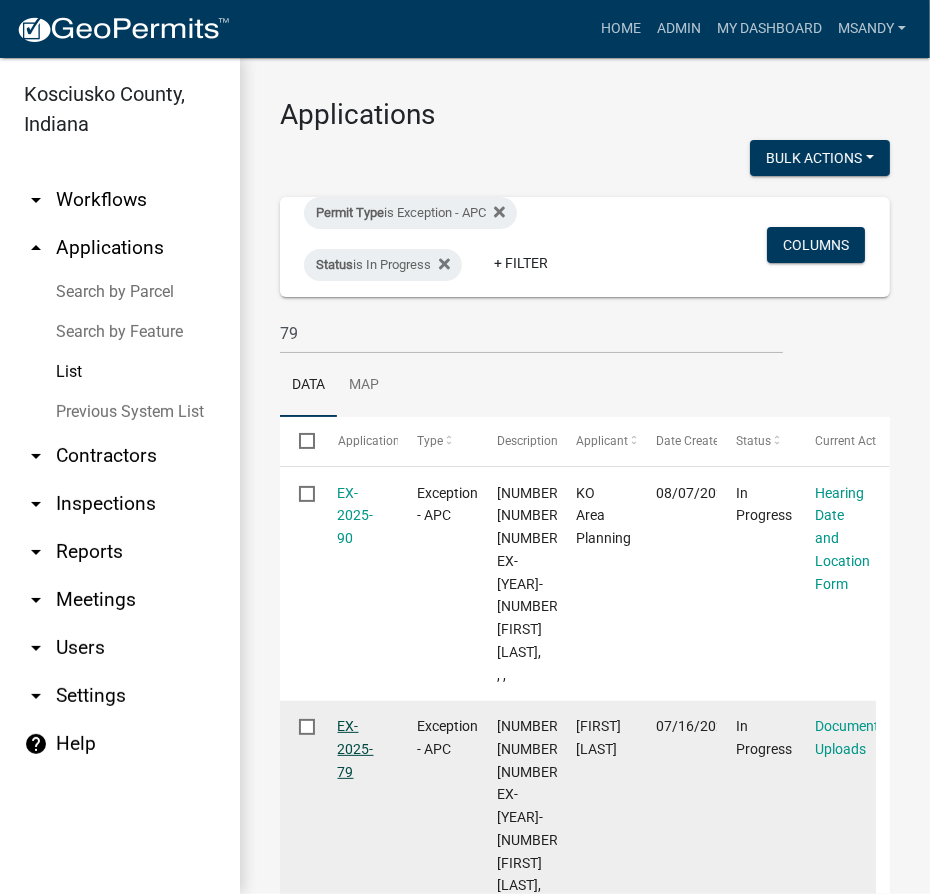 click on "EX-2025-79" 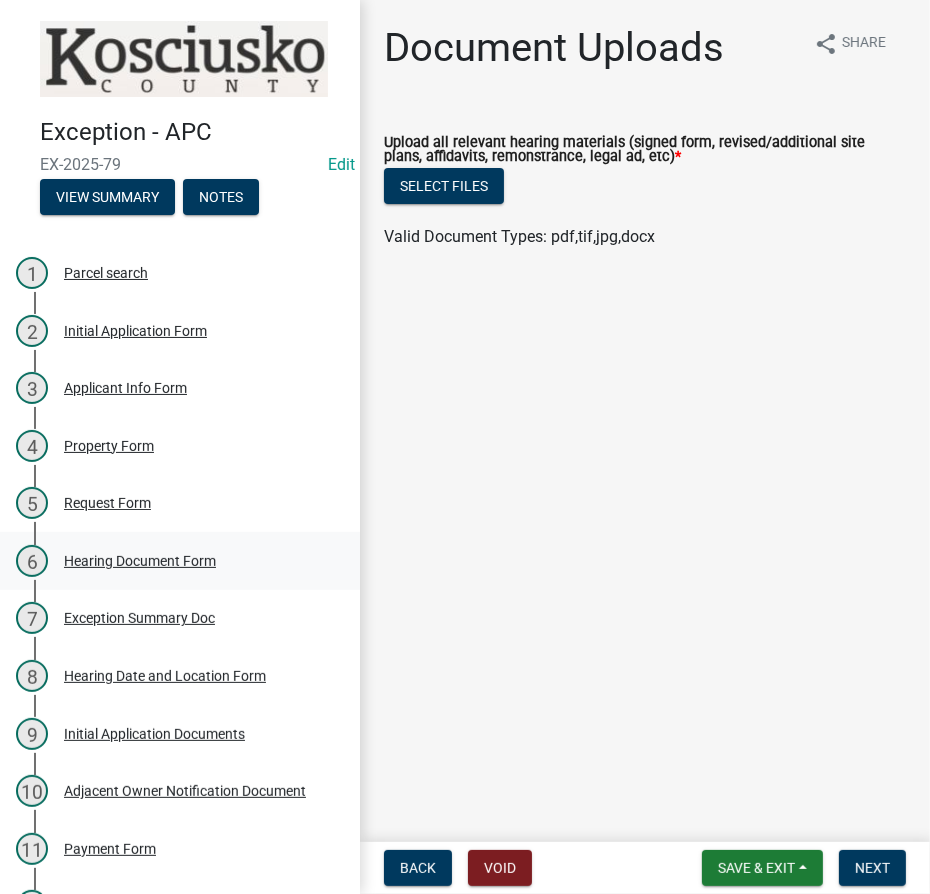 click on "Hearing Document Form" at bounding box center (140, 561) 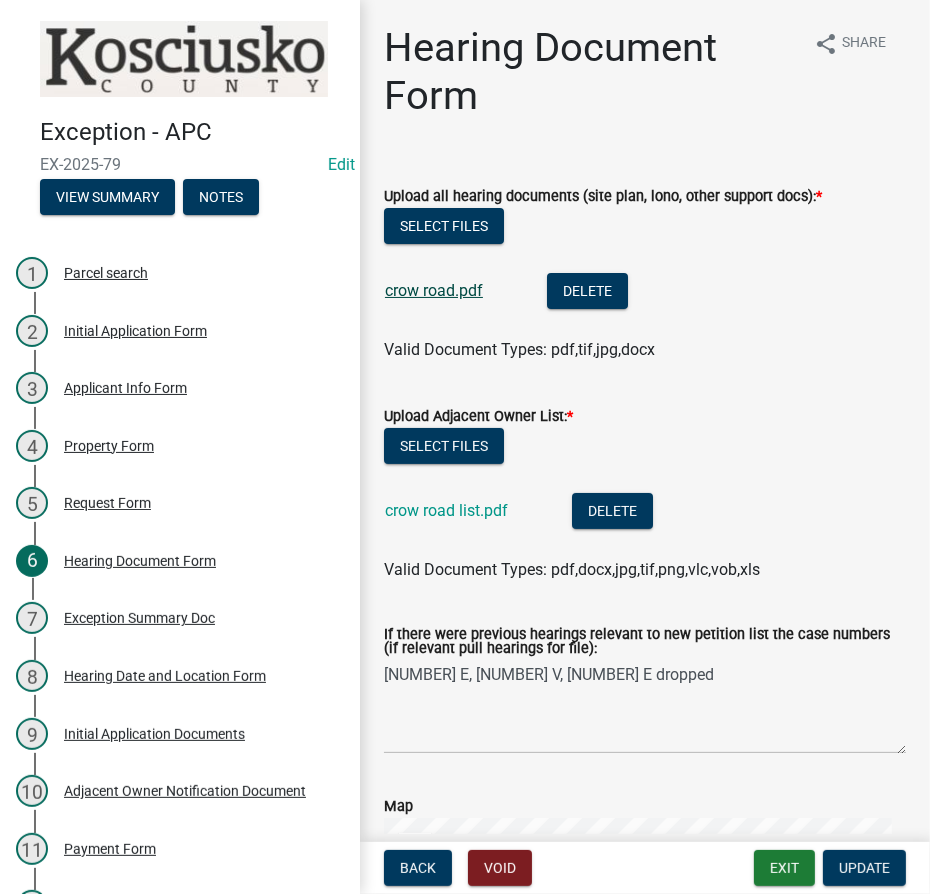 click on "crow road.pdf" 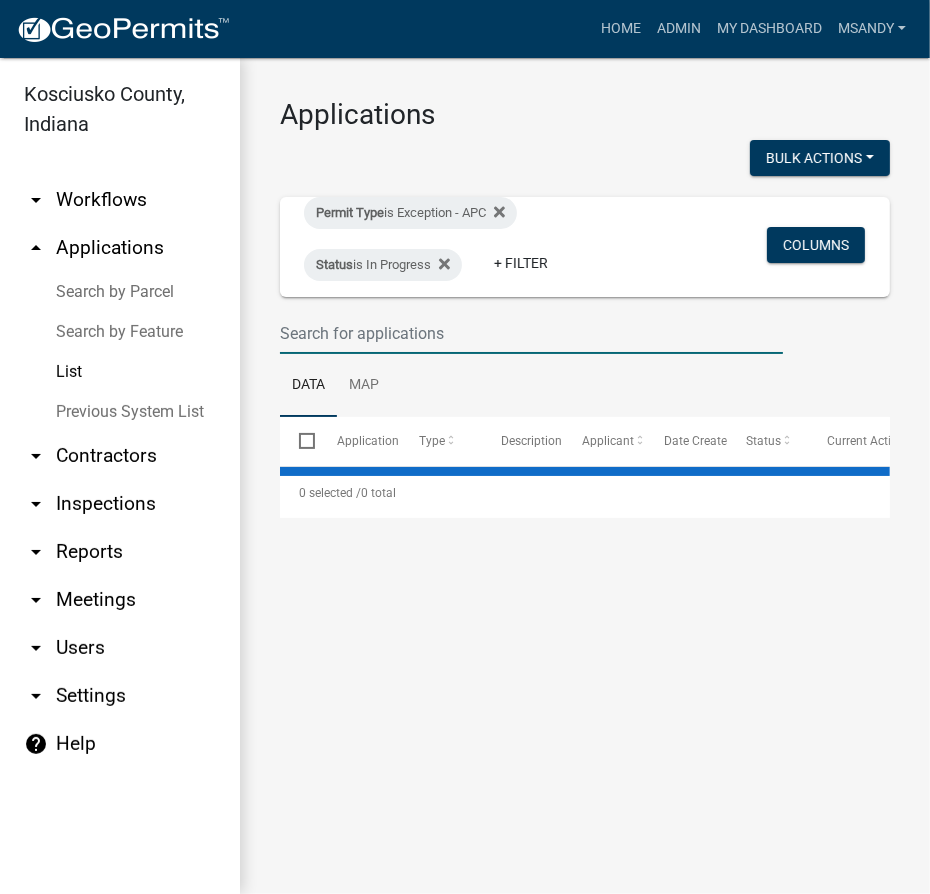 click at bounding box center [531, 333] 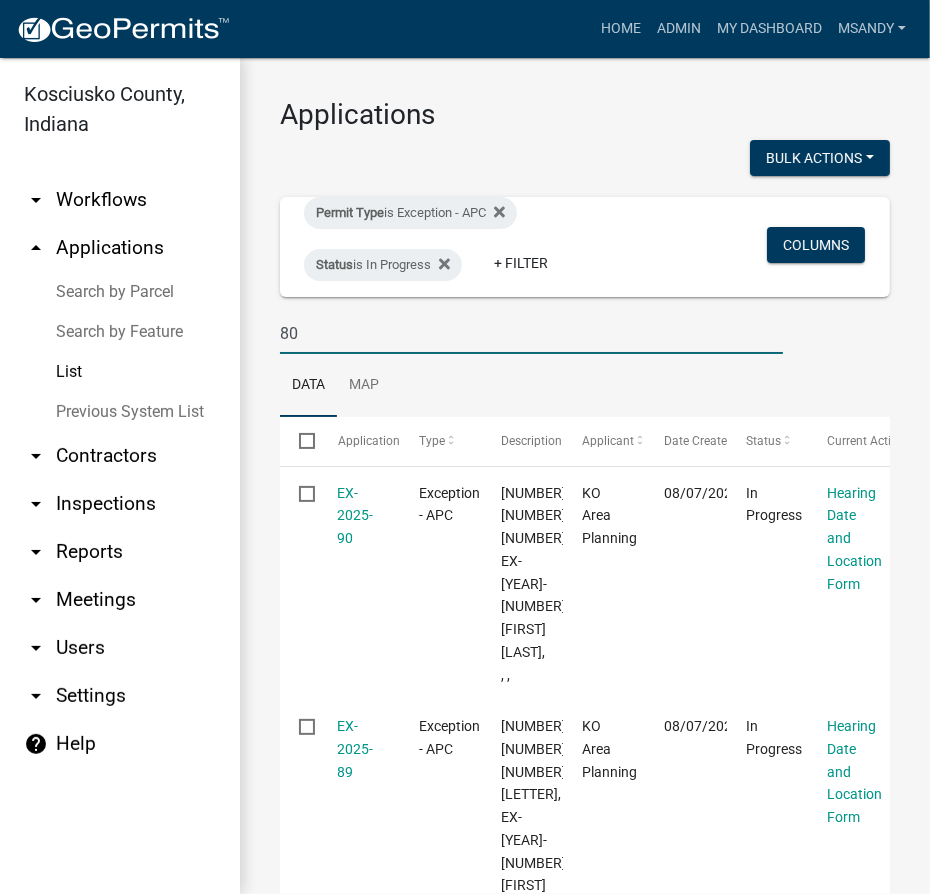 type on "80" 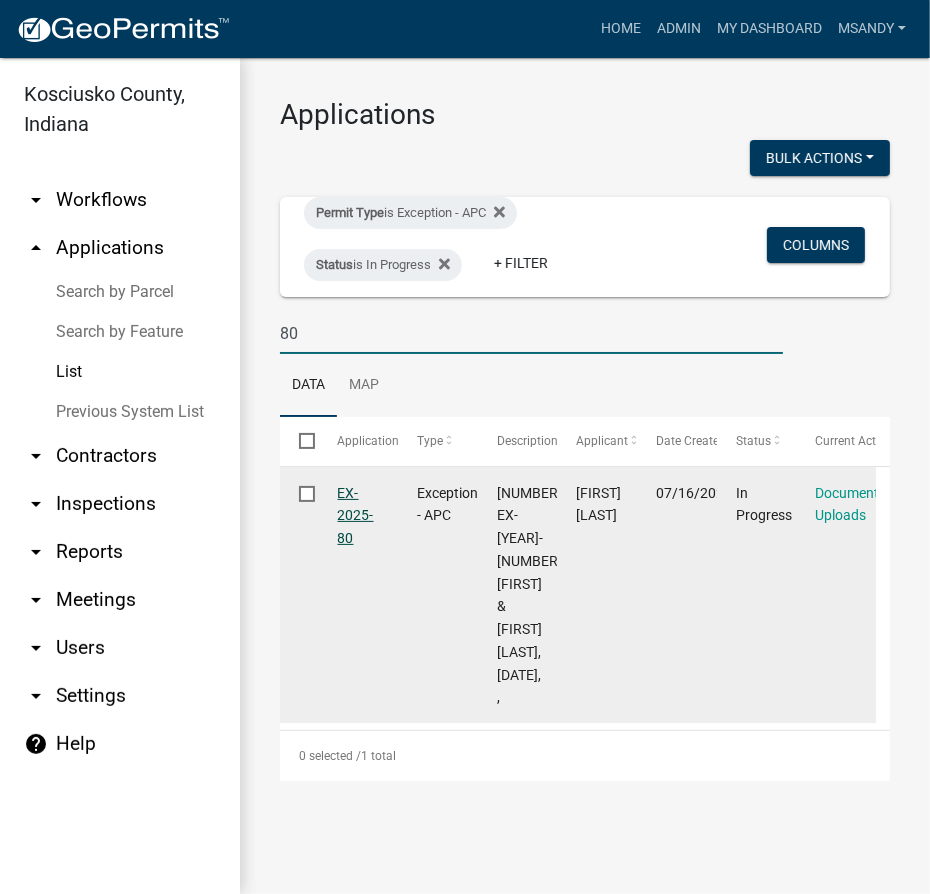 click on "EX-2025-80" 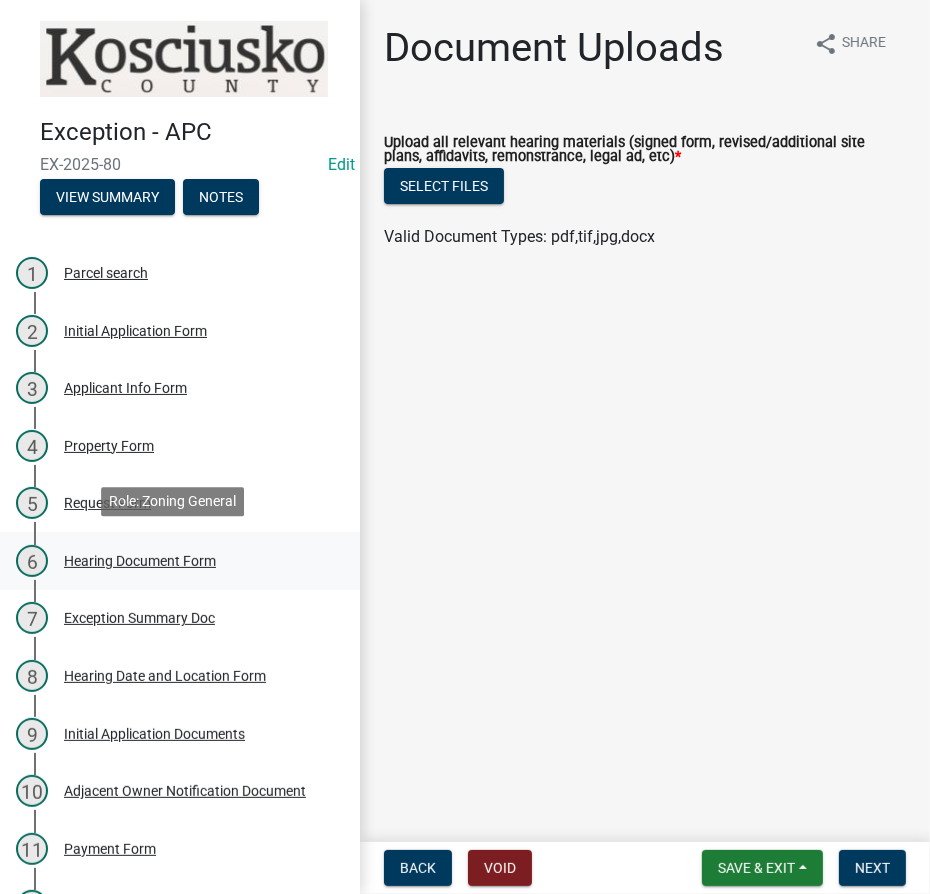 click on "Hearing Document Form" at bounding box center [140, 561] 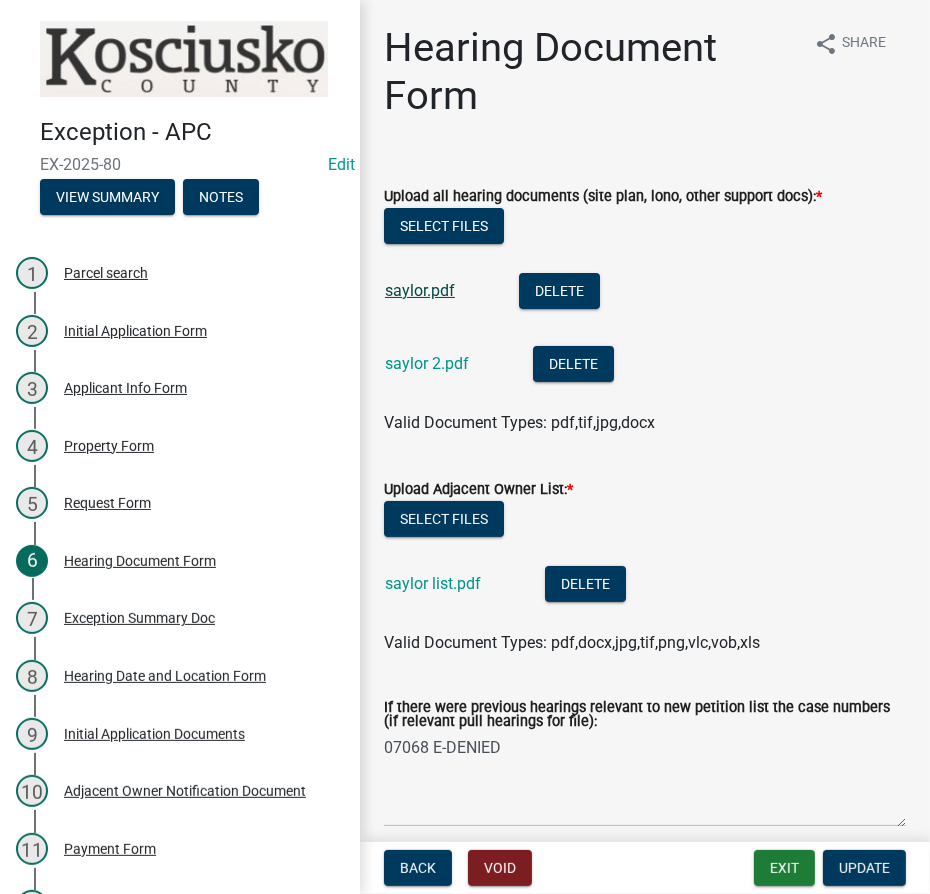 click on "saylor.pdf" 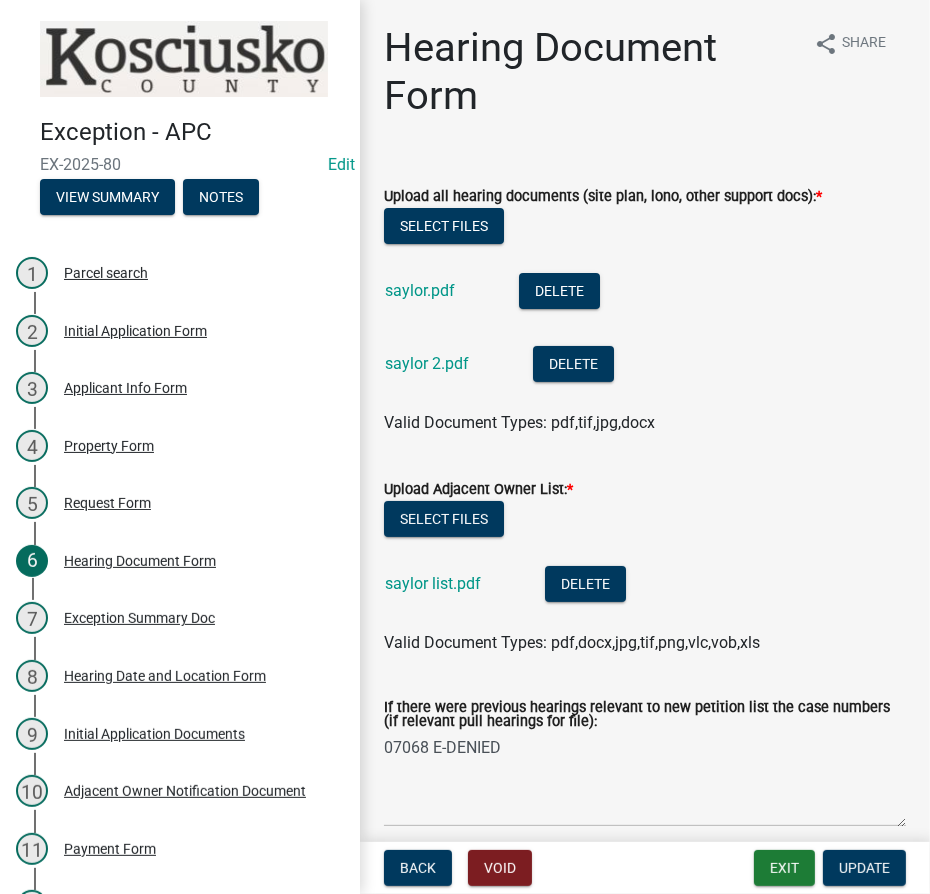 click on "saylor 2.pdf" 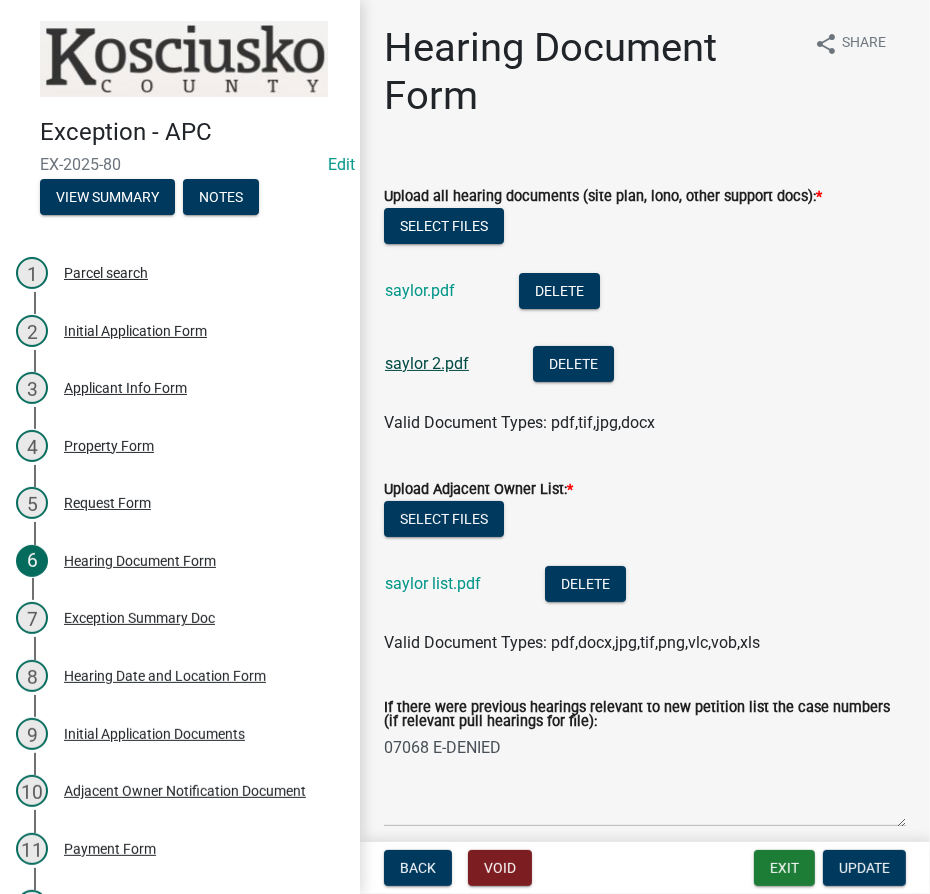click on "saylor 2.pdf" 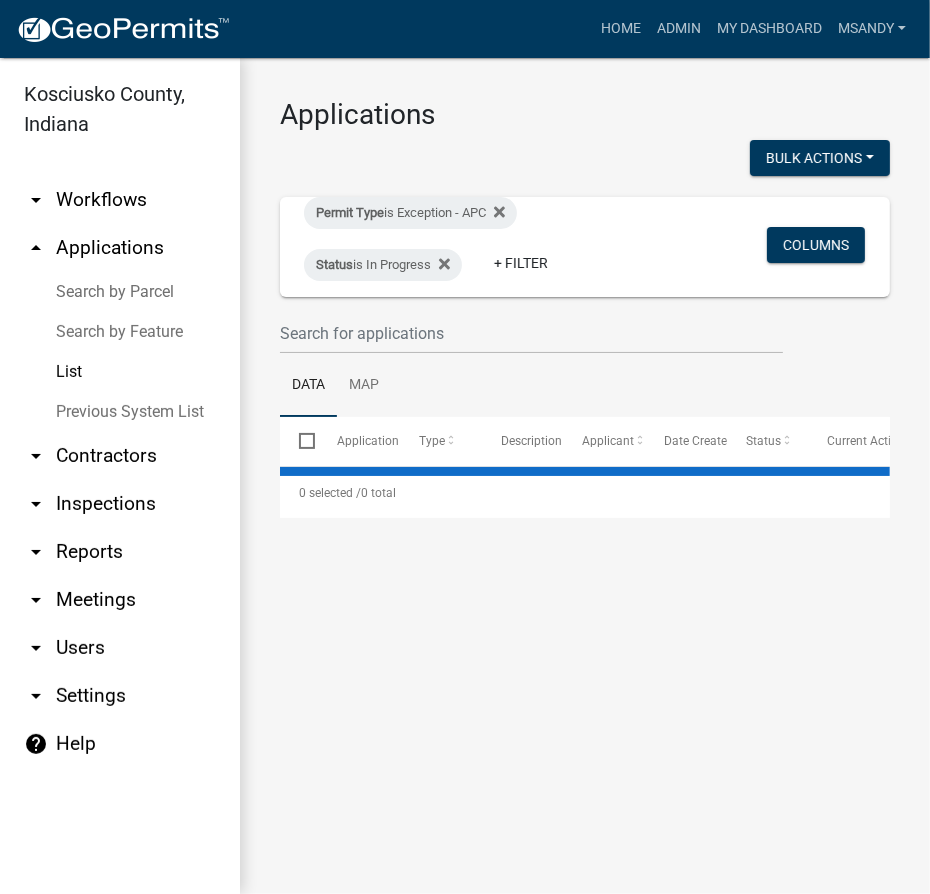 select on "3: 100" 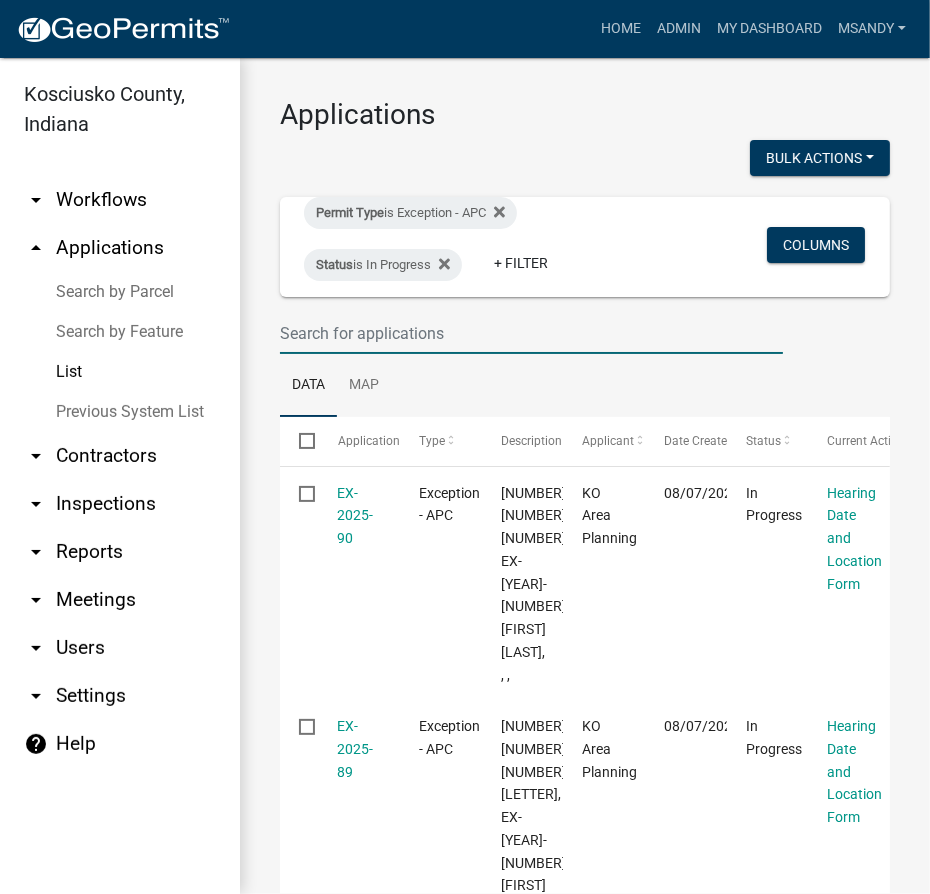 click at bounding box center (531, 333) 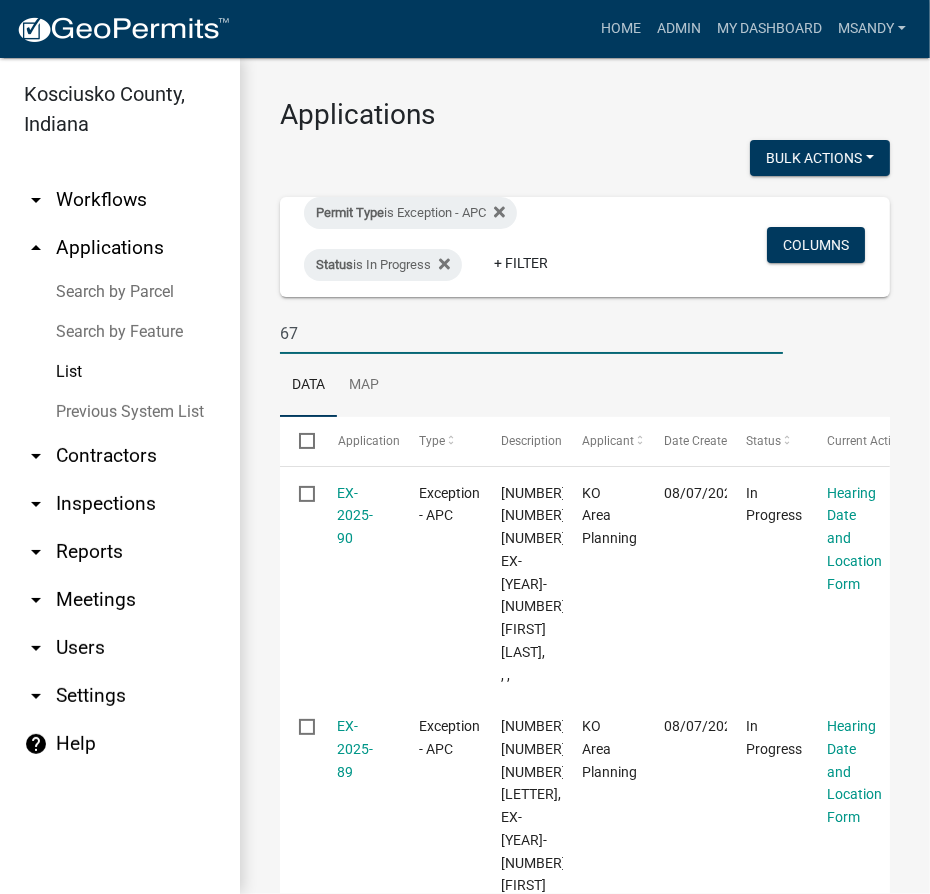 type on "67" 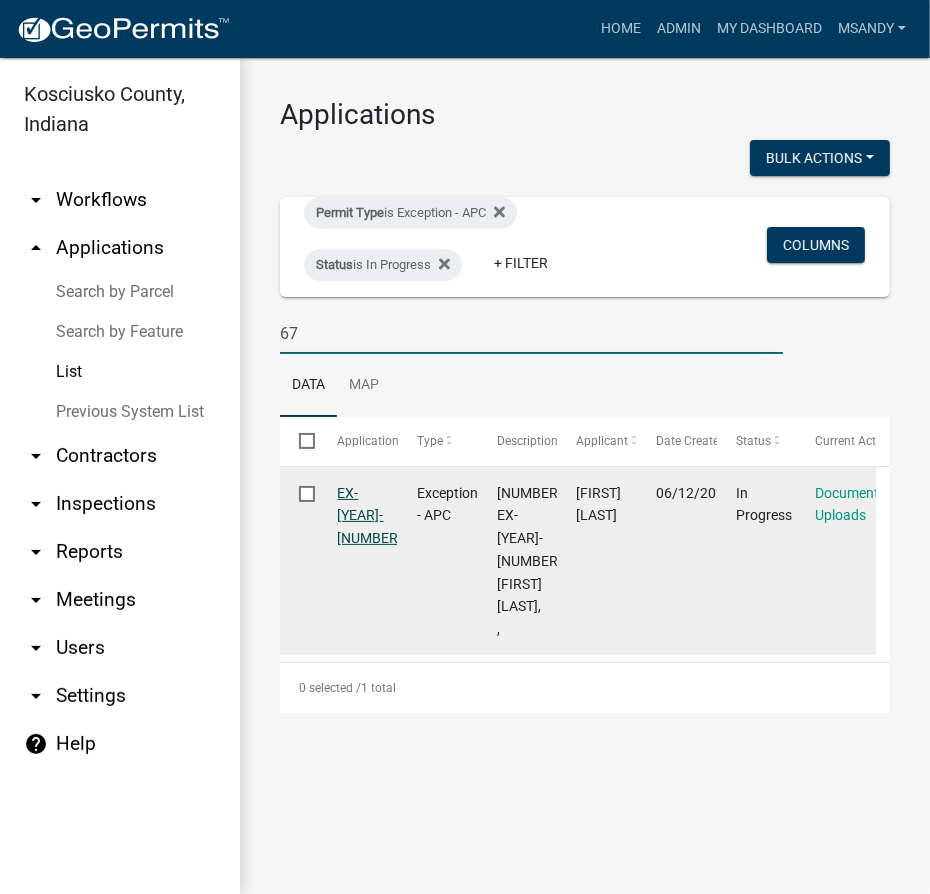 click on "EX-2025-67" 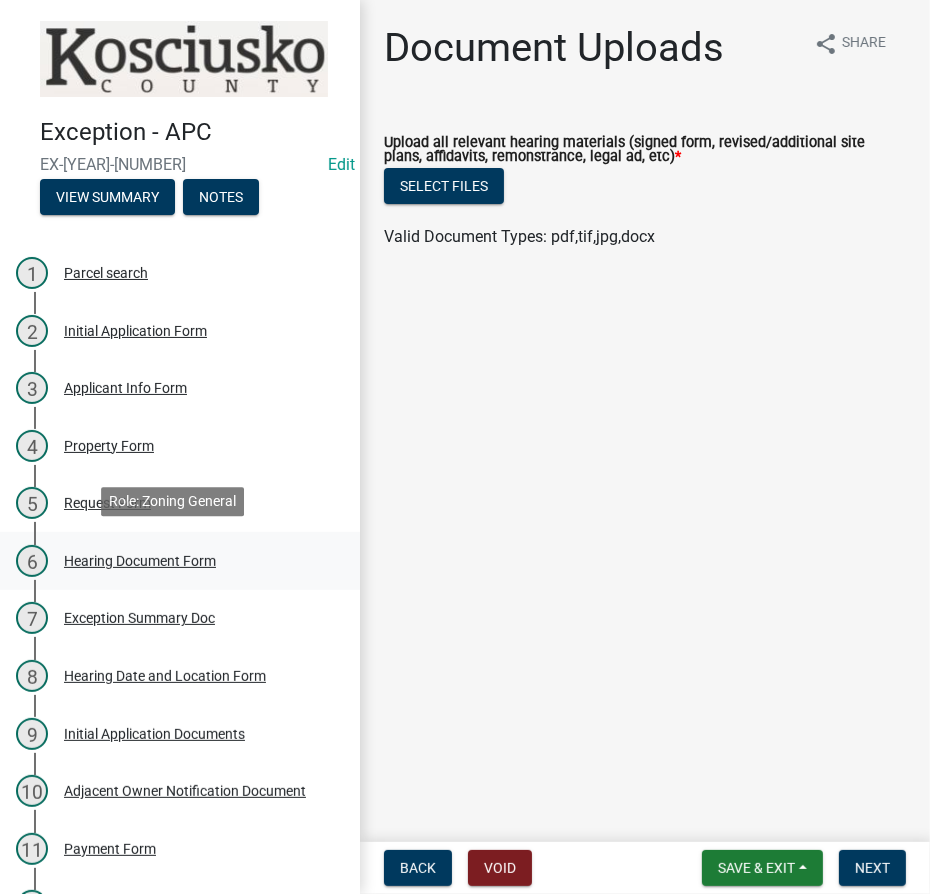 click on "Hearing Document Form" at bounding box center [140, 561] 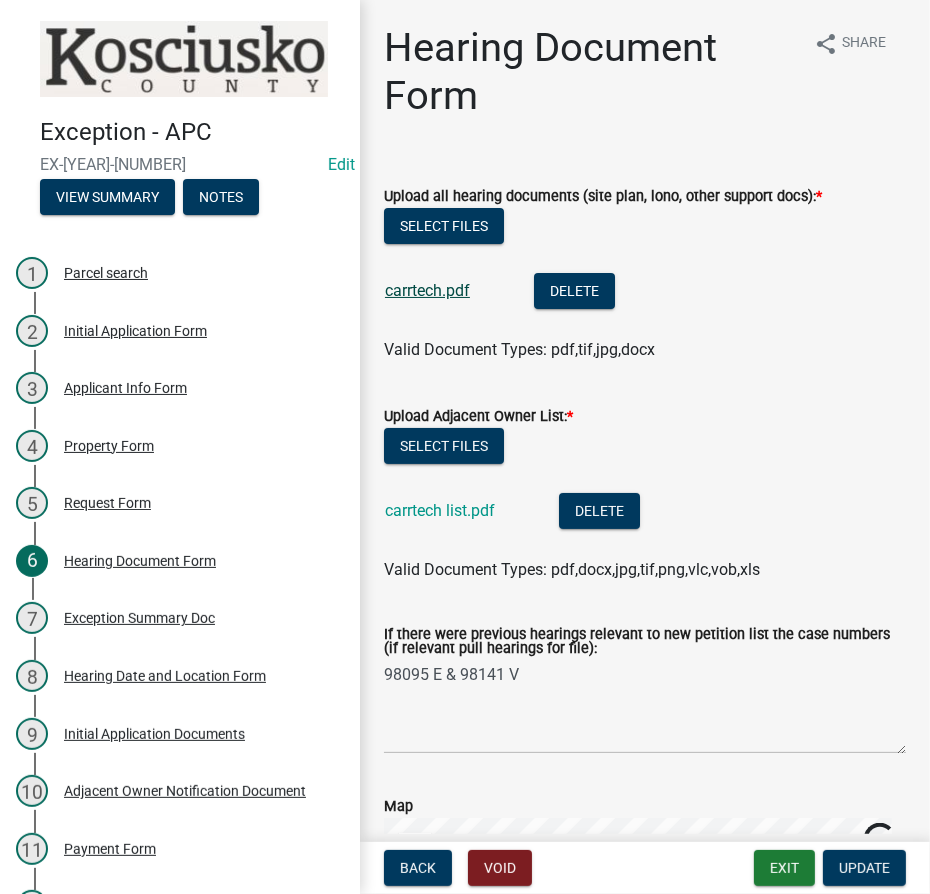 click on "carrtech.pdf" 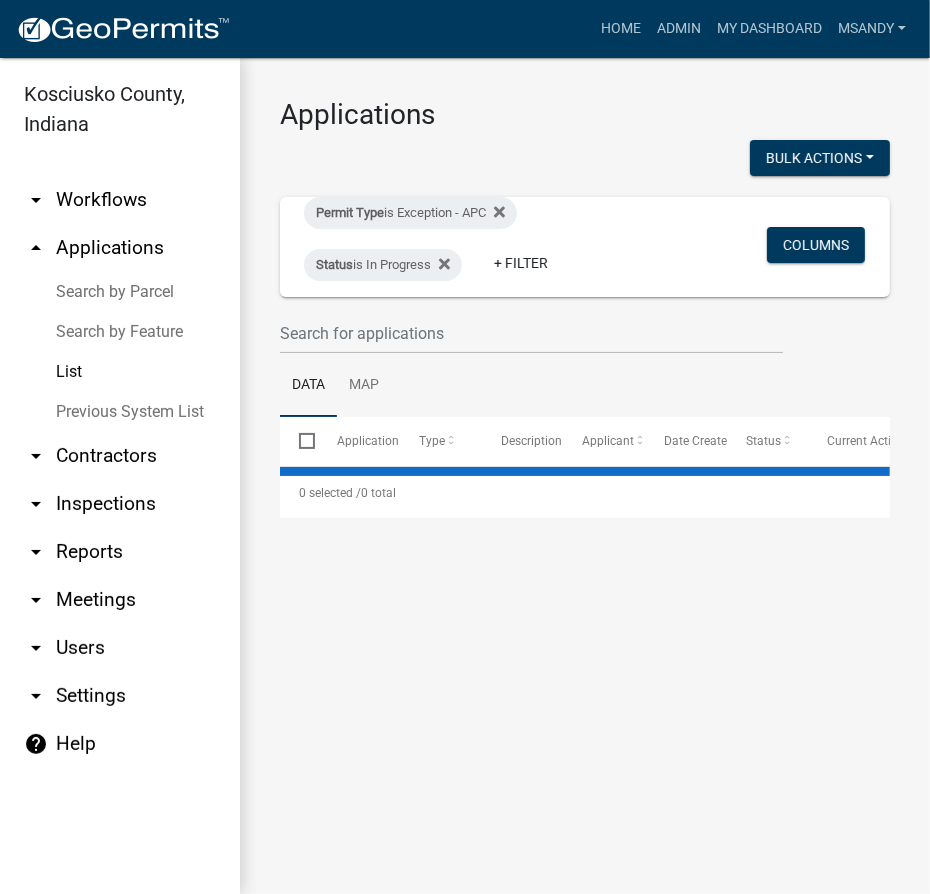 select on "3: 100" 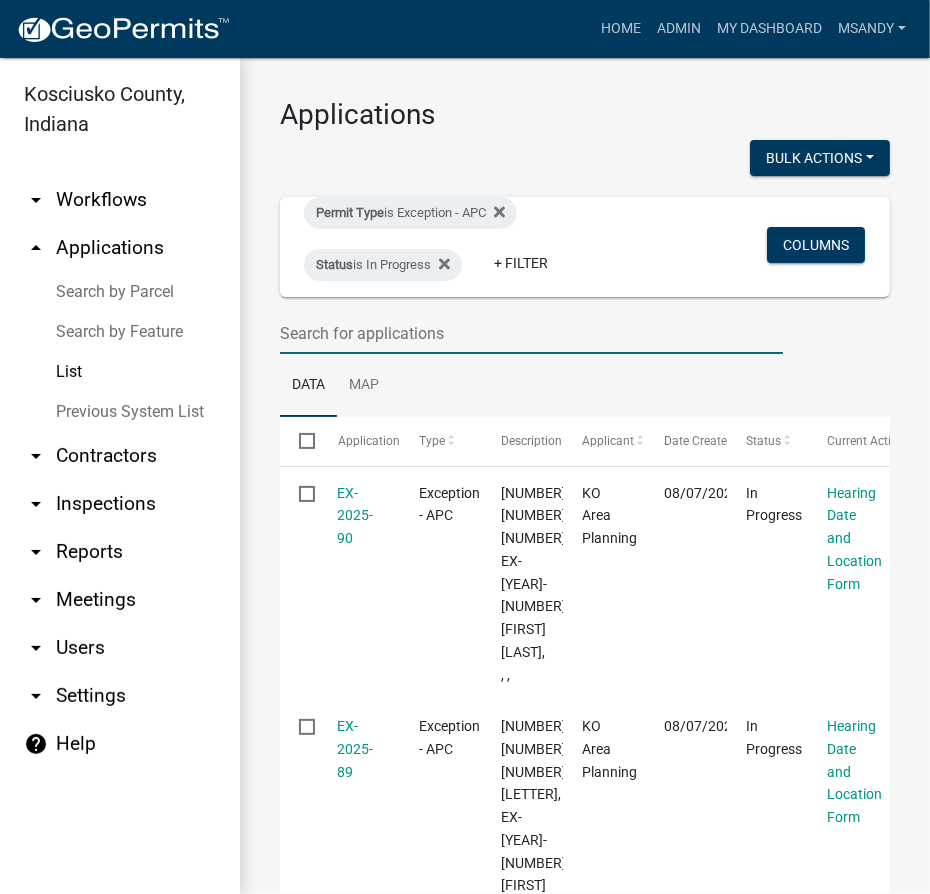 drag, startPoint x: 338, startPoint y: 335, endPoint x: 335, endPoint y: 314, distance: 21.213203 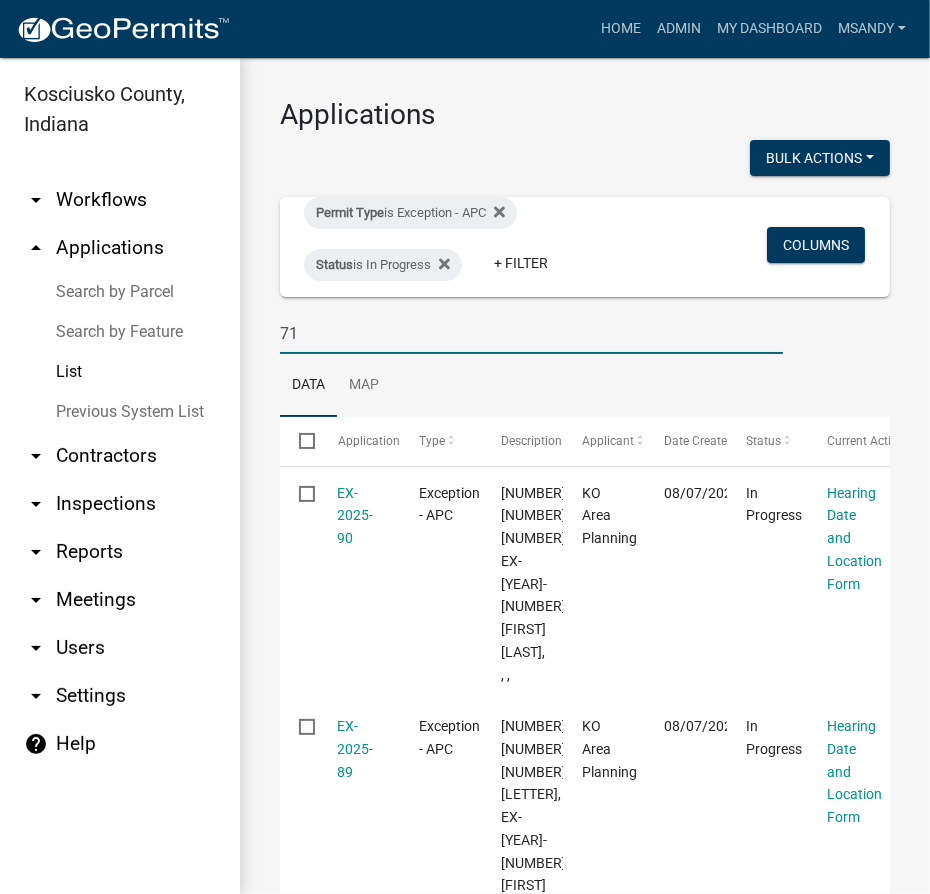 type on "71" 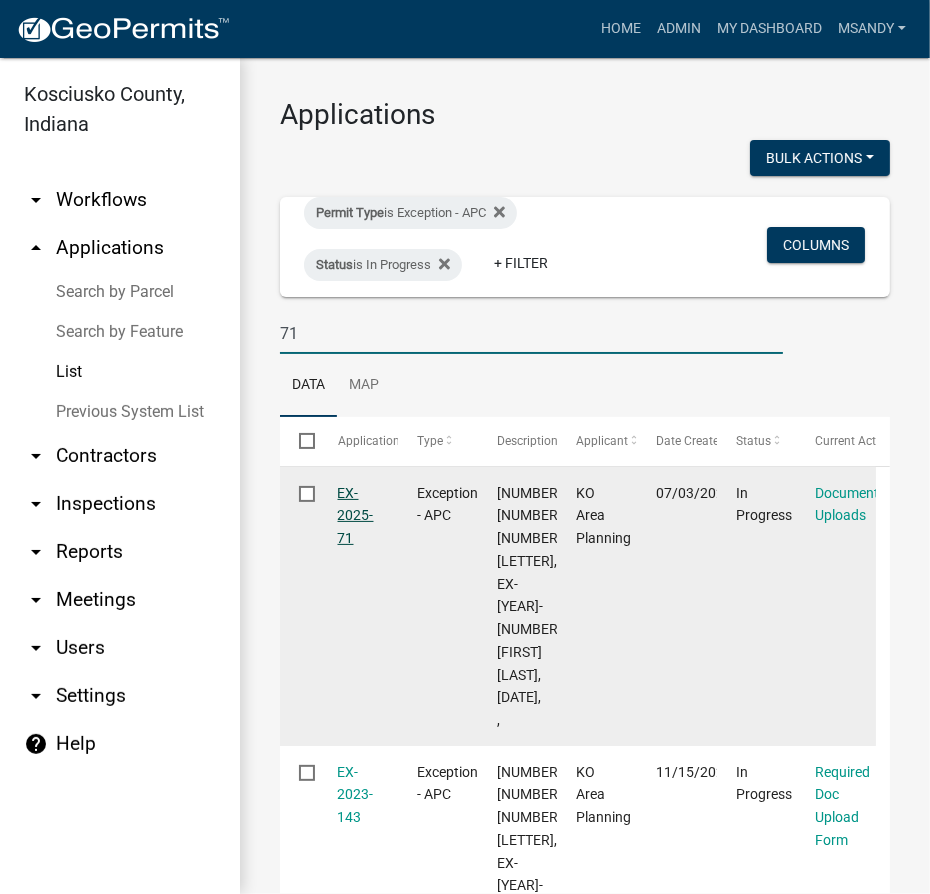 click on "EX-2025-71" 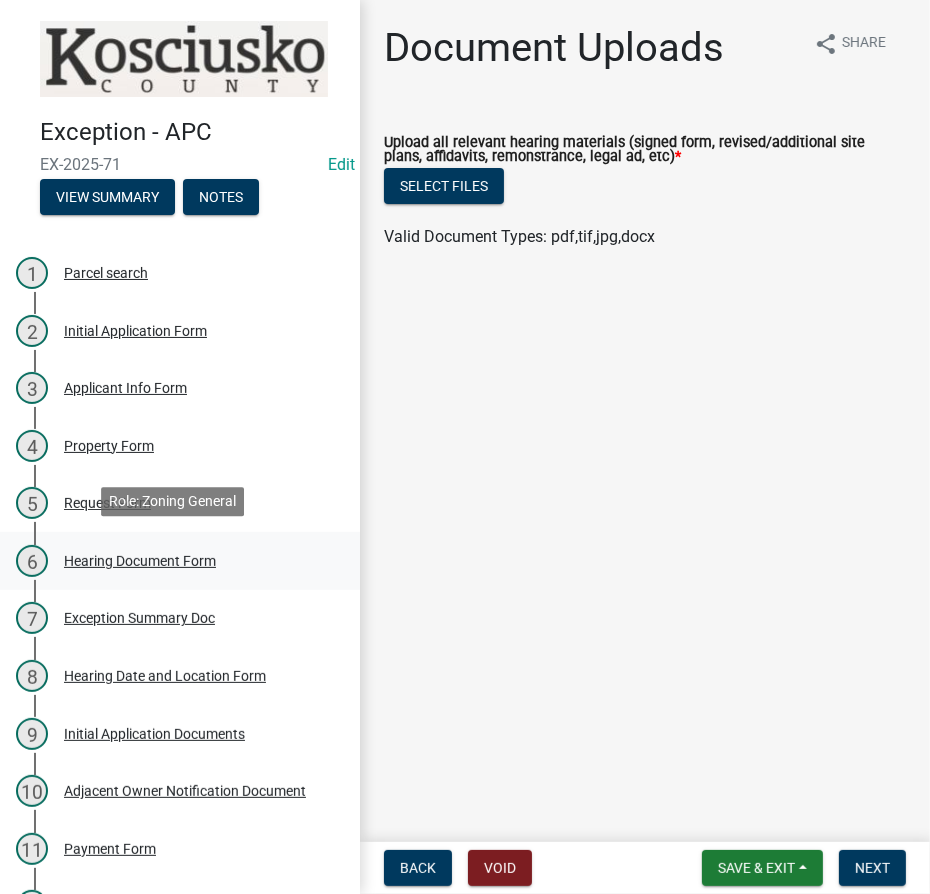 click on "Hearing Document Form" at bounding box center [140, 561] 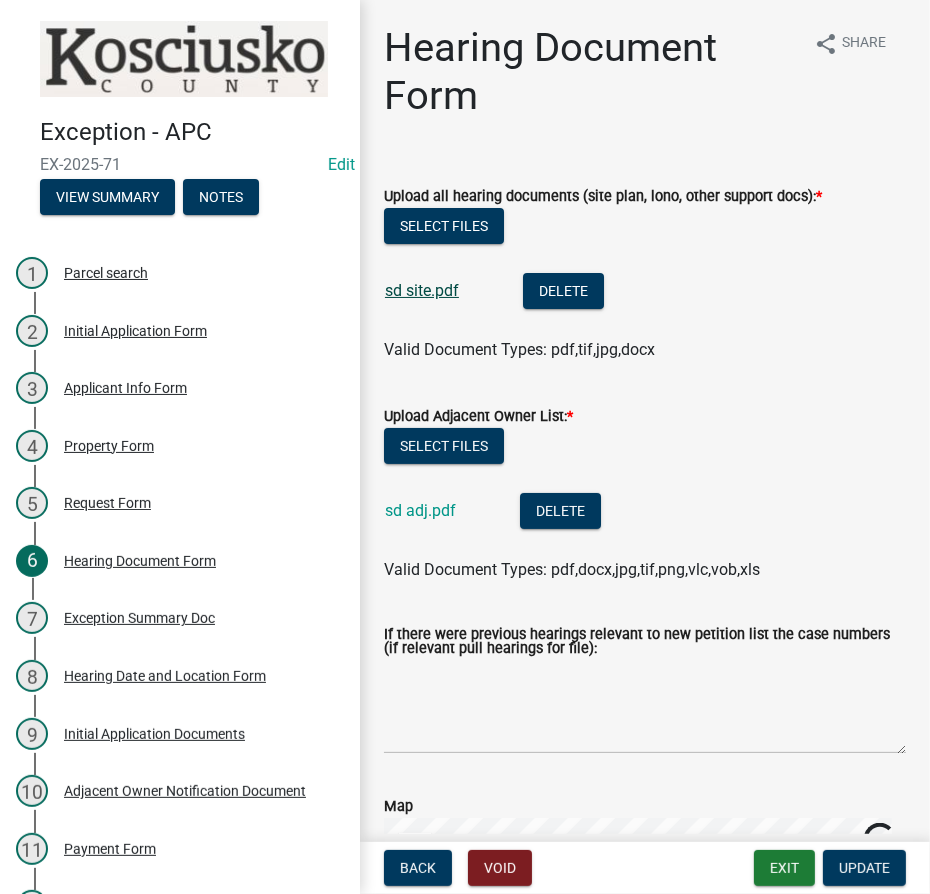 click on "sd site.pdf" 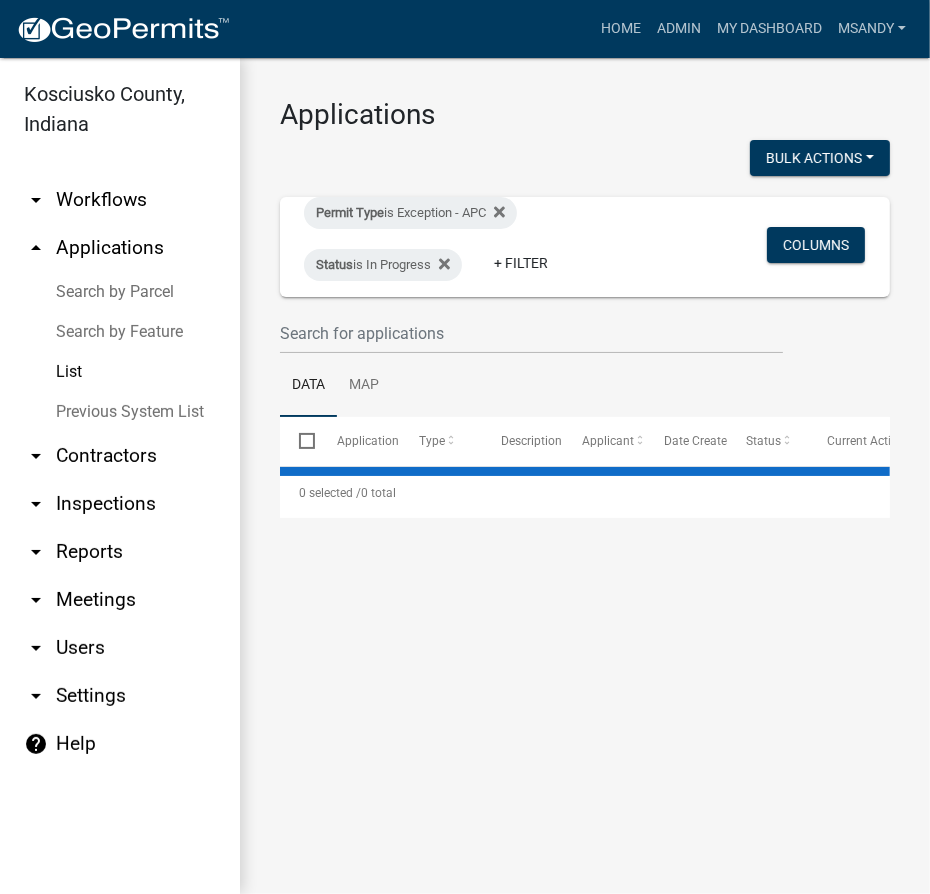 select on "3: 100" 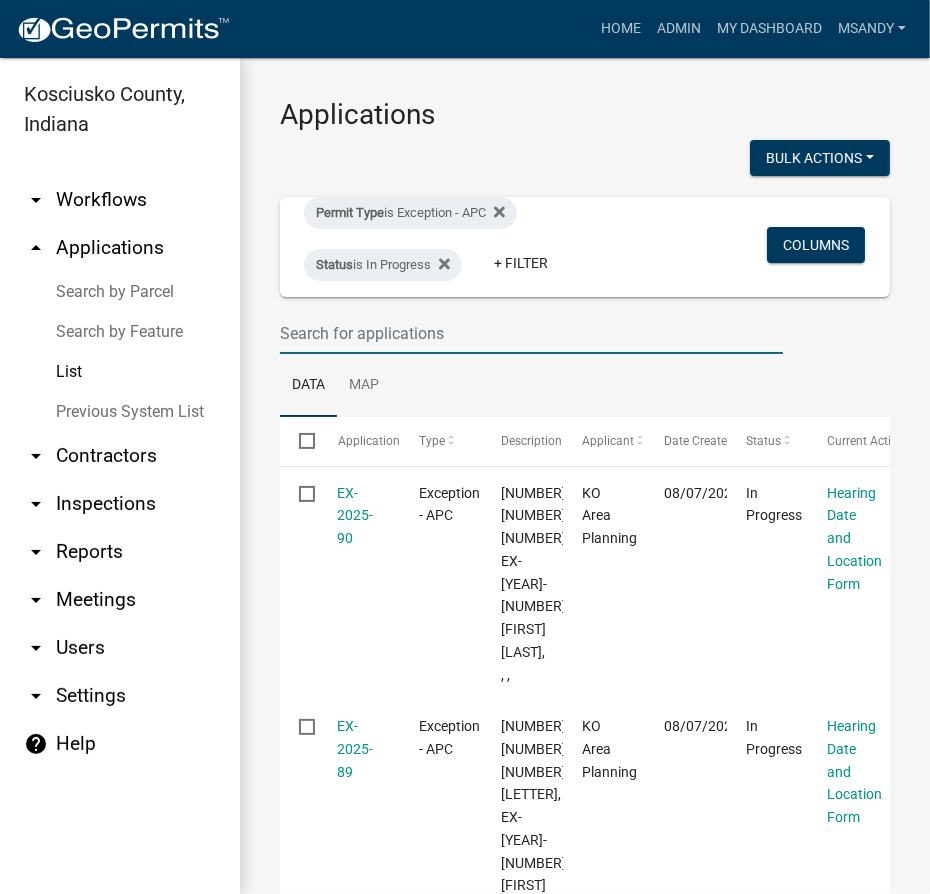 click at bounding box center (531, 333) 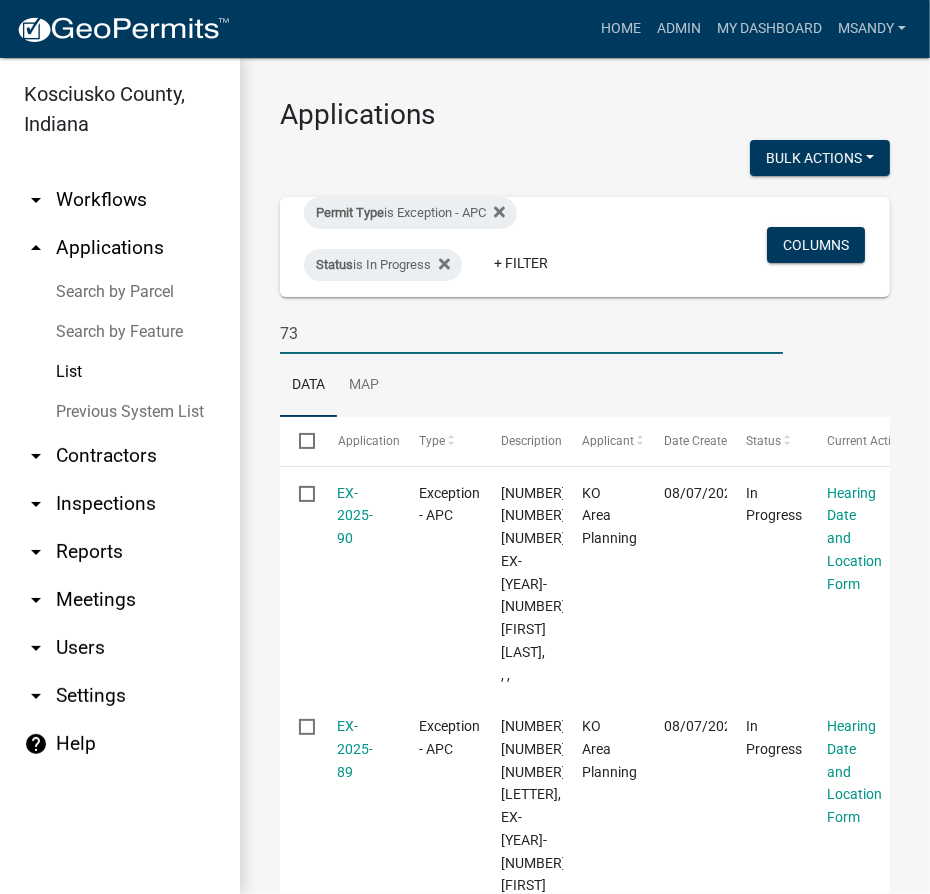 type on "73" 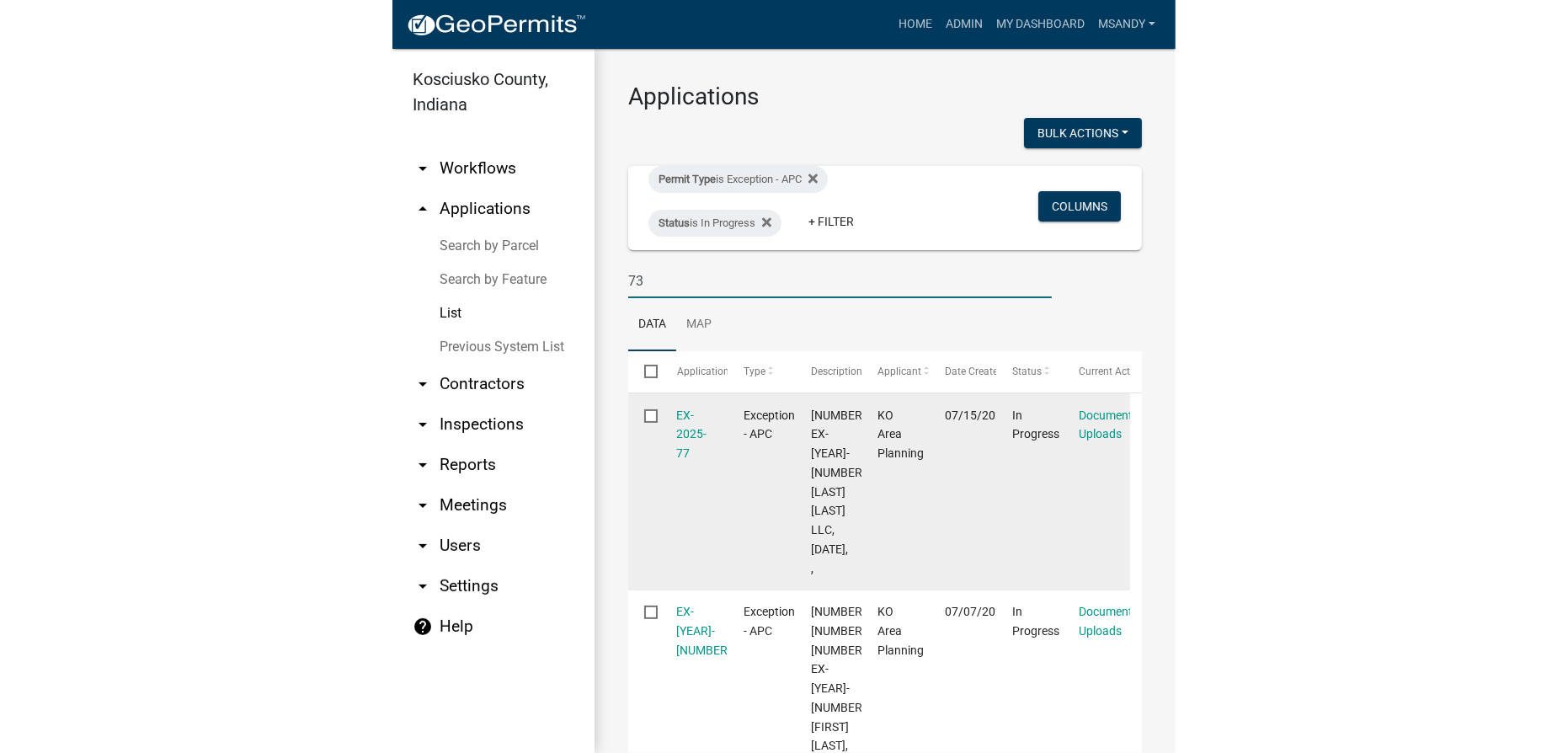 scroll, scrollTop: 229, scrollLeft: 0, axis: vertical 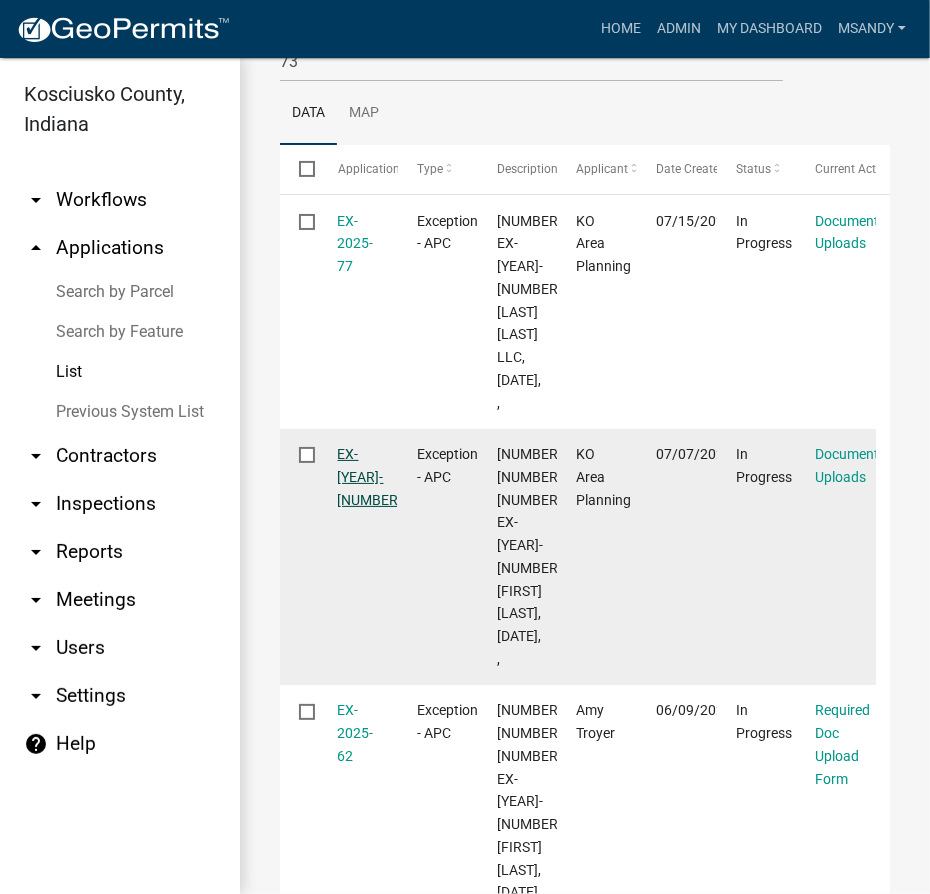 click on "EX-2025-73" 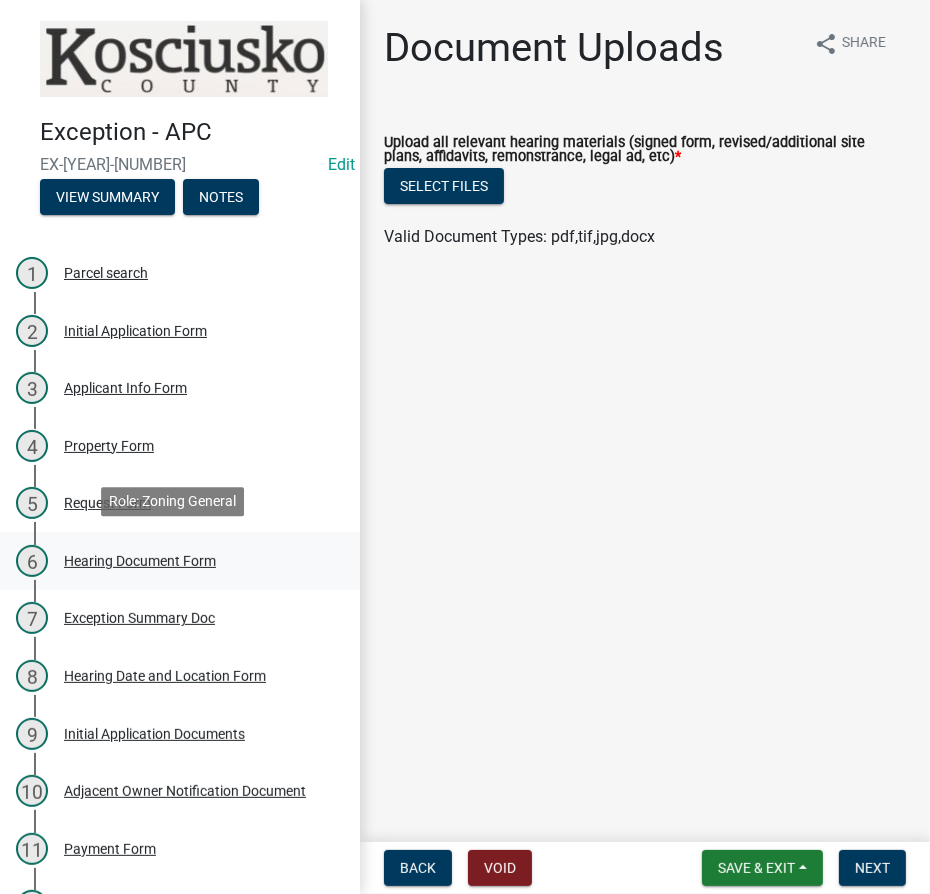 click on "6     Hearing Document Form" at bounding box center (172, 561) 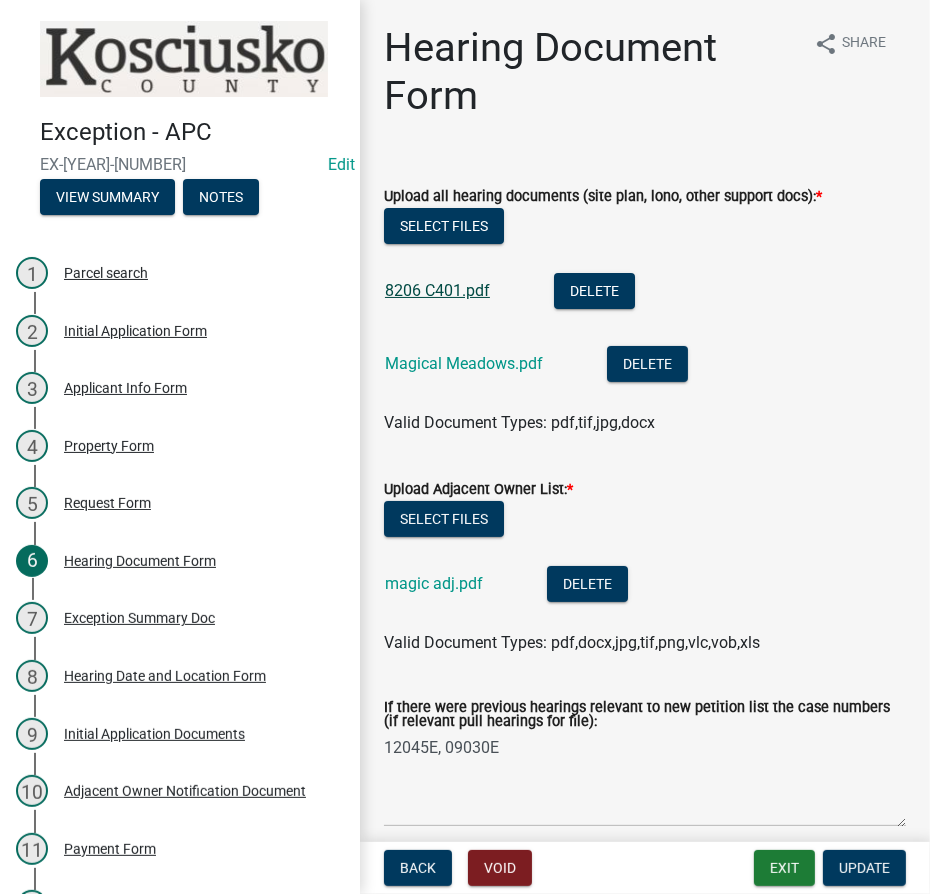 click on "8206 C401.pdf" 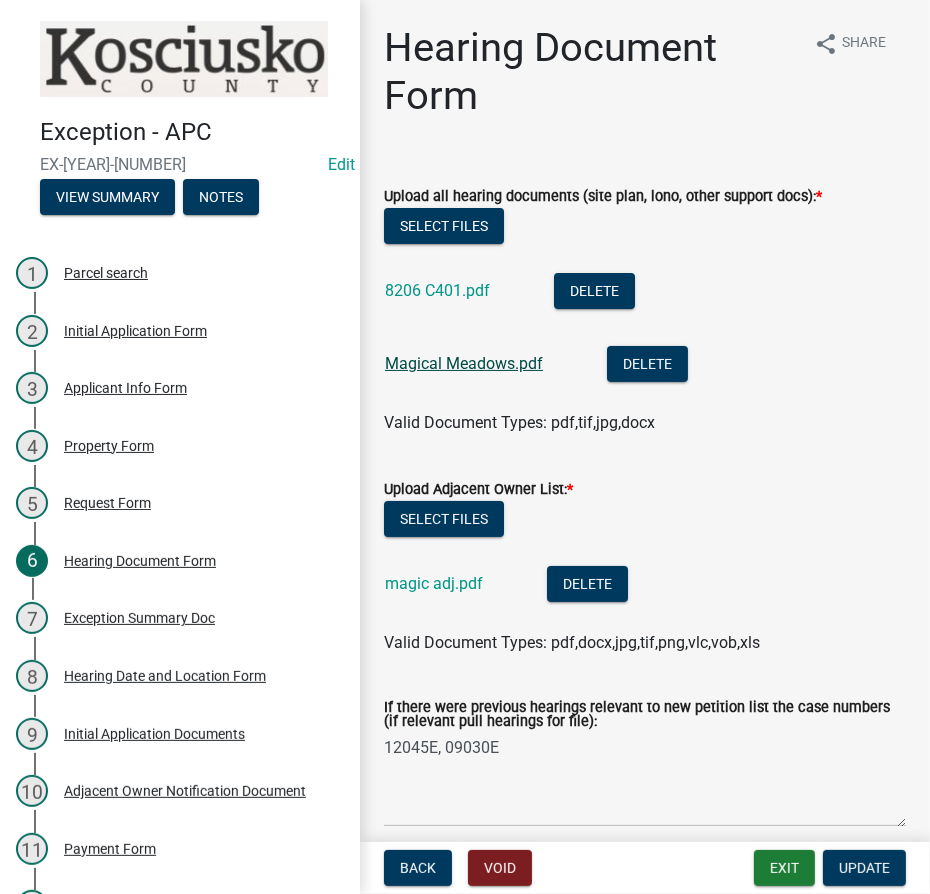 click on "Magical Meadows.pdf" 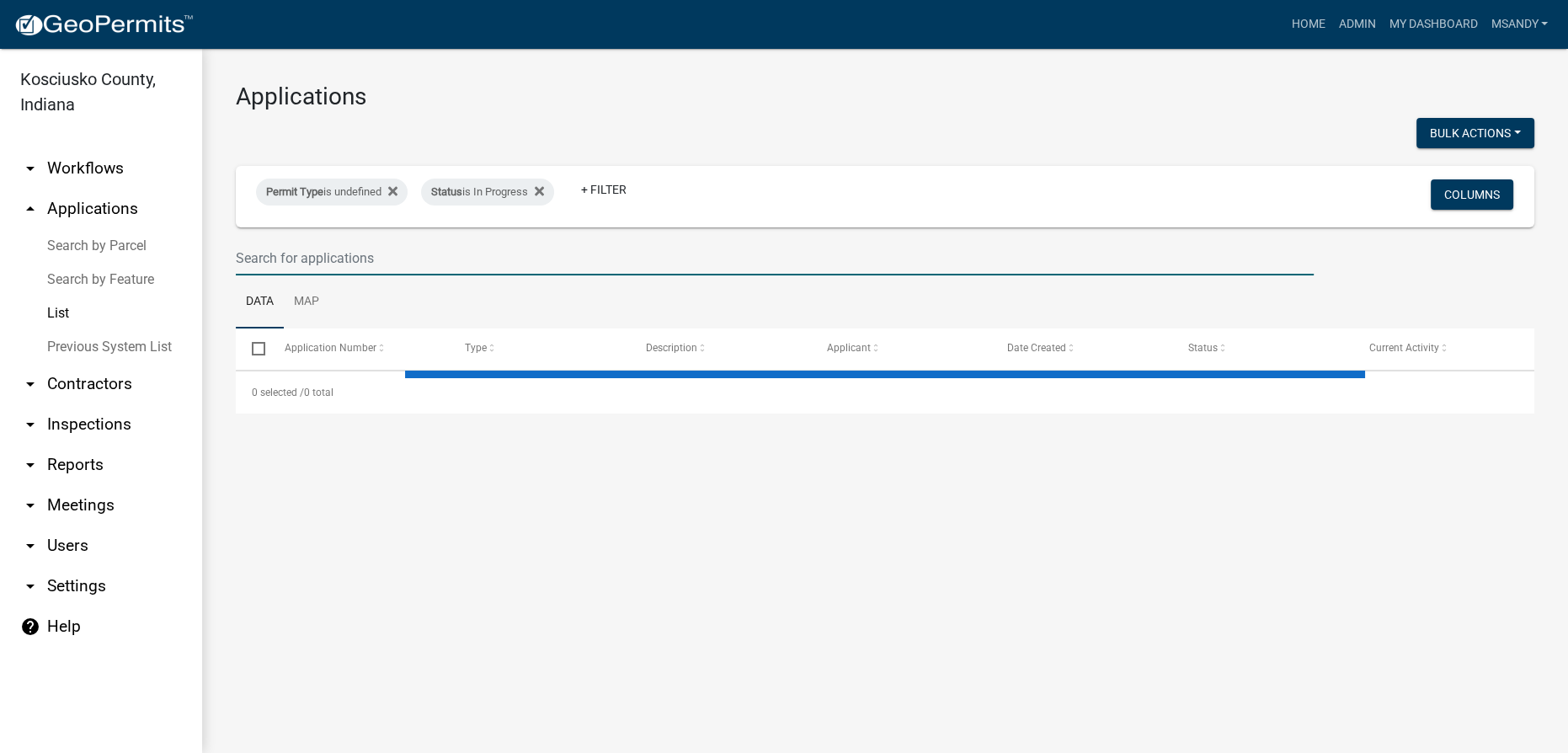 click at bounding box center [775, 258] 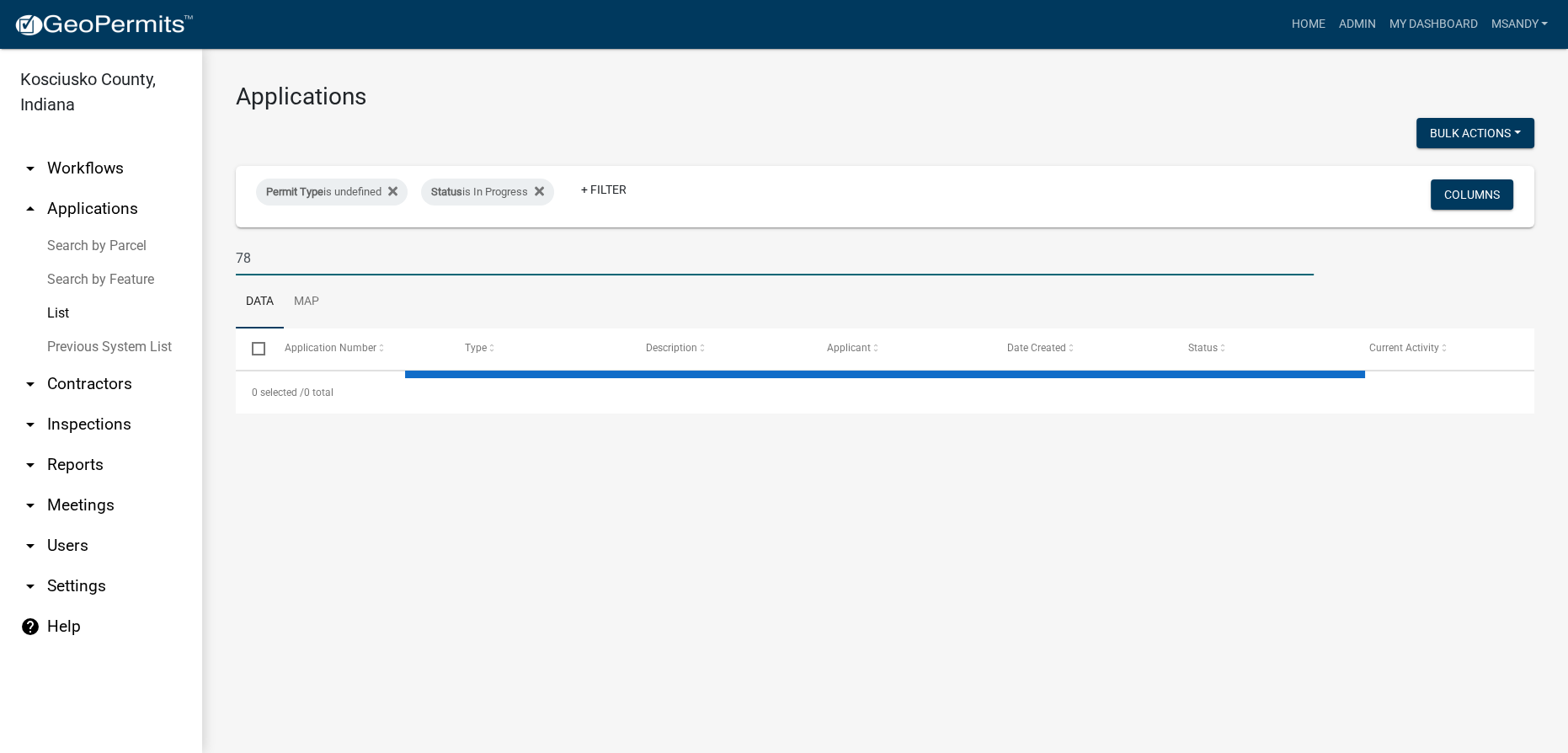 type on "78" 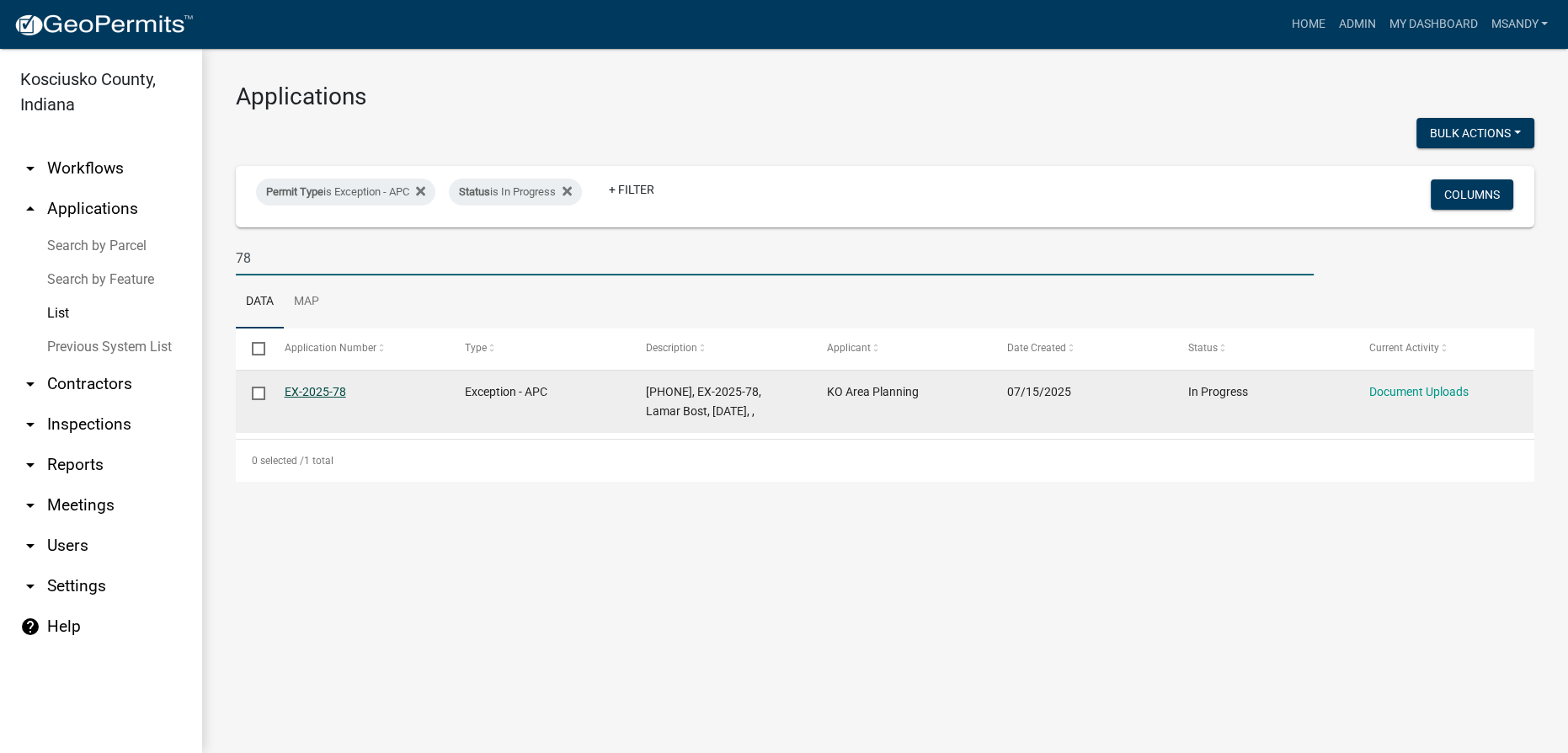 click on "EX-2025-78" 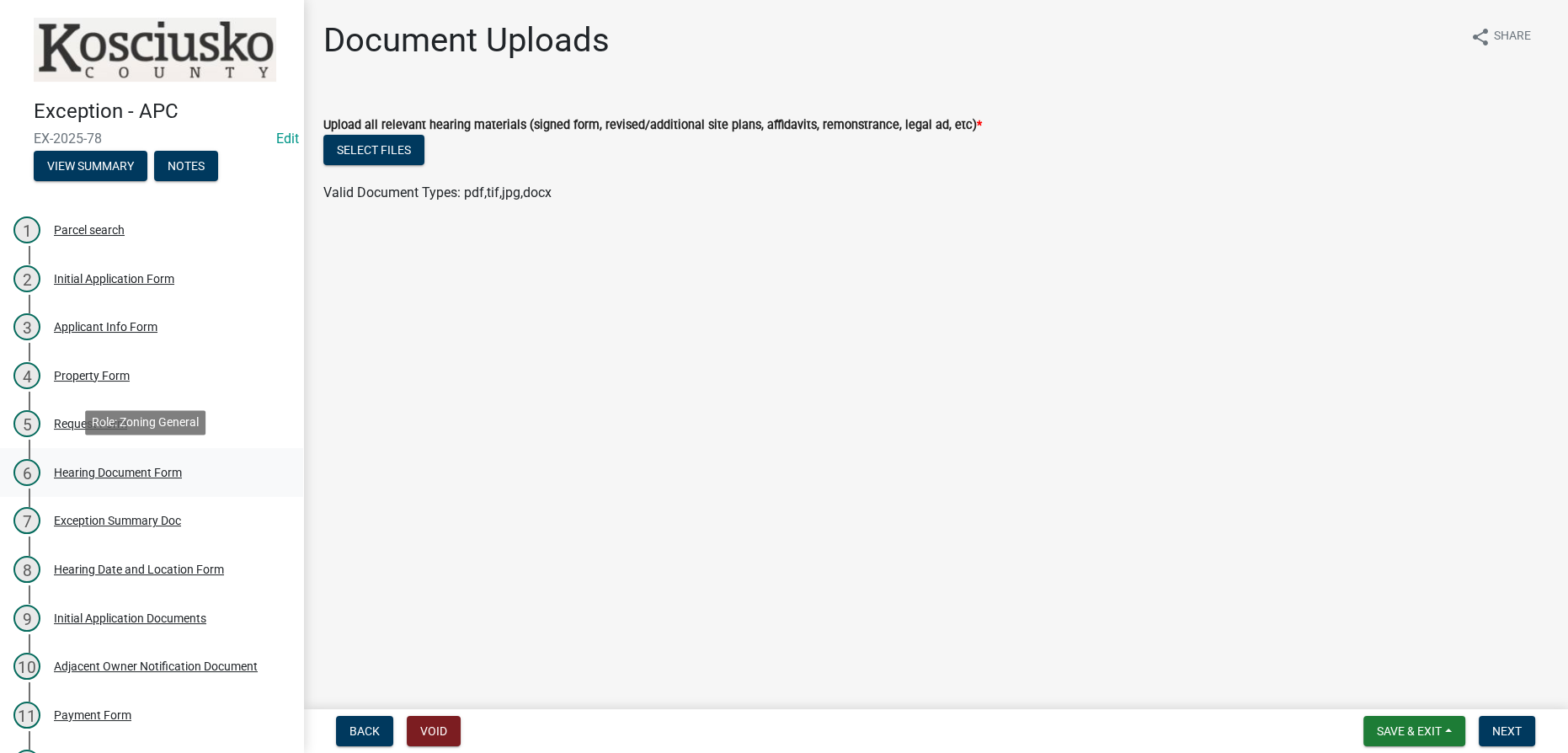 click on "Hearing Document Form" at bounding box center (118, 473) 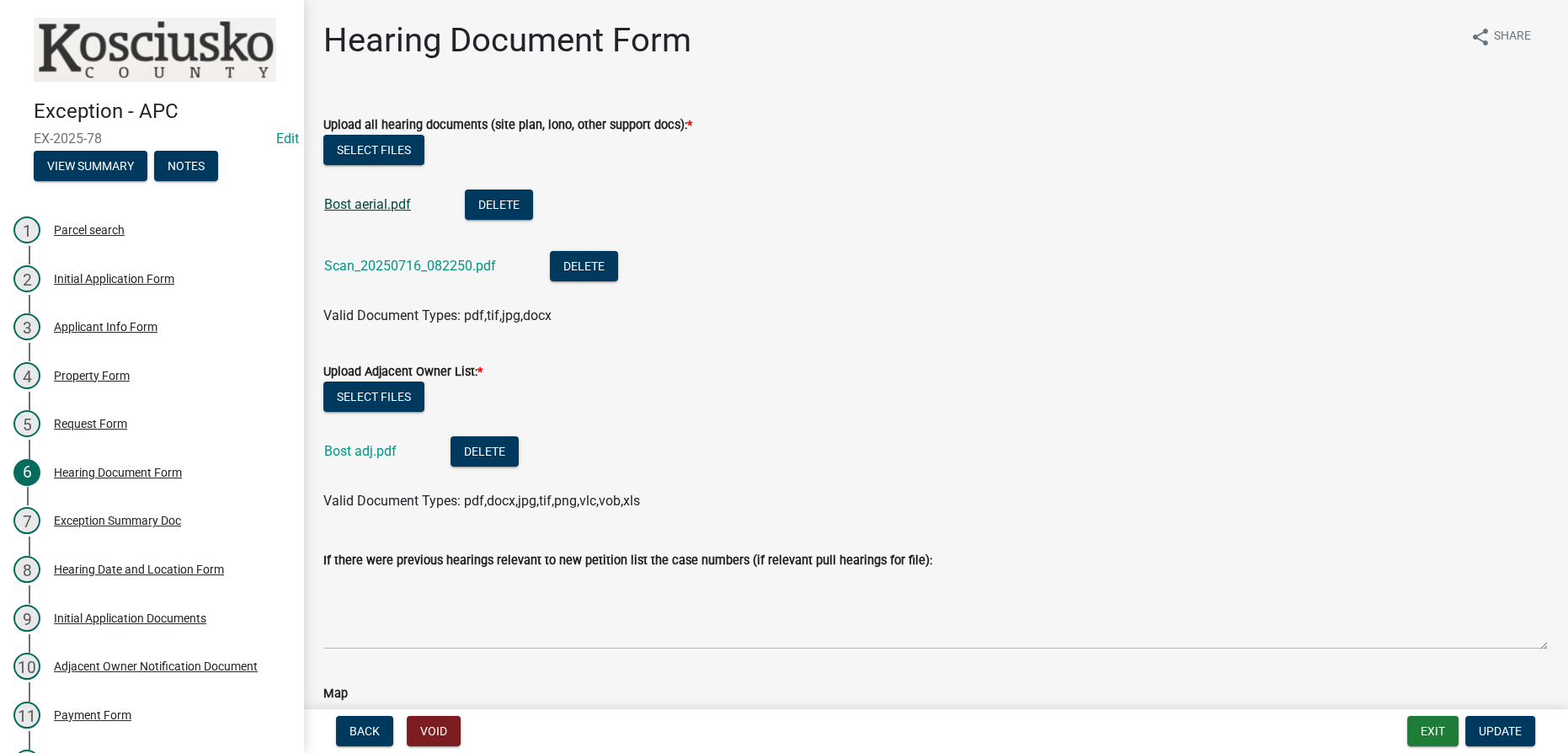 click on "Bost aerial.pdf" 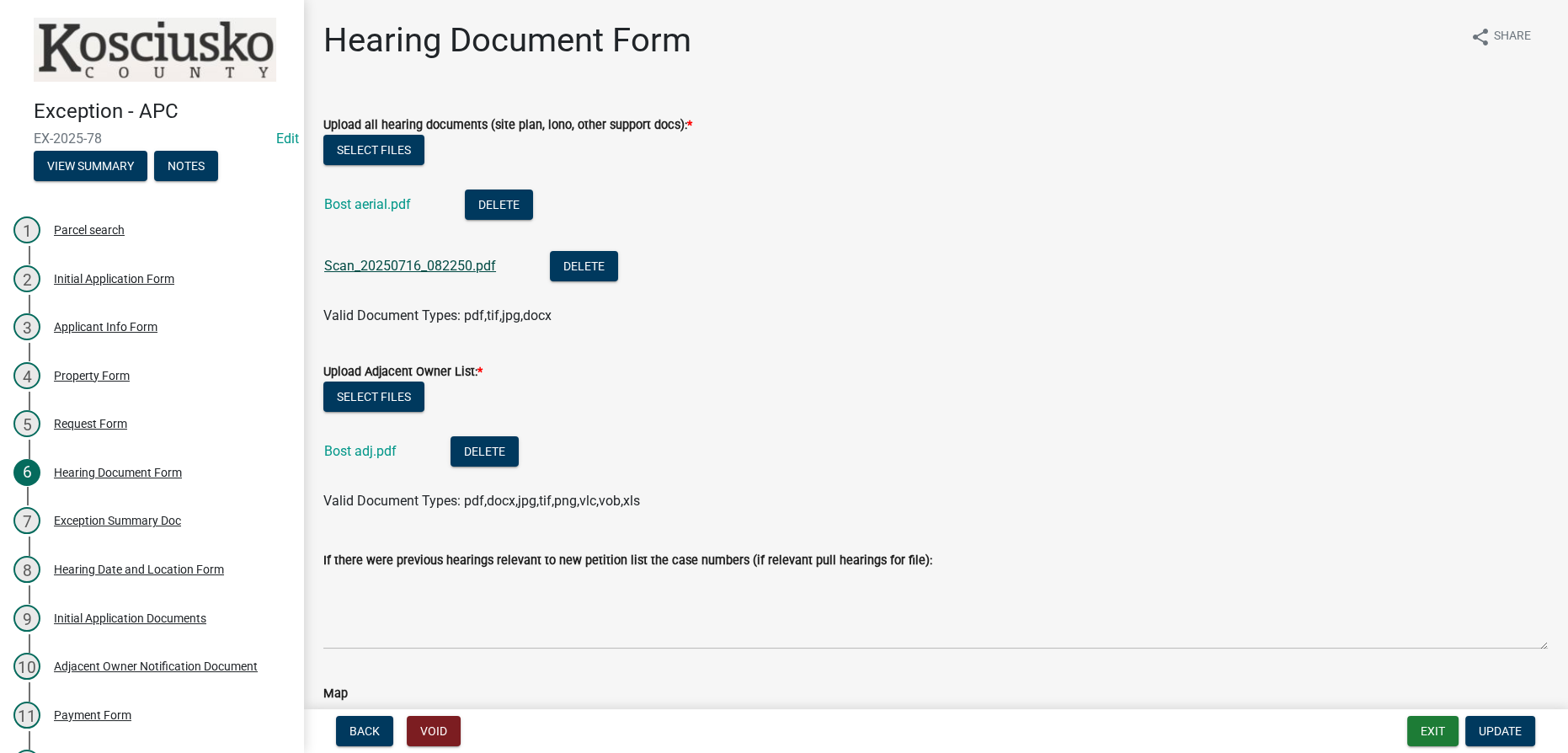 click on "Scan_20250716_082250.pdf" 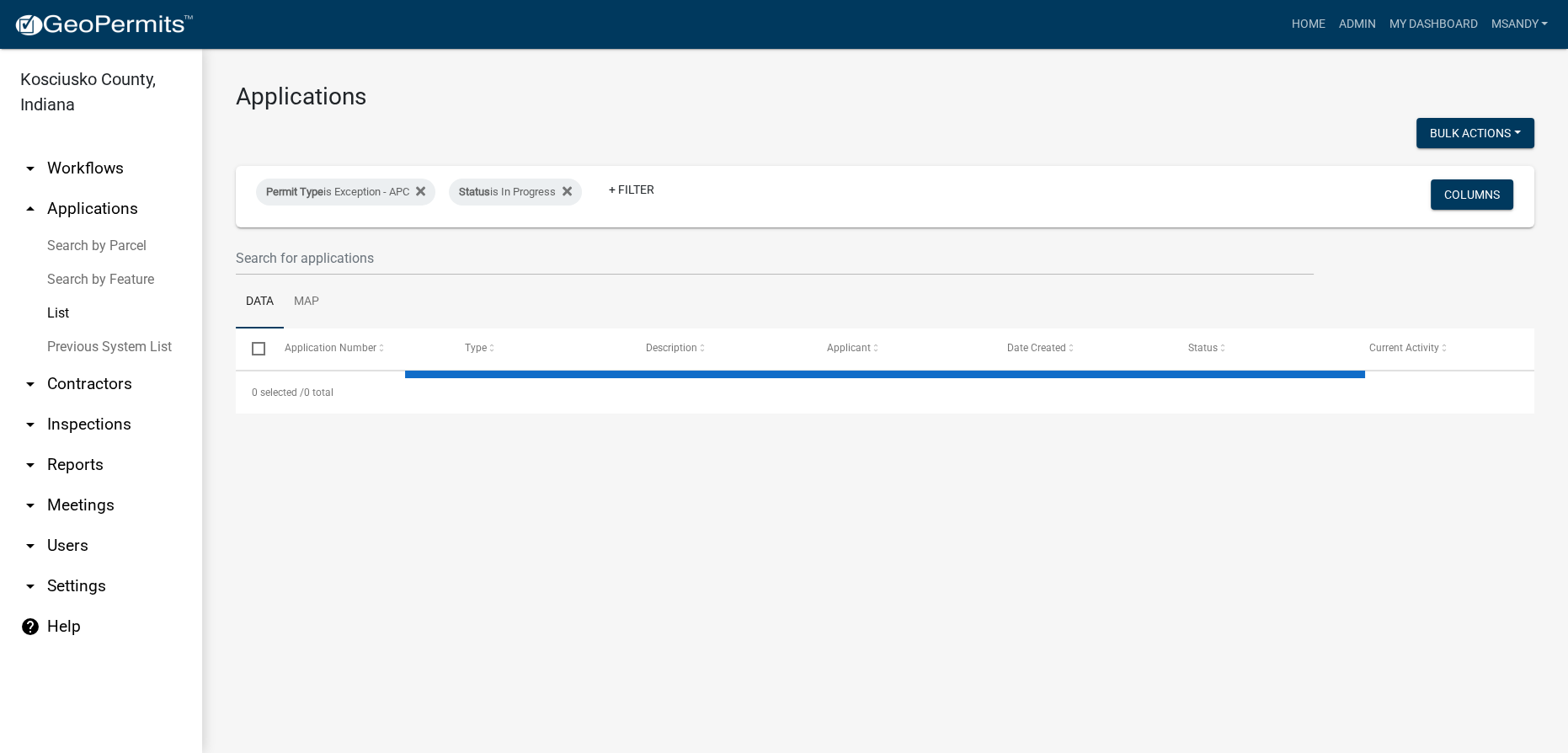 select on "3: 100" 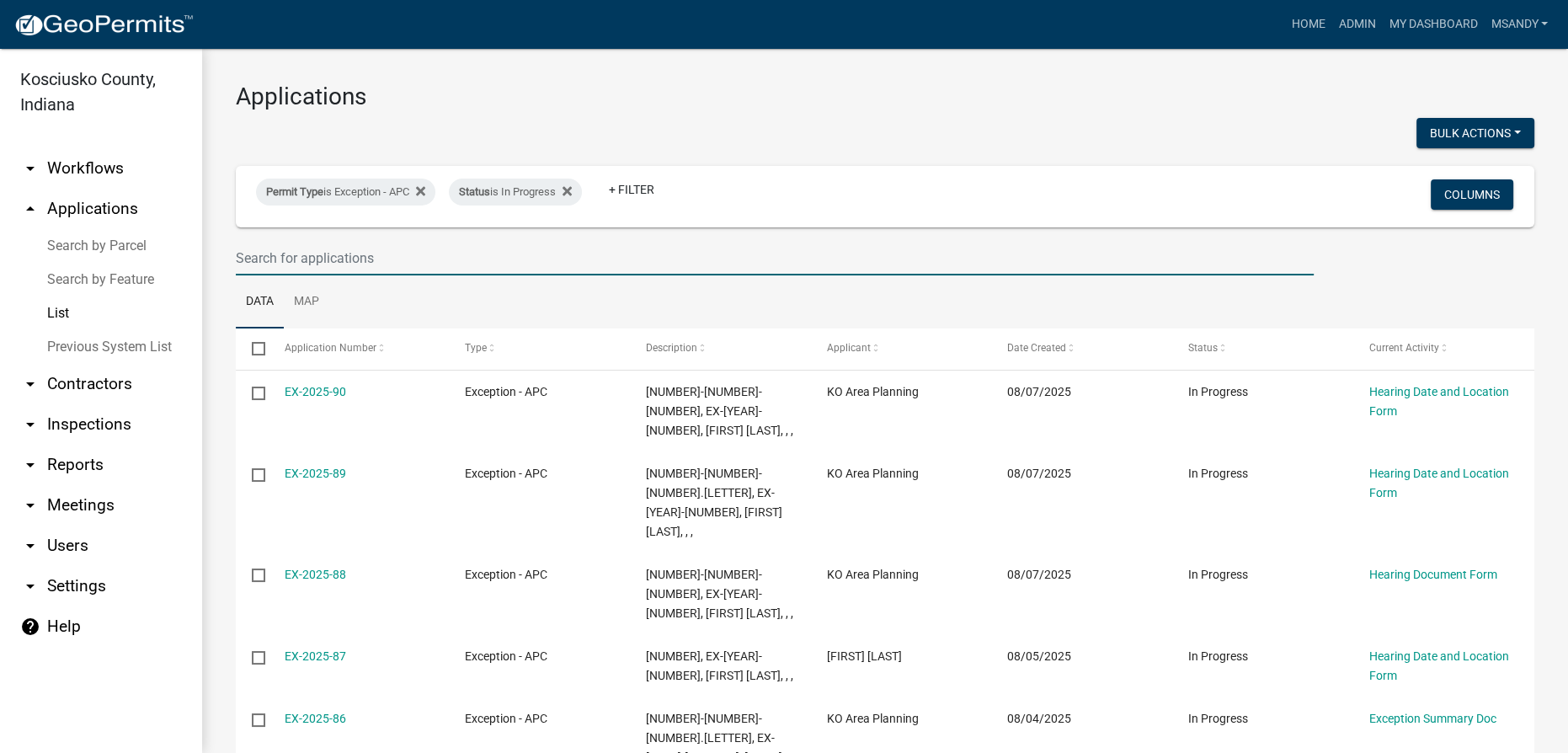 click at bounding box center [775, 258] 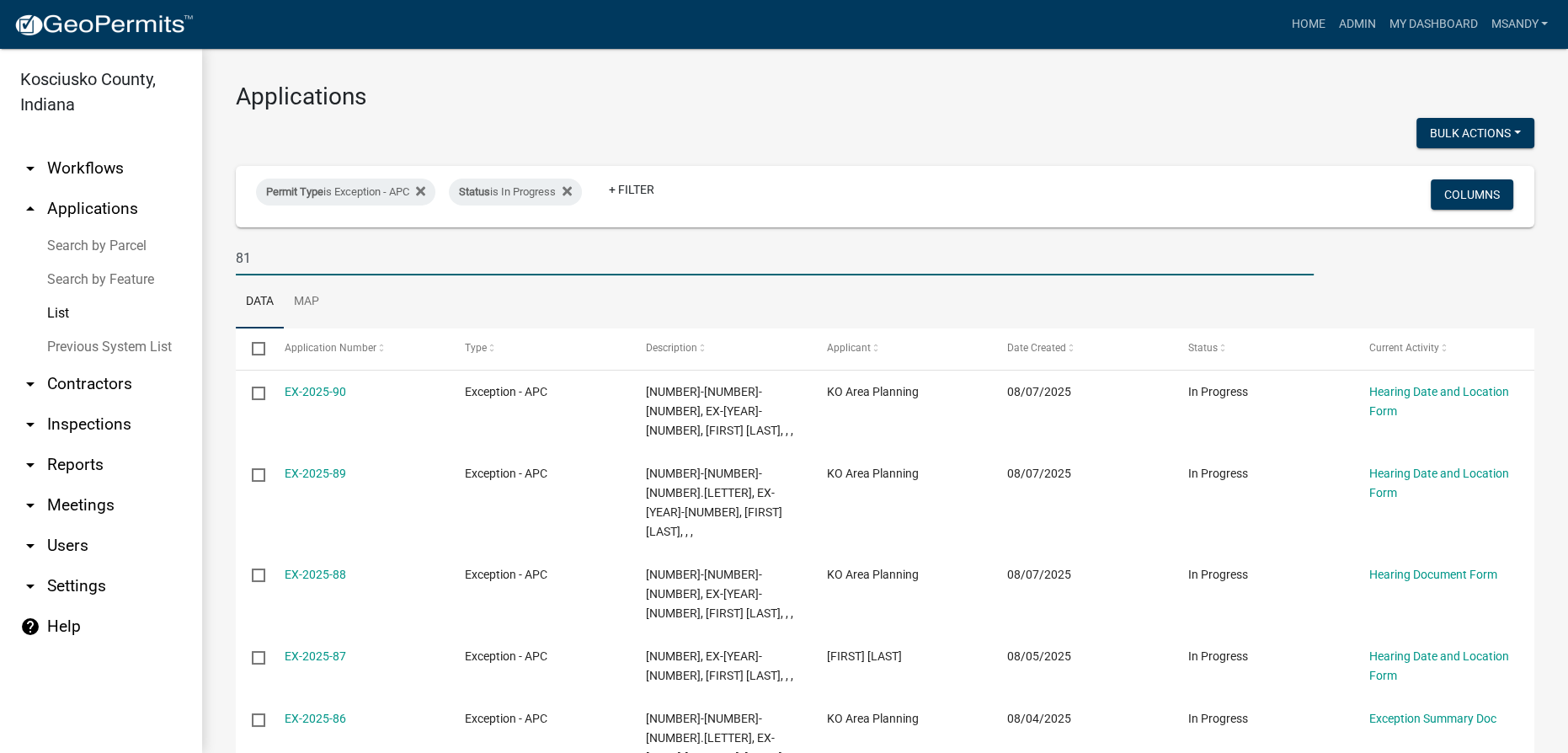 type on "81" 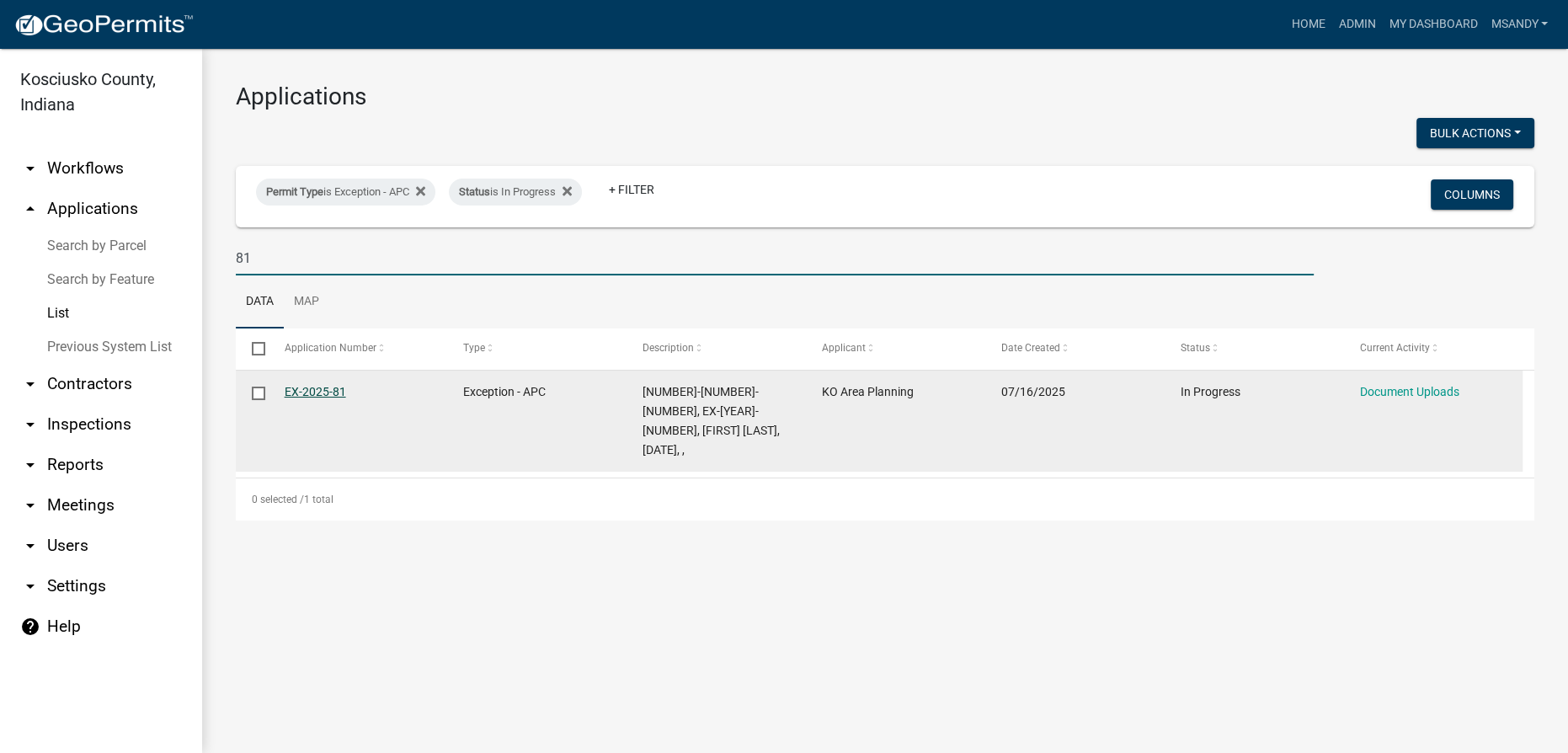 click on "EX-2025-81" 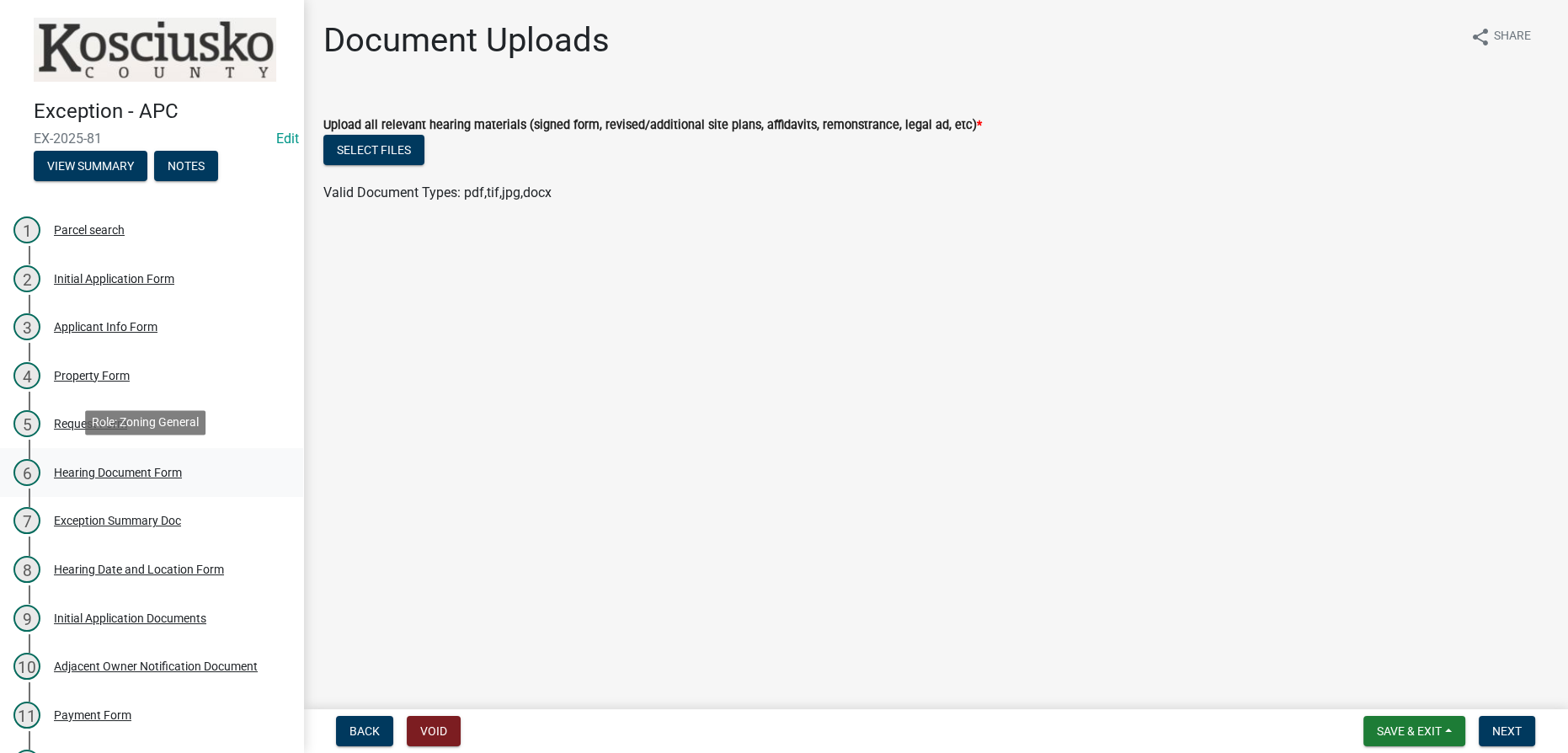 click on "Hearing Document Form" at bounding box center (118, 473) 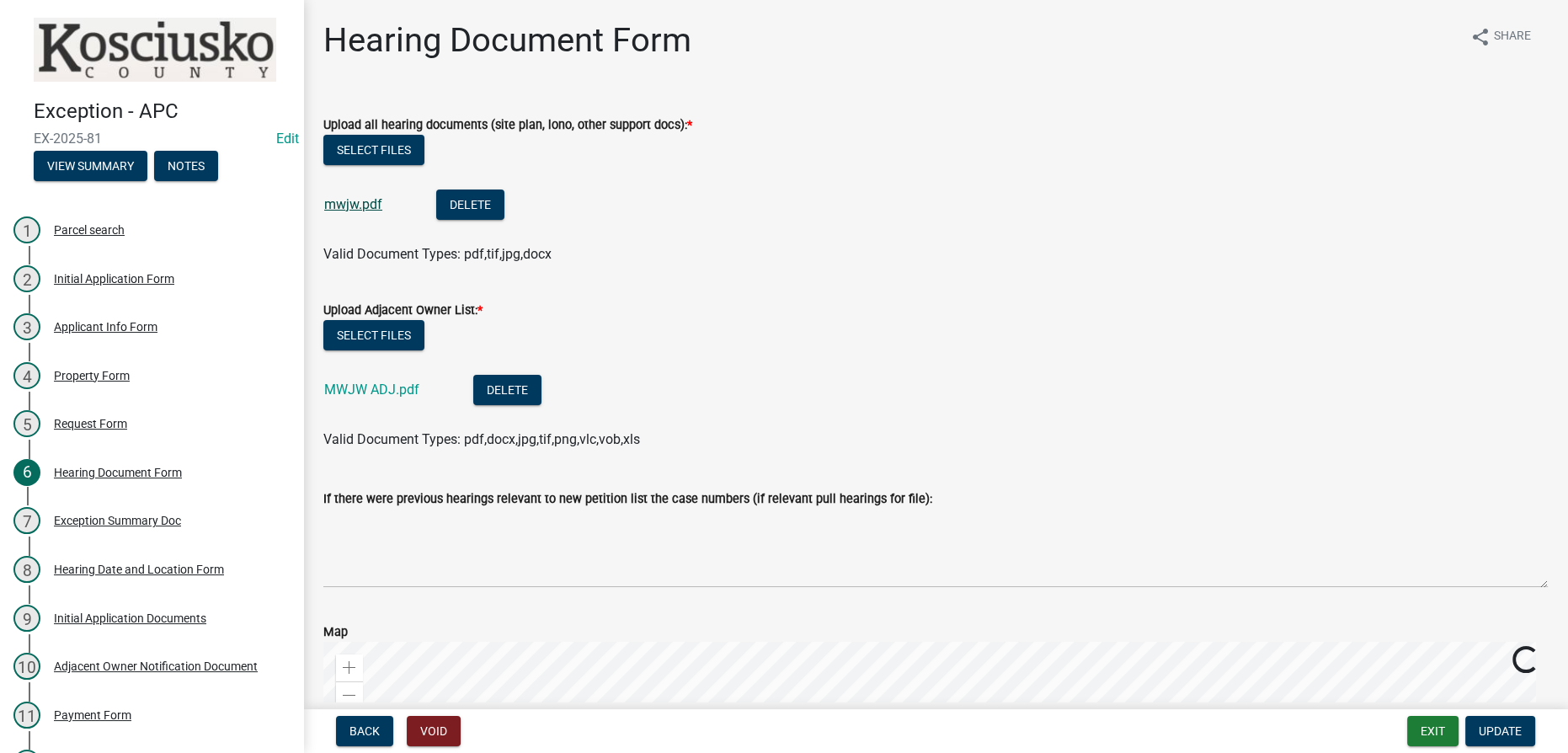 click on "mwjw.pdf" 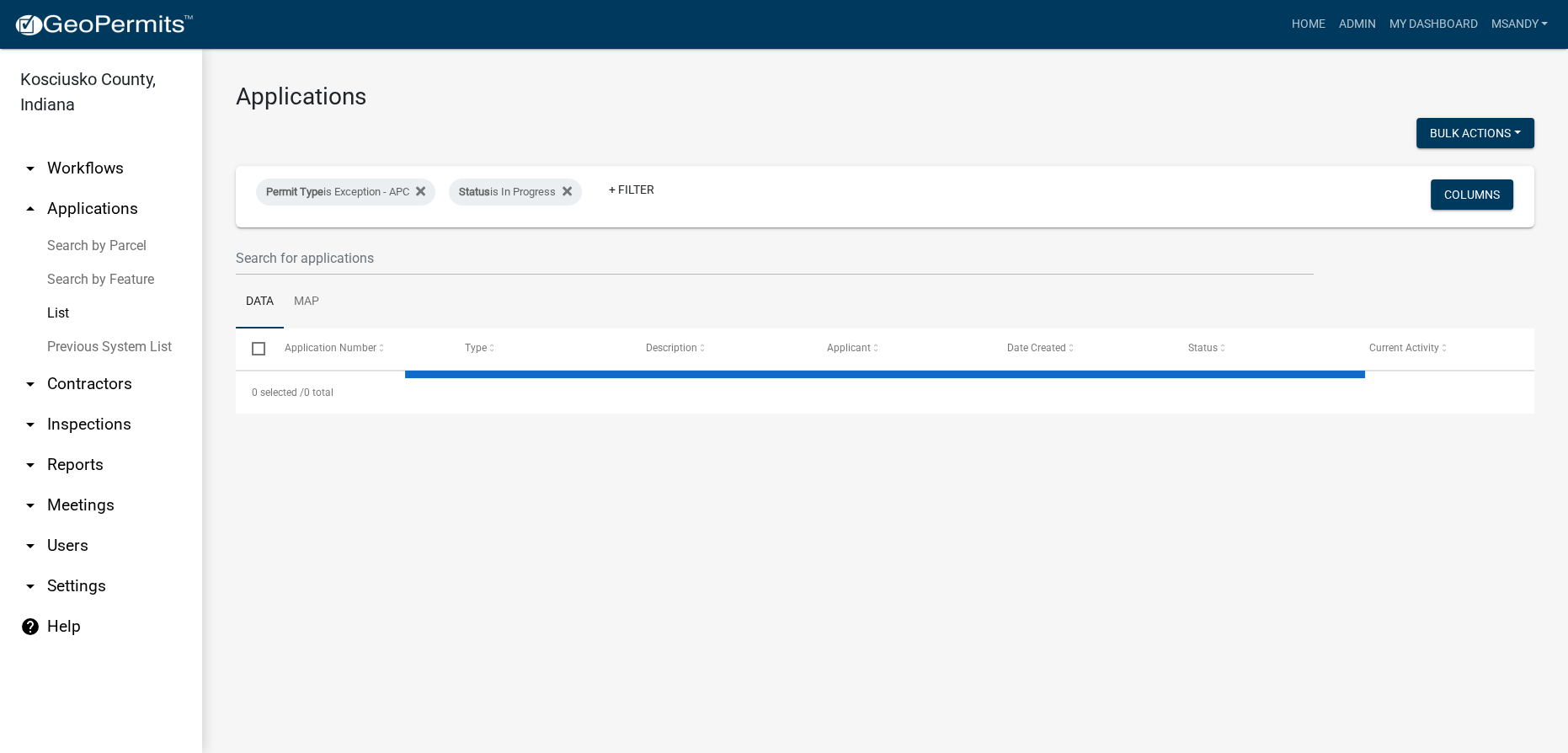 select on "3: 100" 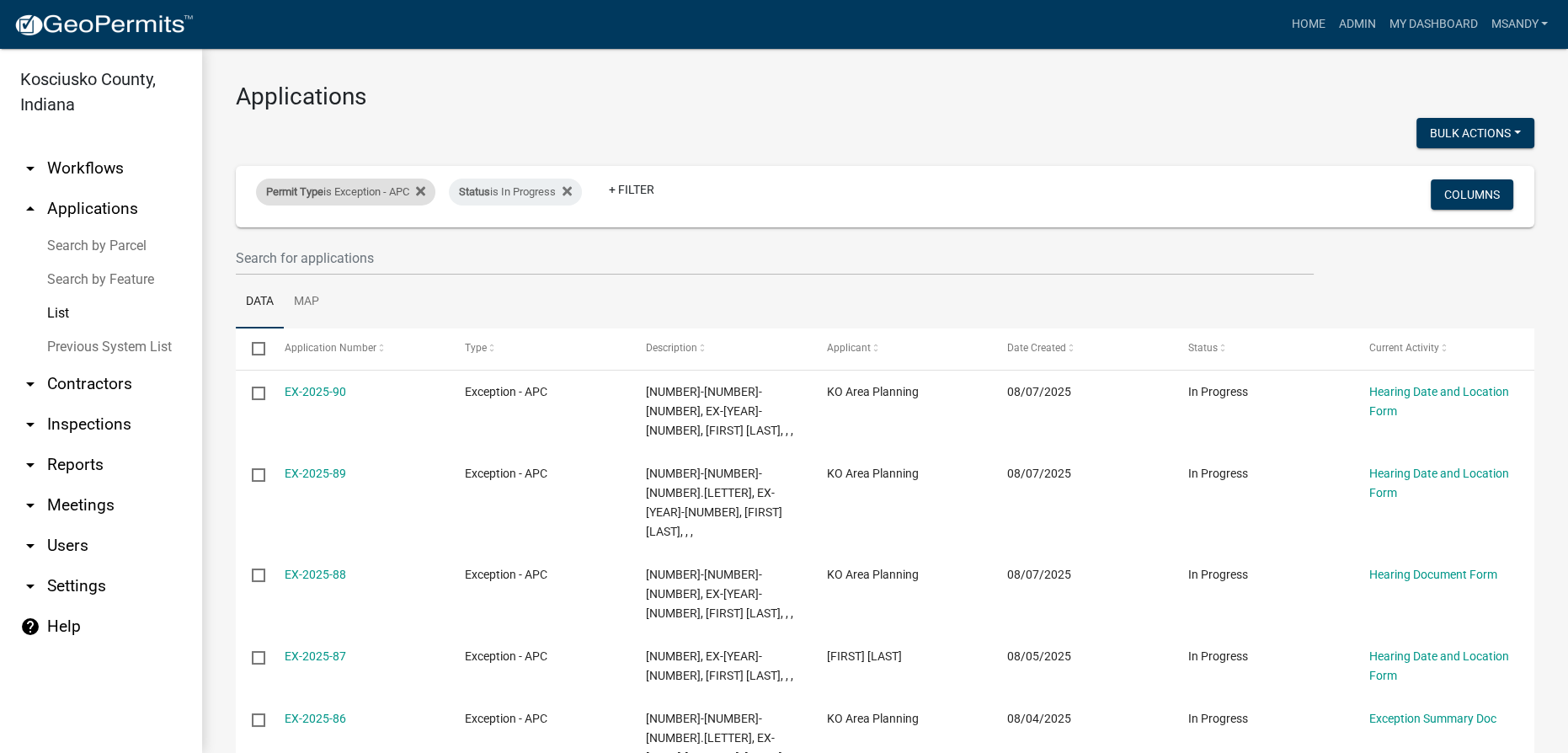click on "Permit Type  is Exception - APC" at bounding box center [345, 192] 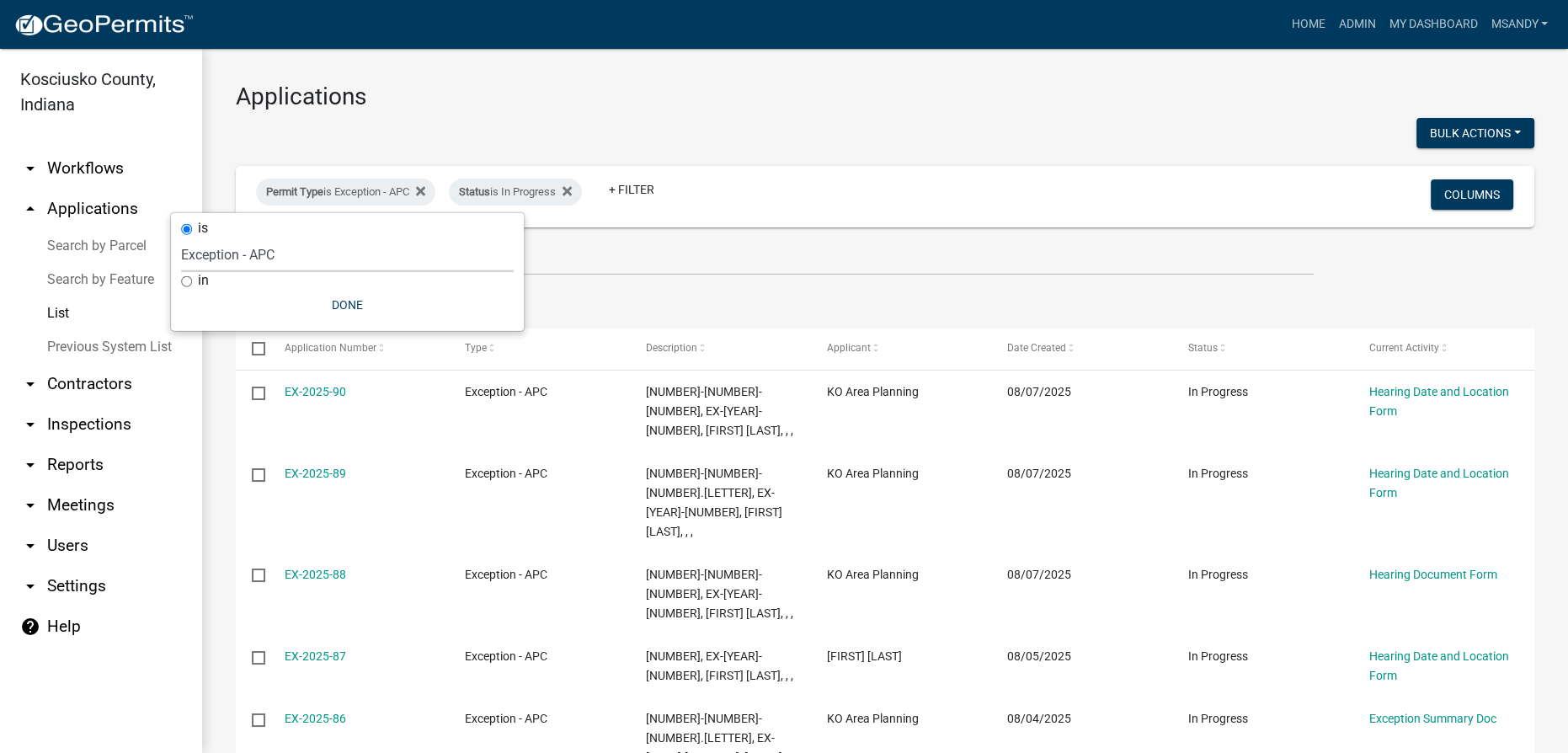 click on "Select an option   6 27 2024 Copy Of - Subdivision Plat Application - APC   APC Address Asignment   APC Appeal   APC Development Plan Review   APC Survey Repository   Auditor Blind Or Disabled   Auditor Blind or Disabled Mobile Home Deduction   Auditor Change of Tax Mailing Address Form   Auditor Energy Systems Deduction   Auditor Heritage Barn   Auditor Homestead Deduction   Auditor Mobile Home Homestead Deduction   Auditor Over 65 Deduction   Auditor Over 65 for Mobile Home Deduction   Auditor Vacation Request   Auditor Veterans Deduction   Auditor Veterans Deduction for Mobile Home   Certificates of Occupancy - APC   Copy Of - FARAs   Copy Of - Improvement Location Permit - APC 1 22 2024   Driveway and Right of Way Work Permit   Exception - APC   FARAs   Flood Development Permit - APC   Flood Zone Inquiry   Flood Zone Inquiry (PRR Copy)   Food Permit   General Contractor (Registration)   General Contractor (Renewal)   HD Sign Off On Sewage & Water   Hoover - Driveway and Right of Way Work Permit" at bounding box center (347, 254) 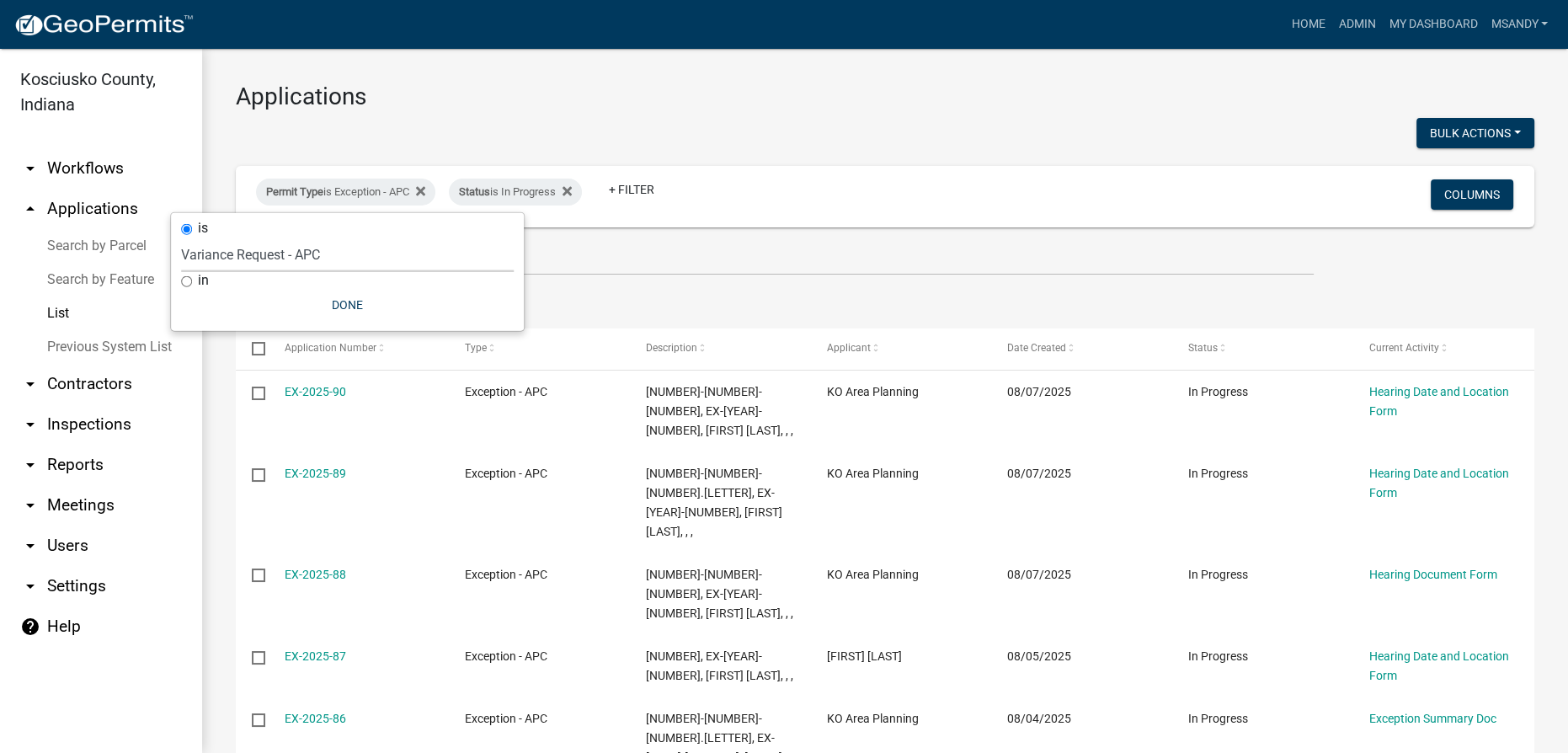 click on "Select an option   6 27 2024 Copy Of - Subdivision Plat Application - APC   APC Address Asignment   APC Appeal   APC Development Plan Review   APC Survey Repository   Auditor Blind Or Disabled   Auditor Blind or Disabled Mobile Home Deduction   Auditor Change of Tax Mailing Address Form   Auditor Energy Systems Deduction   Auditor Heritage Barn   Auditor Homestead Deduction   Auditor Mobile Home Homestead Deduction   Auditor Over 65 Deduction   Auditor Over 65 for Mobile Home Deduction   Auditor Vacation Request   Auditor Veterans Deduction   Auditor Veterans Deduction for Mobile Home   Certificates of Occupancy - APC   Copy Of - FARAs   Copy Of - Improvement Location Permit - APC 1 22 2024   Driveway and Right of Way Work Permit   Exception - APC   FARAs   Flood Development Permit - APC   Flood Zone Inquiry   Flood Zone Inquiry (PRR Copy)   Food Permit   General Contractor (Registration)   General Contractor (Renewal)   HD Sign Off On Sewage & Water   Hoover - Driveway and Right of Way Work Permit" at bounding box center [347, 254] 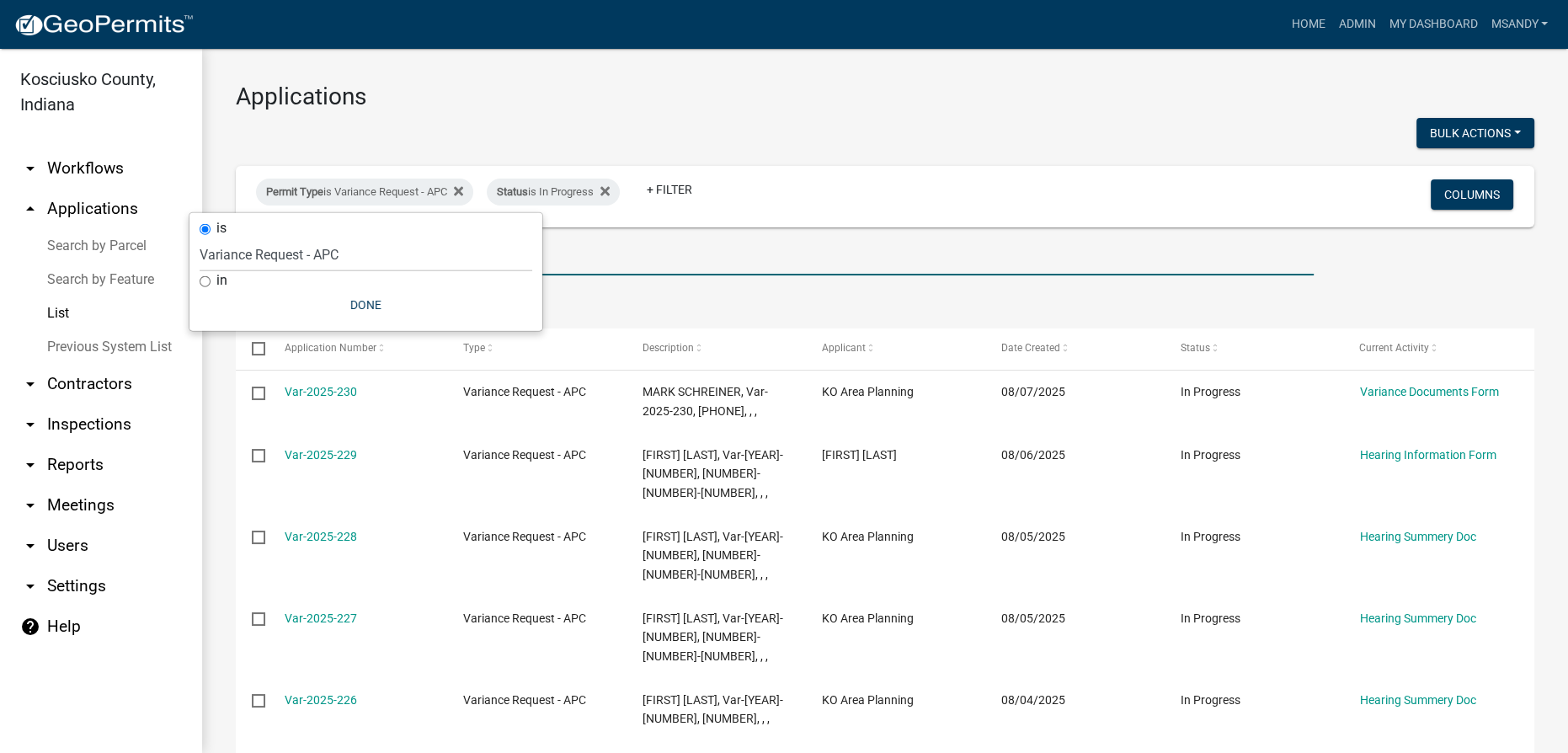 drag, startPoint x: 613, startPoint y: 267, endPoint x: 589, endPoint y: 270, distance: 24.18677 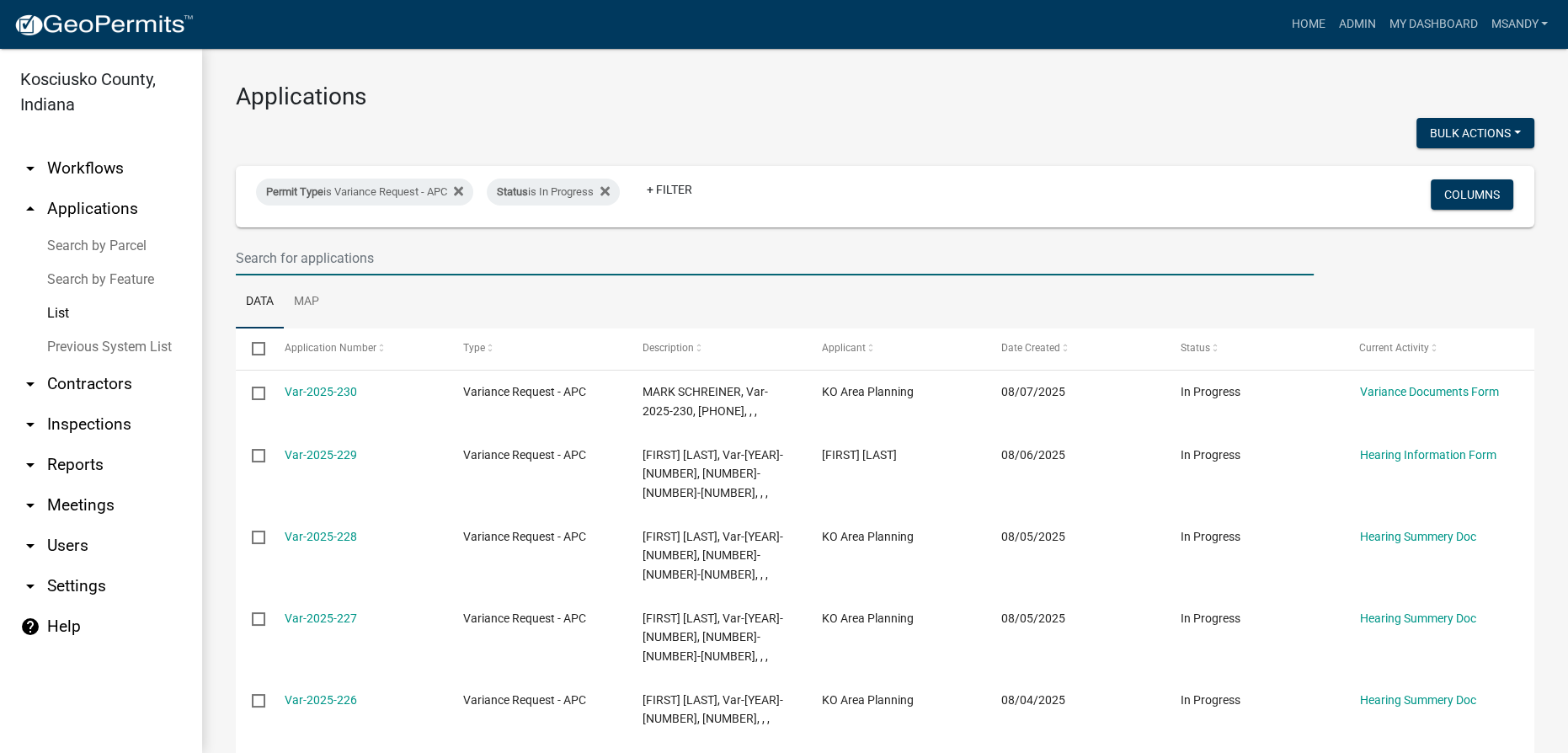 click on "Data Map" at bounding box center (885, 302) 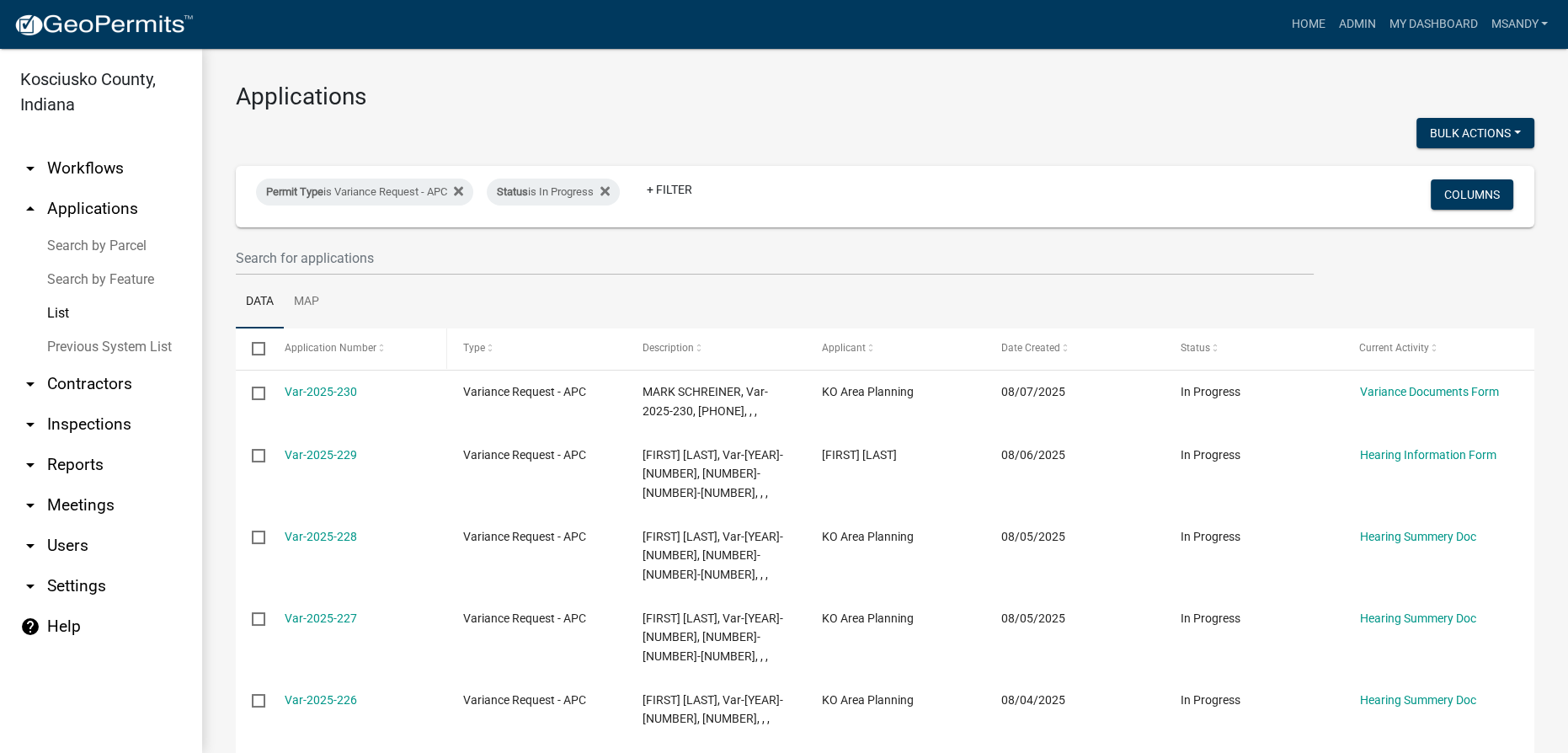 click on "Application Number" at bounding box center (330, 348) 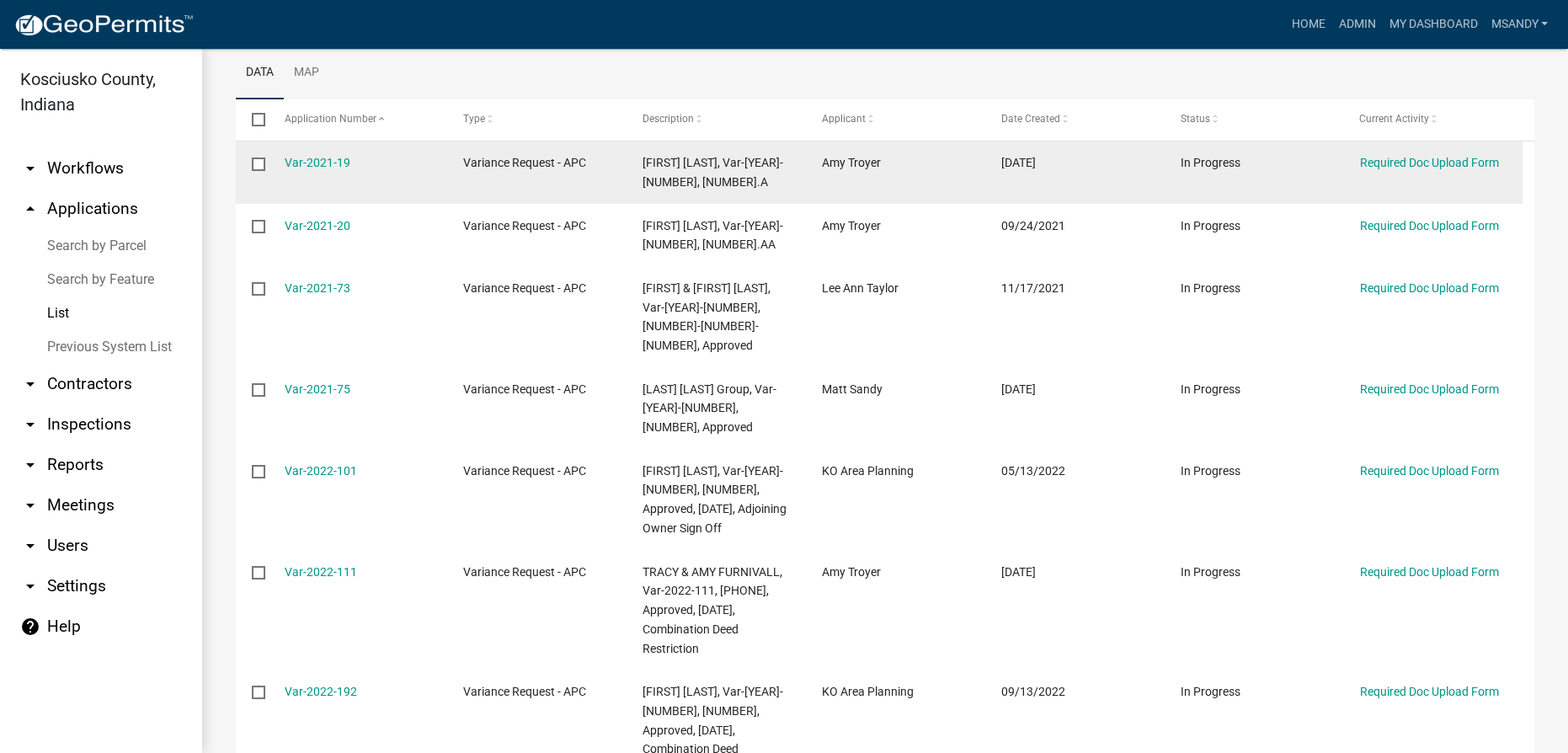 scroll, scrollTop: 0, scrollLeft: 0, axis: both 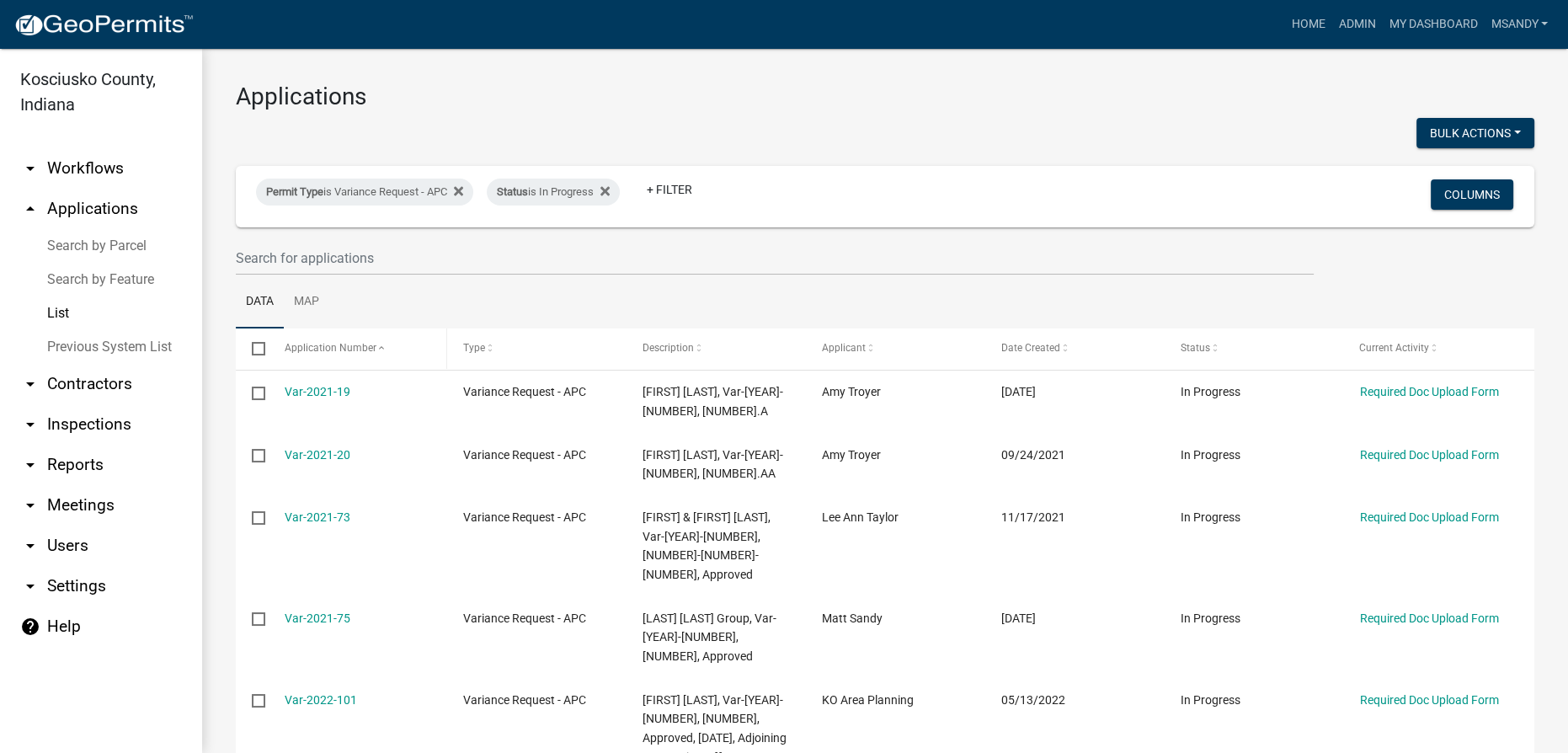 click on "Application Number" at bounding box center (357, 349) 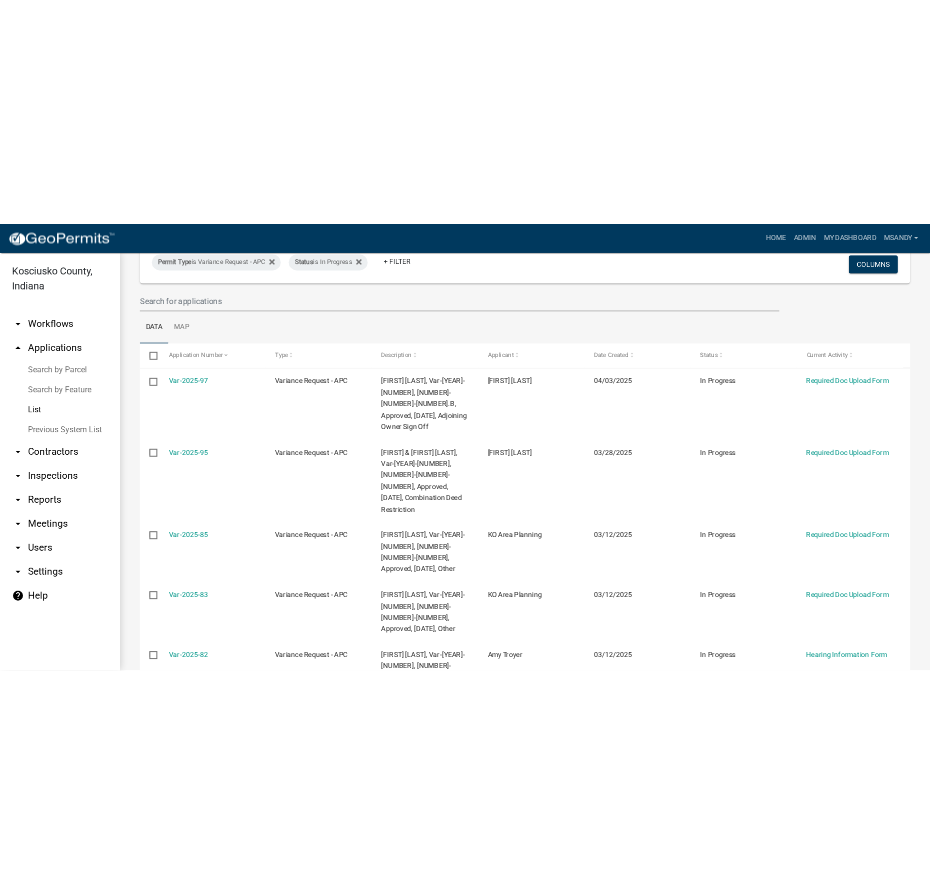 scroll, scrollTop: 0, scrollLeft: 0, axis: both 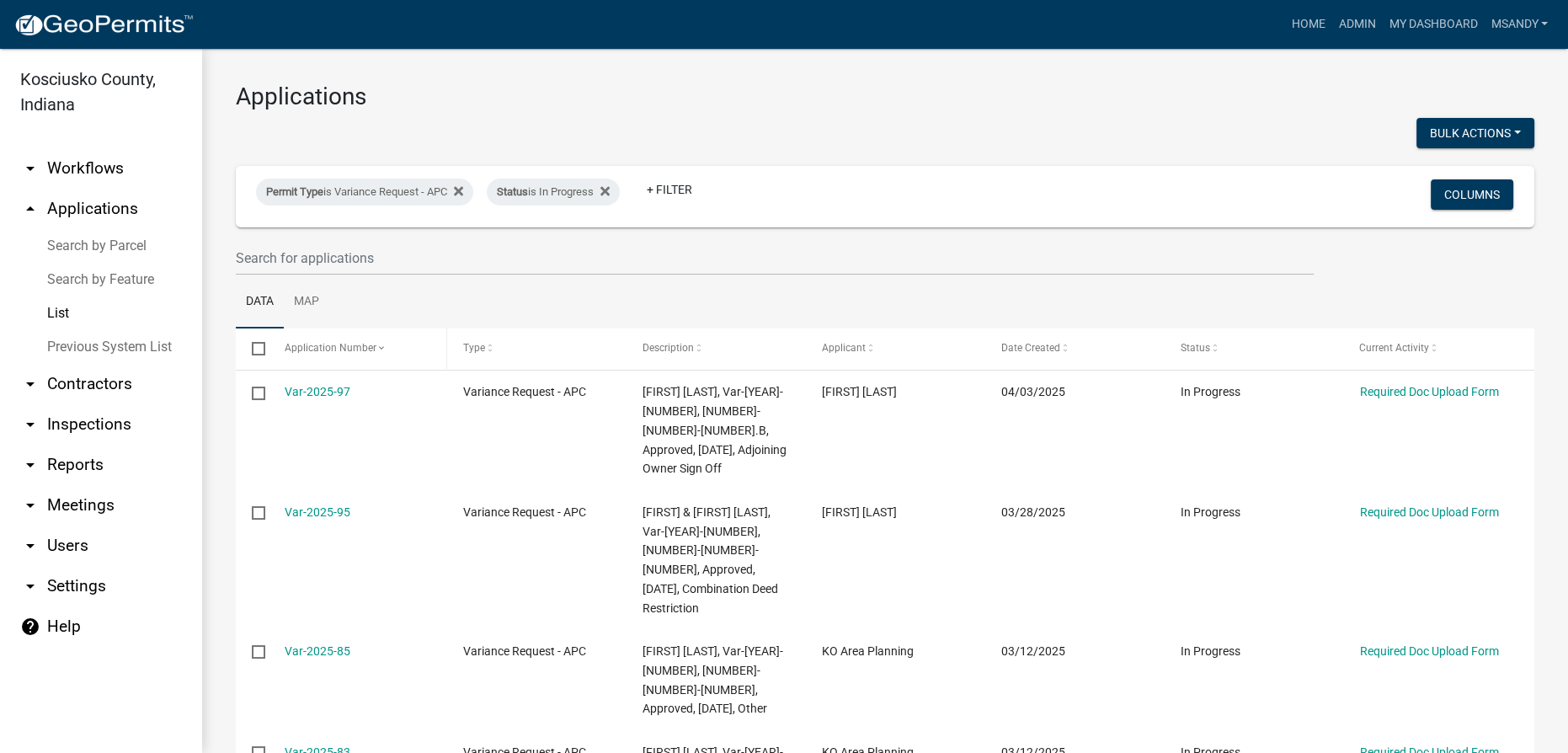click on "Application Number" at bounding box center (330, 348) 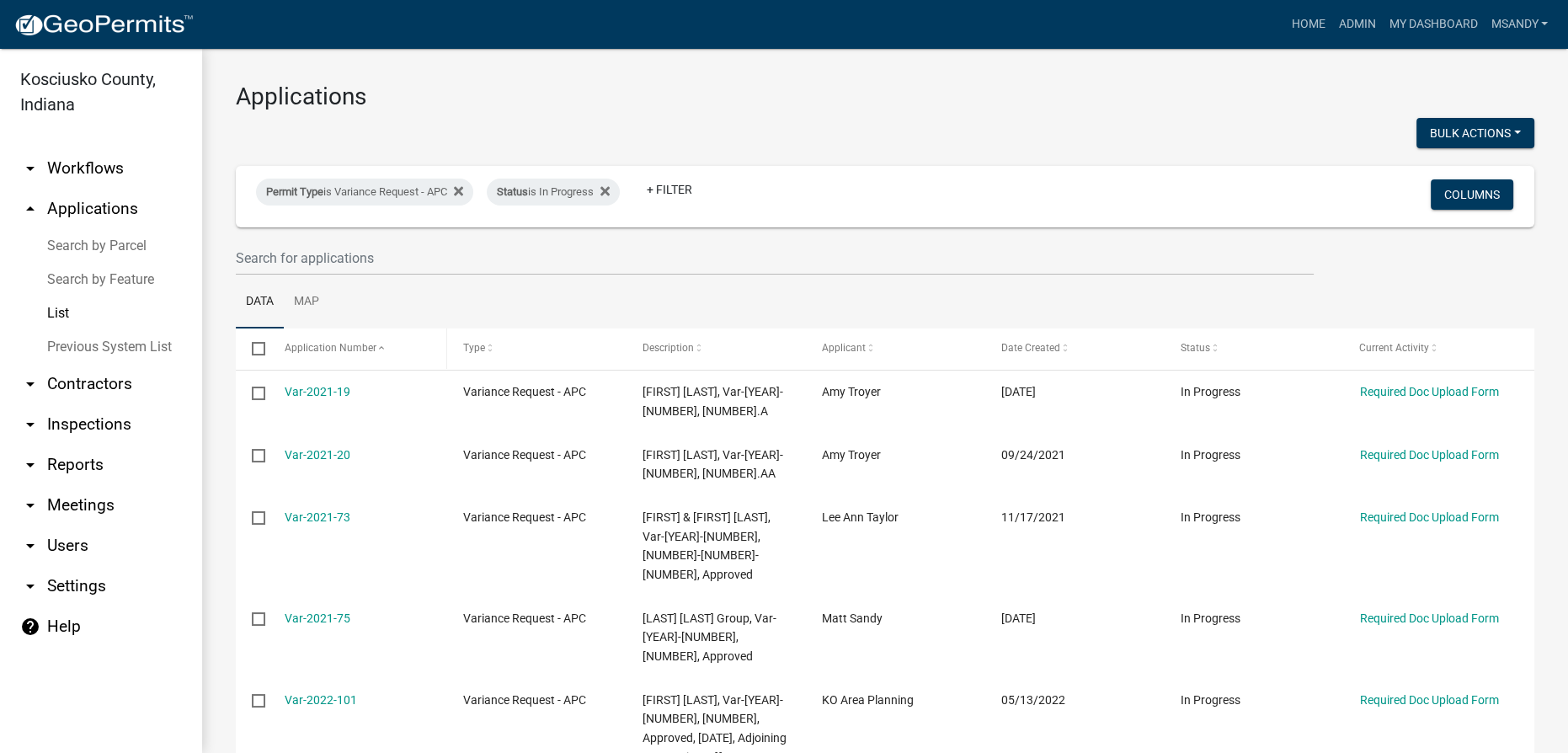 click on "Application Number" at bounding box center [330, 348] 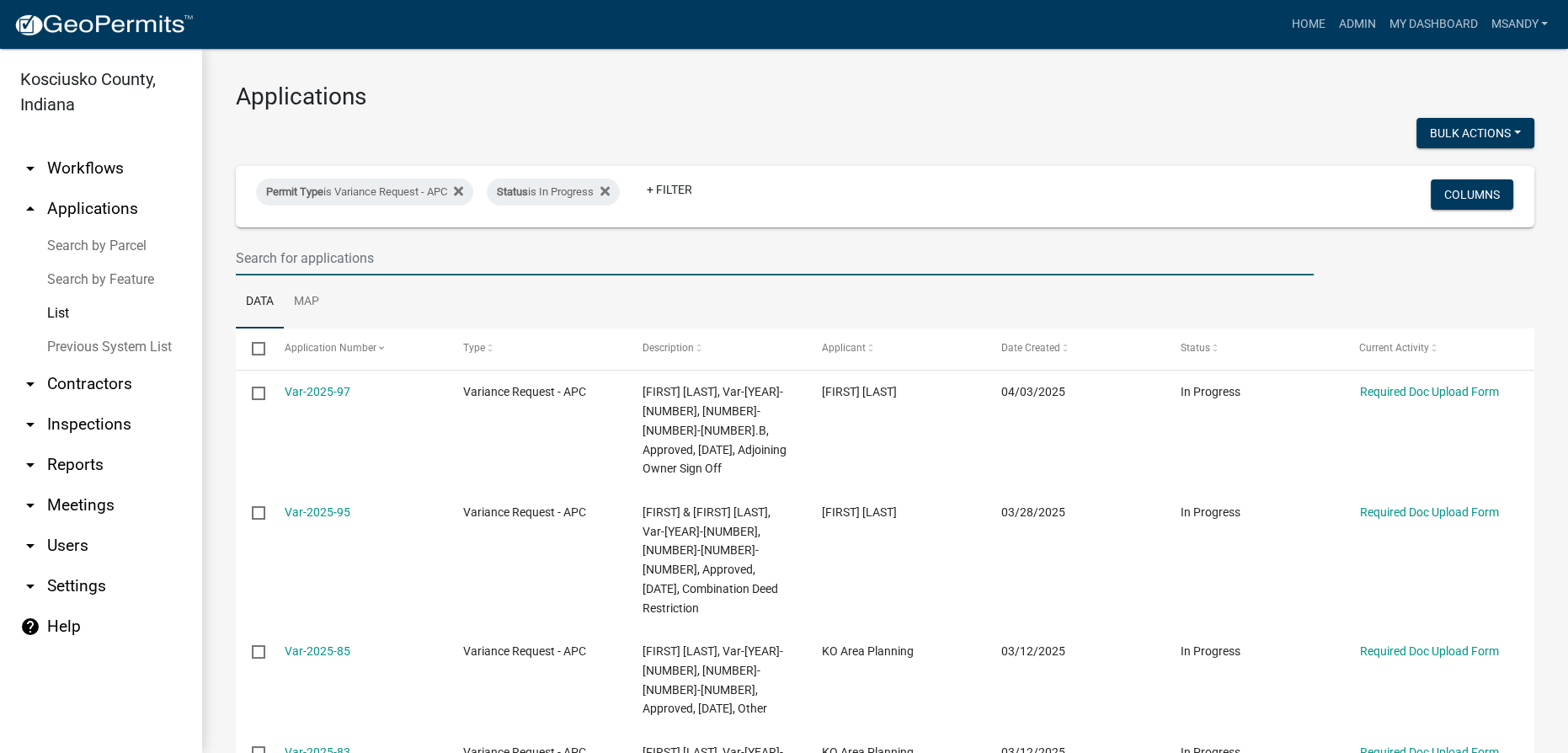 drag, startPoint x: 397, startPoint y: 256, endPoint x: 397, endPoint y: 234, distance: 22 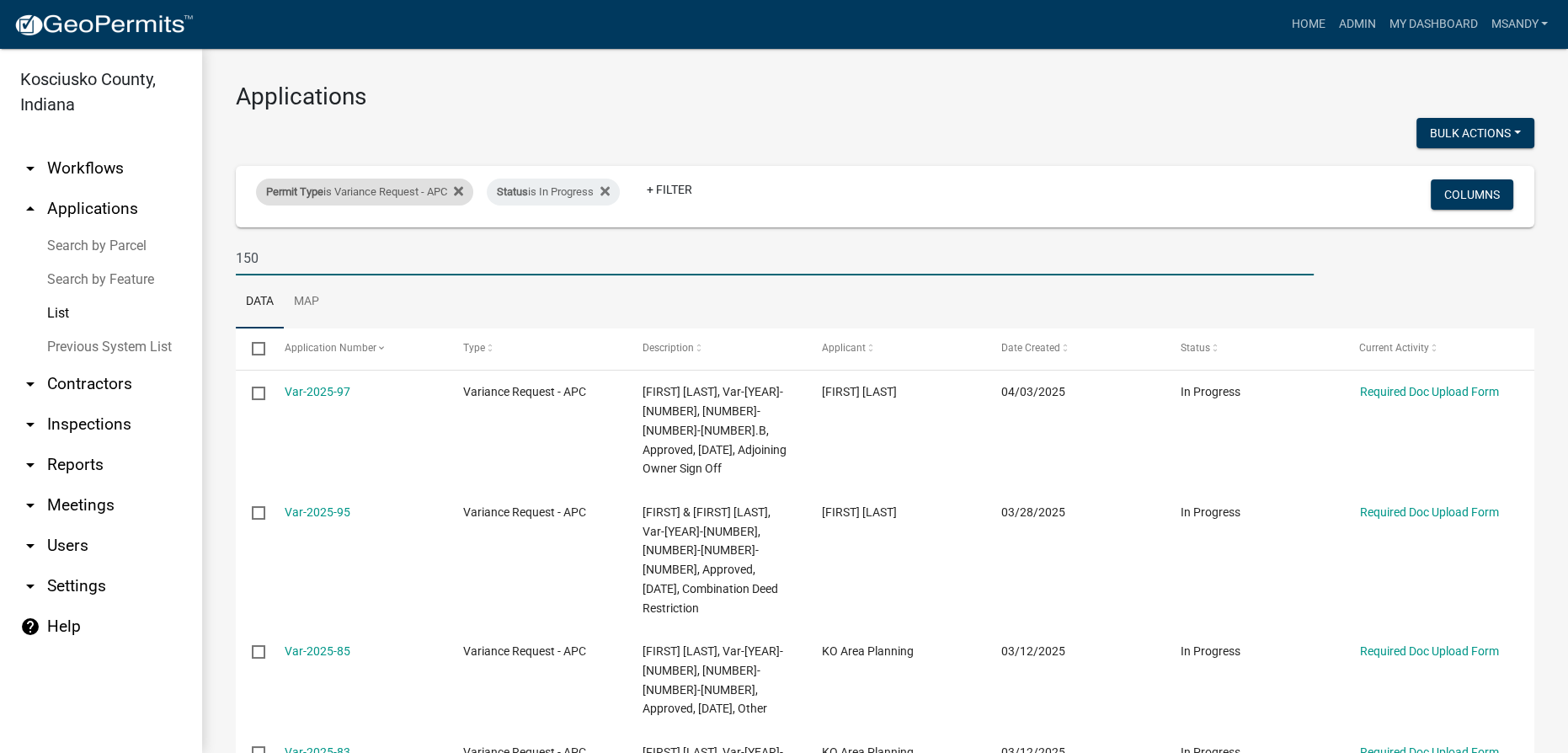 type on "150" 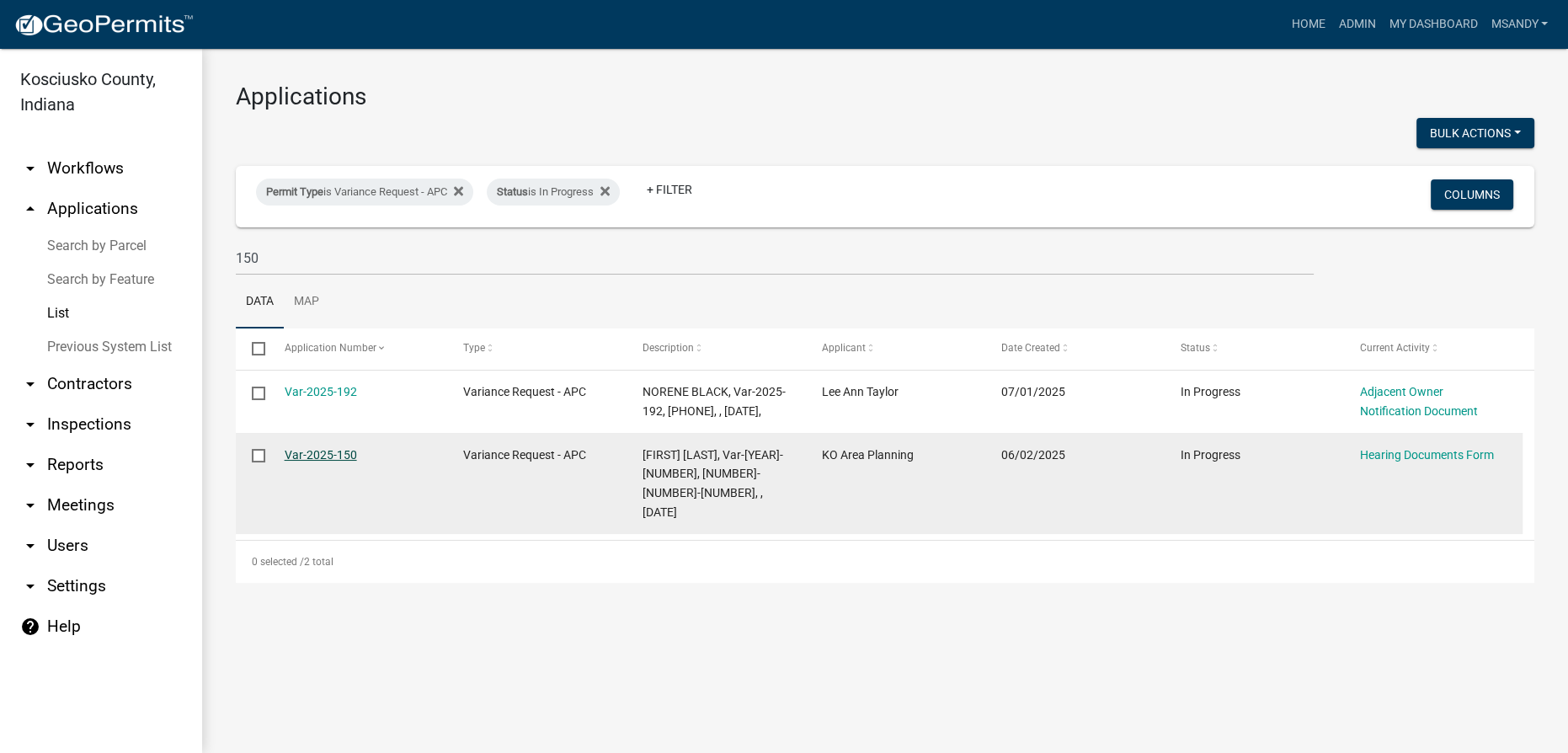 click on "Var-2025-150" 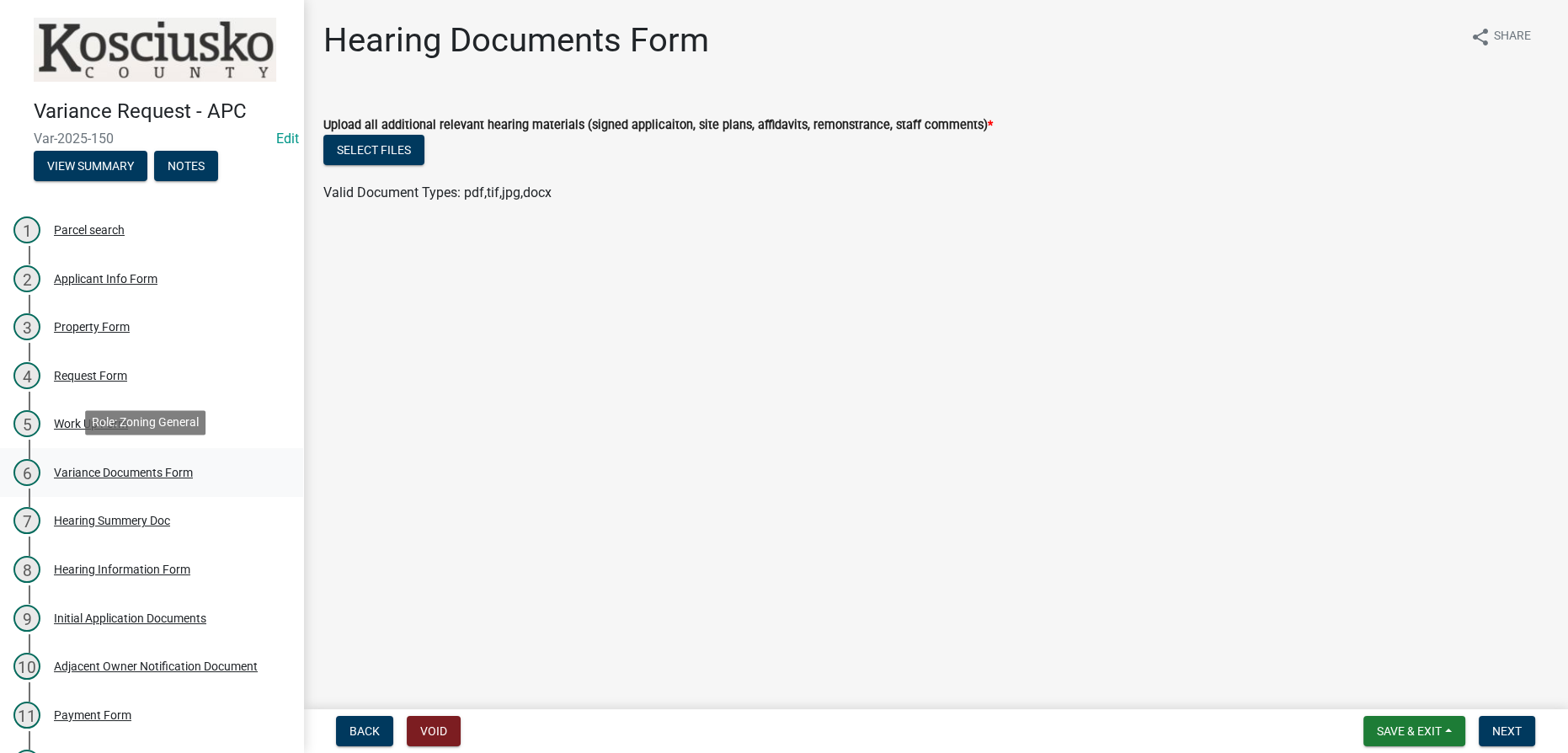 click on "Variance Documents Form" at bounding box center [123, 473] 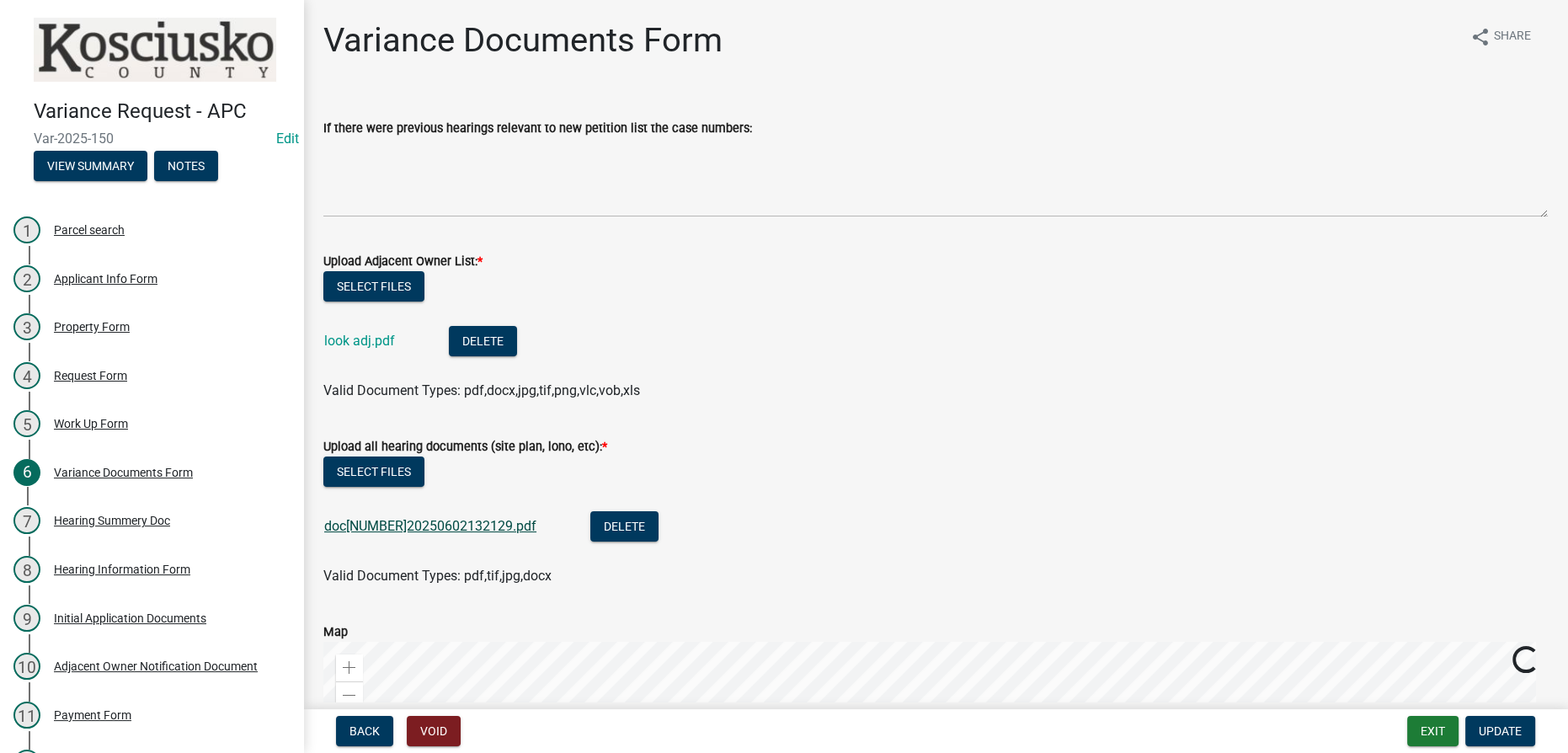 click on "doc26625520250602132129.pdf" 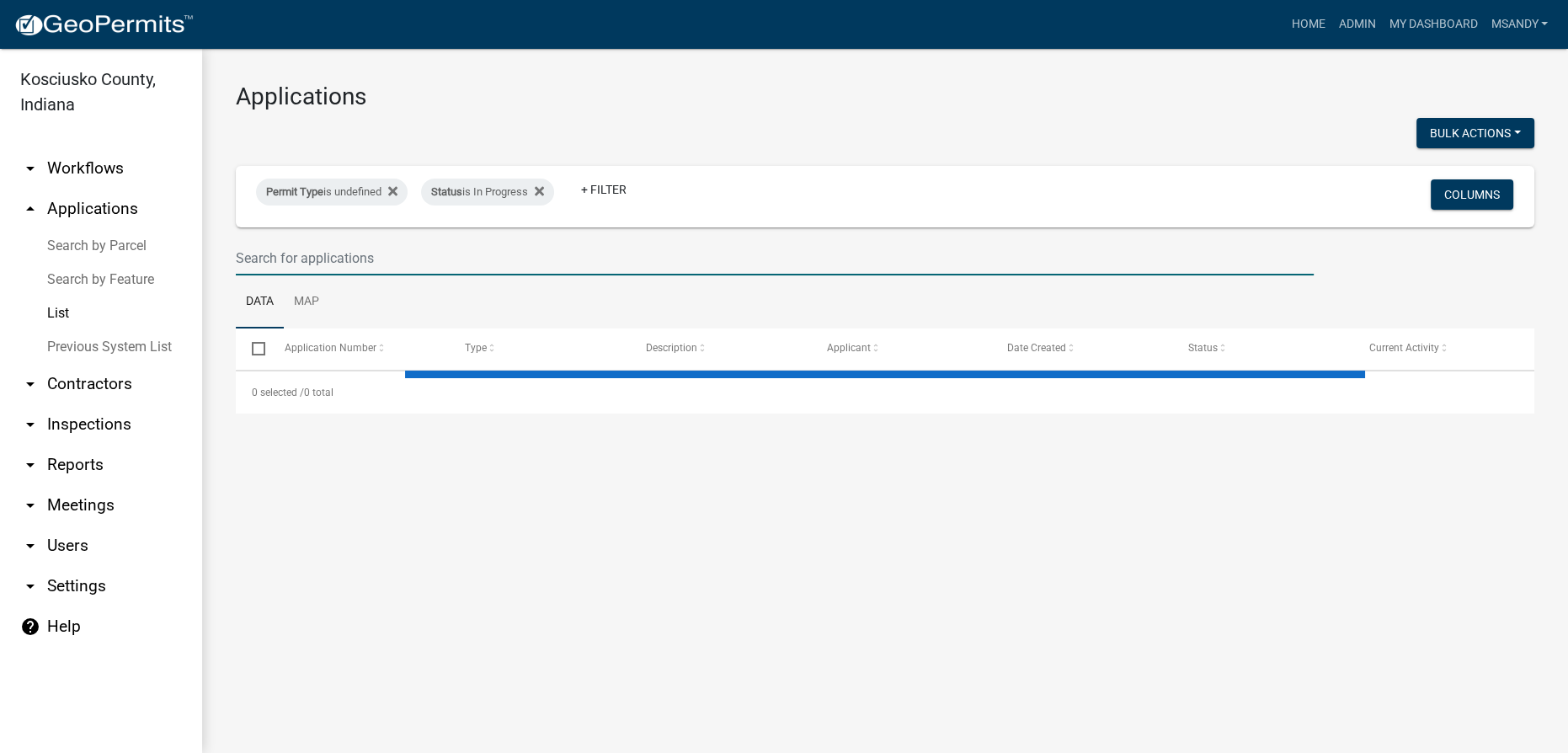click at bounding box center (775, 258) 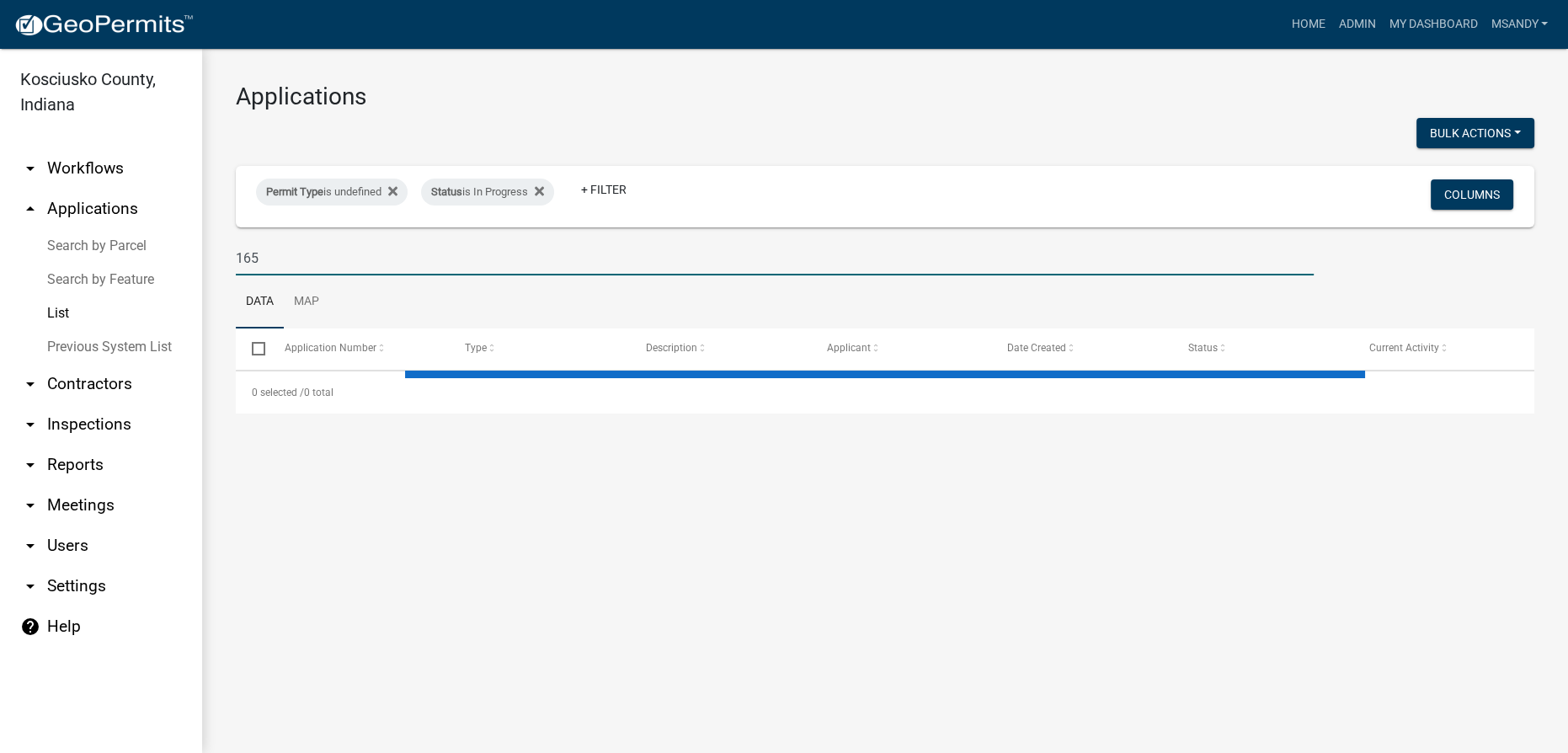 type on "165" 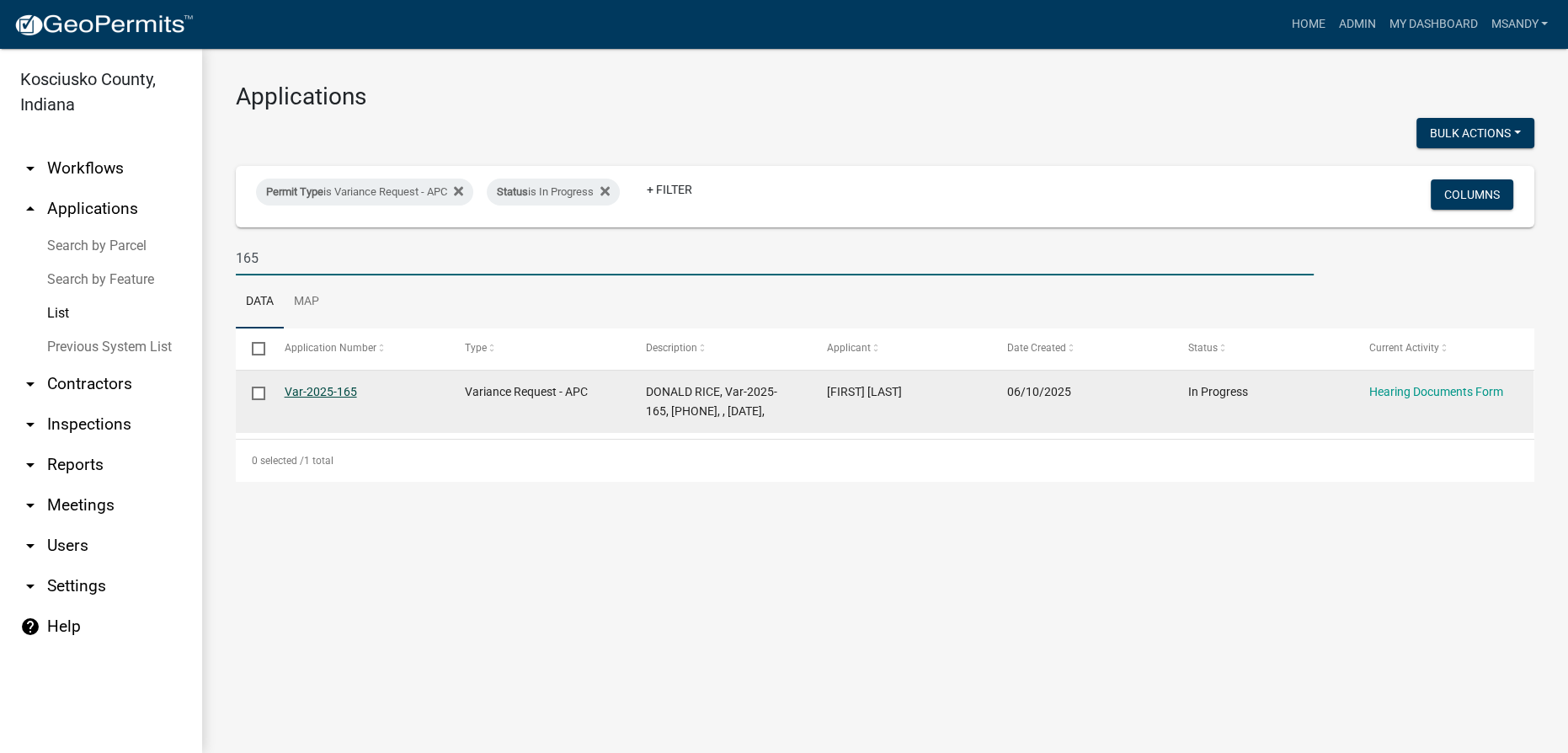 click on "Var-2025-165" 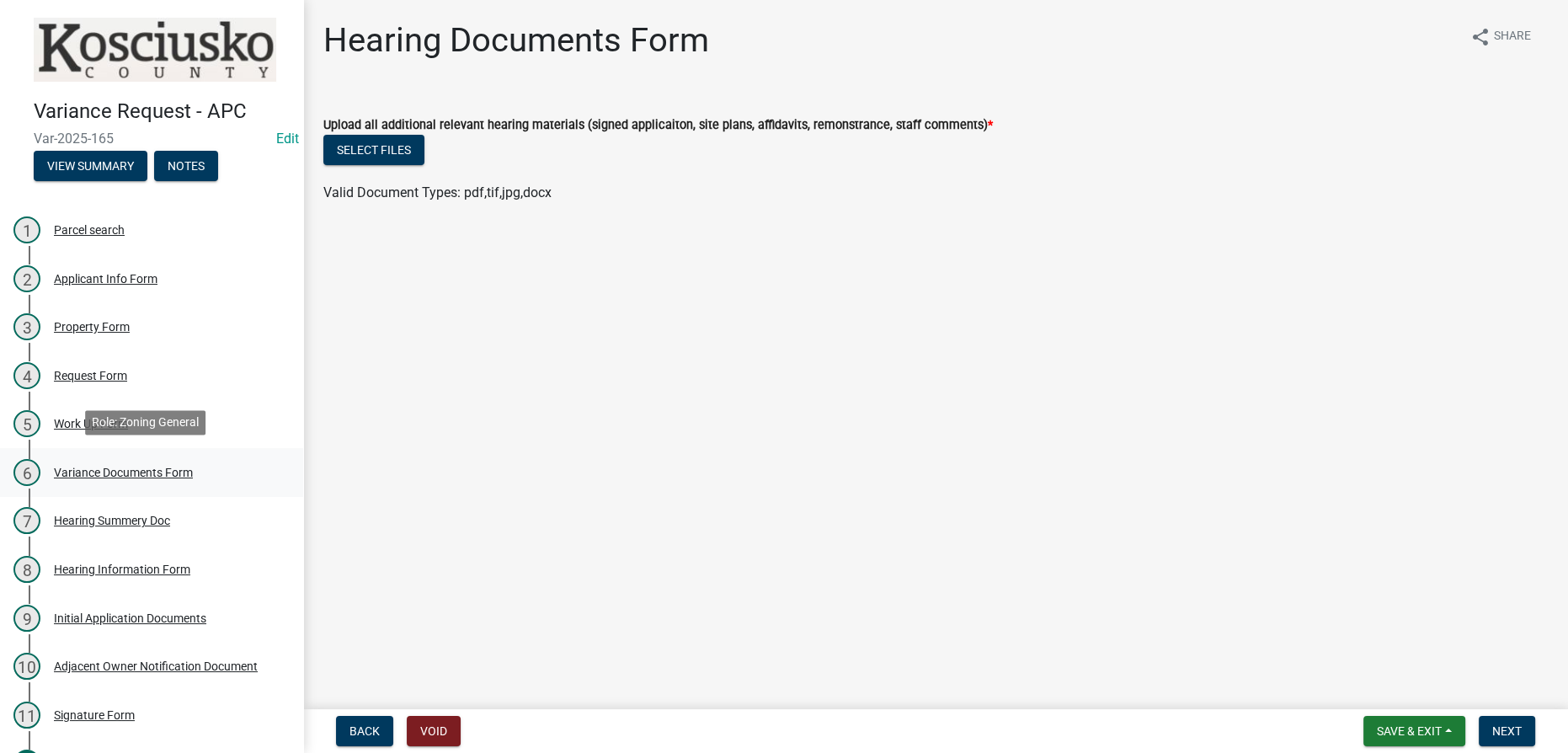 click on "Variance Documents Form" at bounding box center (123, 473) 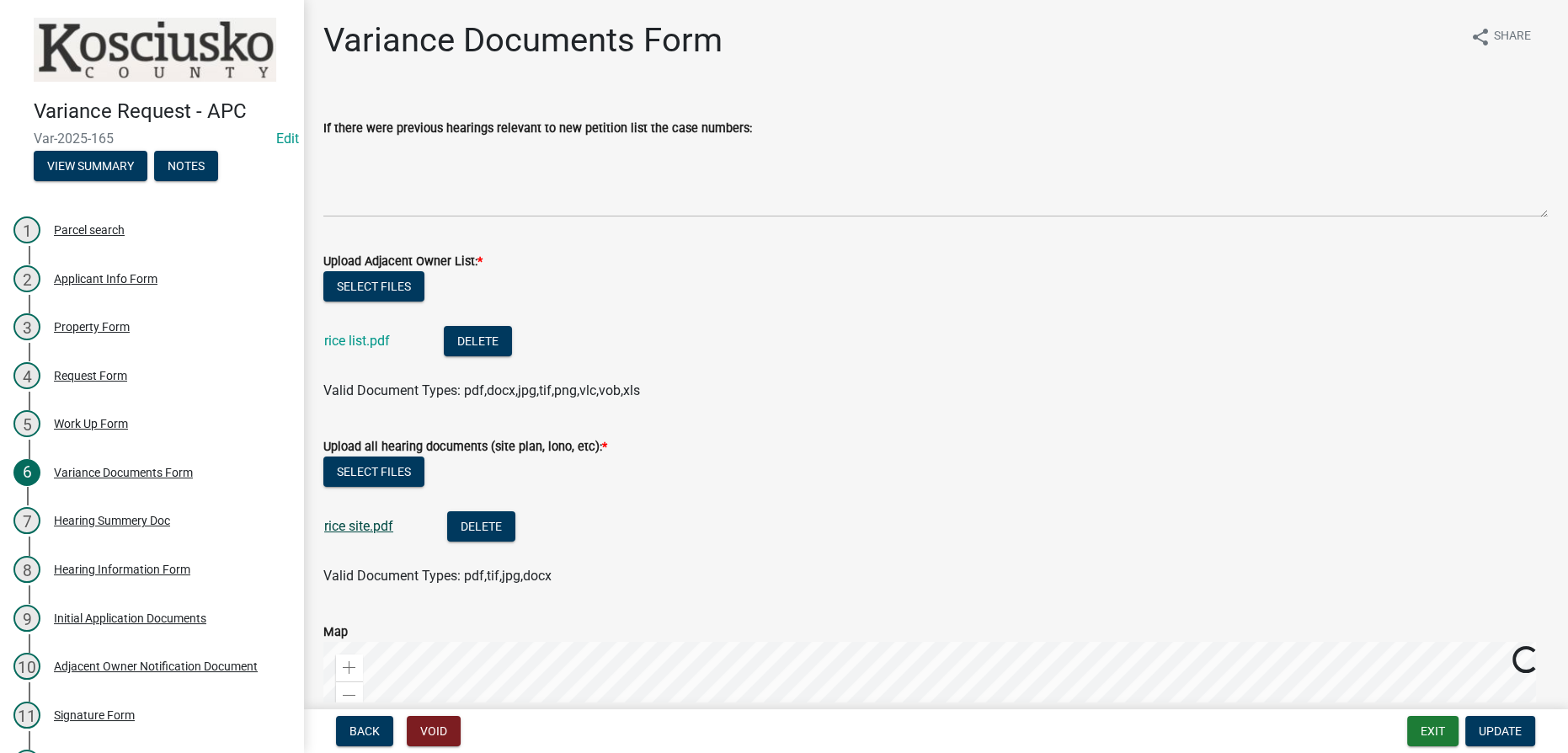 click on "rice site.pdf" 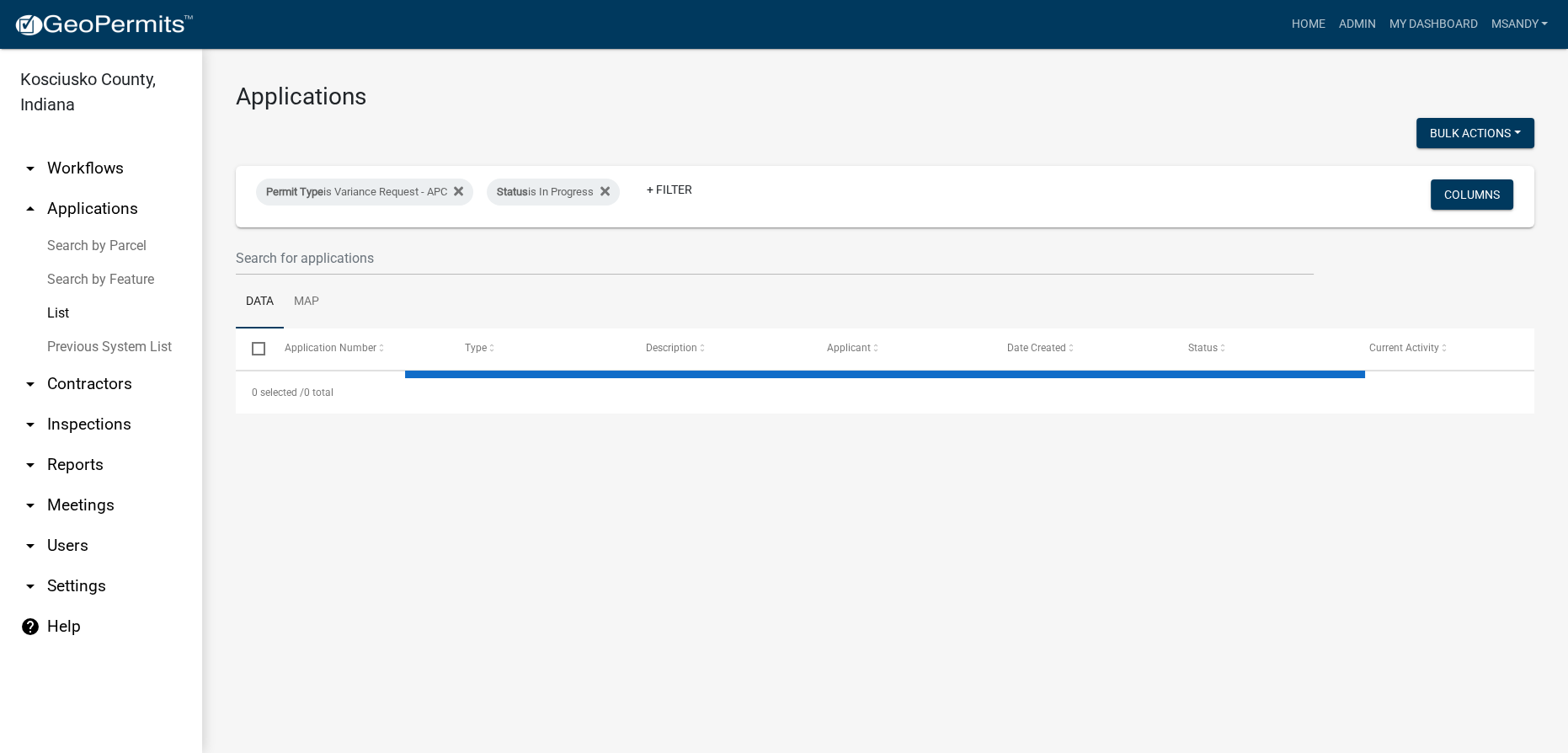 select on "3: 100" 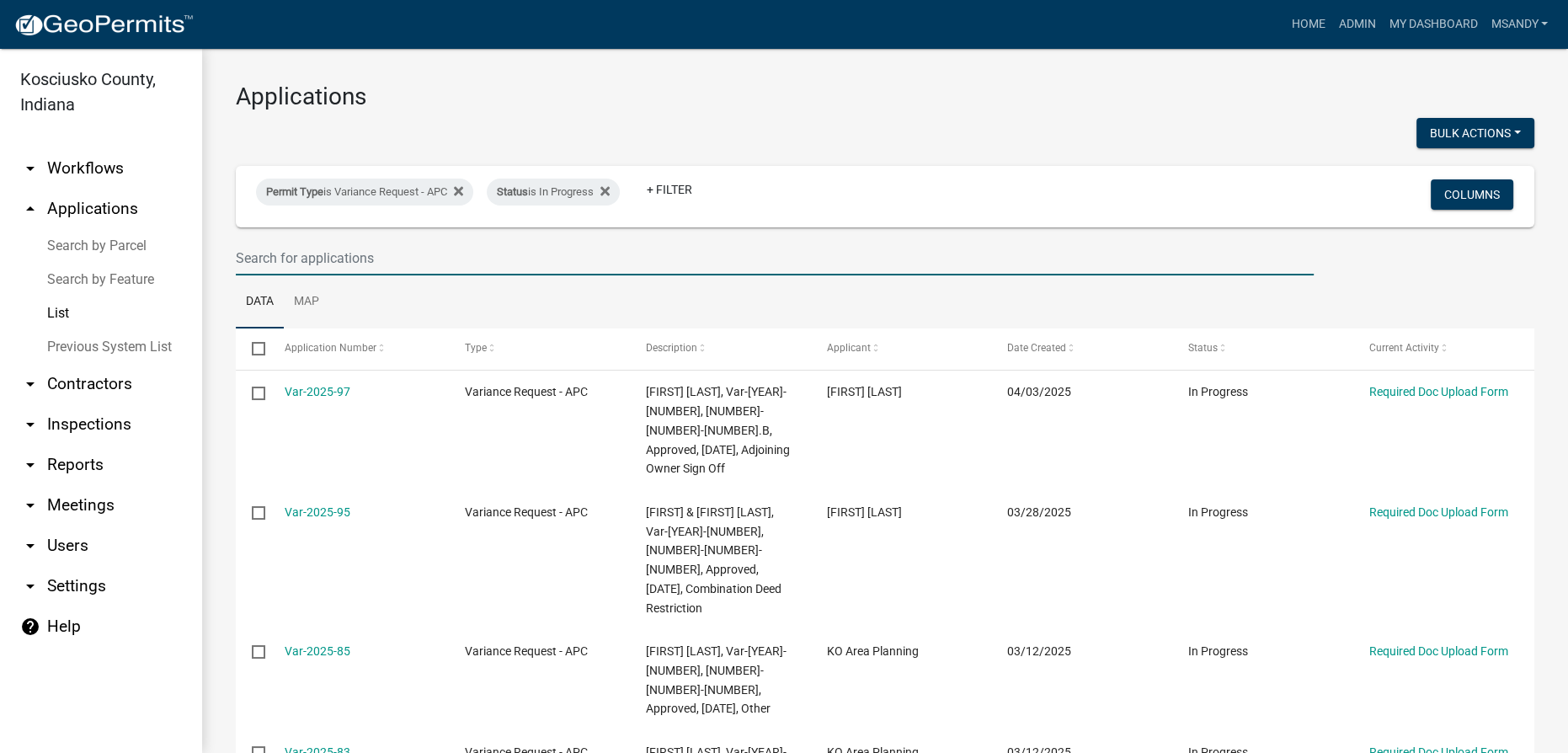 click at bounding box center (775, 258) 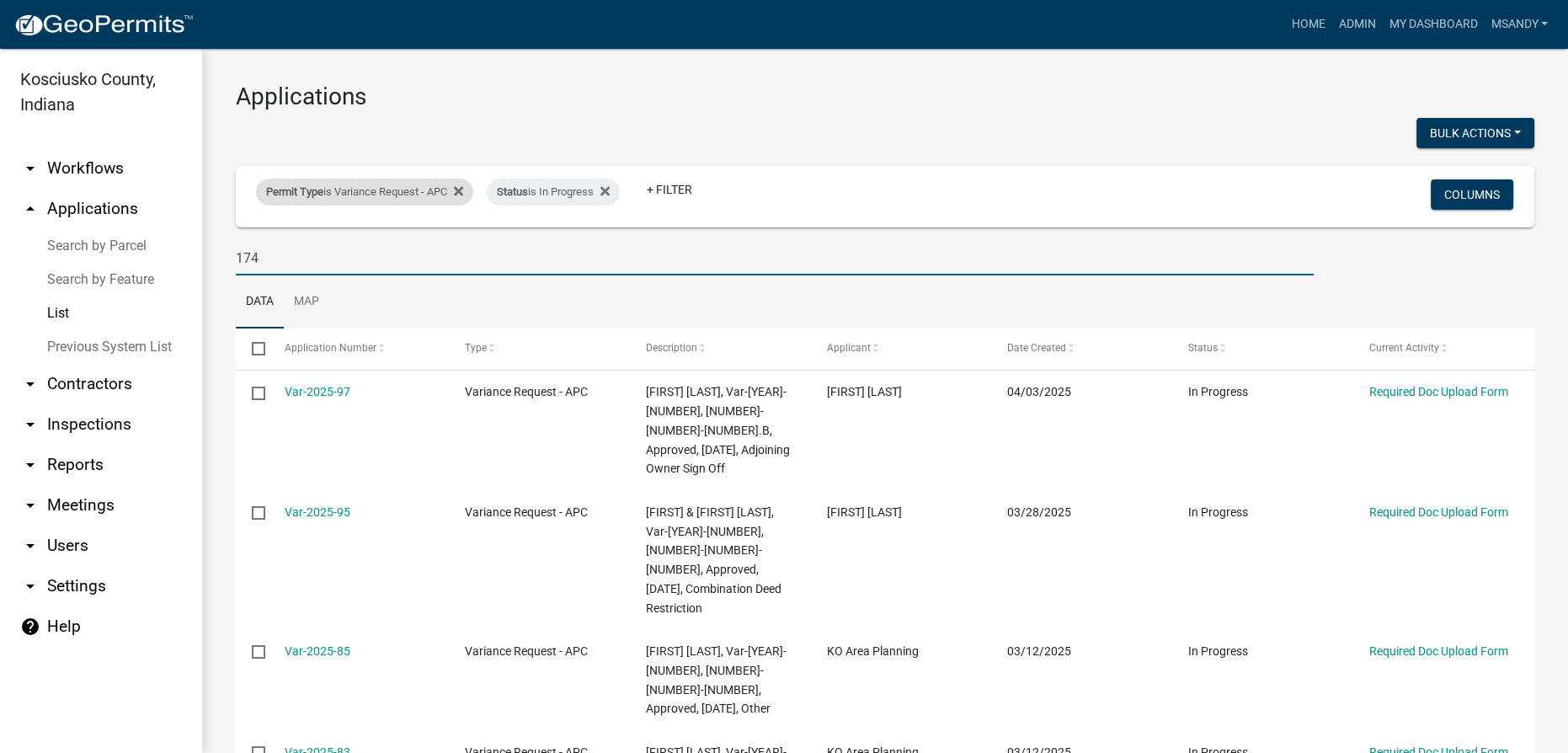 type on "174" 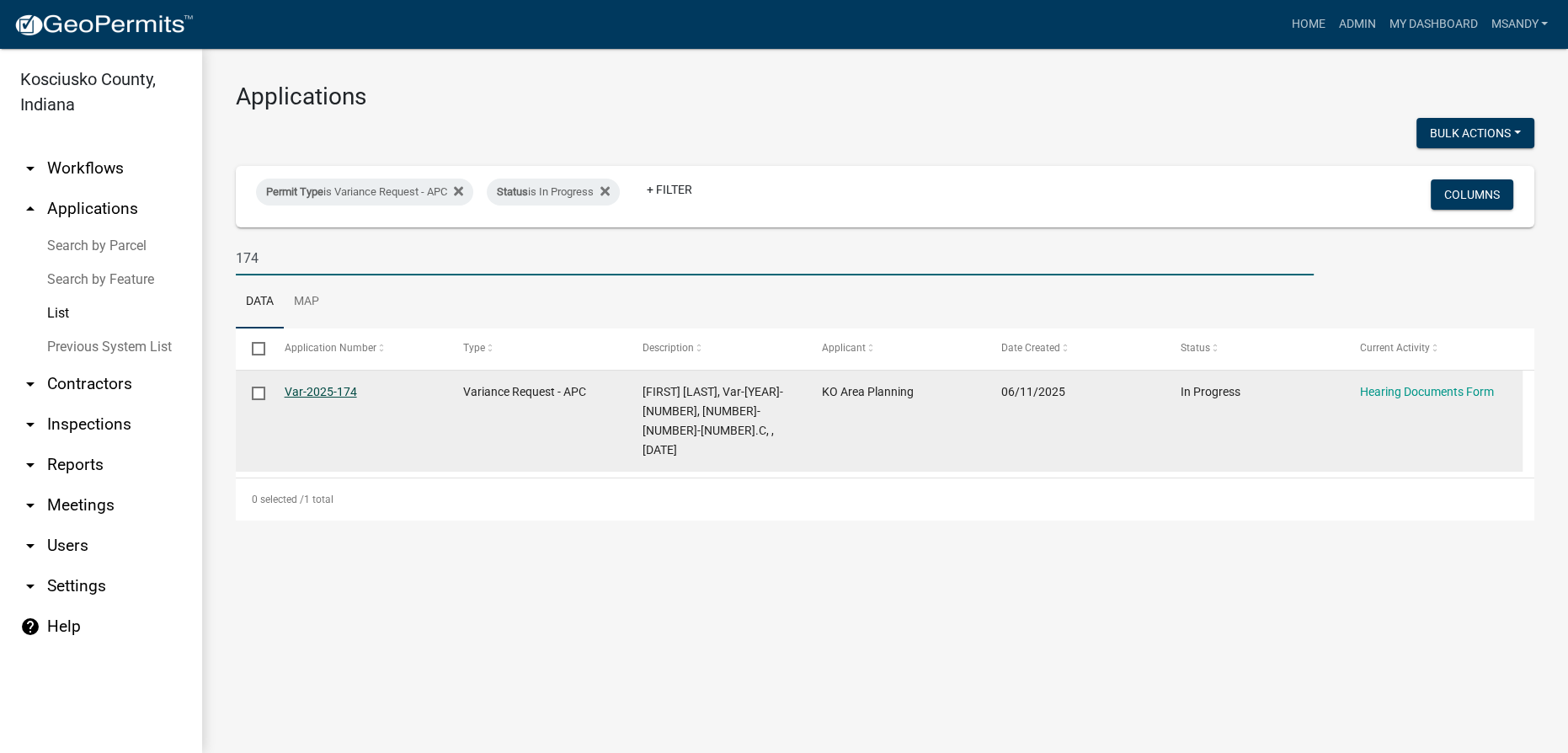 click on "Var-2025-174" 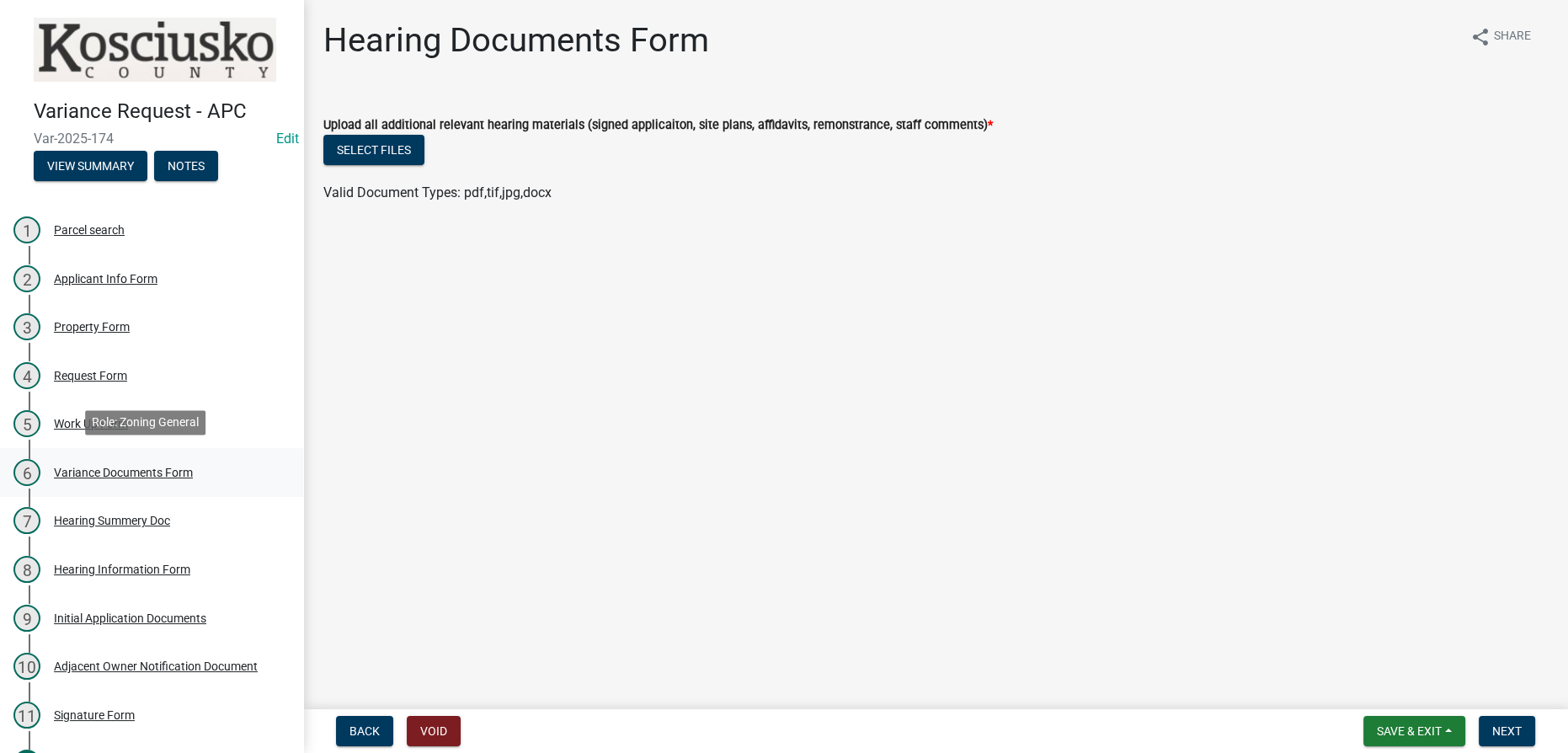click on "Variance Documents Form" at bounding box center [123, 473] 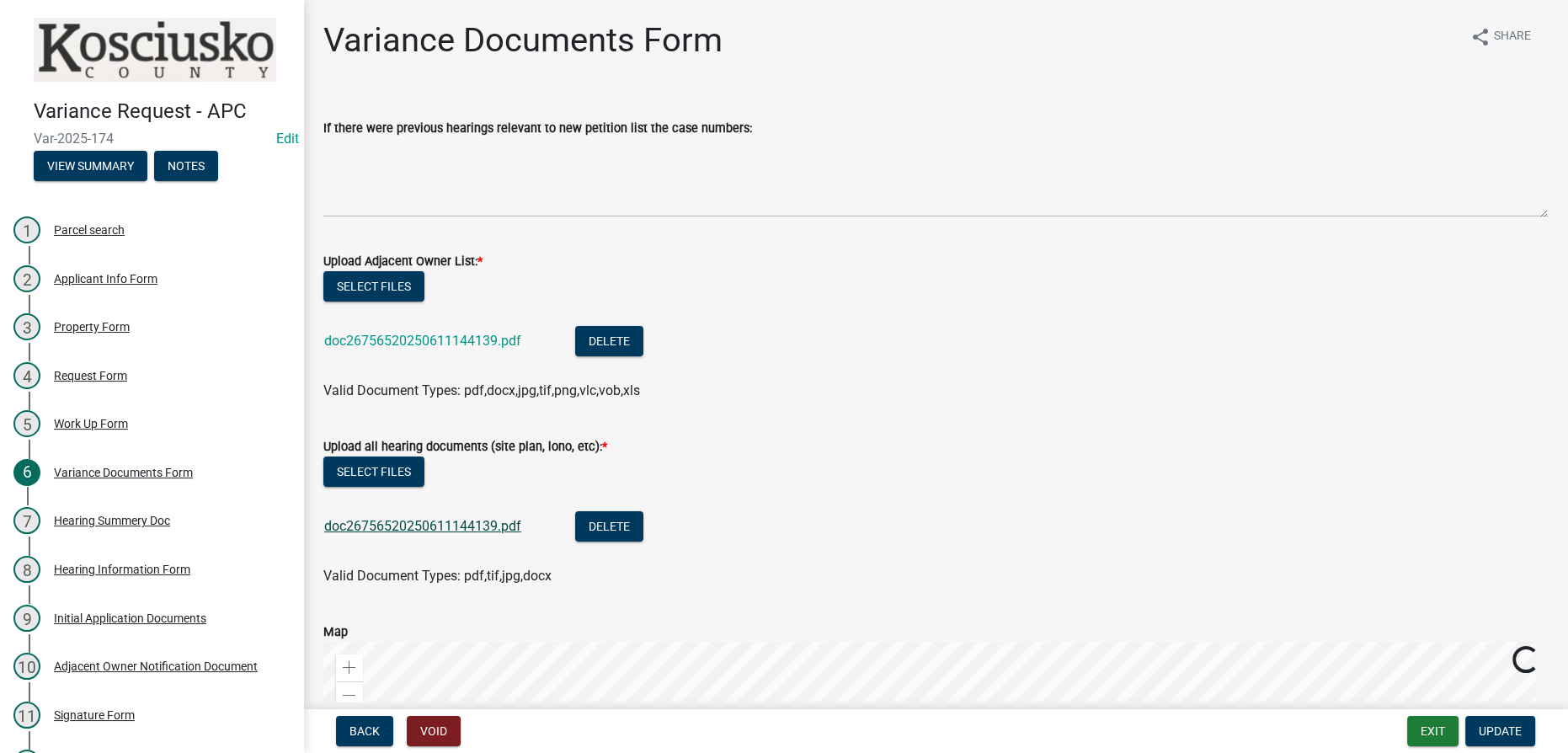 click on "doc26756520250611144139.pdf" 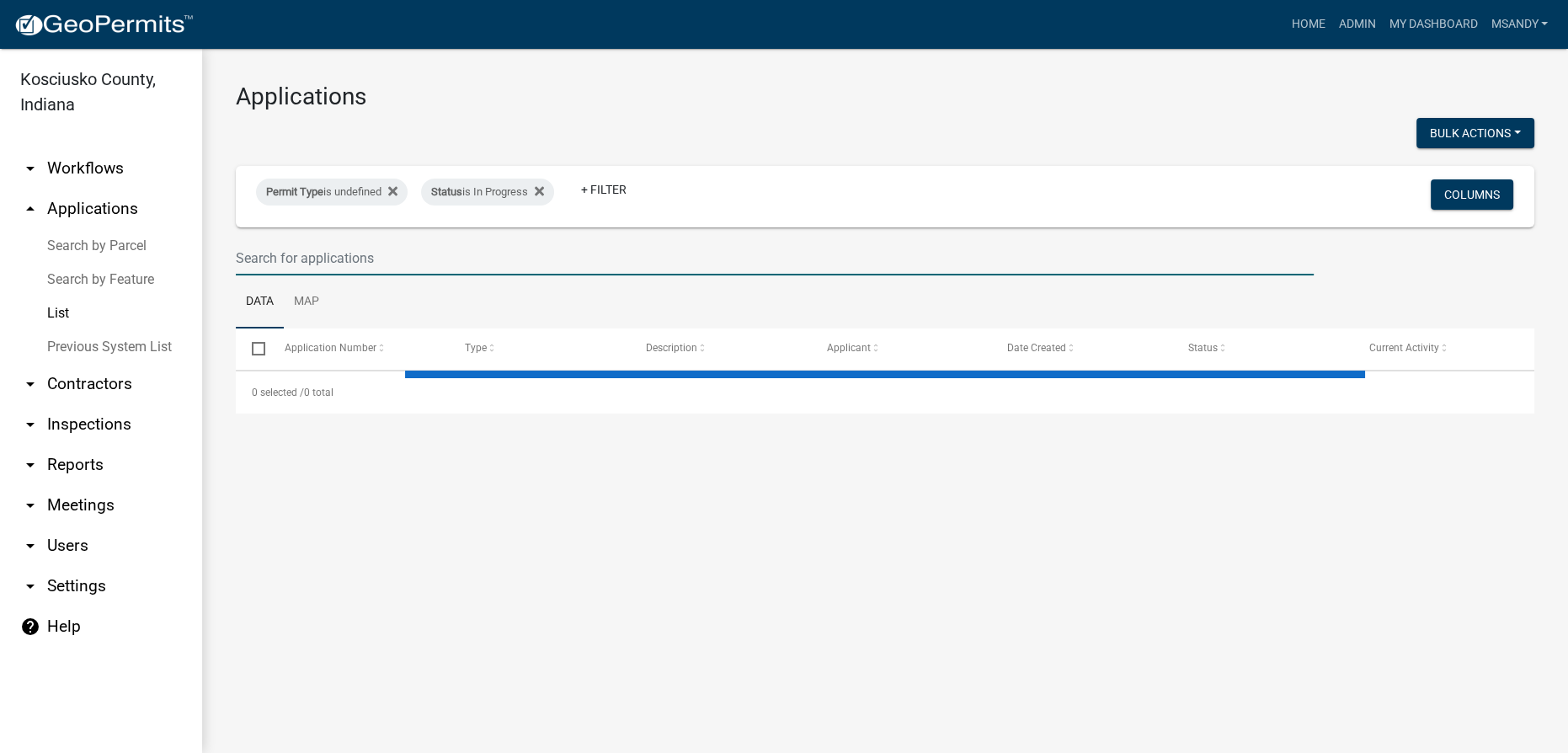 click at bounding box center (775, 258) 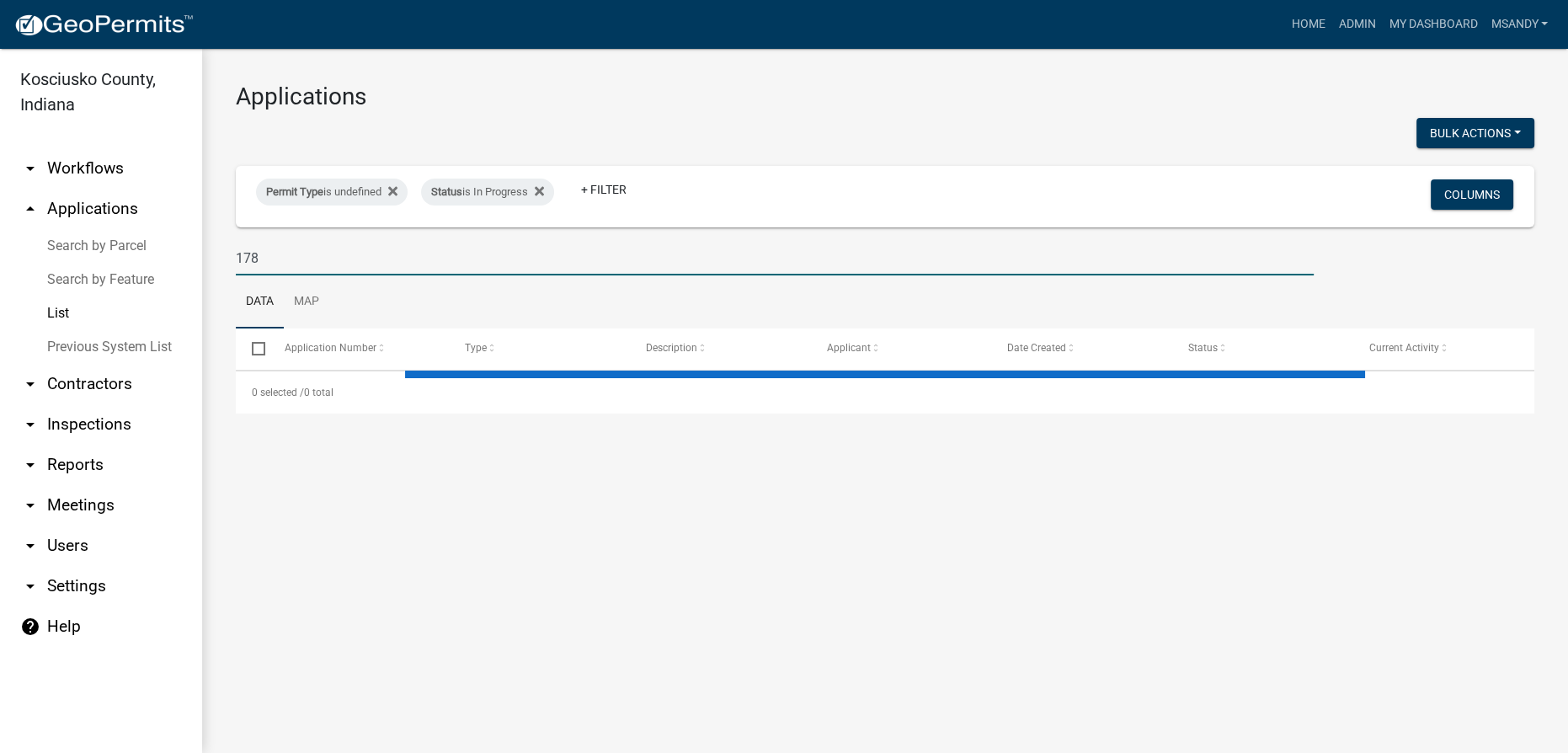 type on "178" 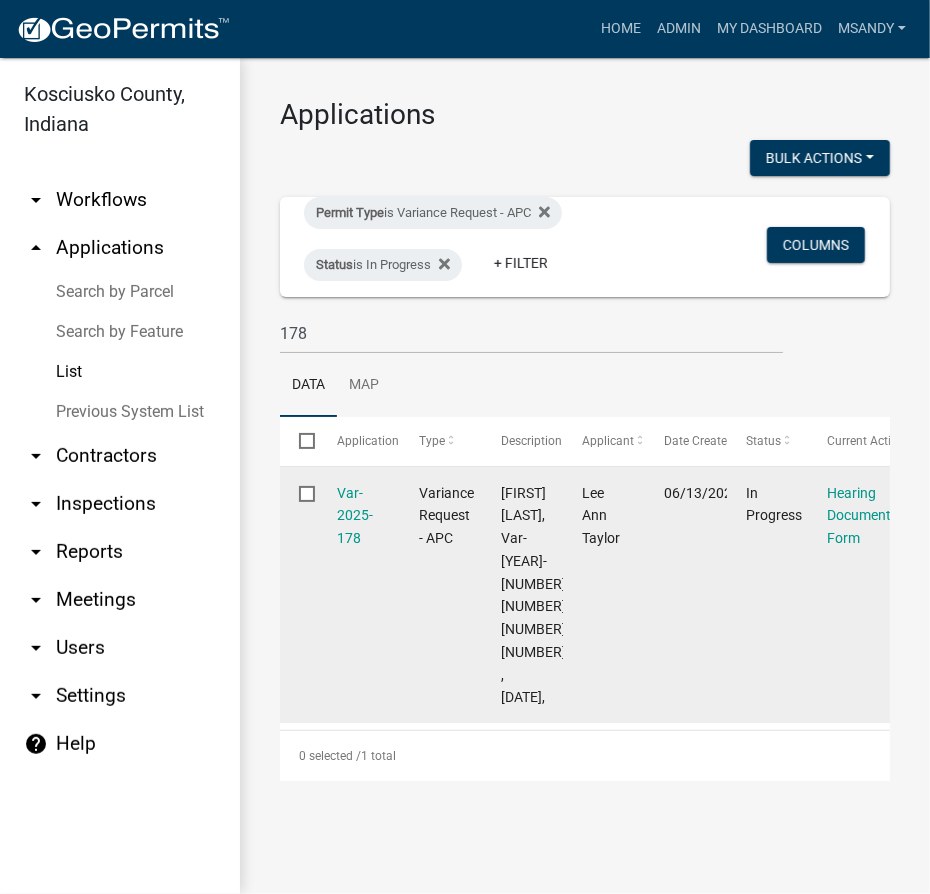 drag, startPoint x: 353, startPoint y: 528, endPoint x: 463, endPoint y: 479, distance: 120.4201 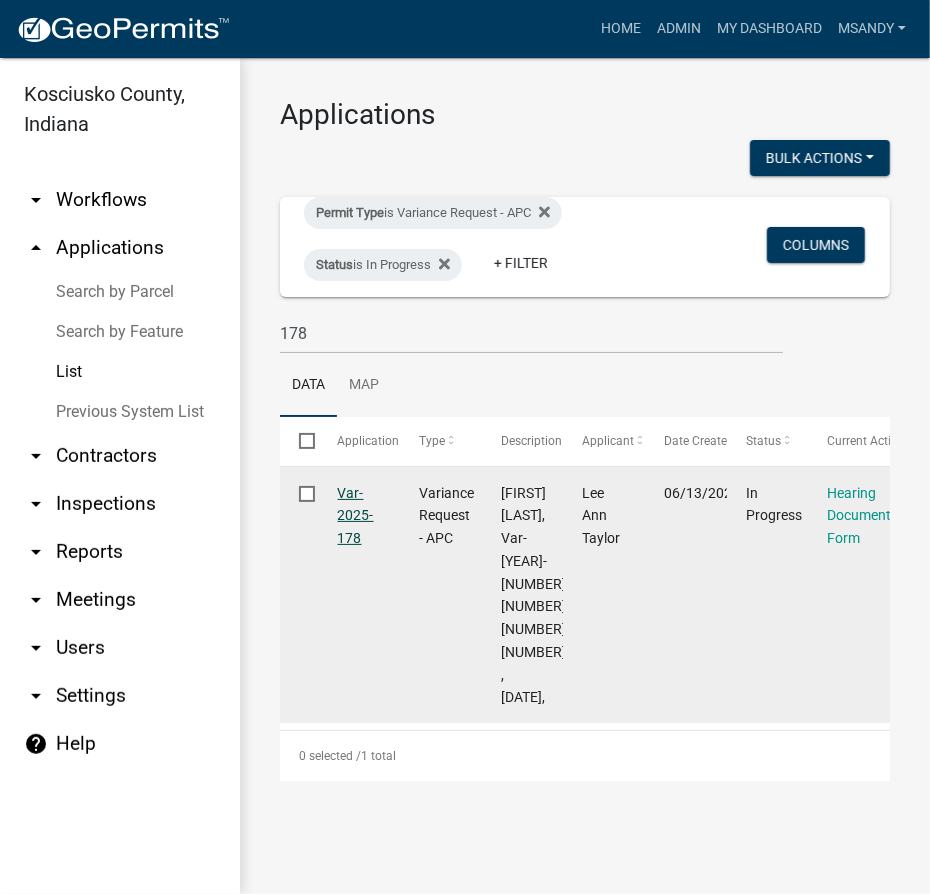 click on "Var-2025-178" 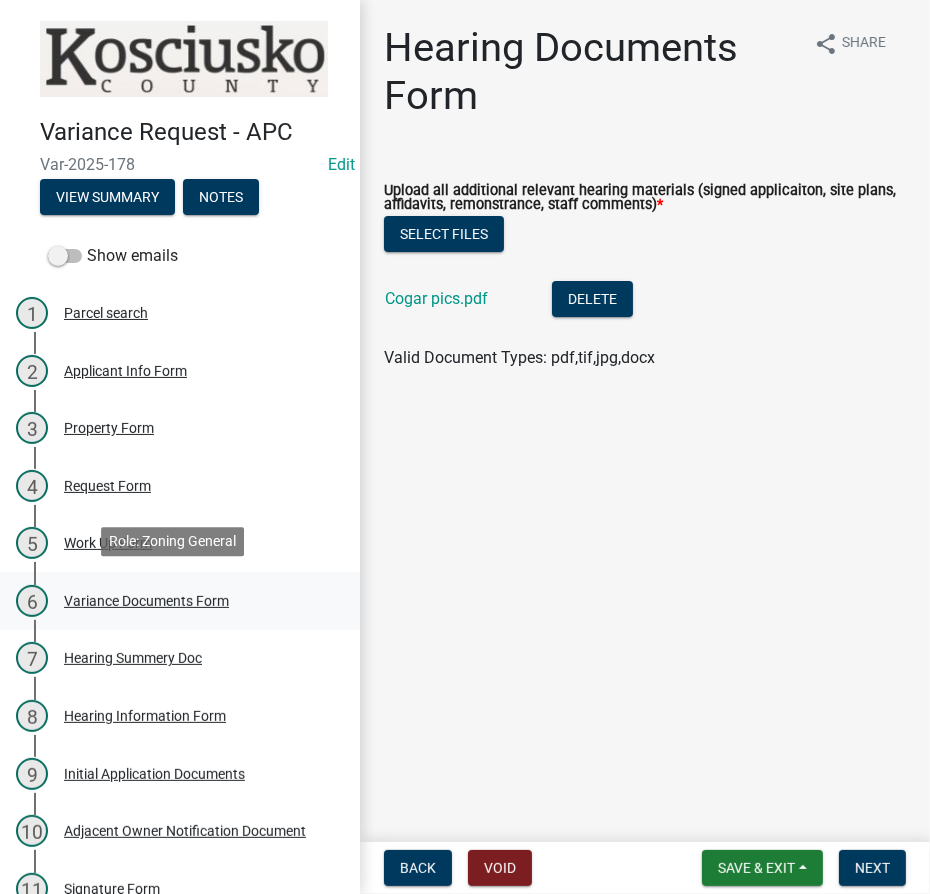 click on "Variance Documents Form" at bounding box center (146, 601) 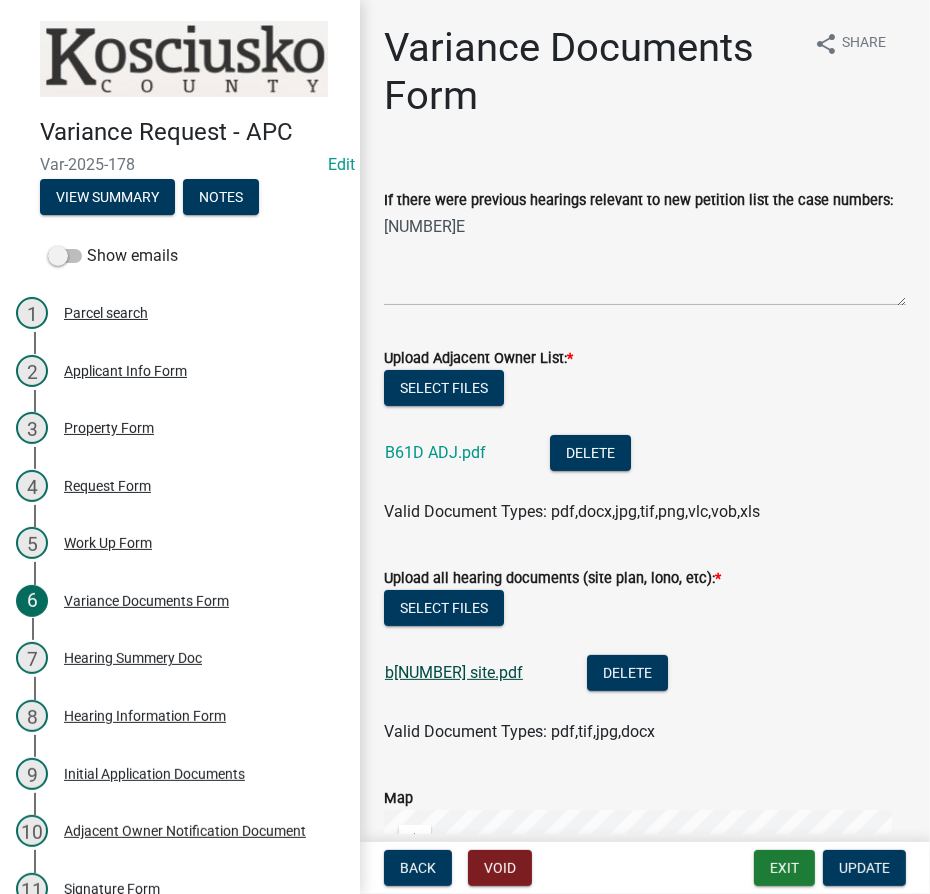 click on "b61d site.pdf" 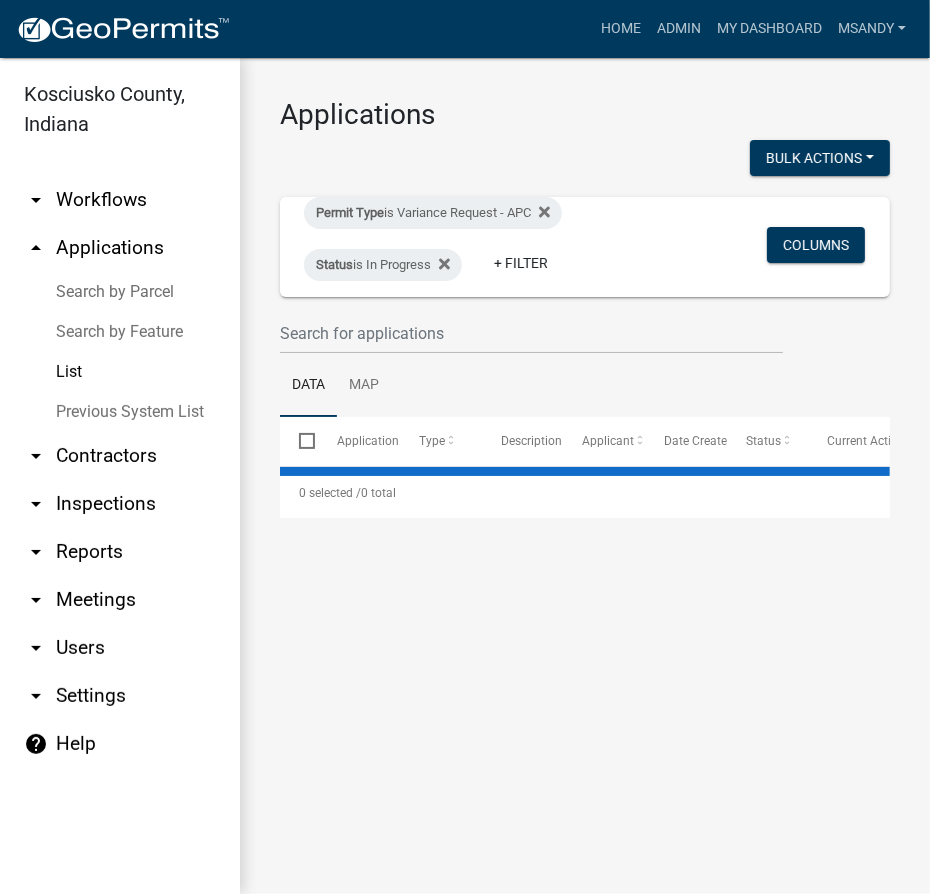 select on "3: 100" 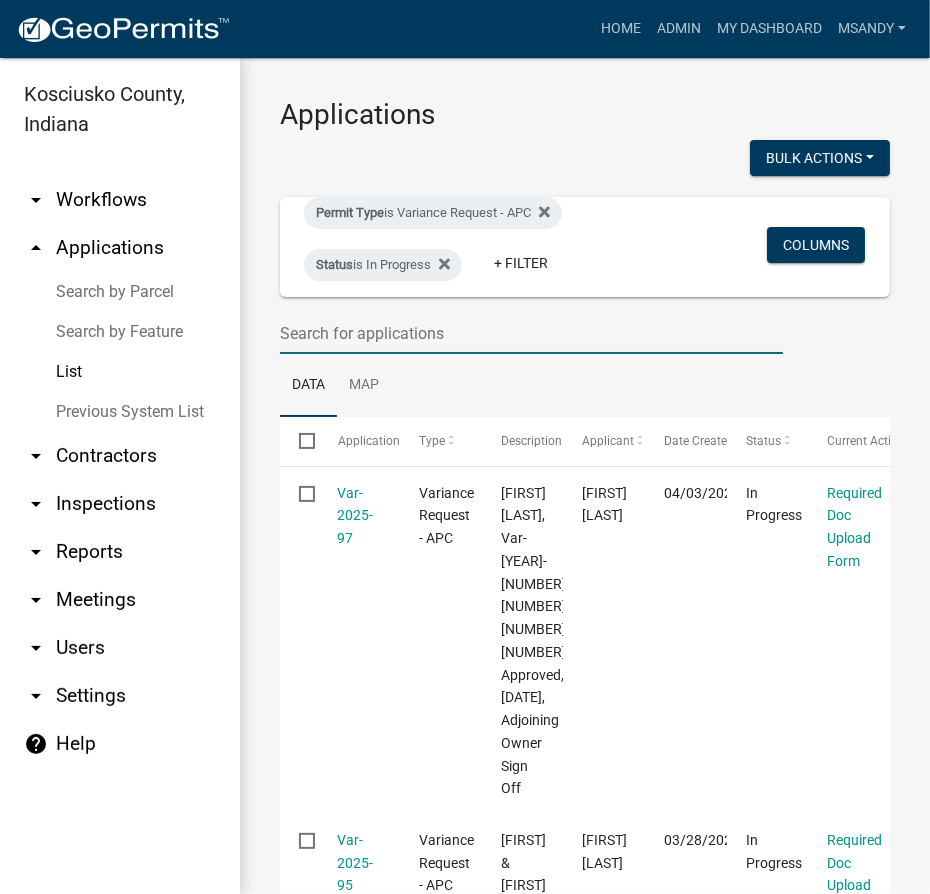 click at bounding box center (531, 333) 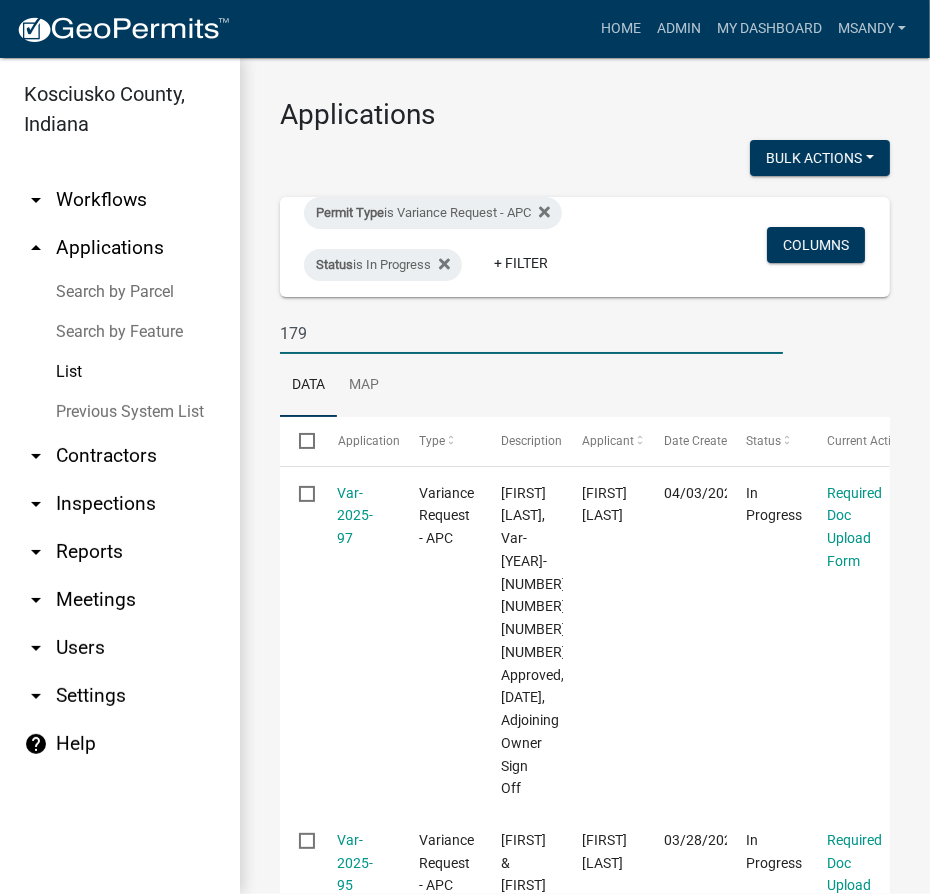 type on "179" 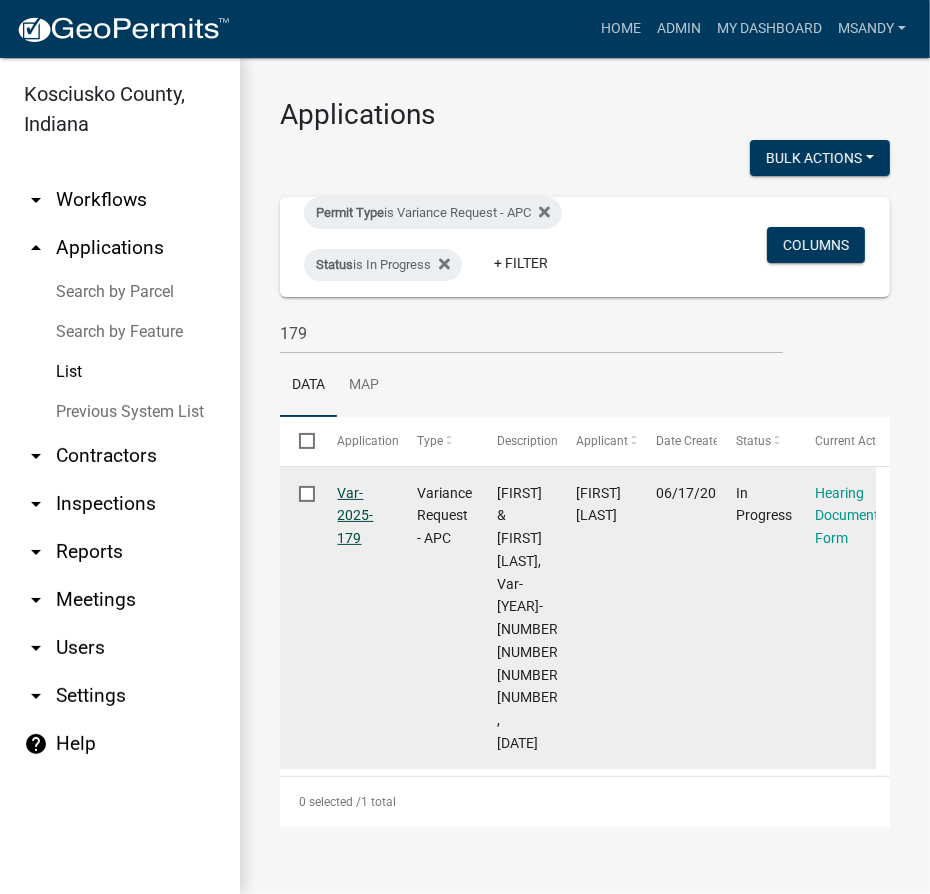 click on "Var-2025-179" 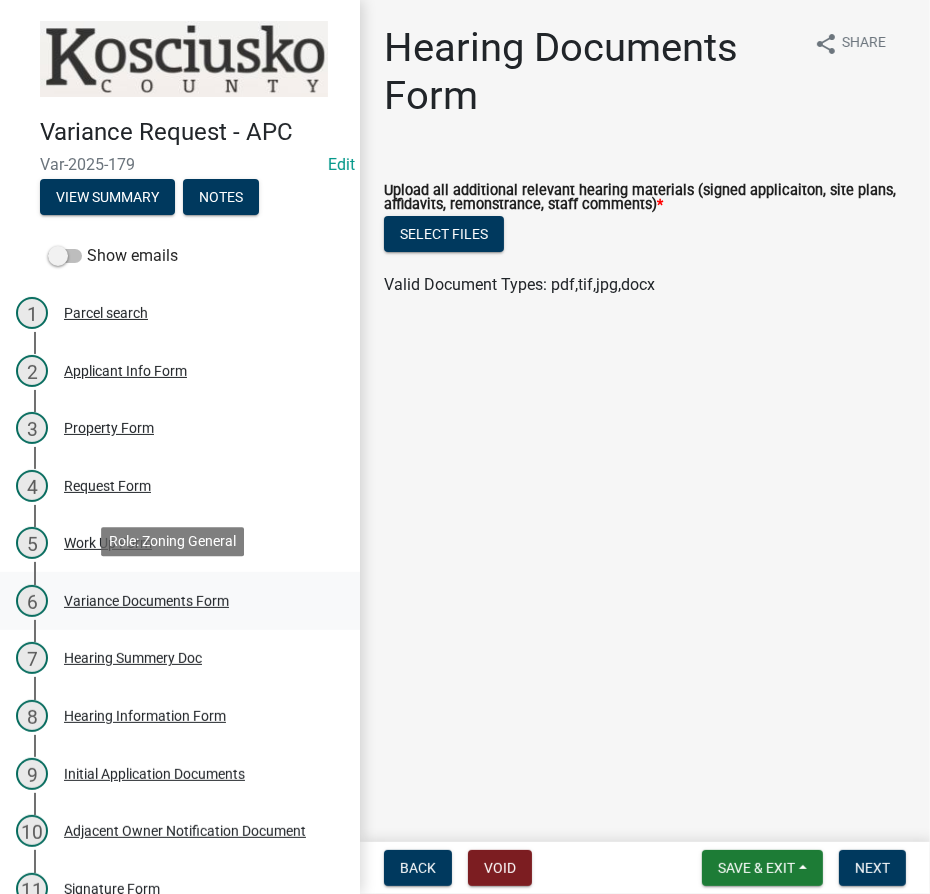 click on "Variance Documents Form" at bounding box center (146, 601) 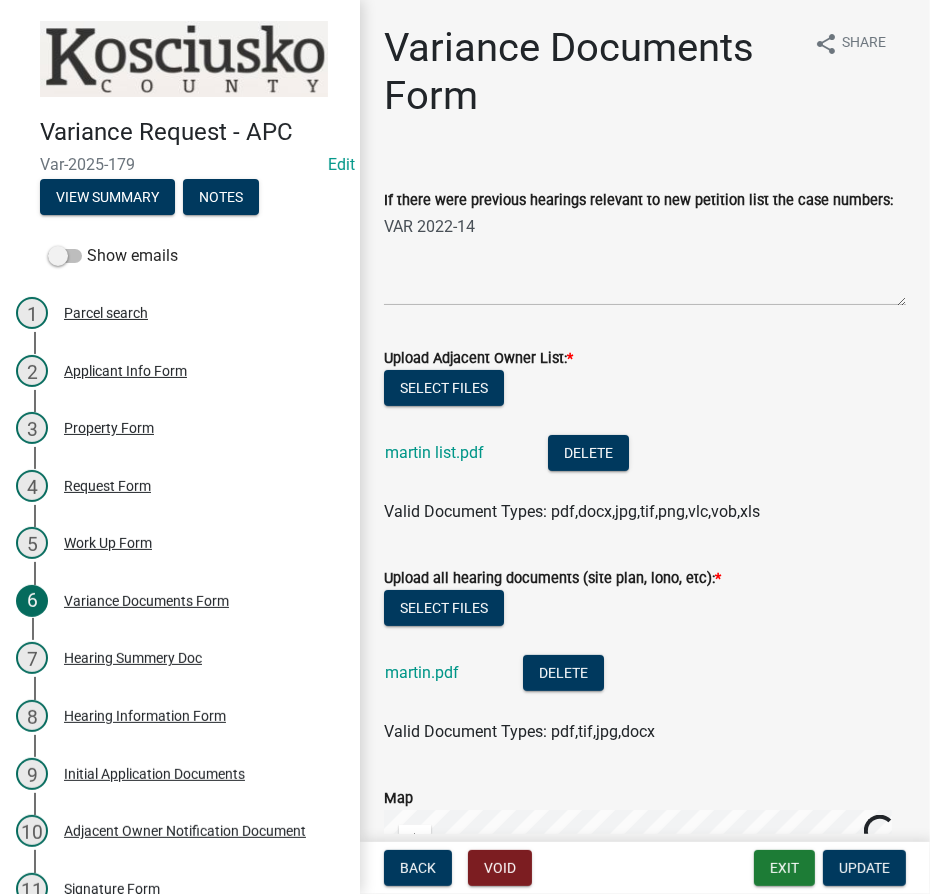 click on "martin.pdf" 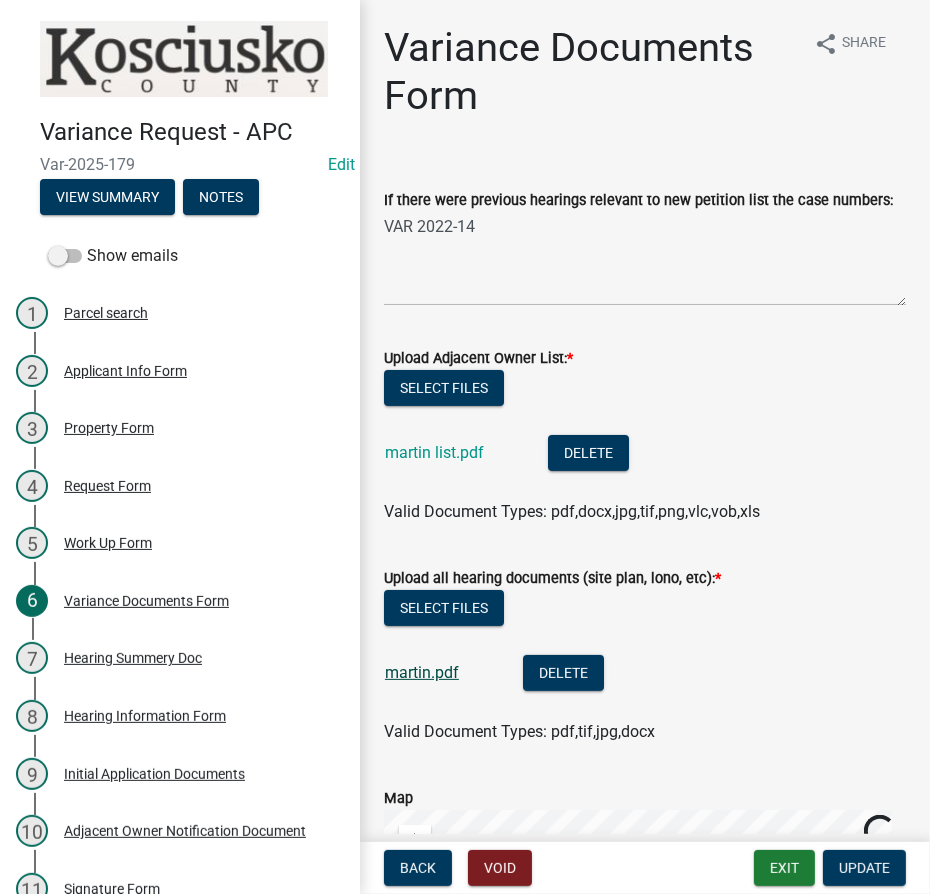 click on "martin.pdf" 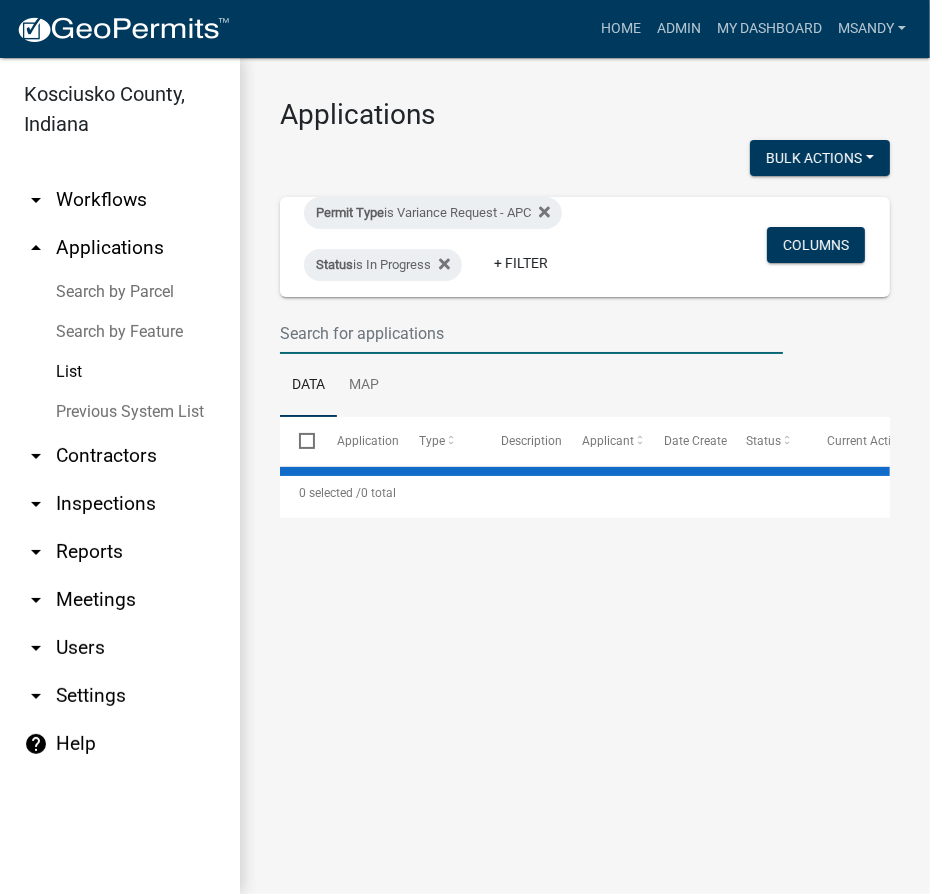 drag, startPoint x: 326, startPoint y: 317, endPoint x: 298, endPoint y: 282, distance: 44.82187 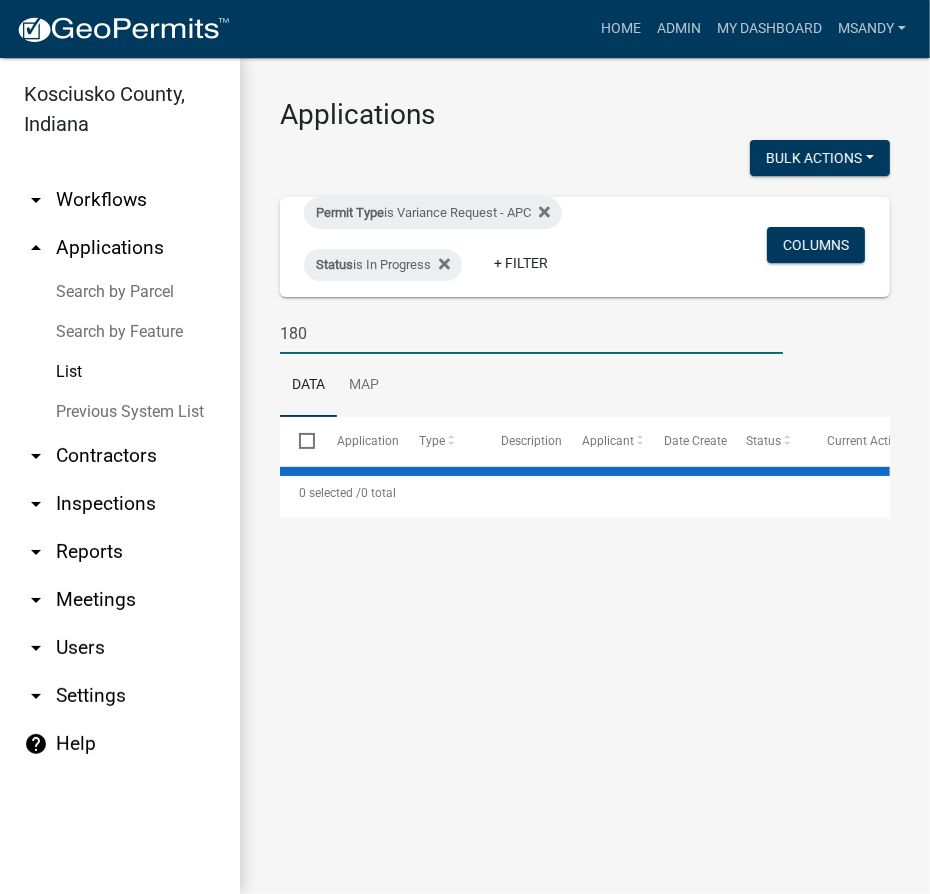 type on "180" 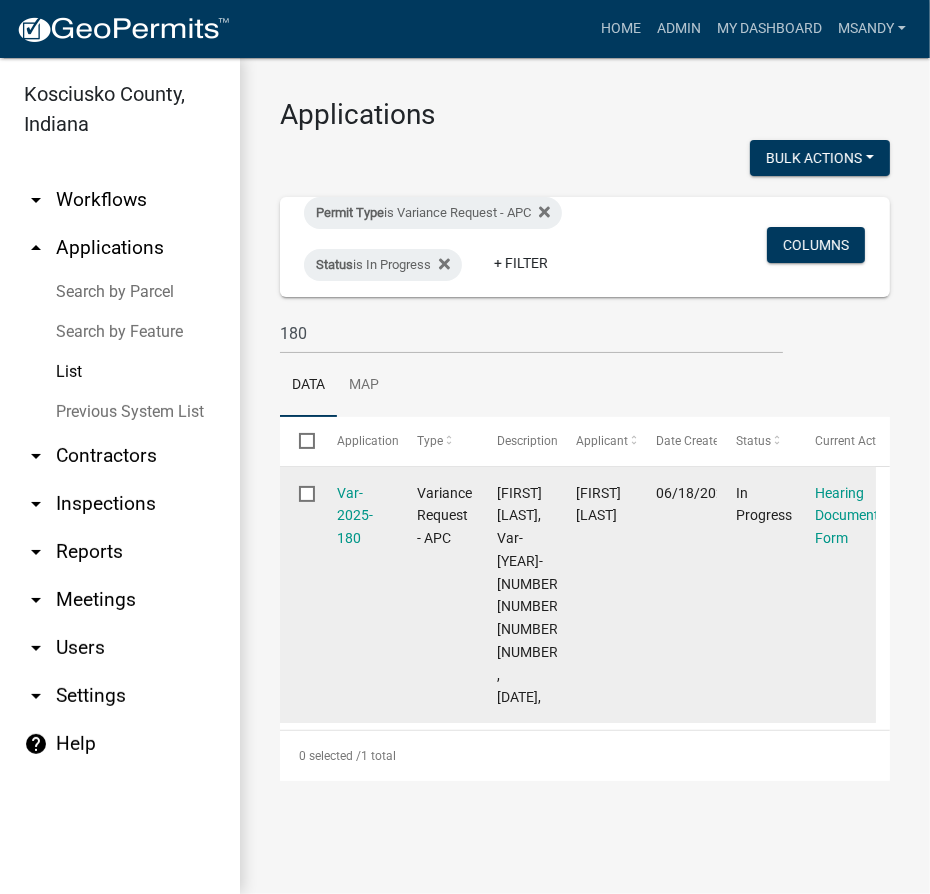 click on "Var-2025-180" 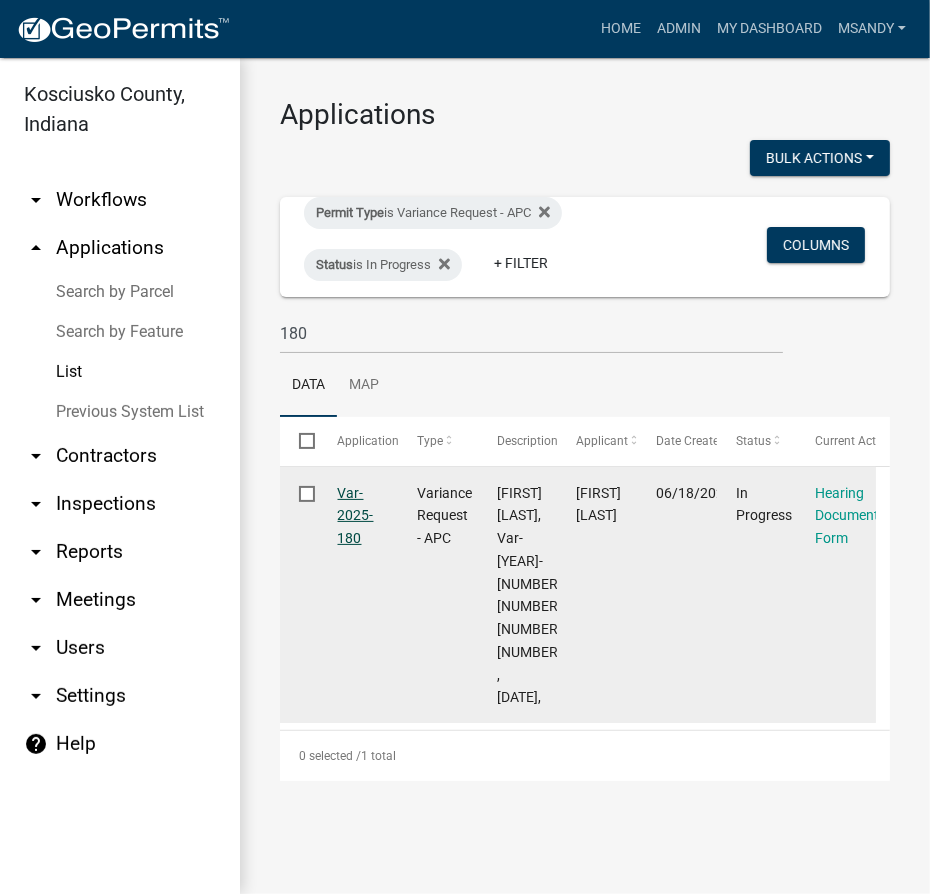 click on "Var-2025-180" 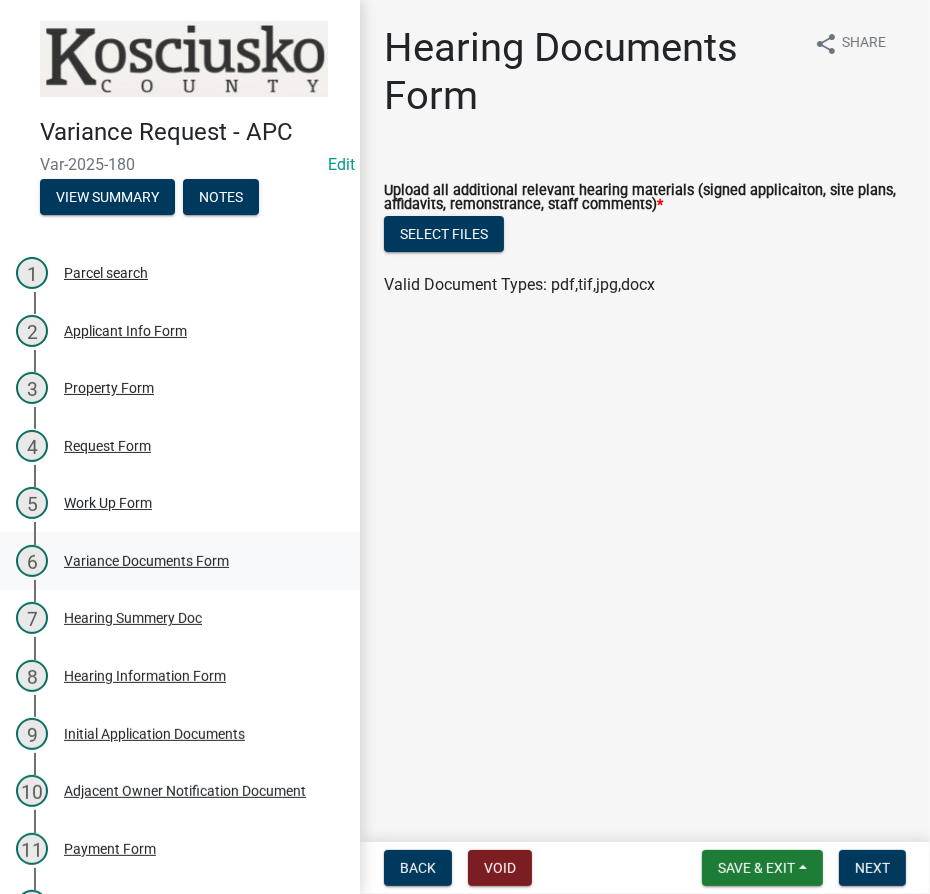 click on "Variance Documents Form" at bounding box center (146, 561) 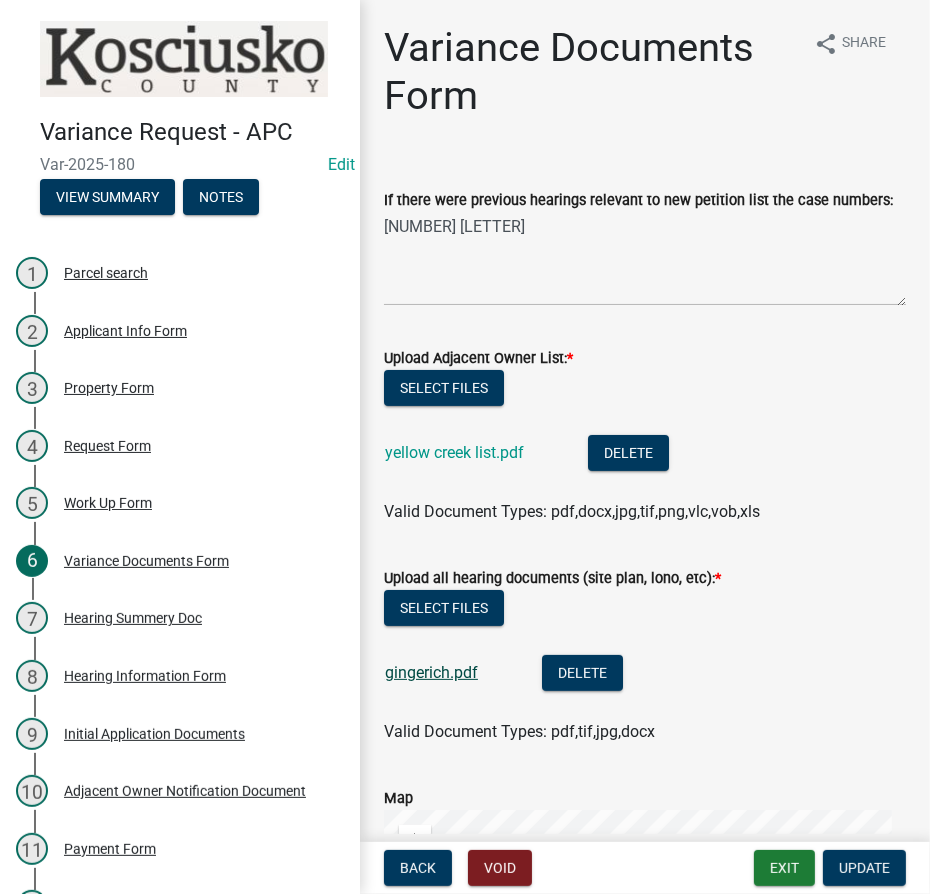 click on "gingerich.pdf" 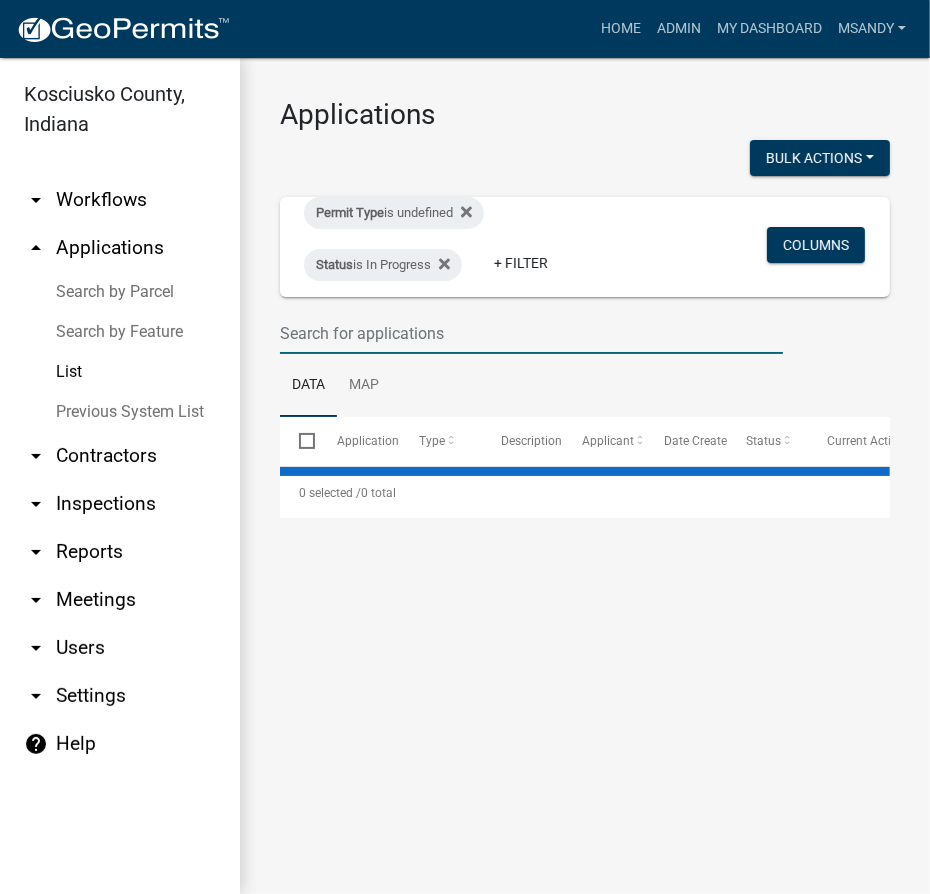 click at bounding box center (531, 333) 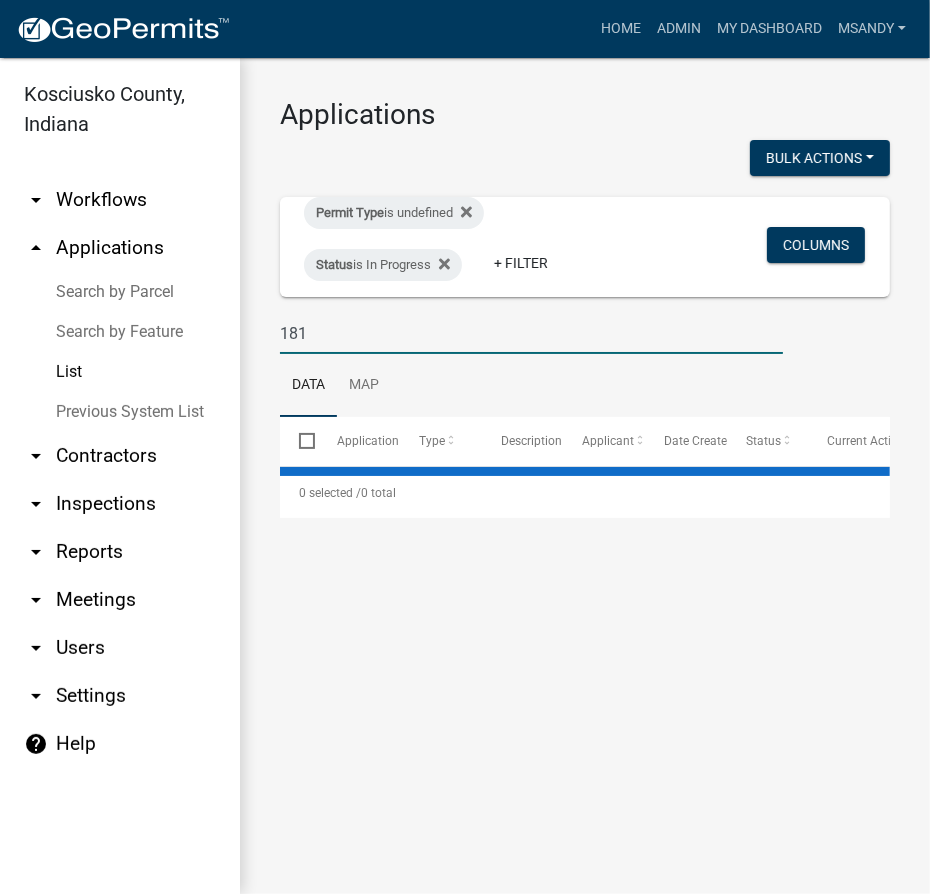 type on "181" 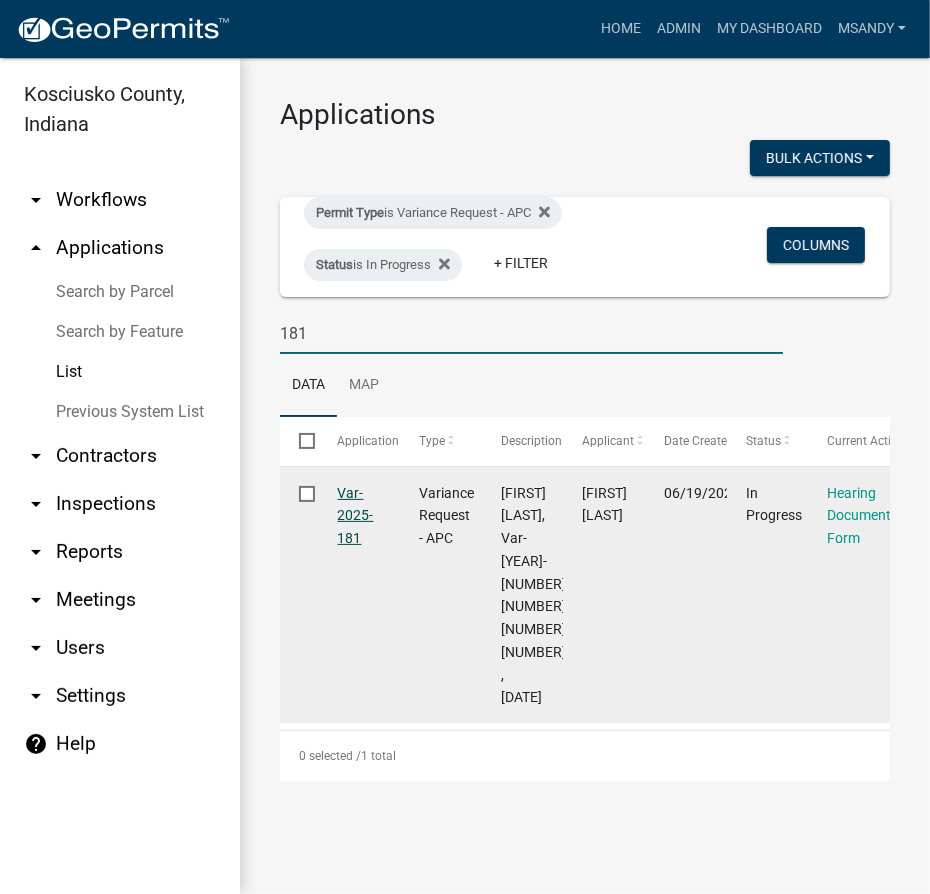 click on "Var-2025-181" 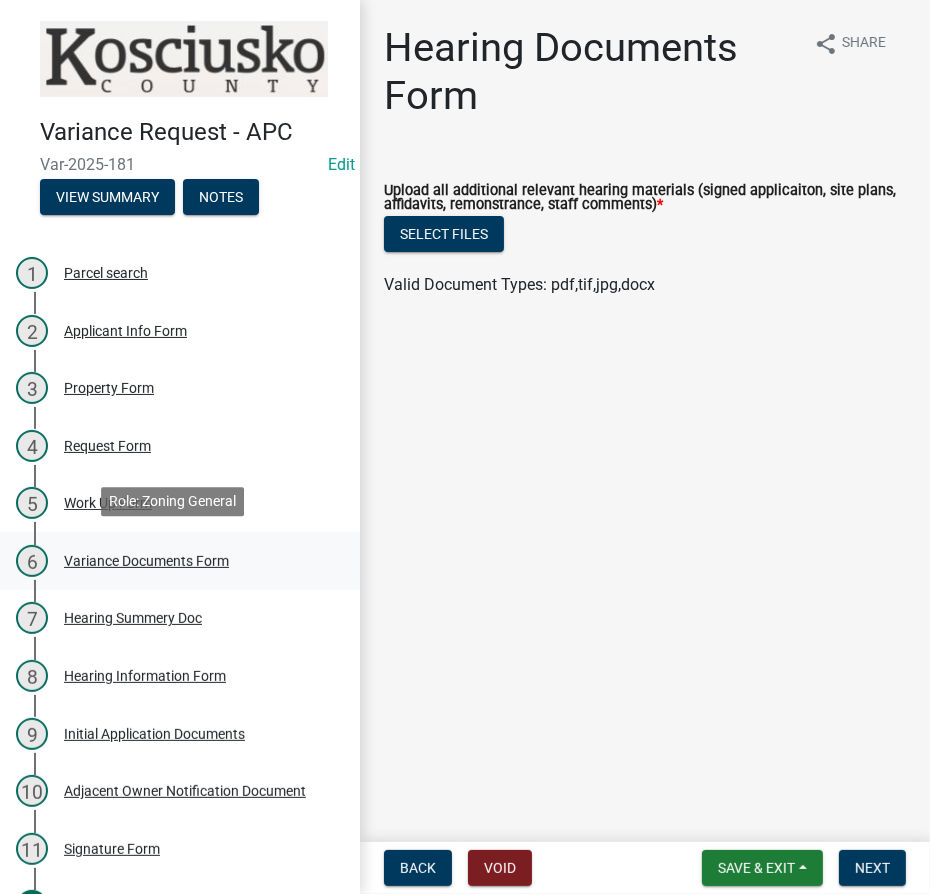 click on "Variance Documents Form" at bounding box center [146, 561] 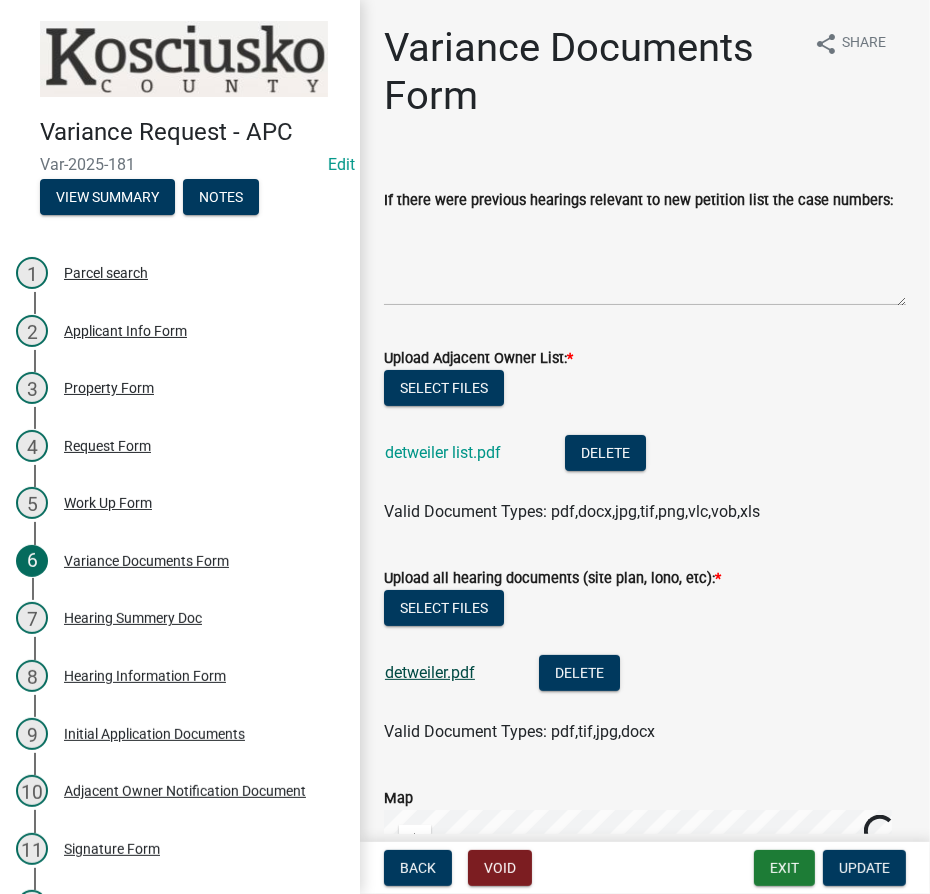 click on "detweiler.pdf" 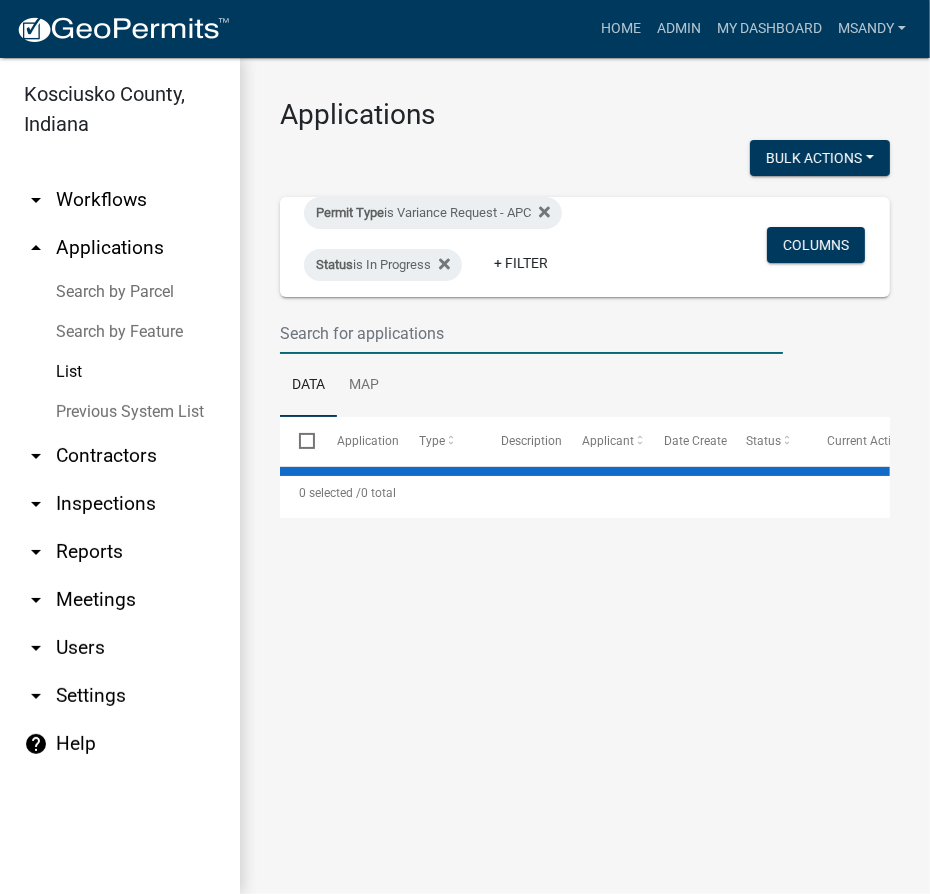 click at bounding box center (531, 333) 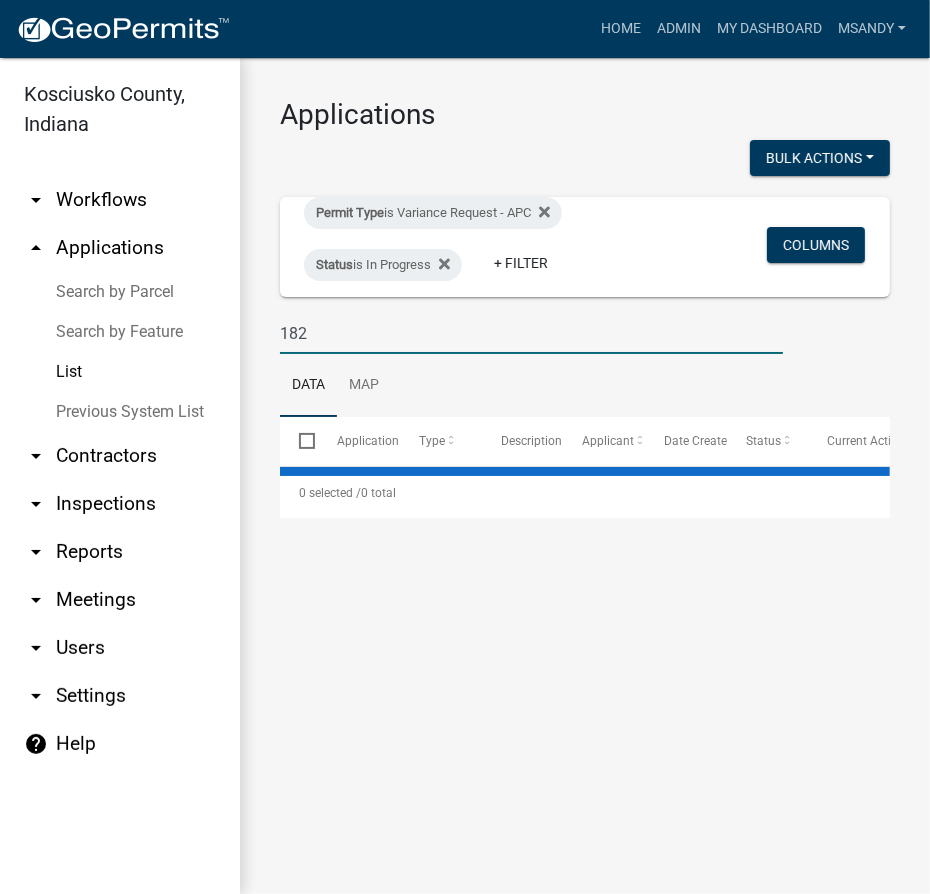 type on "182" 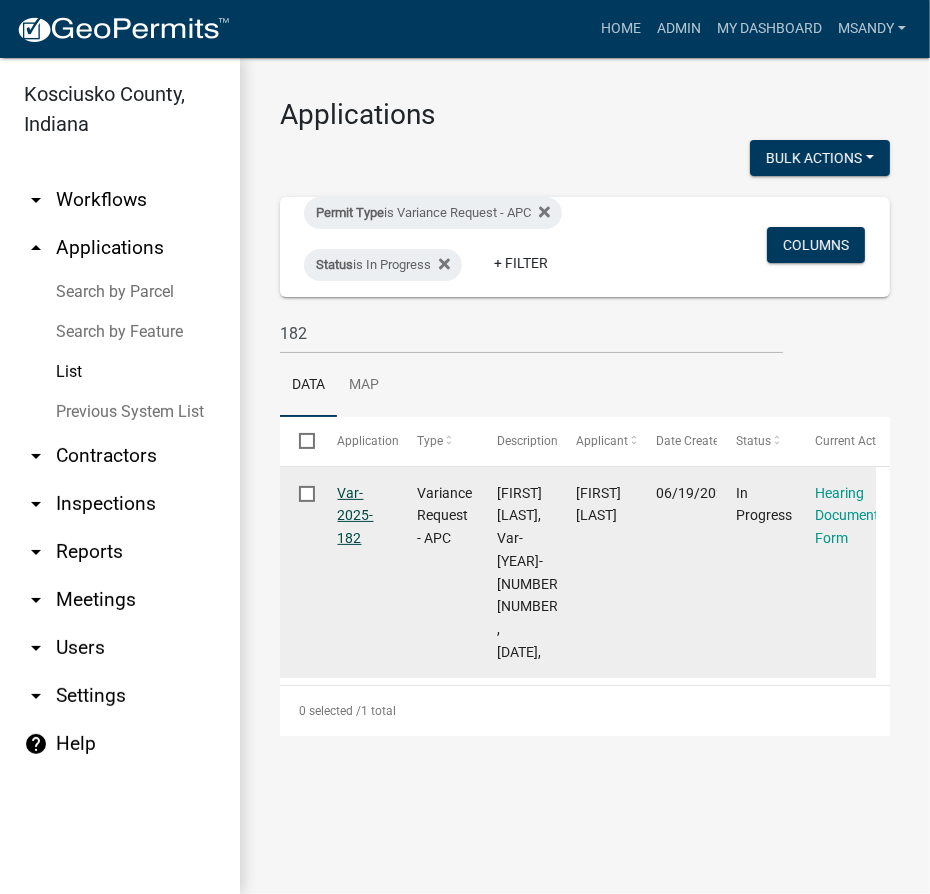 click on "Var-2025-182" 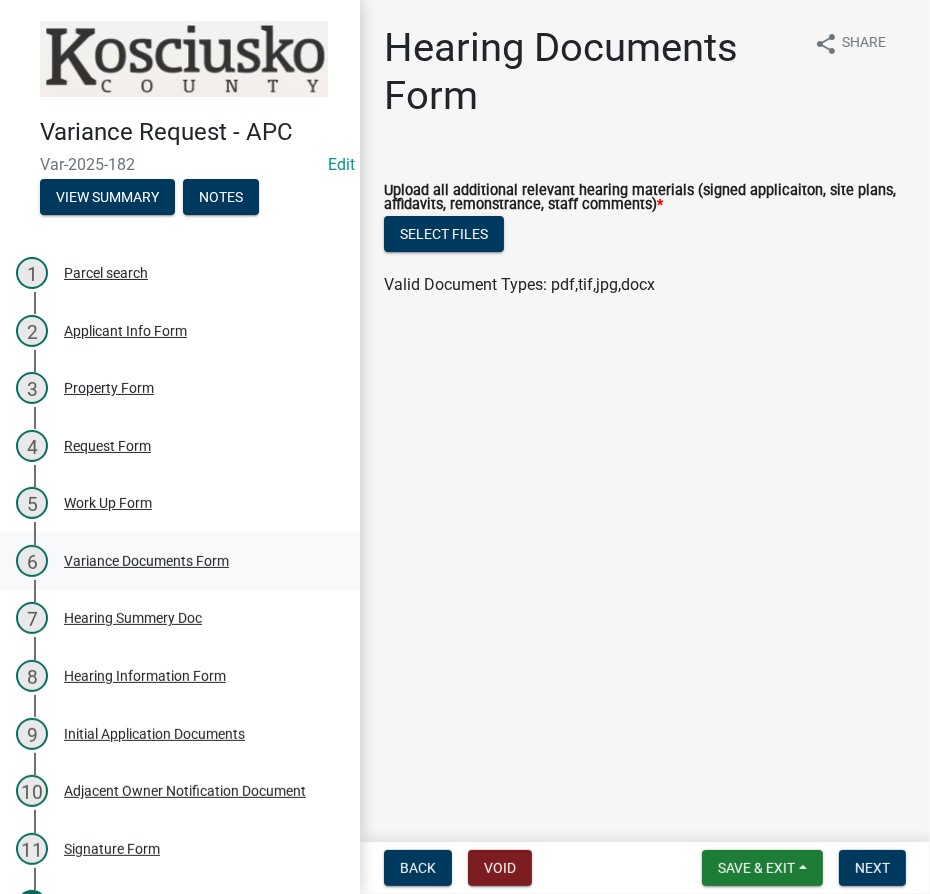 click on "Variance Documents Form" at bounding box center (146, 561) 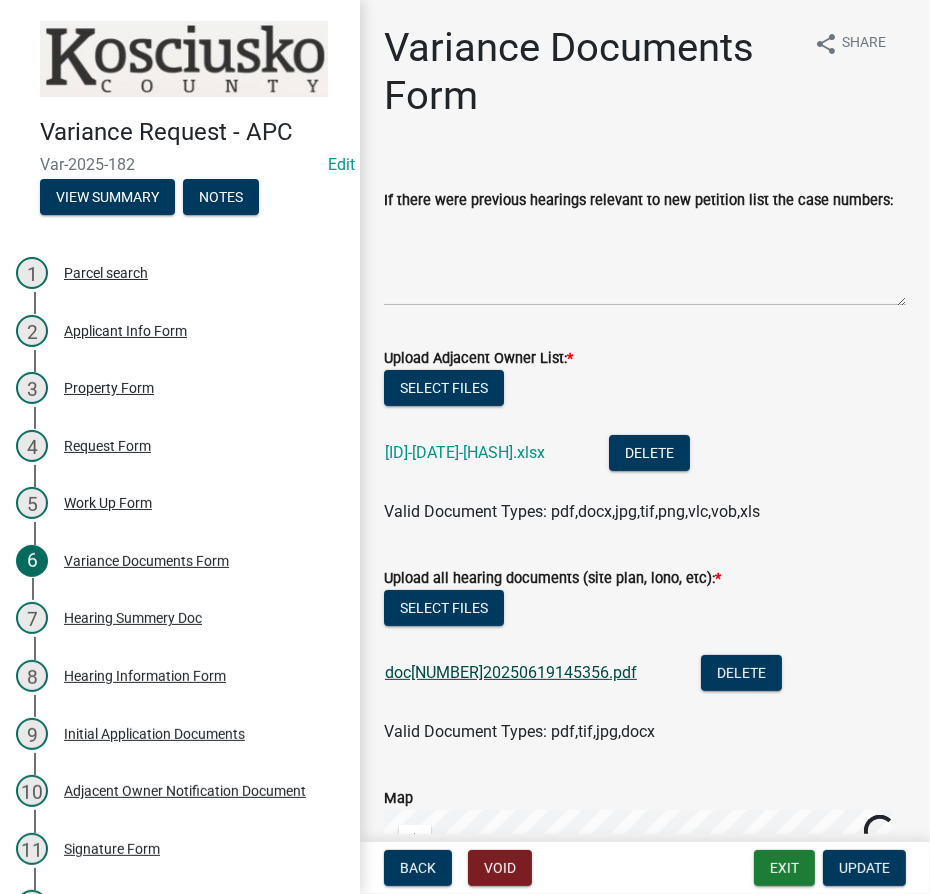 click on "doc26887420250619145356.pdf" 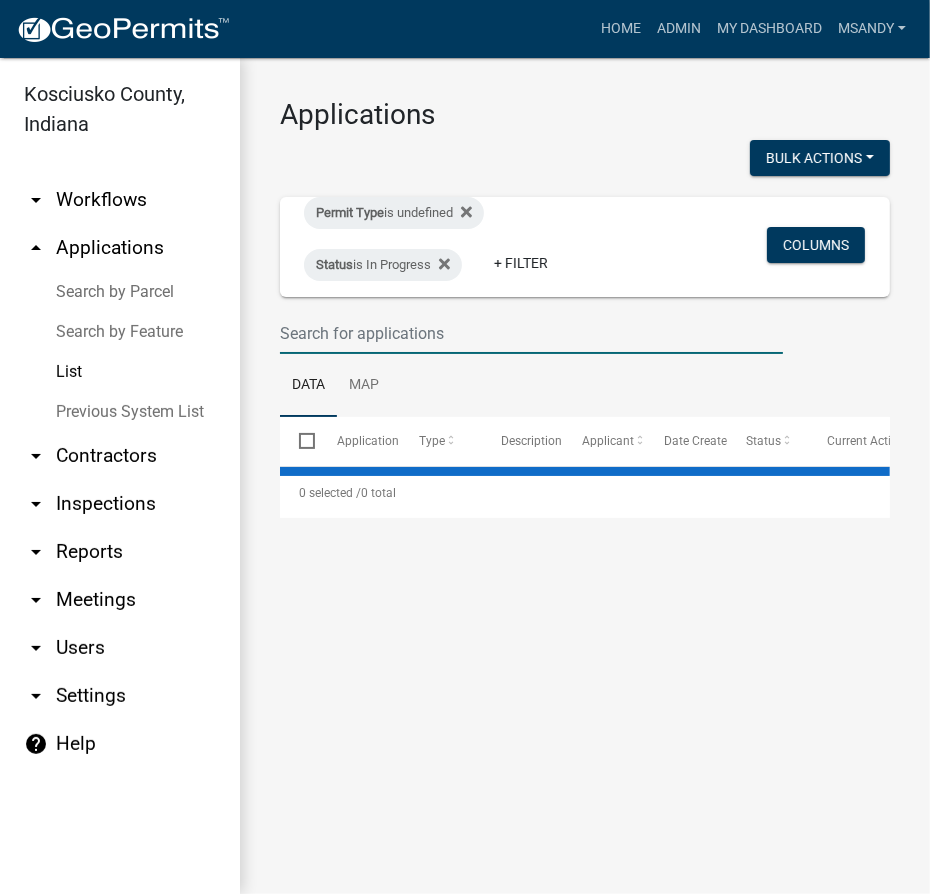 click at bounding box center (531, 333) 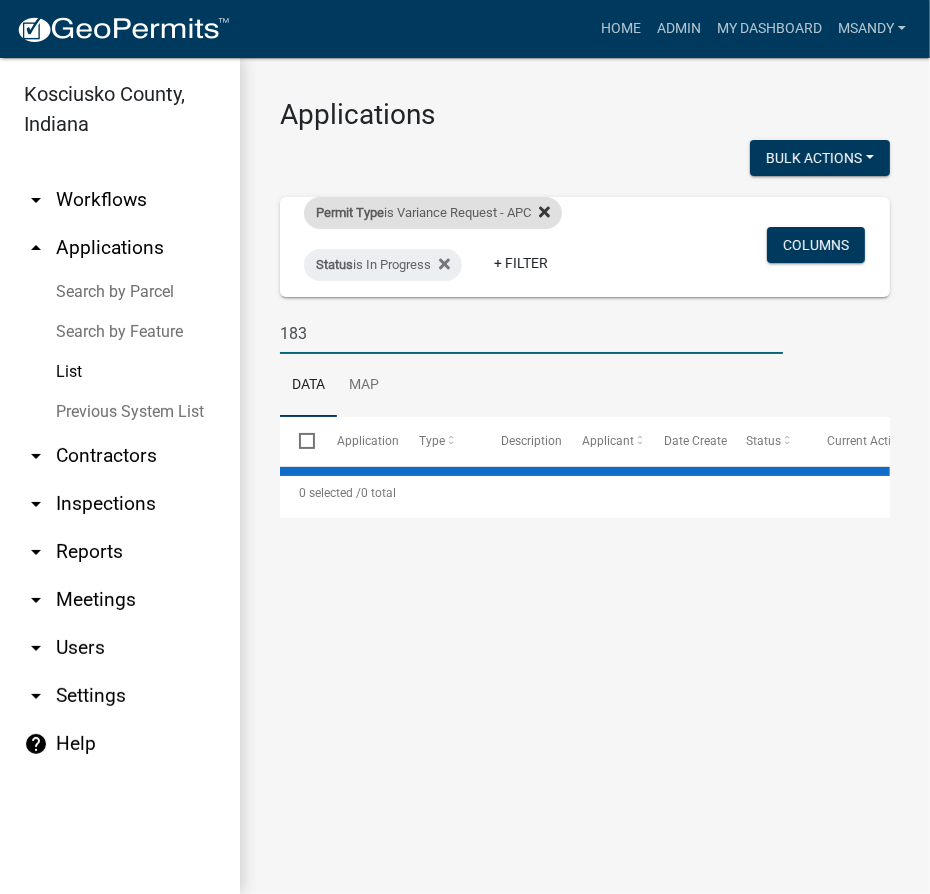type on "183" 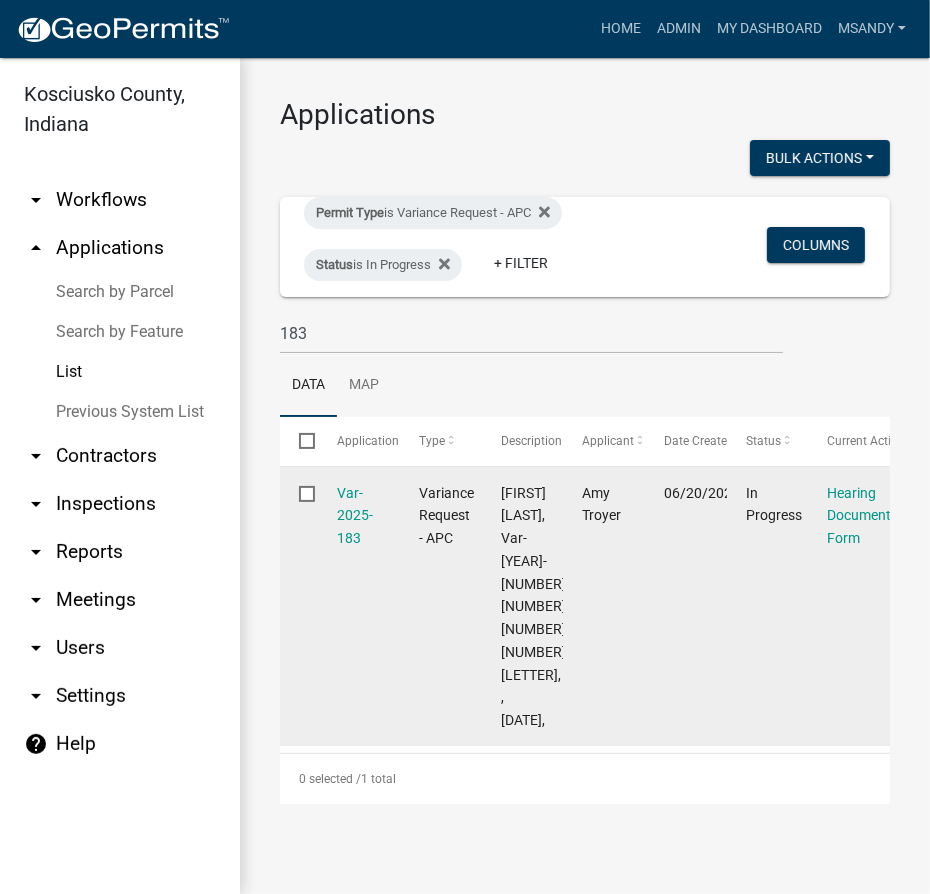 click on "Var-2025-183" 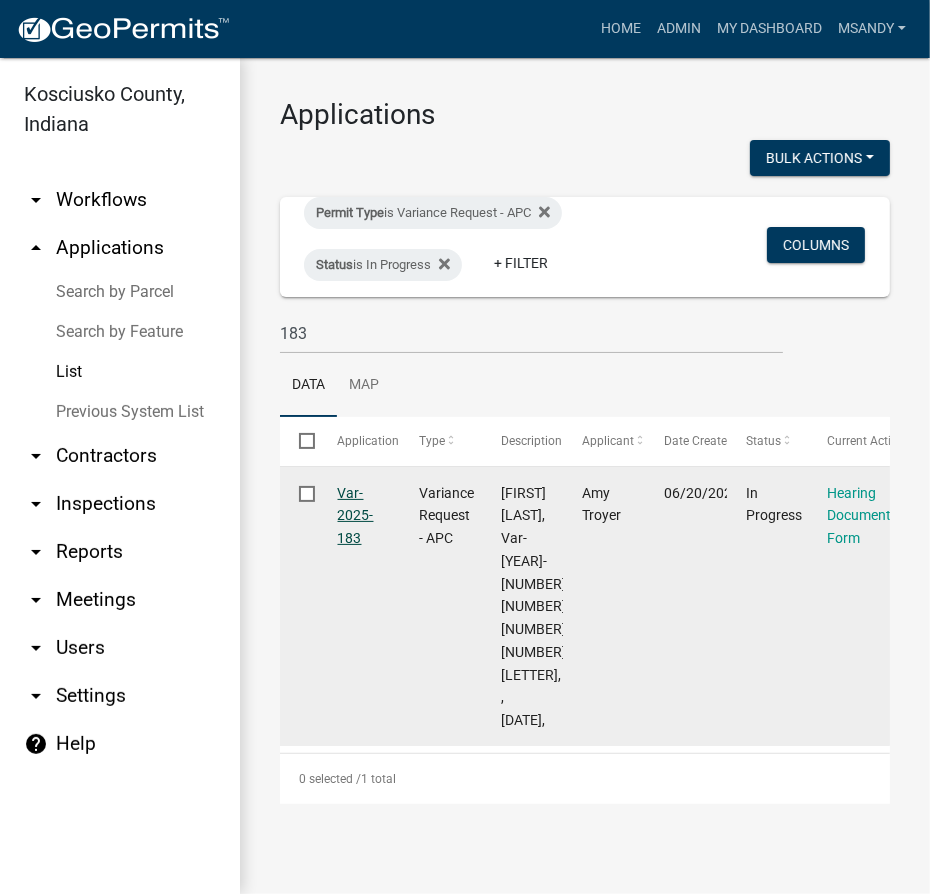 click on "Var-2025-183" 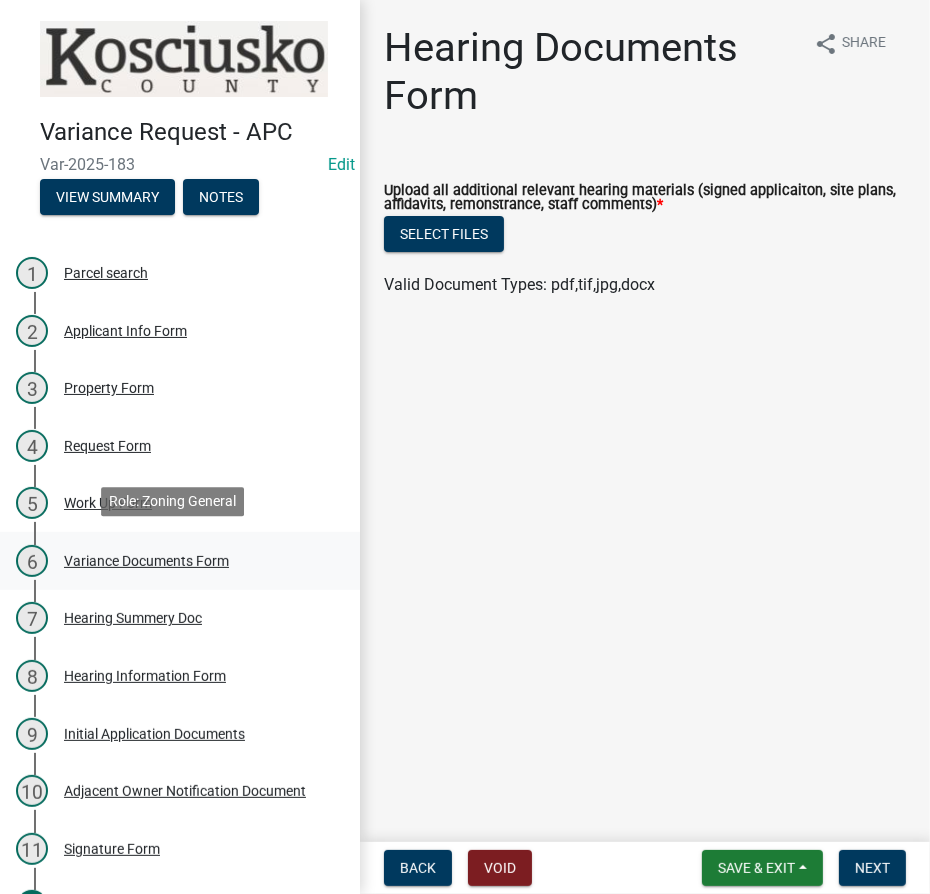 click on "Variance Documents Form" at bounding box center [146, 561] 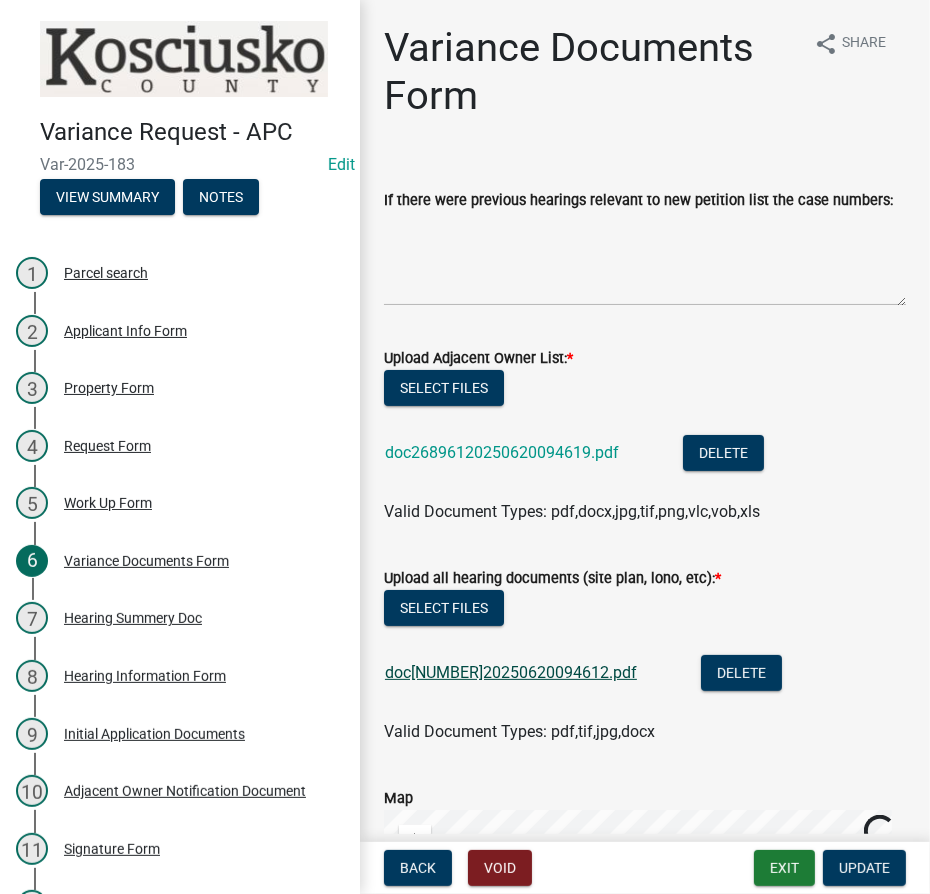click on "doc26896020250620094612.pdf" 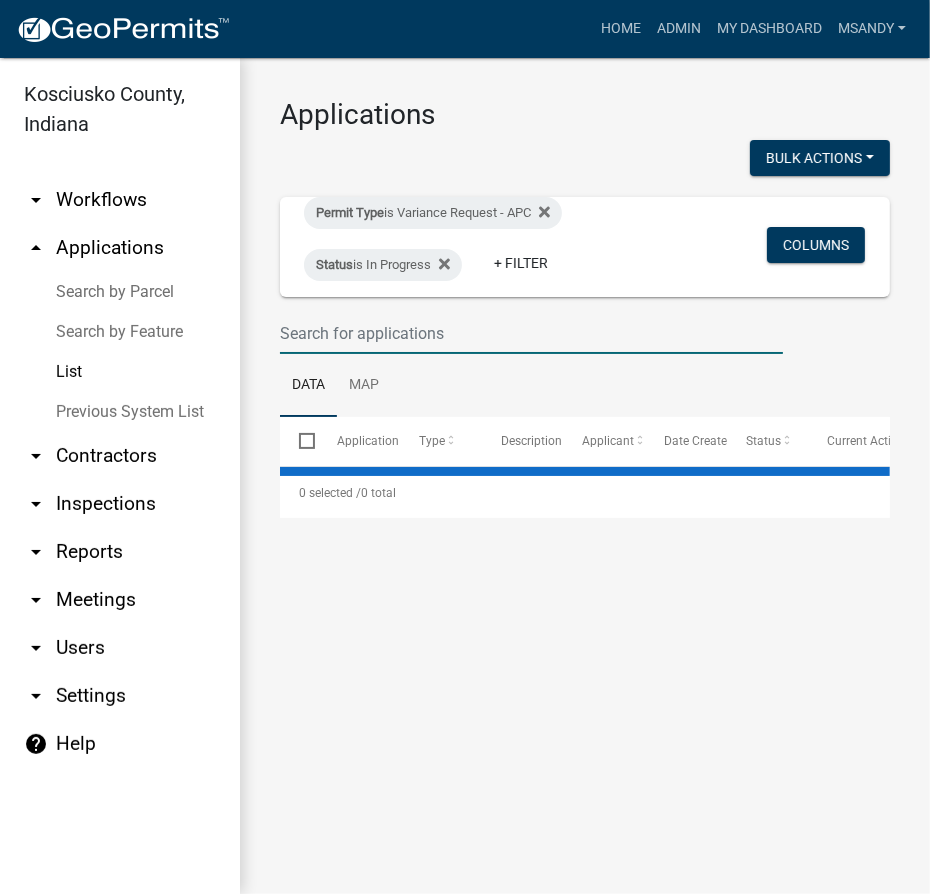 click at bounding box center (531, 333) 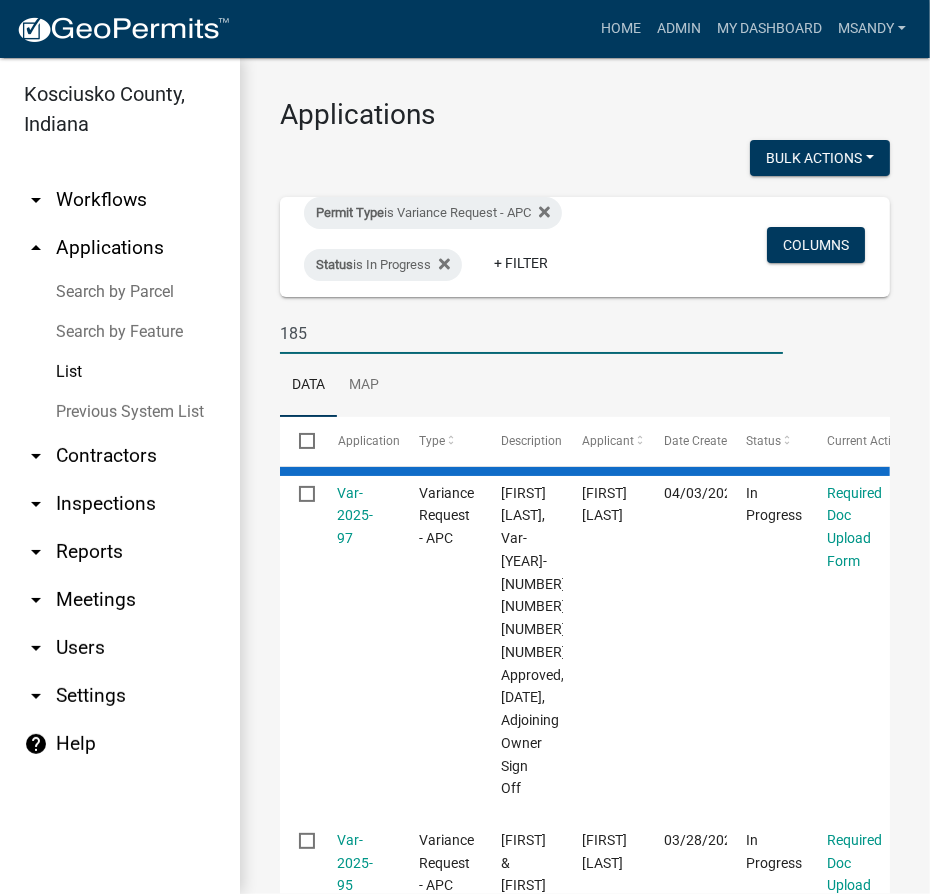 type on "185" 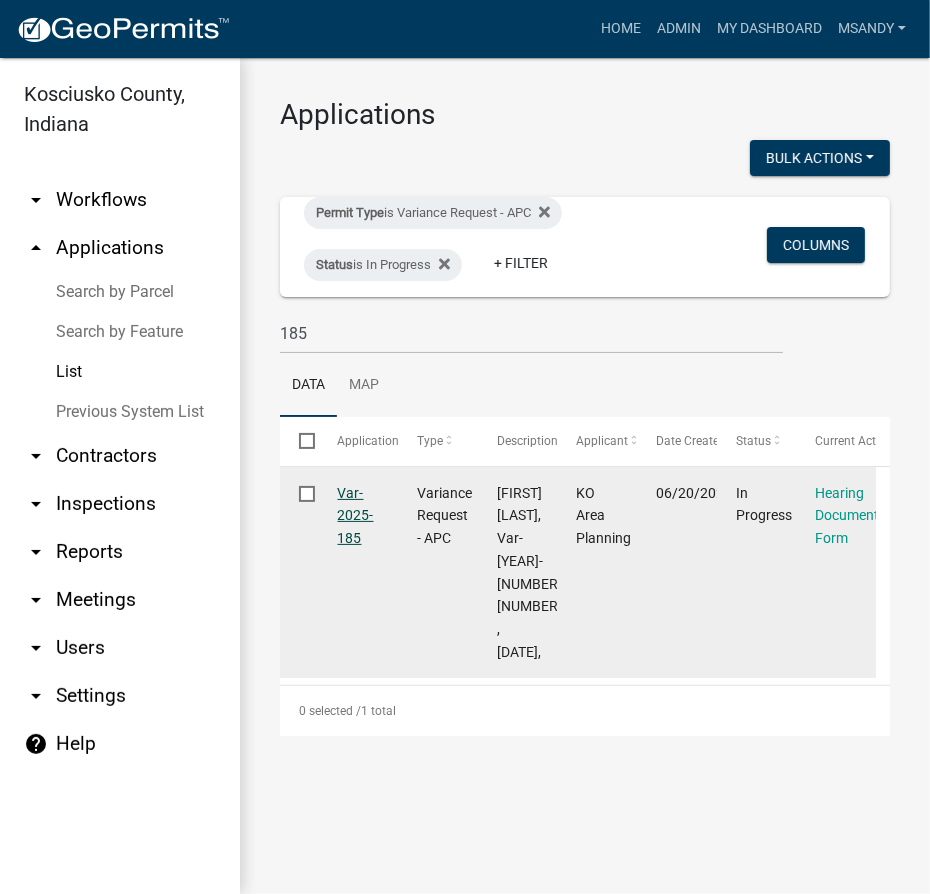 click on "Var-2025-185" 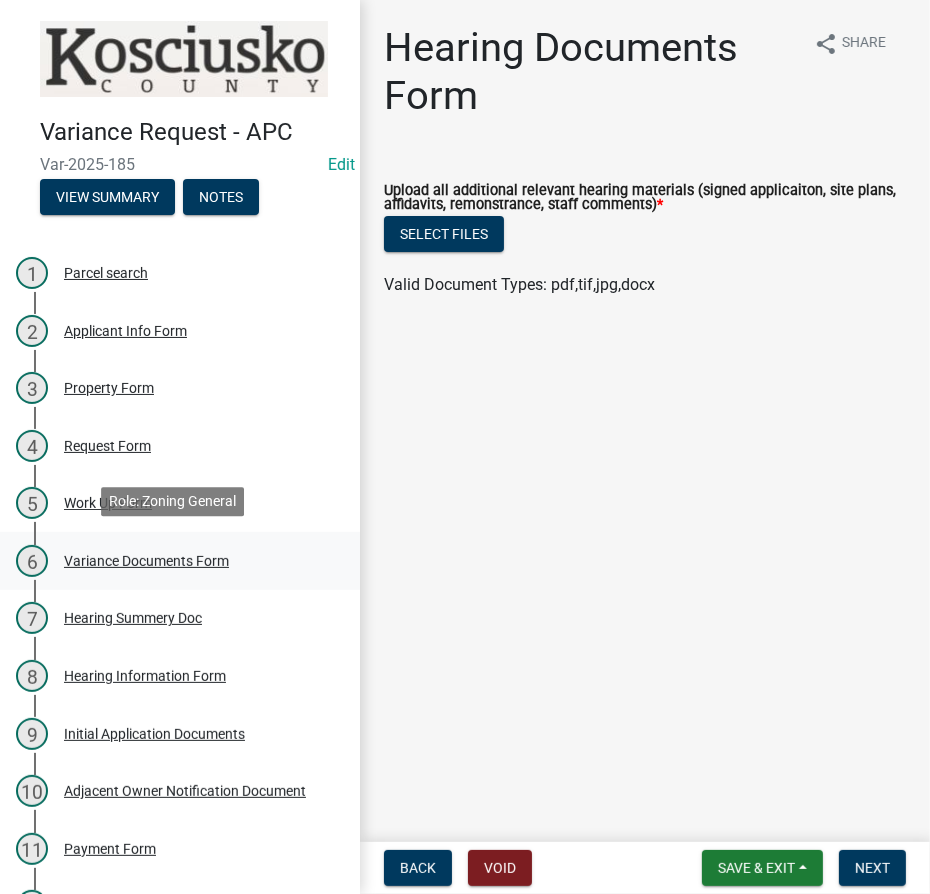 click on "Variance Documents Form" at bounding box center (146, 561) 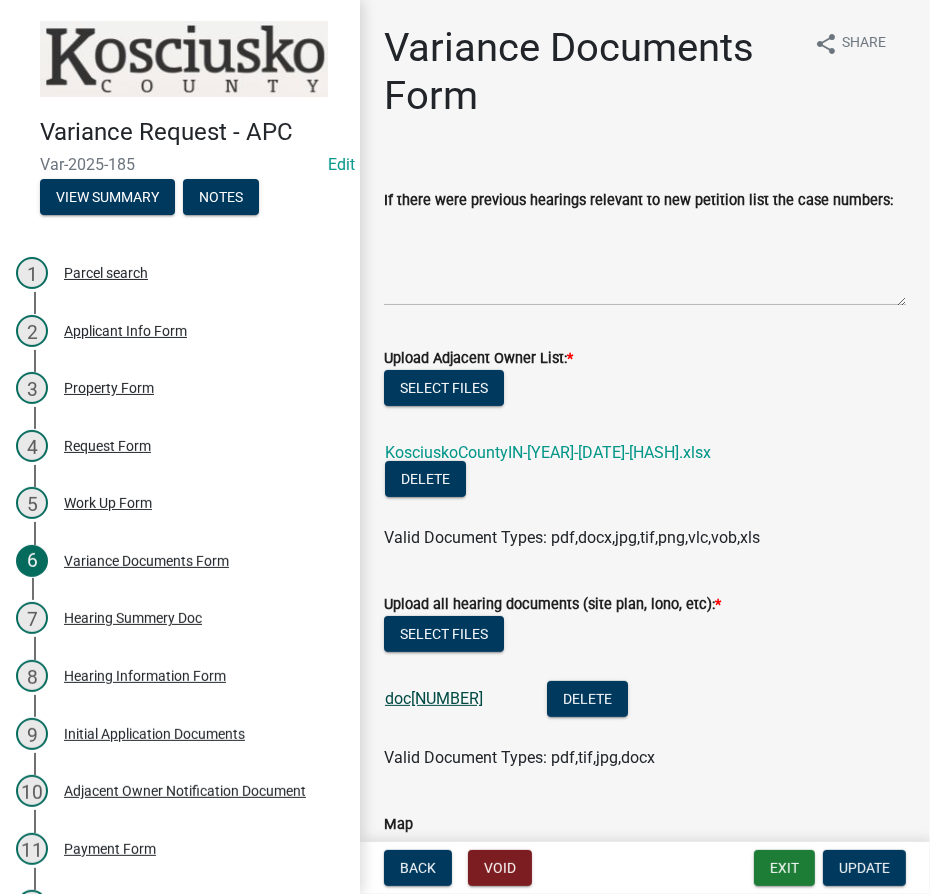 click on "doc26901620250620135933.pdf" 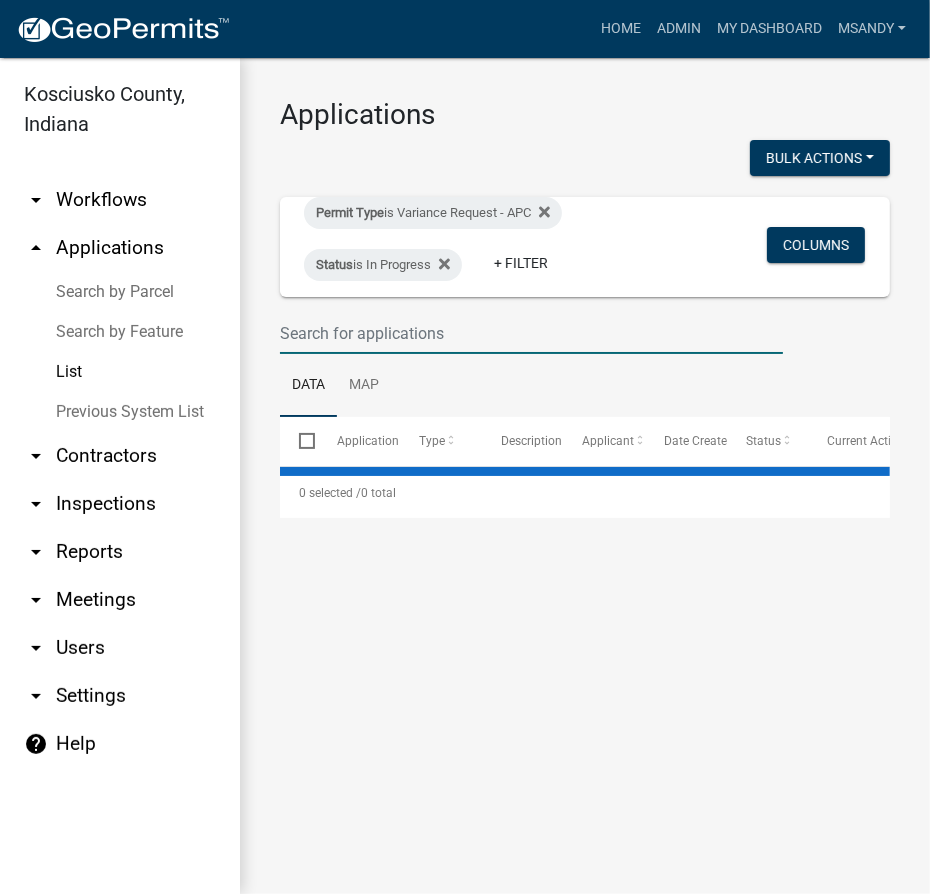 drag, startPoint x: 362, startPoint y: 337, endPoint x: 471, endPoint y: 67, distance: 291.17178 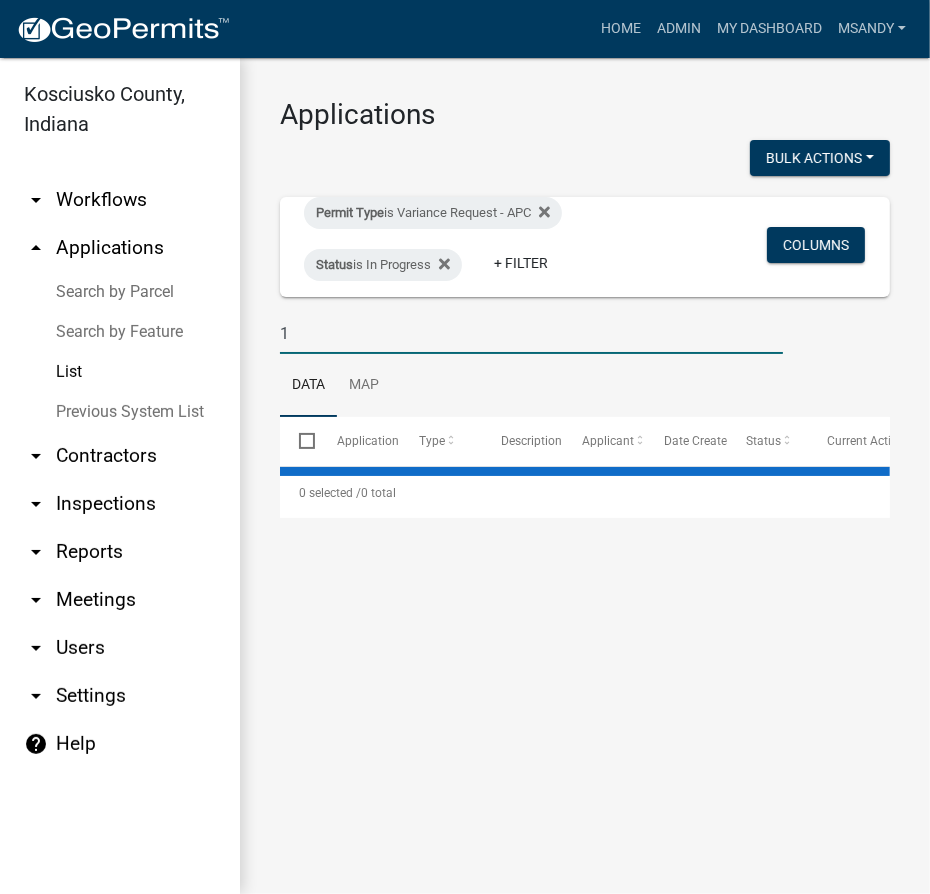 type on "18" 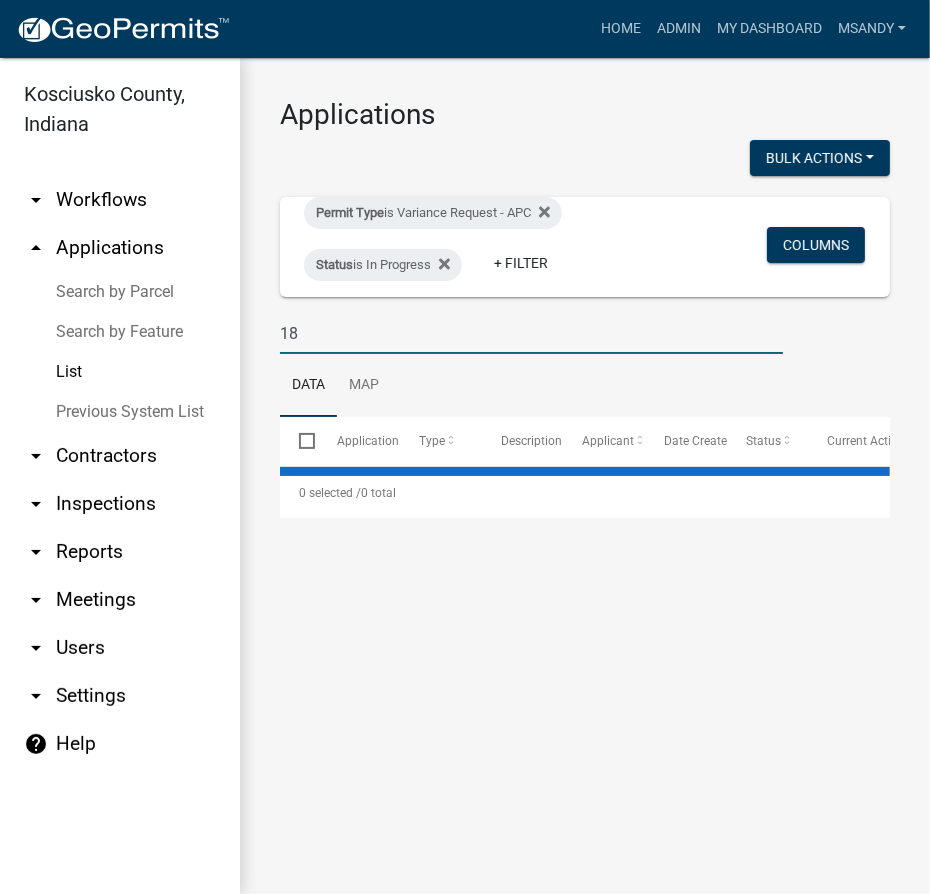 select on "3: 100" 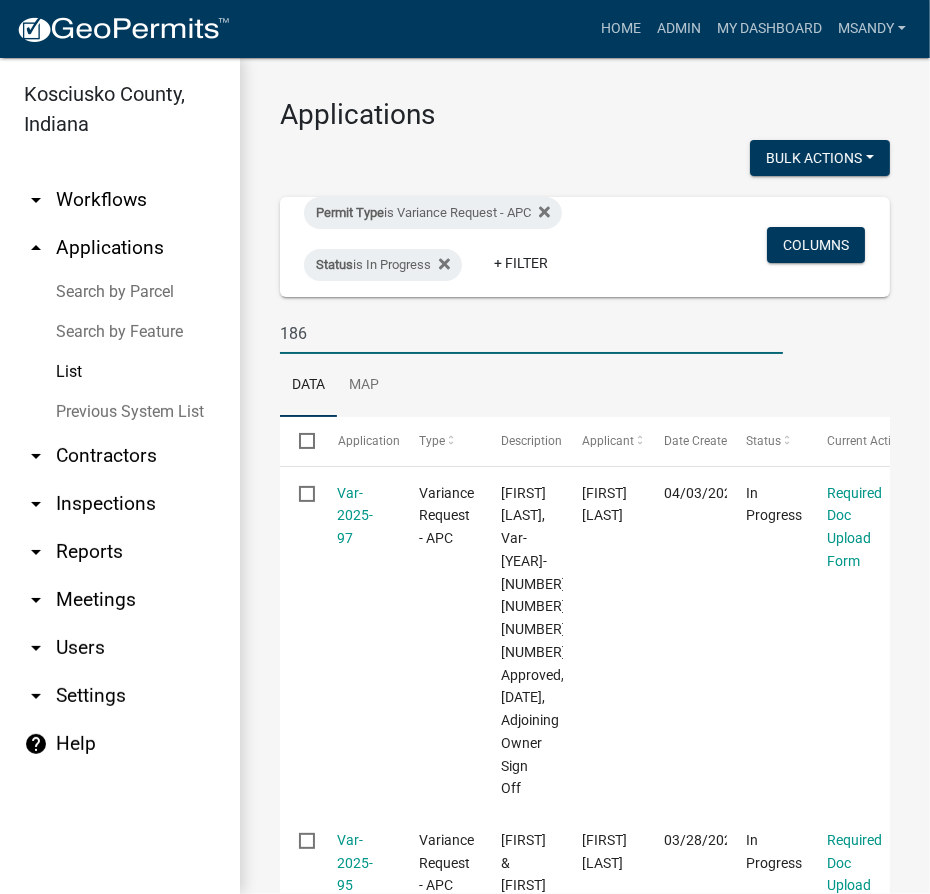 type on "186" 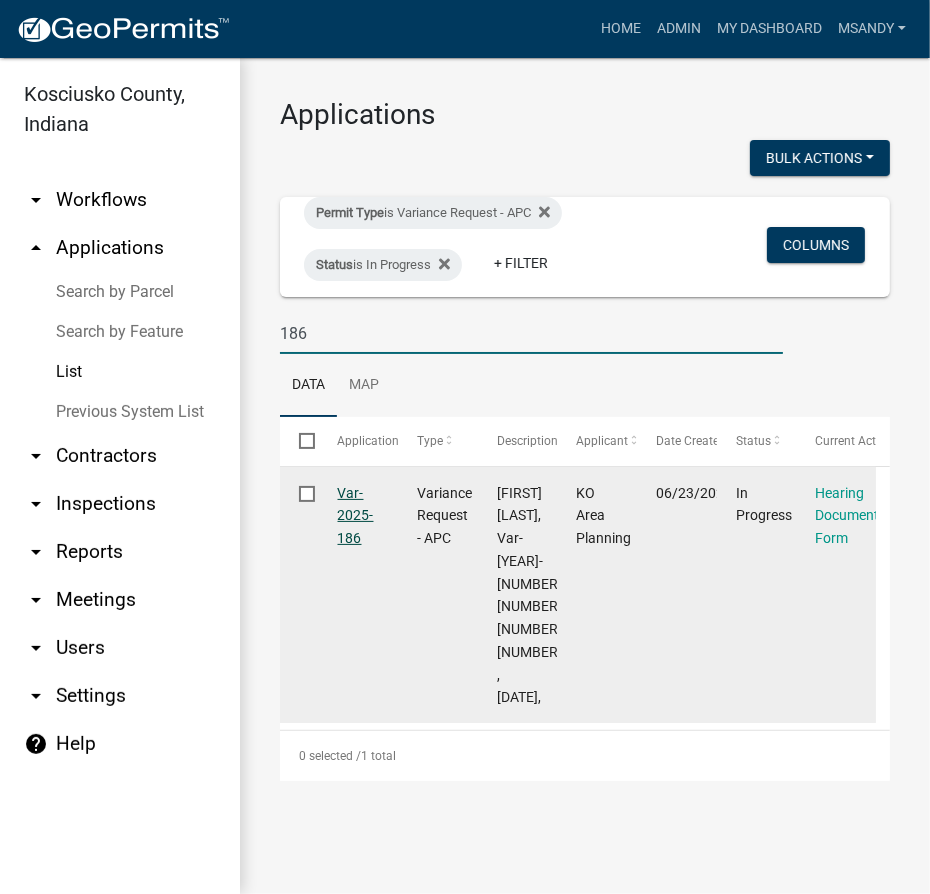 click on "Var-2025-186" 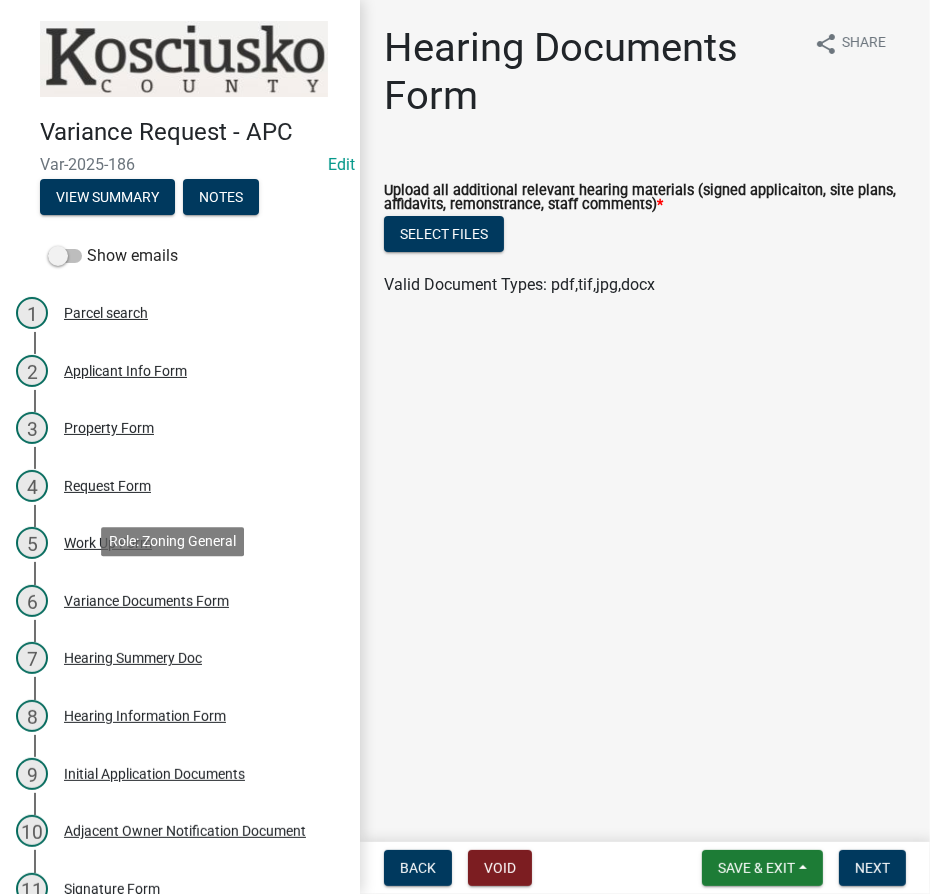 click on "Variance Documents Form" at bounding box center (146, 601) 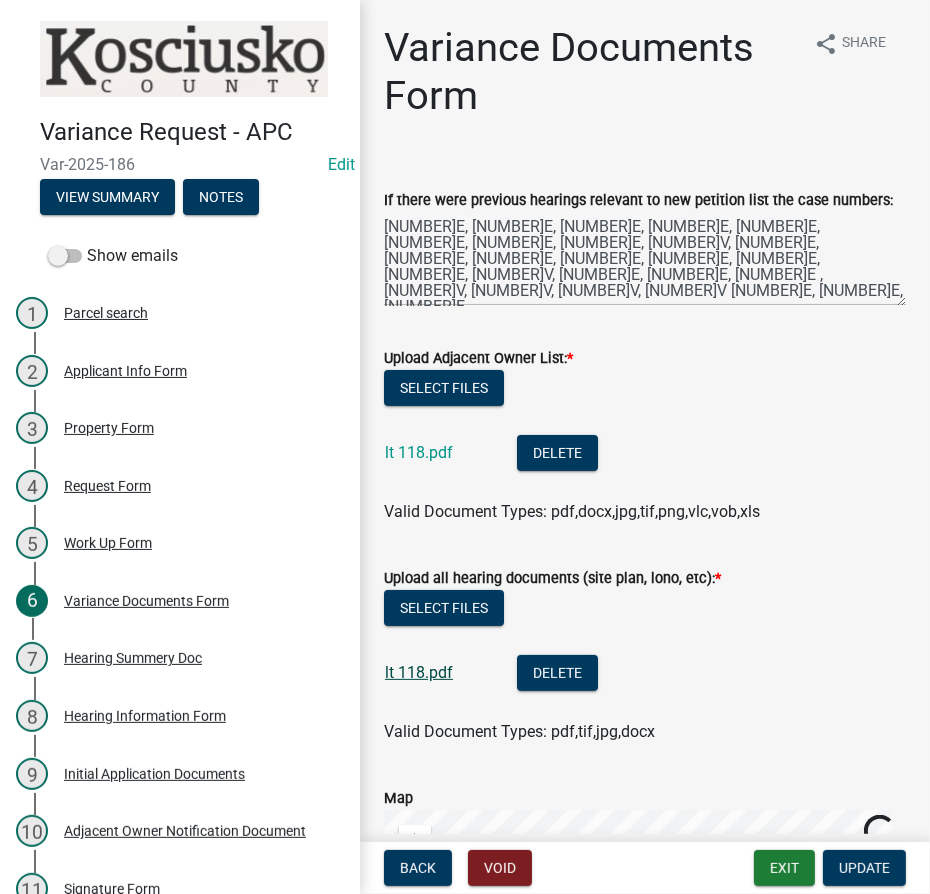 click on "lt 118.pdf" 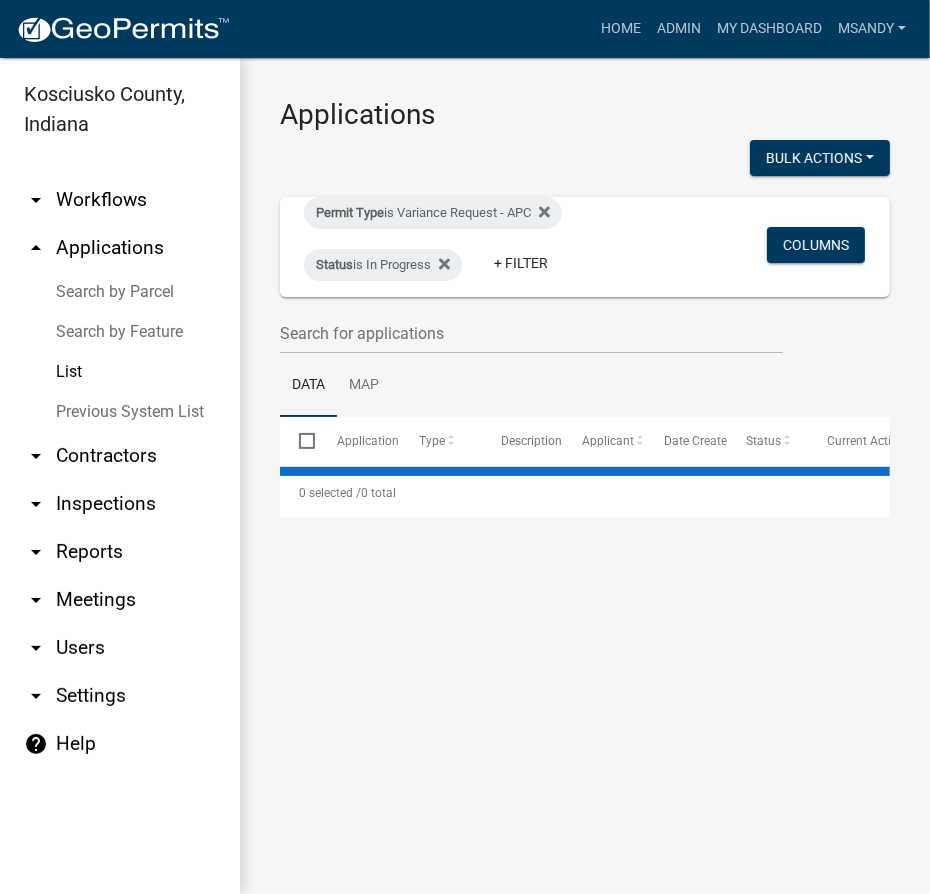 select on "3: 100" 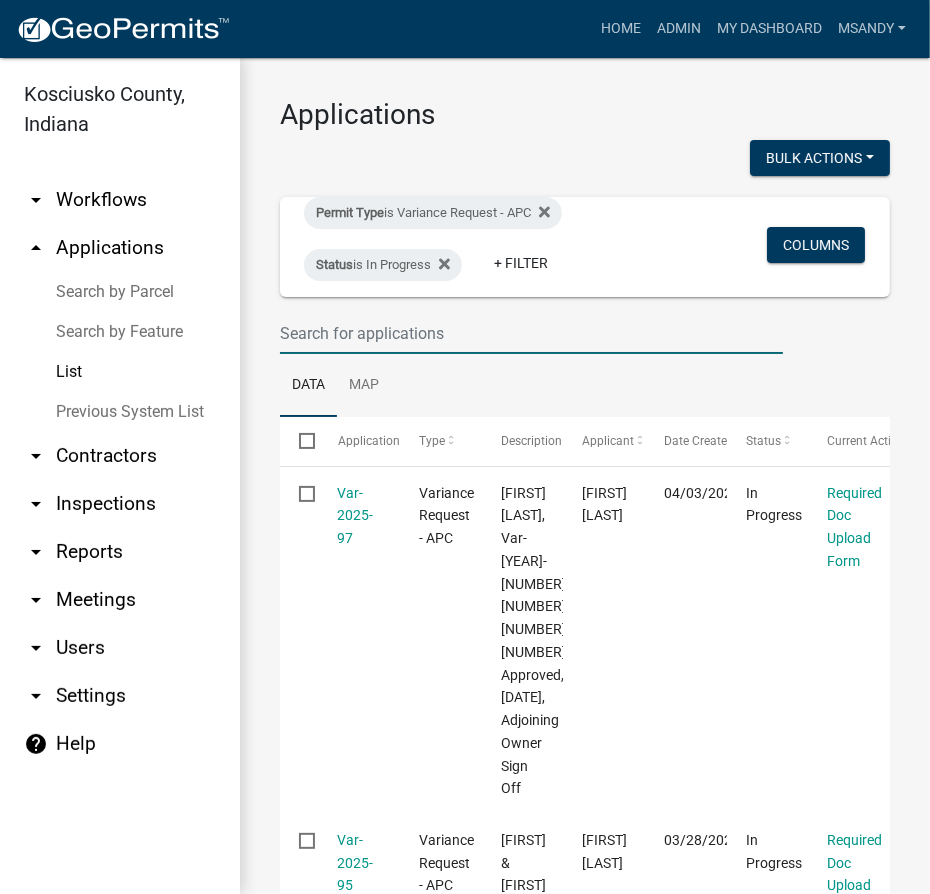 click at bounding box center [531, 333] 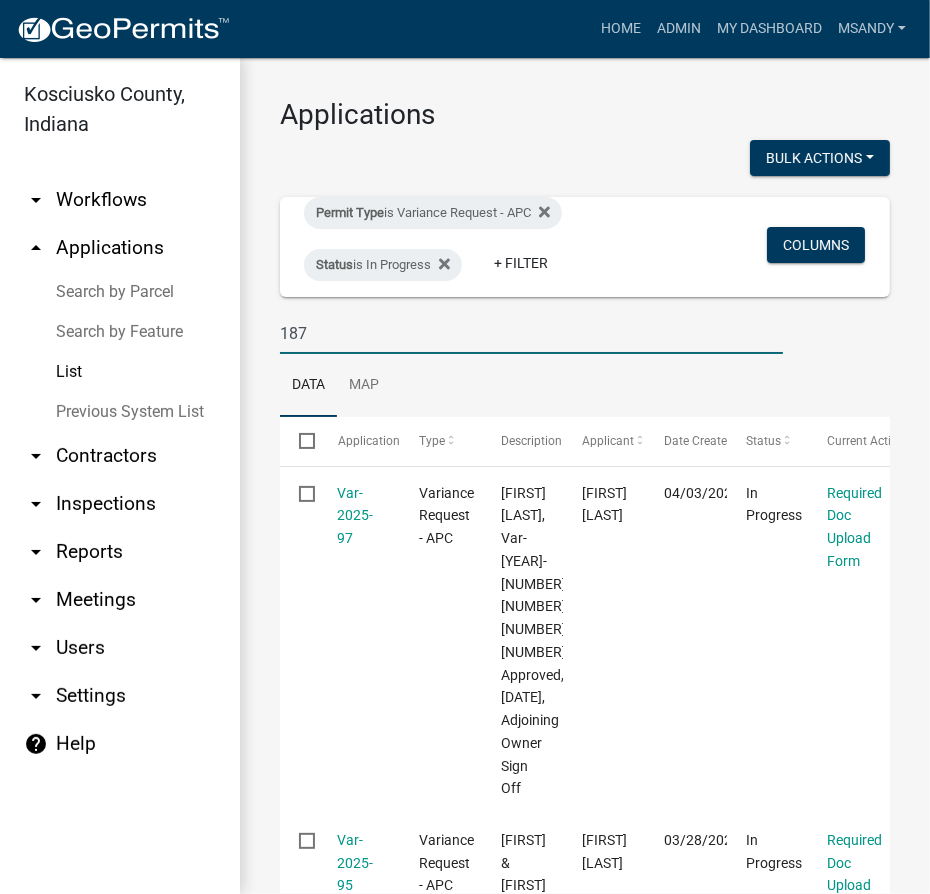 type on "187" 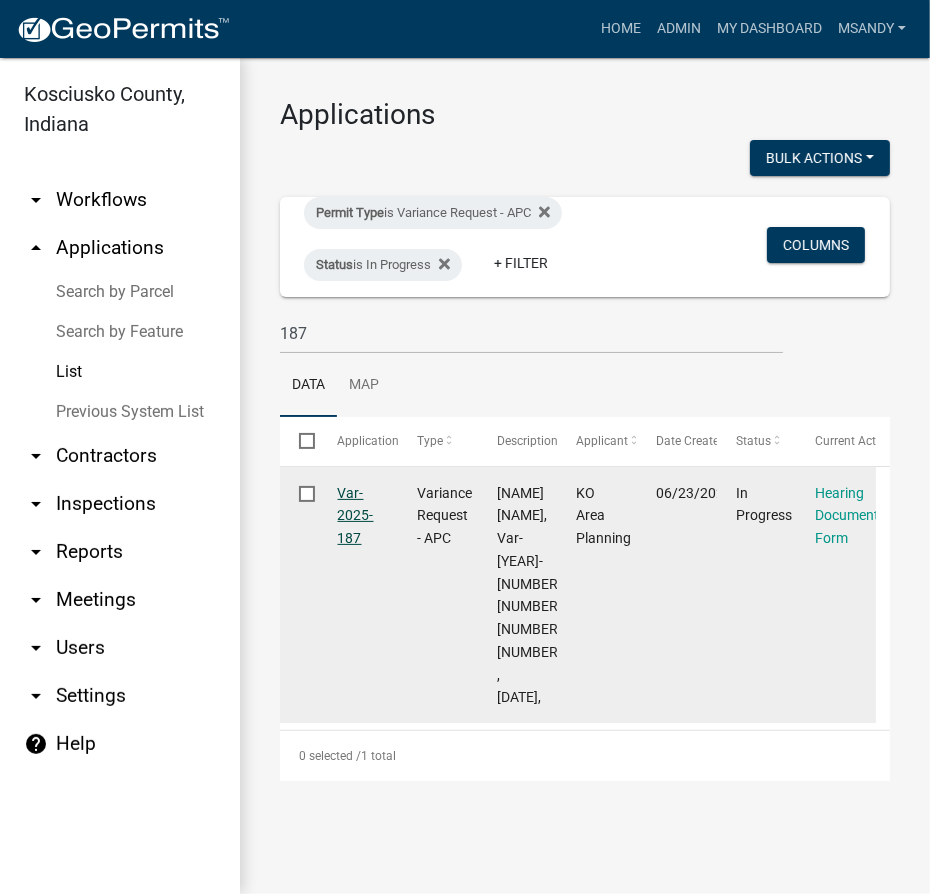 click on "Var-2025-187" 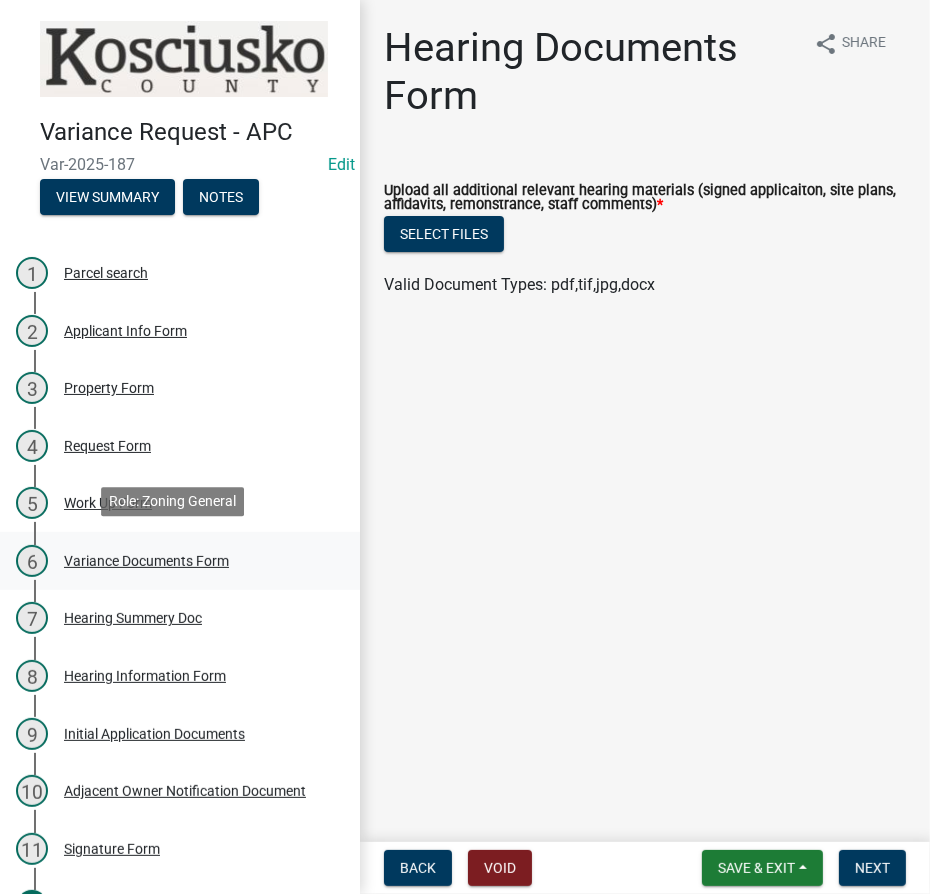 click on "Variance Documents Form" at bounding box center (146, 561) 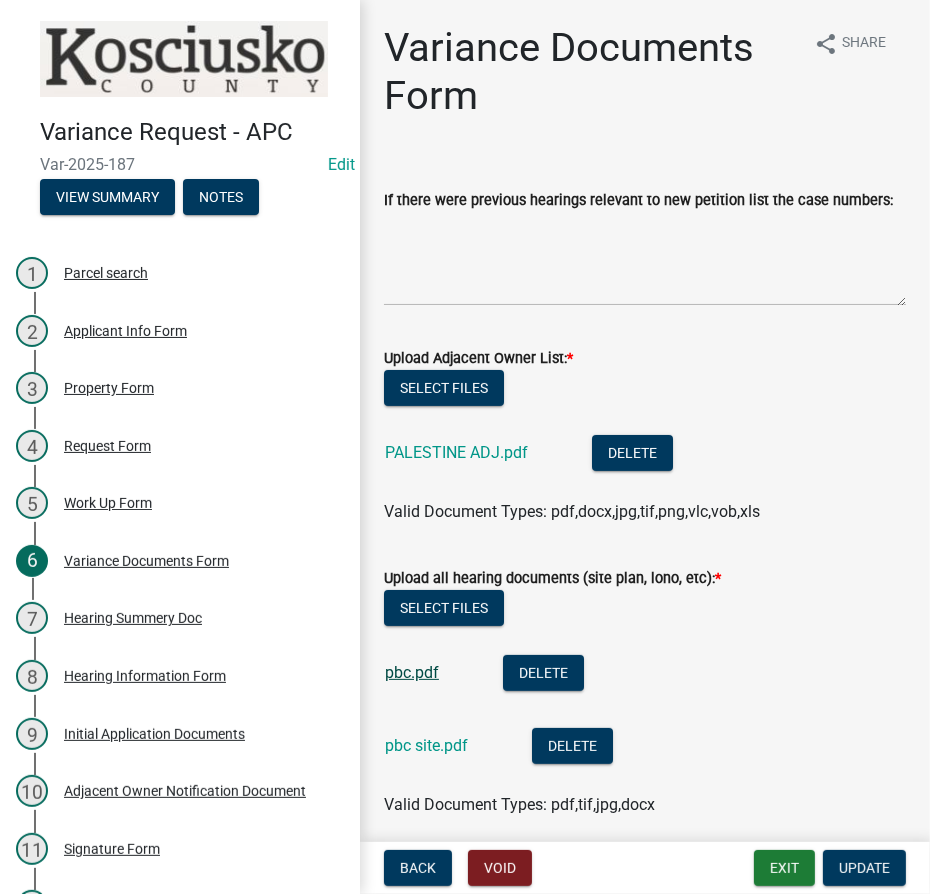 click on "pbc.pdf" 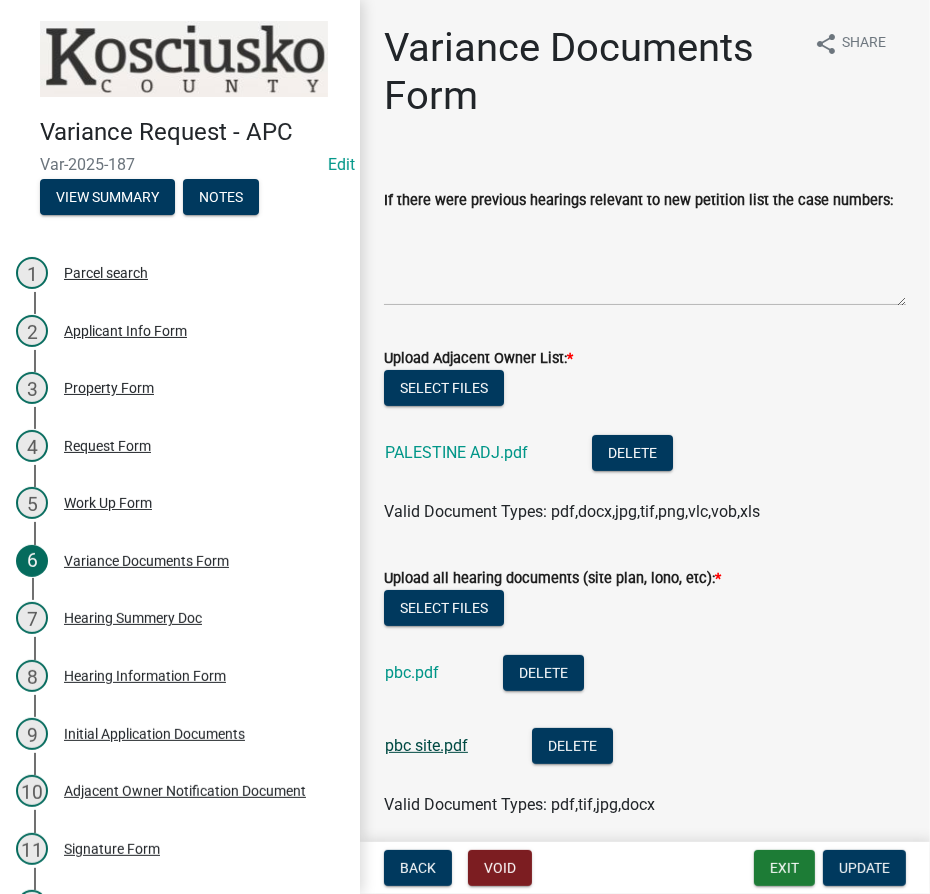 click on "pbc site.pdf" 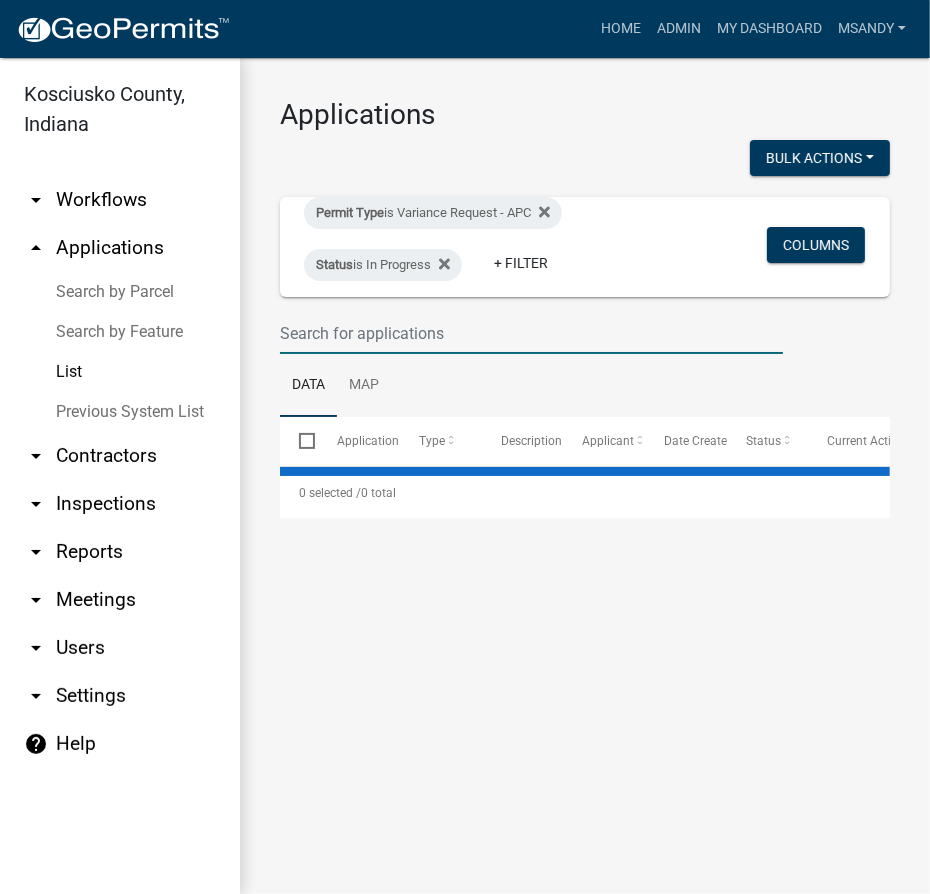 click at bounding box center [531, 333] 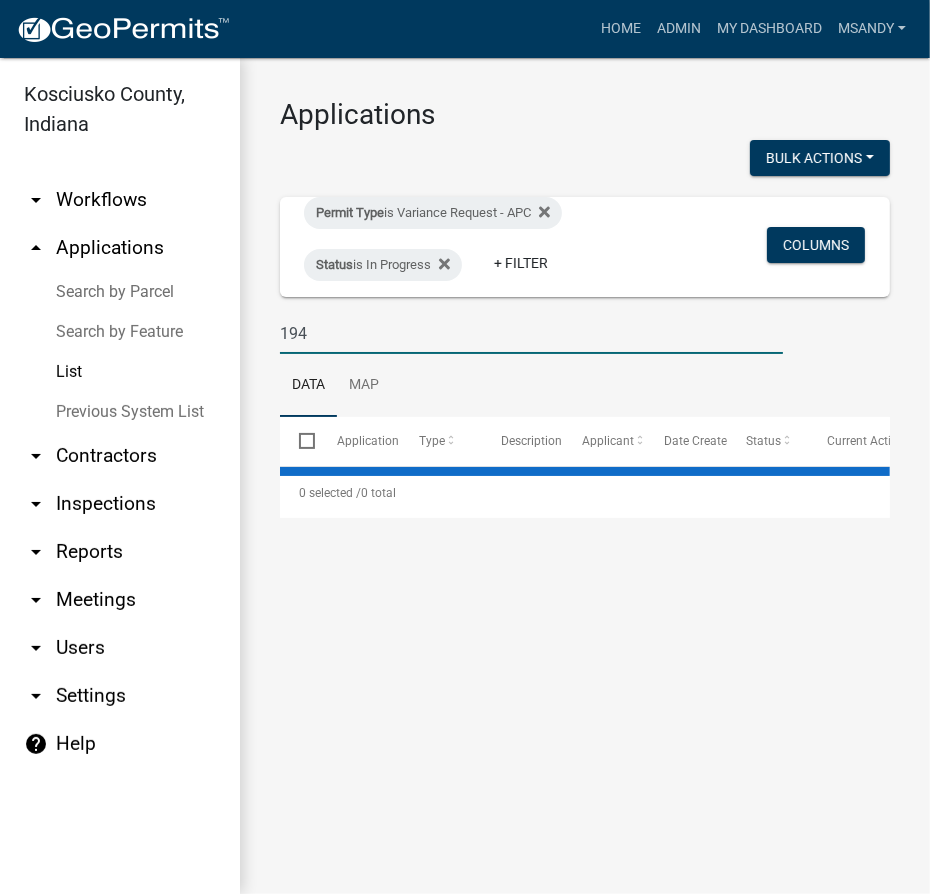type on "194" 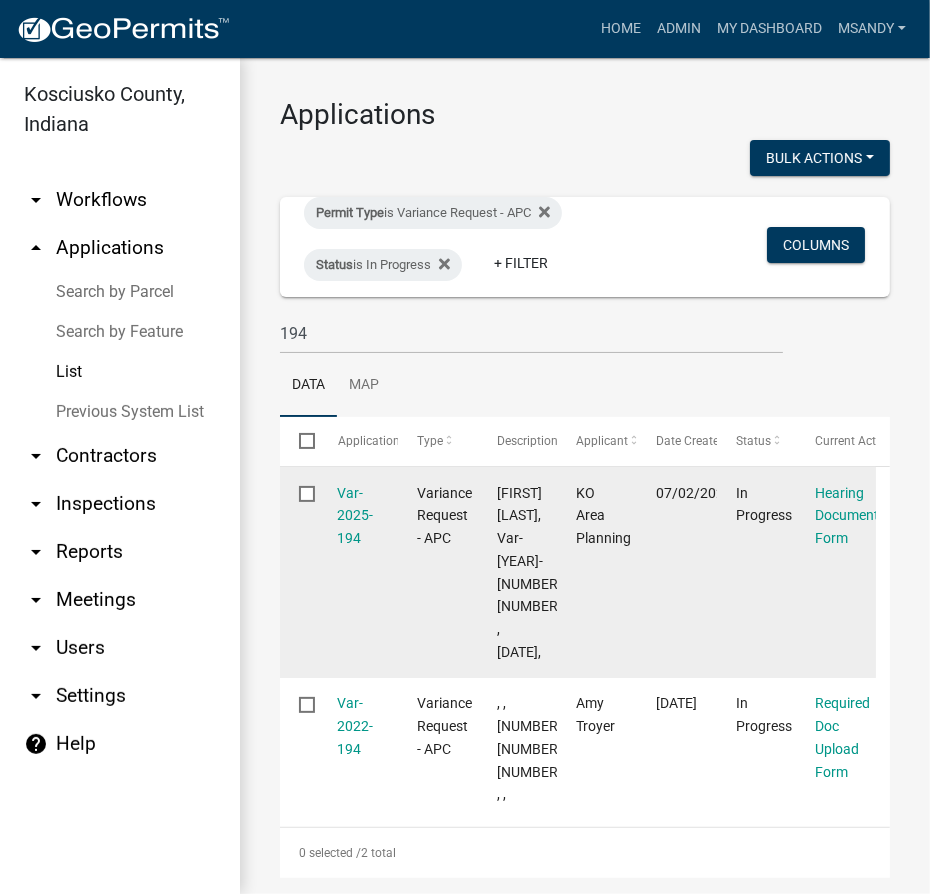 click on "Var-2025-194" 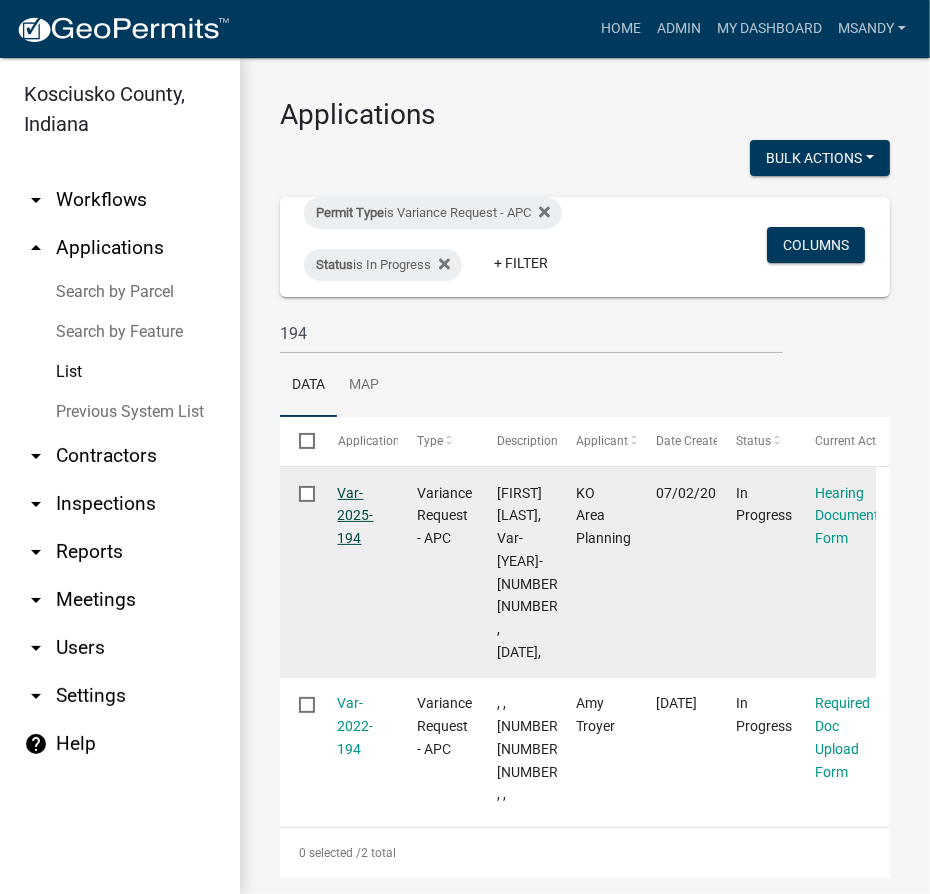 click on "Var-2025-194" 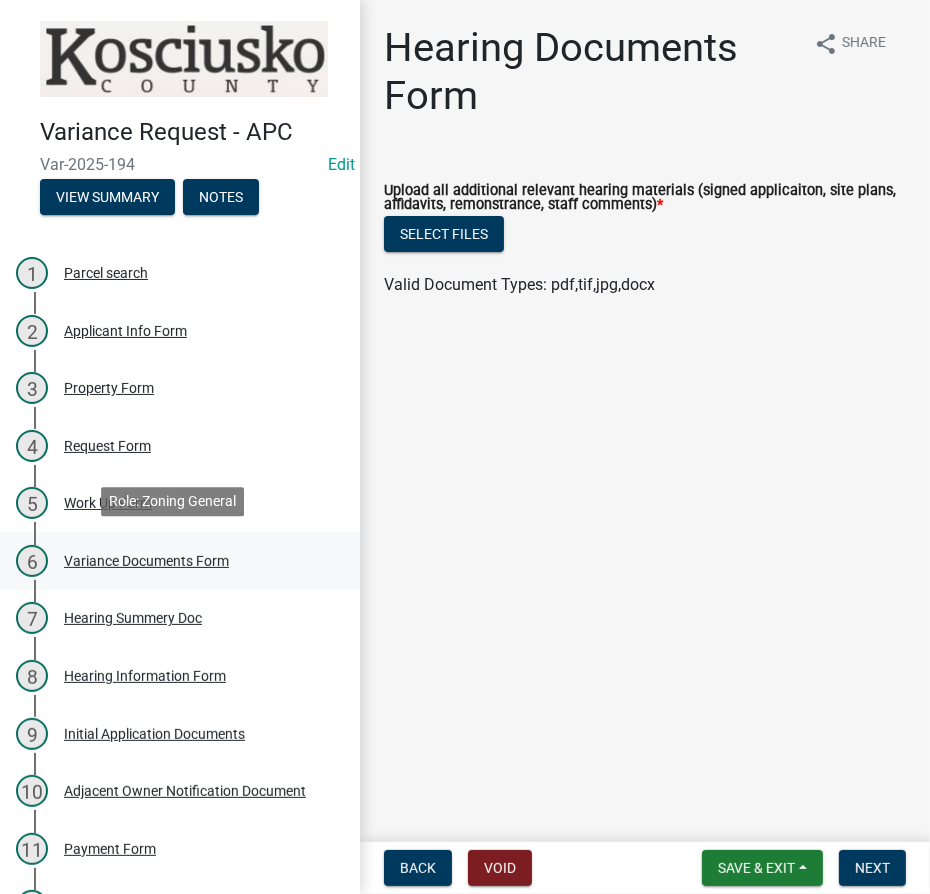 click on "Variance Documents Form" at bounding box center [146, 561] 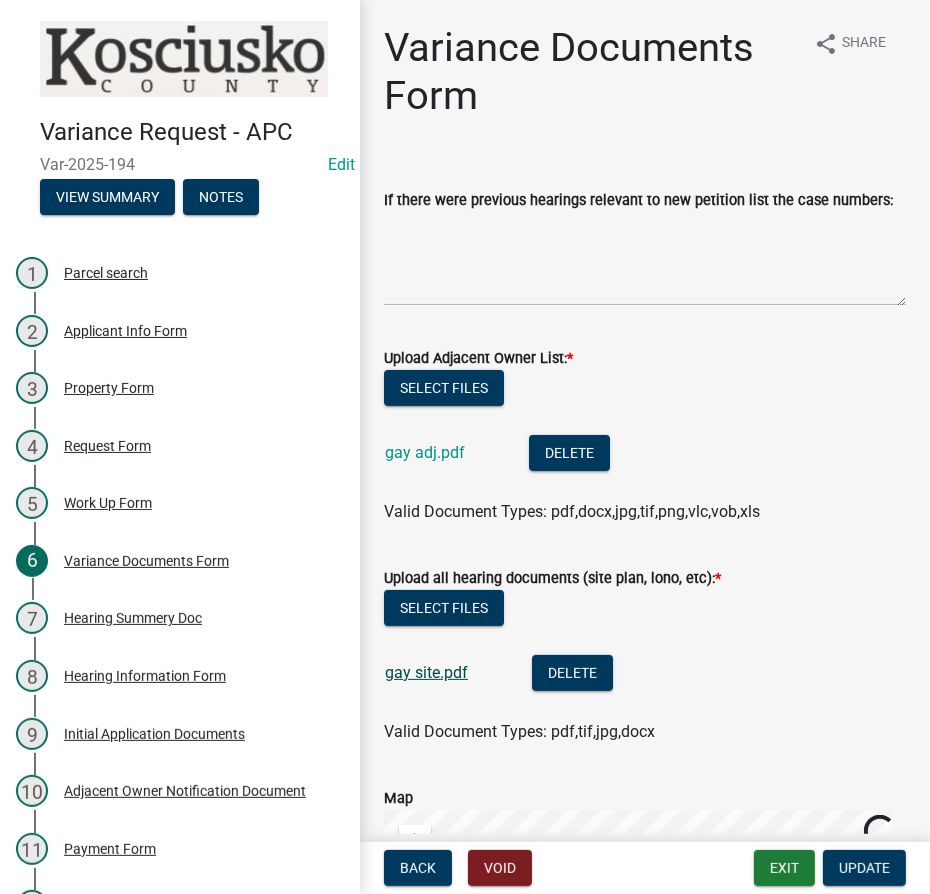 click on "gay site.pdf" 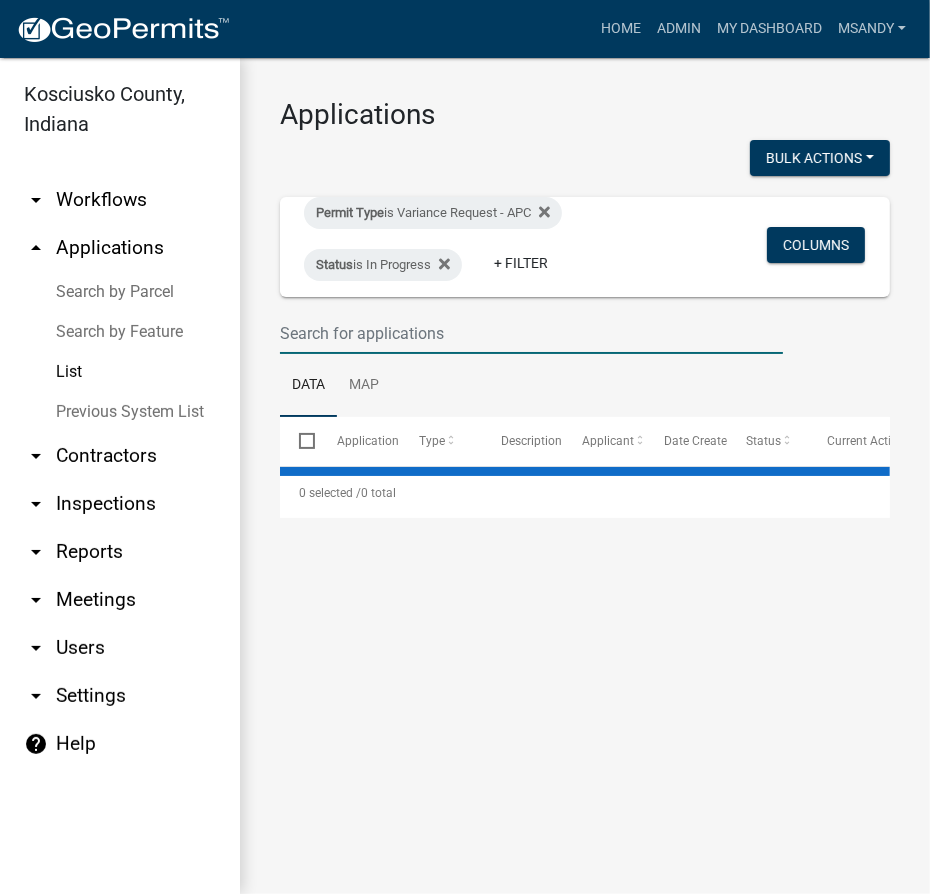 click at bounding box center [531, 333] 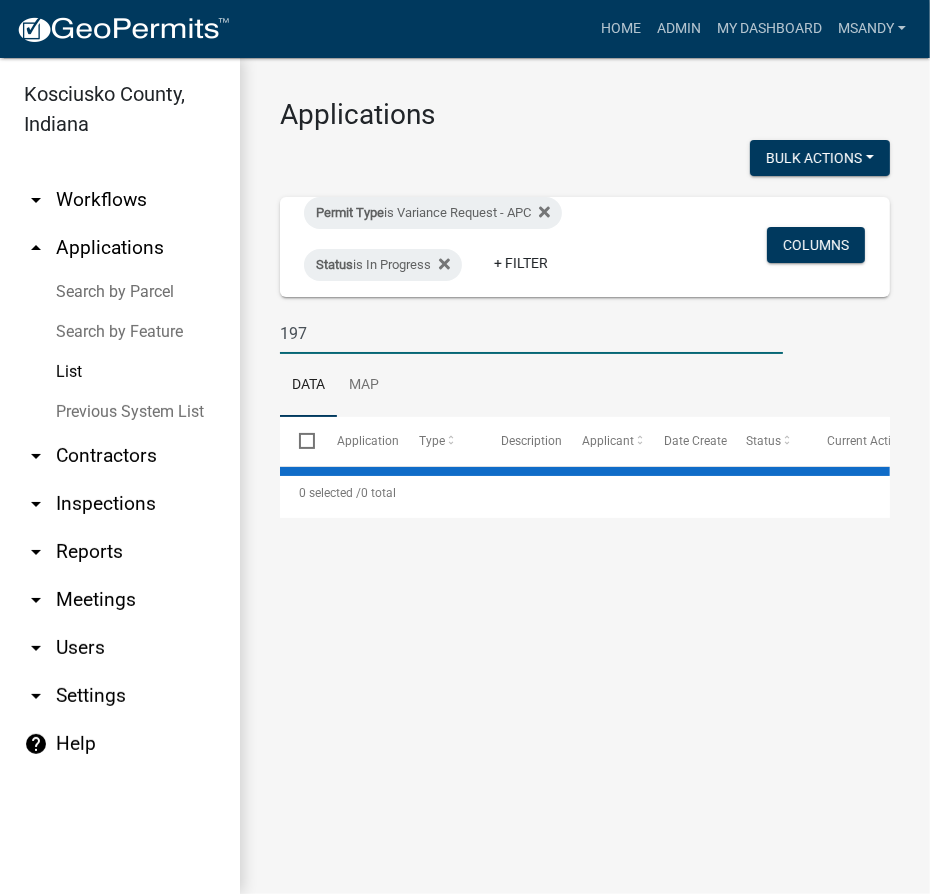 type on "197" 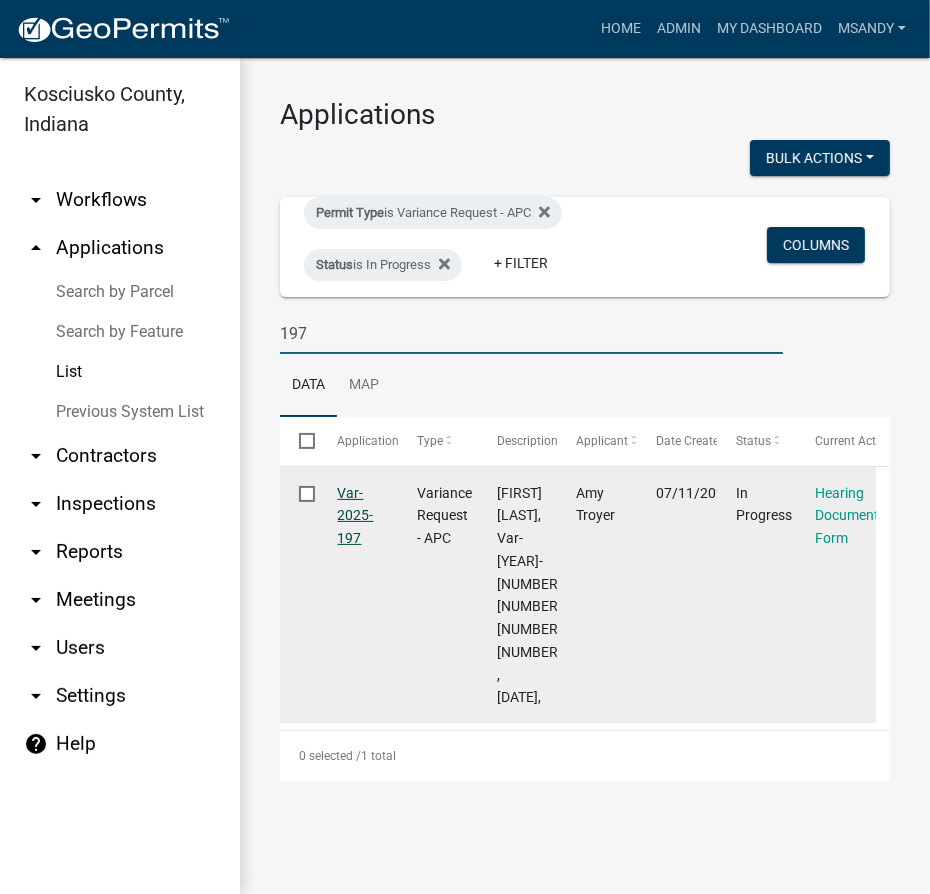 click on "Var-2025-197" 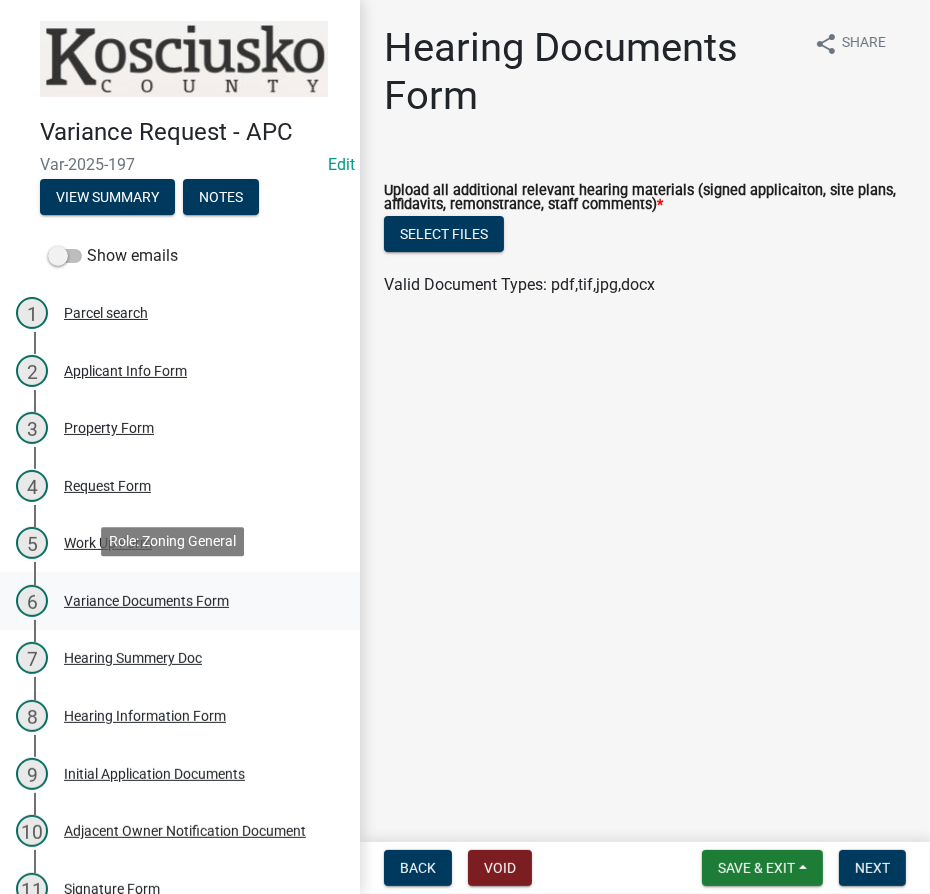 click on "Variance Documents Form" at bounding box center (146, 601) 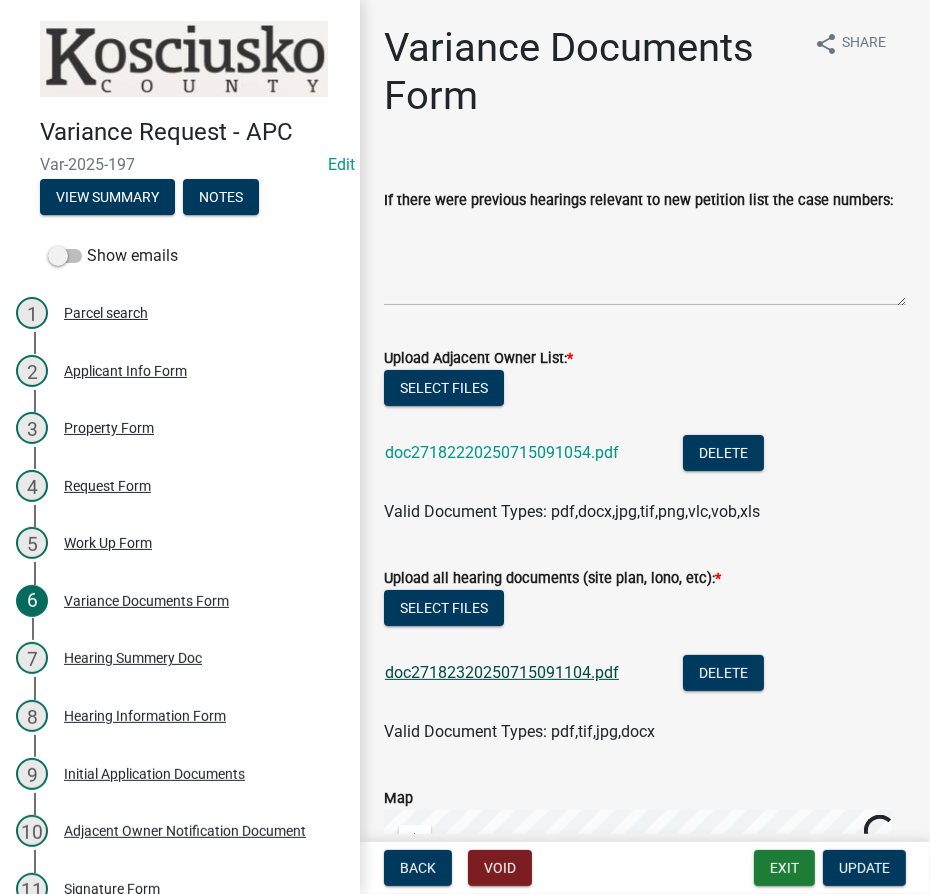 click on "doc27182320250715091104.pdf" 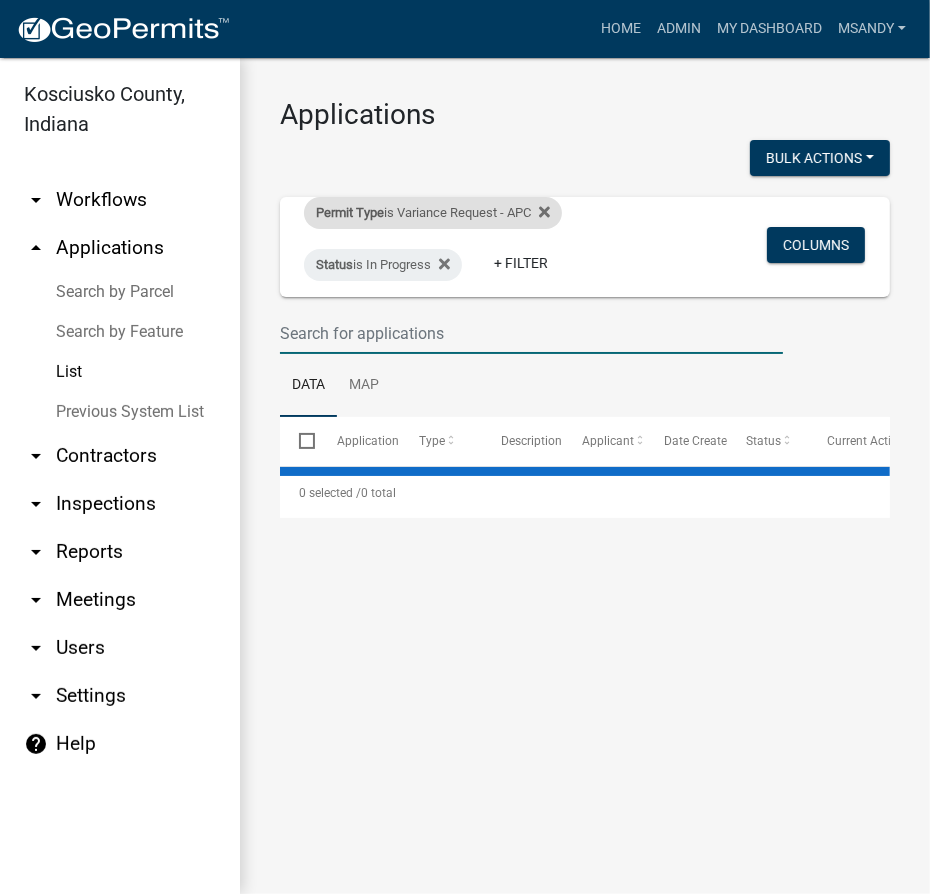 drag, startPoint x: 397, startPoint y: 338, endPoint x: 449, endPoint y: 202, distance: 145.6022 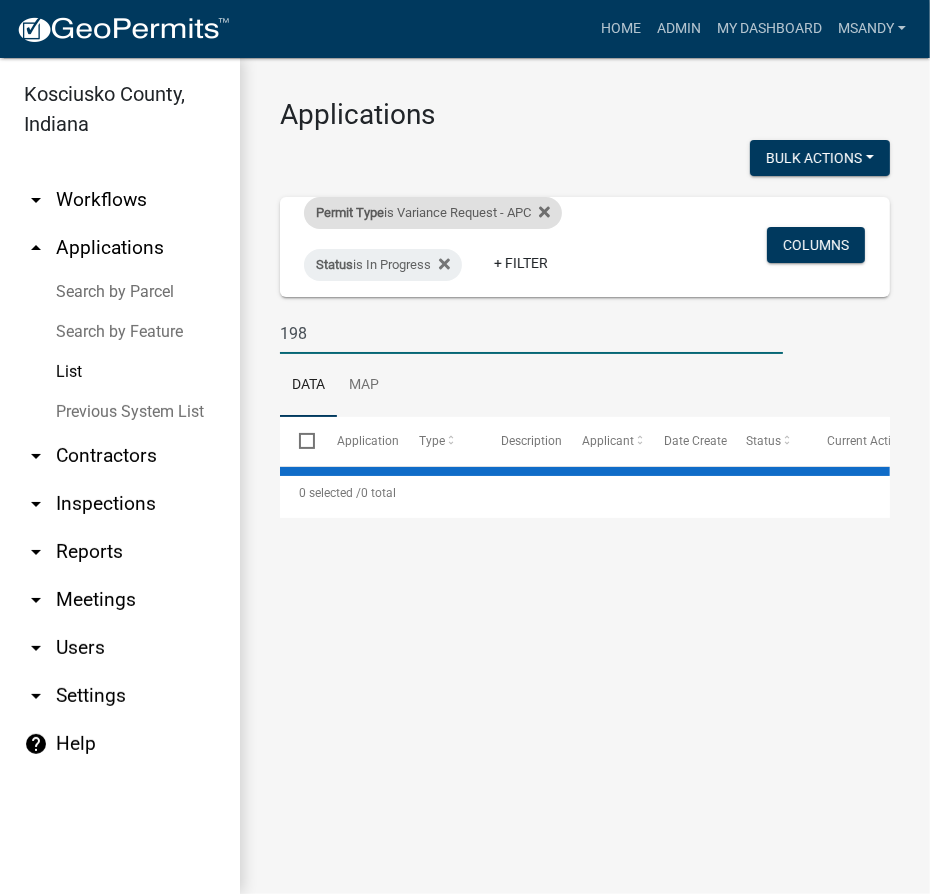 type on "198" 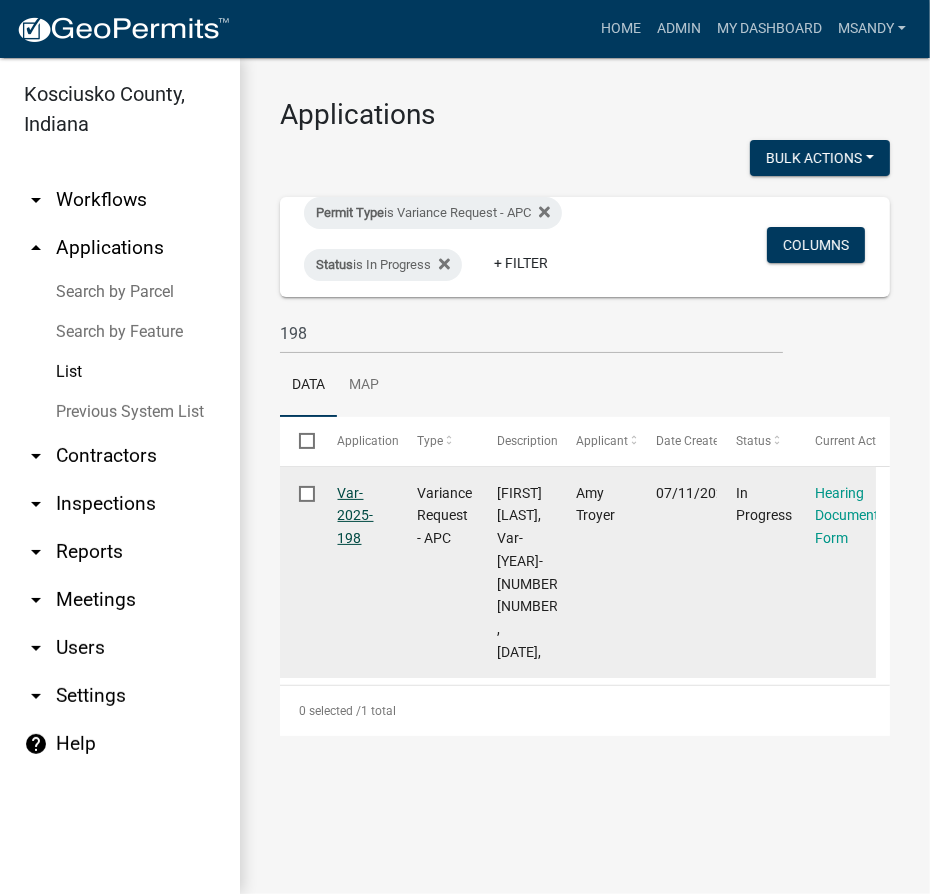 click on "Var-2025-198" 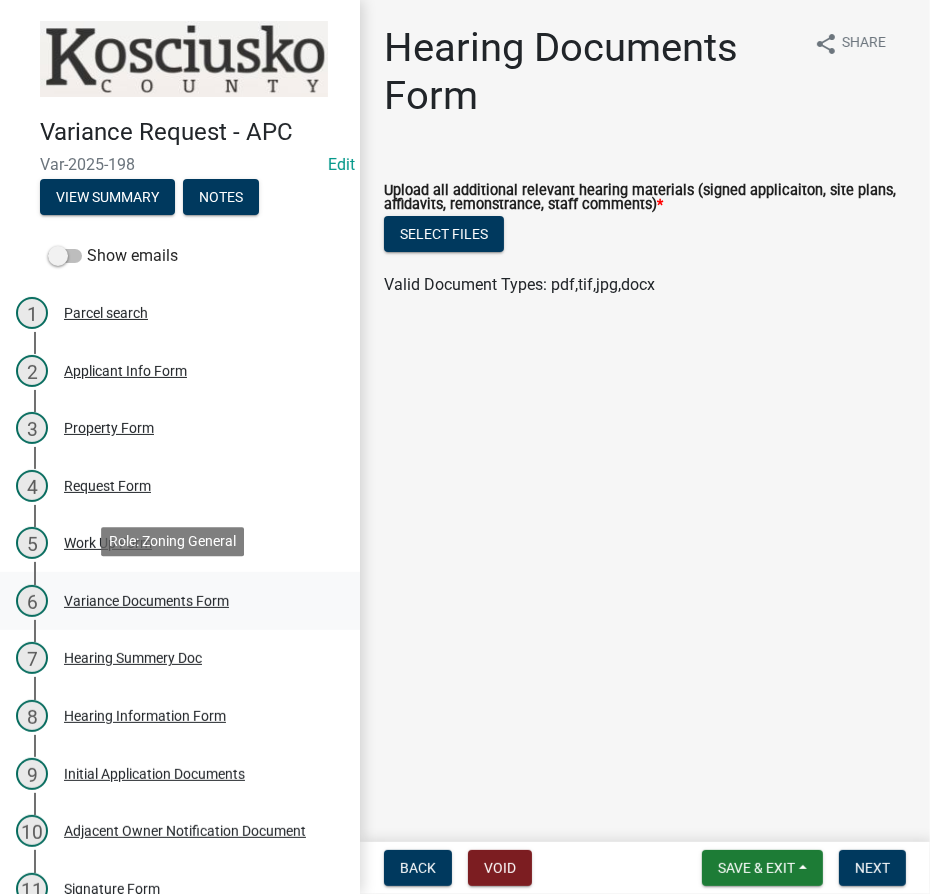 click on "Variance Documents Form" at bounding box center (146, 601) 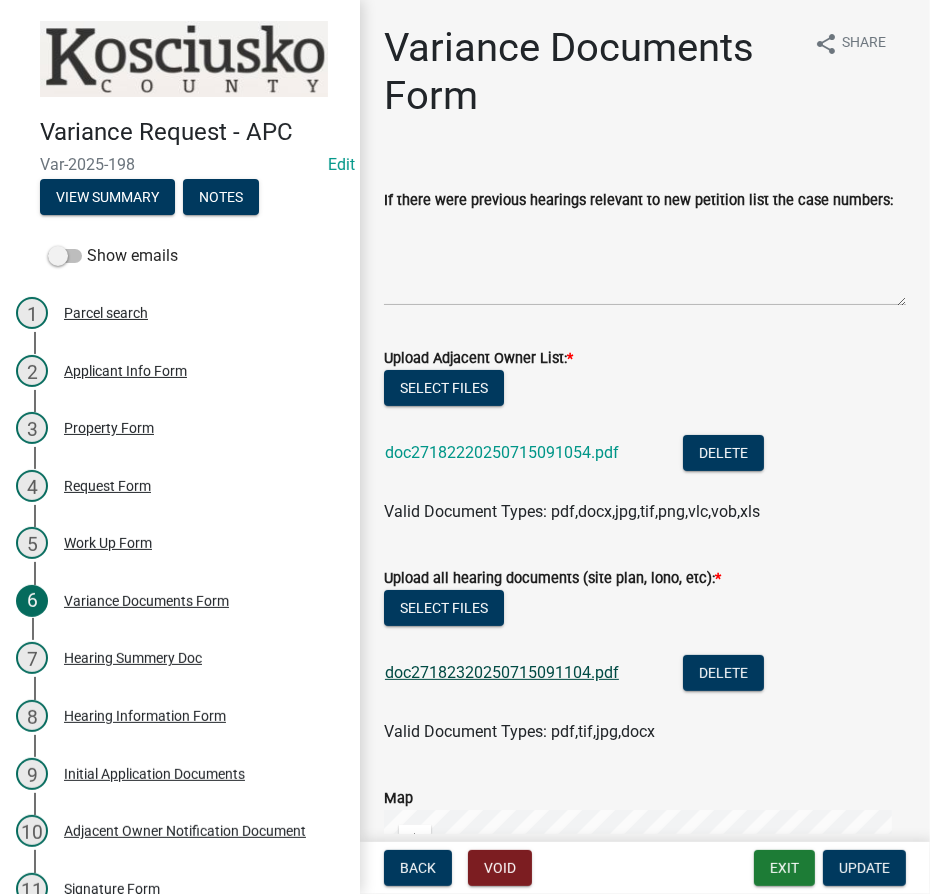 click on "doc27182320250715091104.pdf" 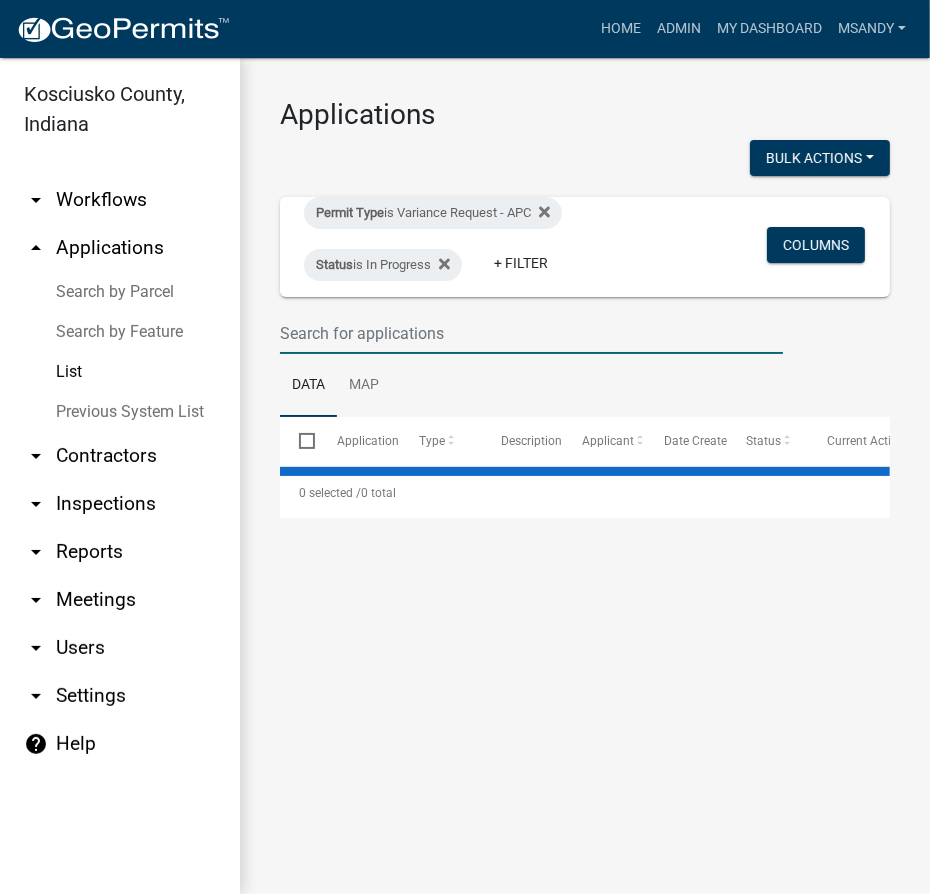 click at bounding box center (531, 333) 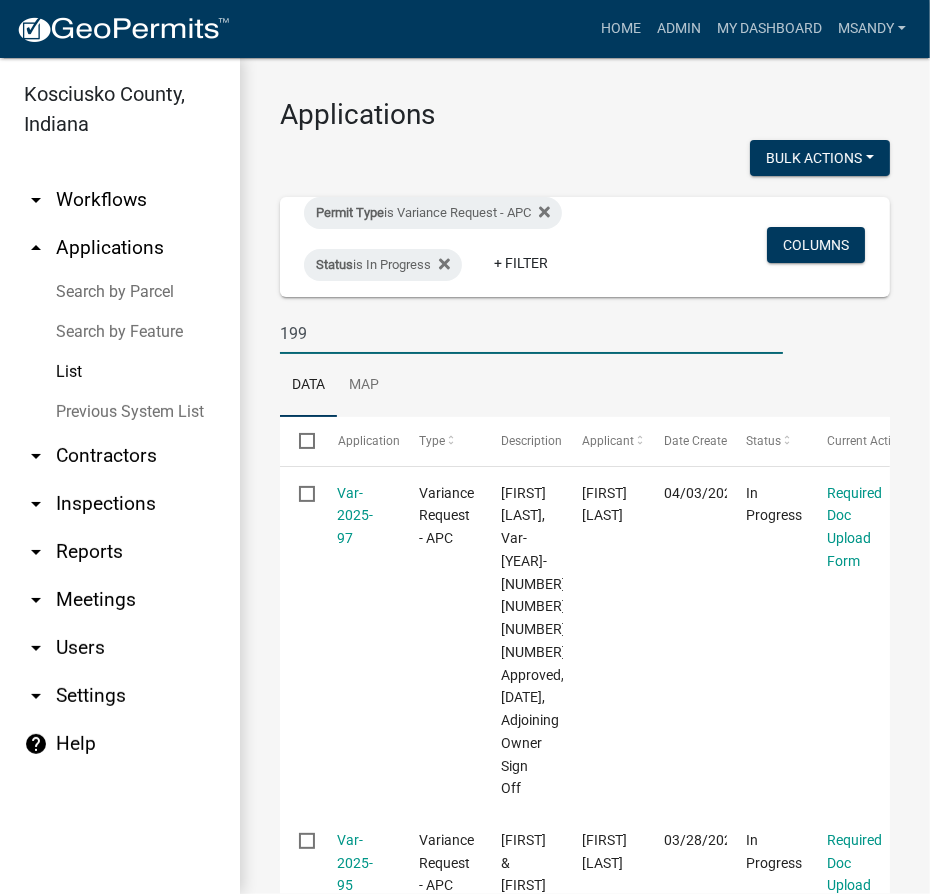type on "199" 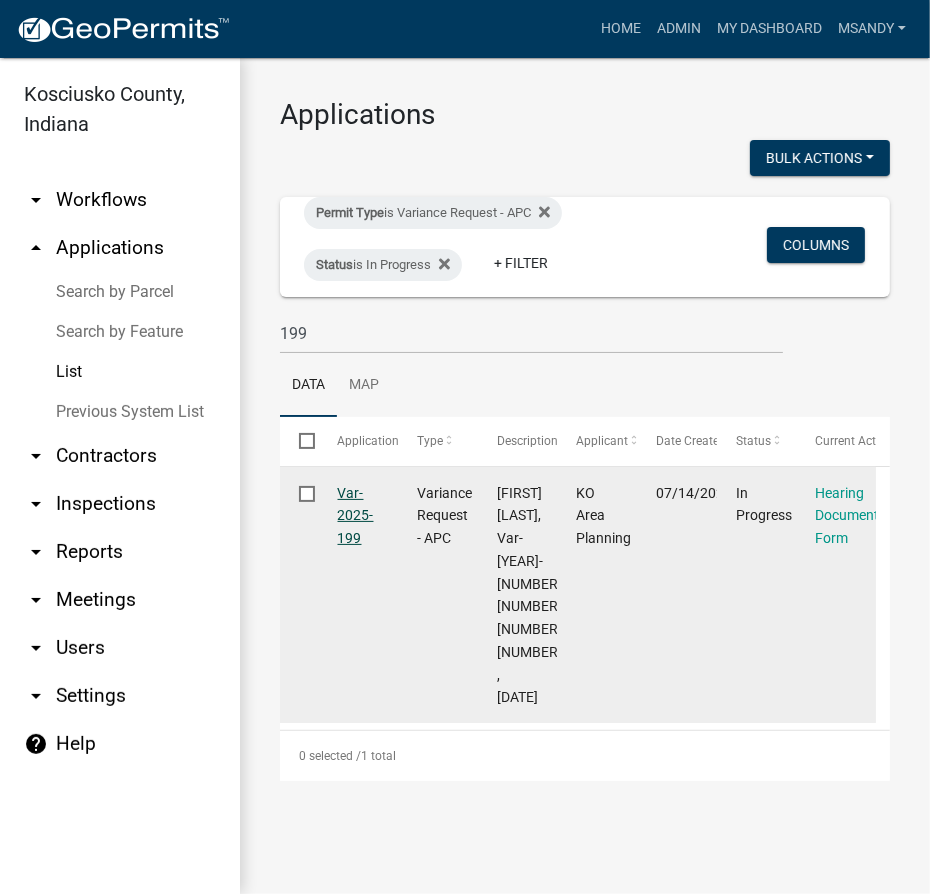 click on "Var-2025-199" 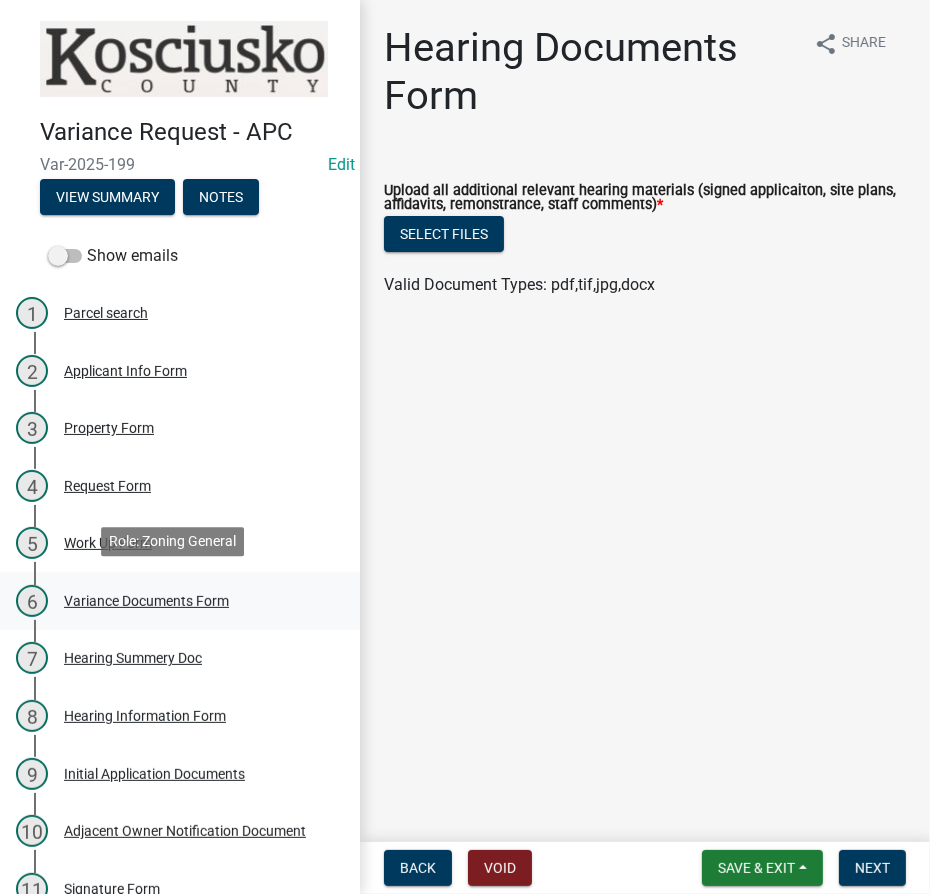 click on "6     Variance Documents Form" at bounding box center [172, 601] 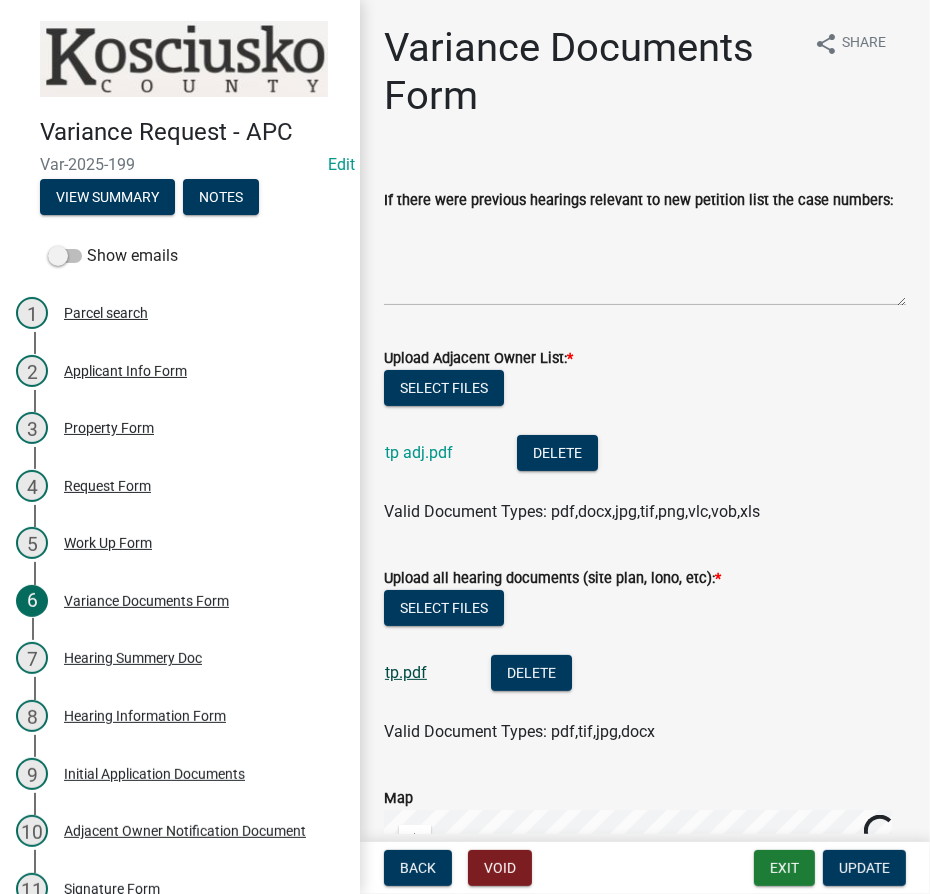click on "tp.pdf" 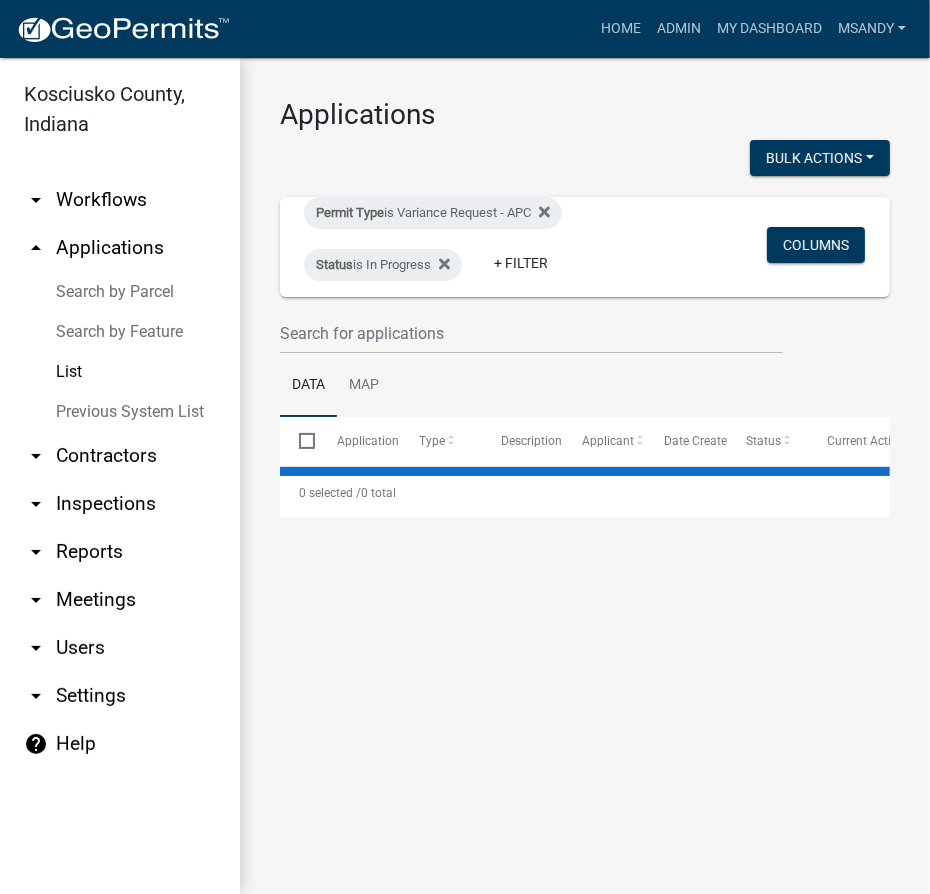 select on "3: 100" 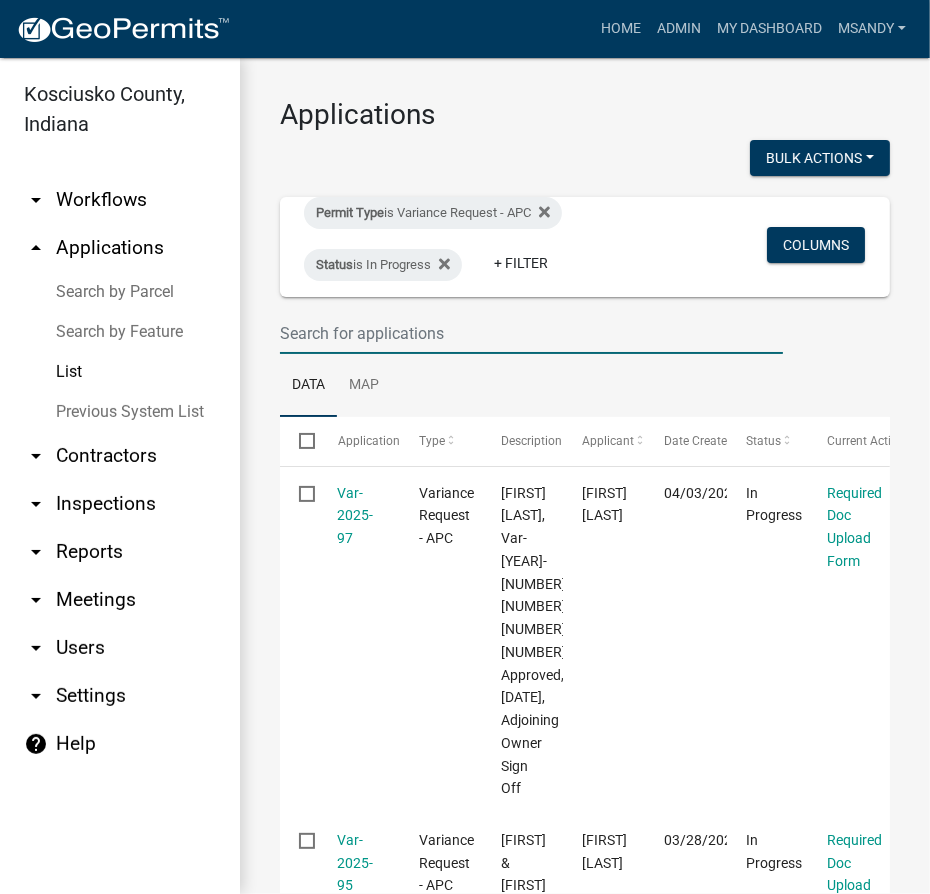 click at bounding box center (531, 333) 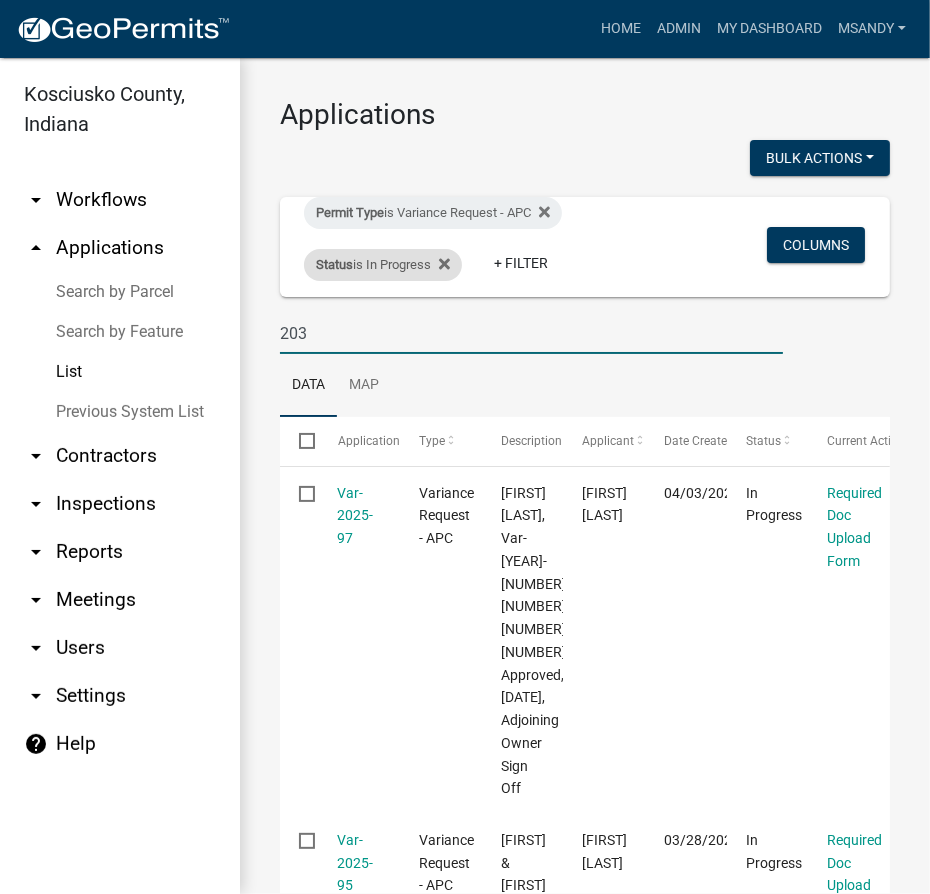 type on "203" 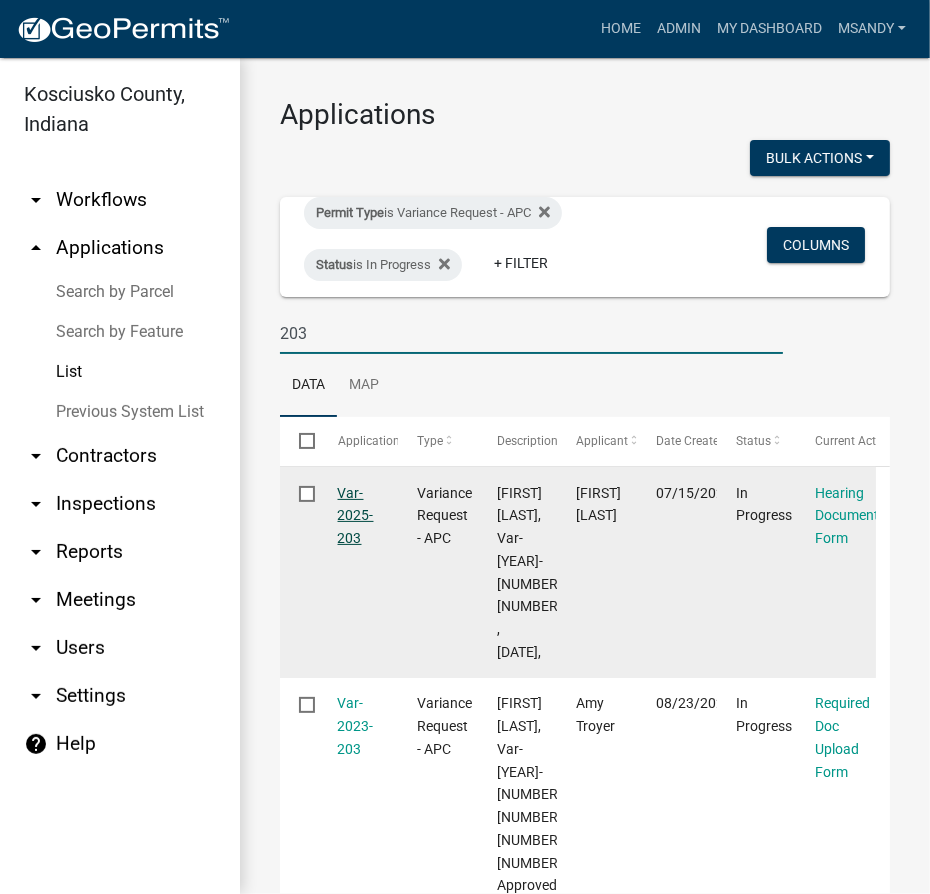 click on "Var-2025-203" 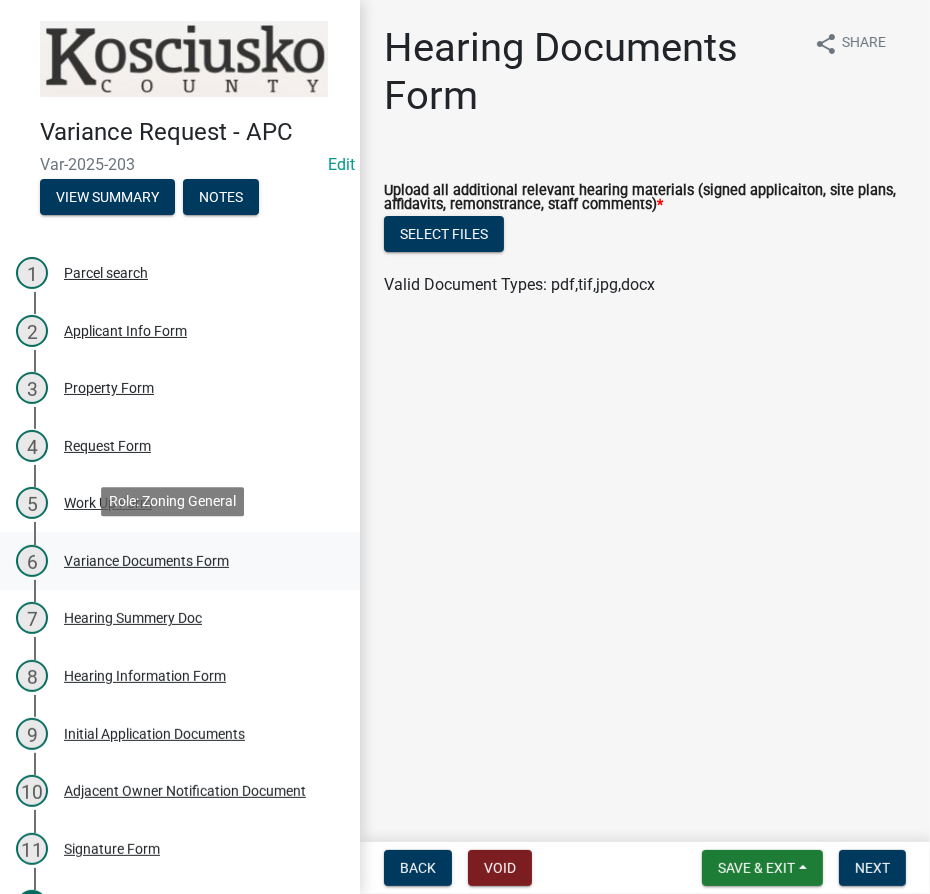 click on "Variance Documents Form" at bounding box center (146, 561) 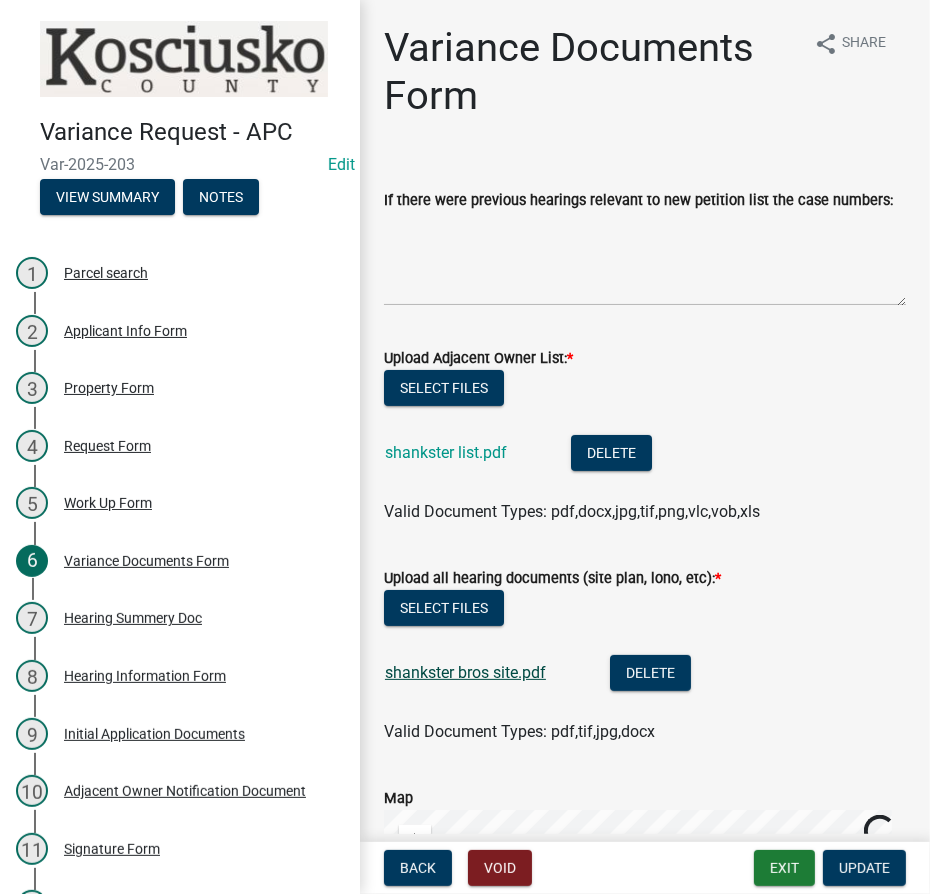 click on "shankster bros site.pdf" 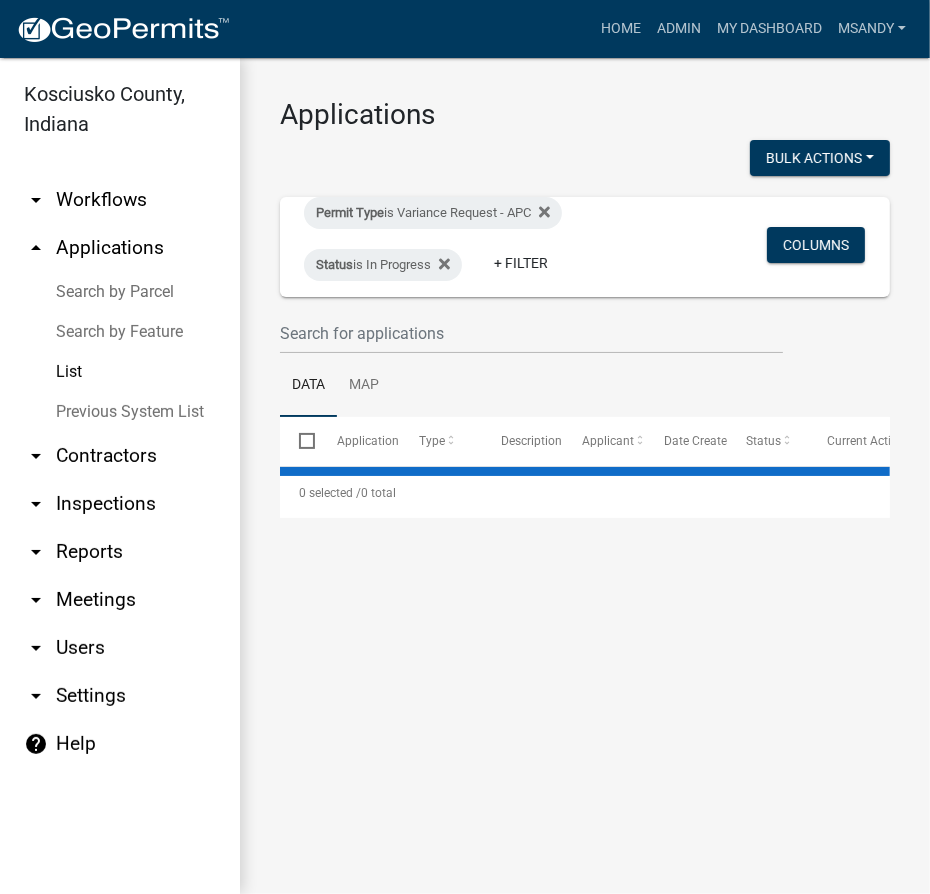 select on "3: 100" 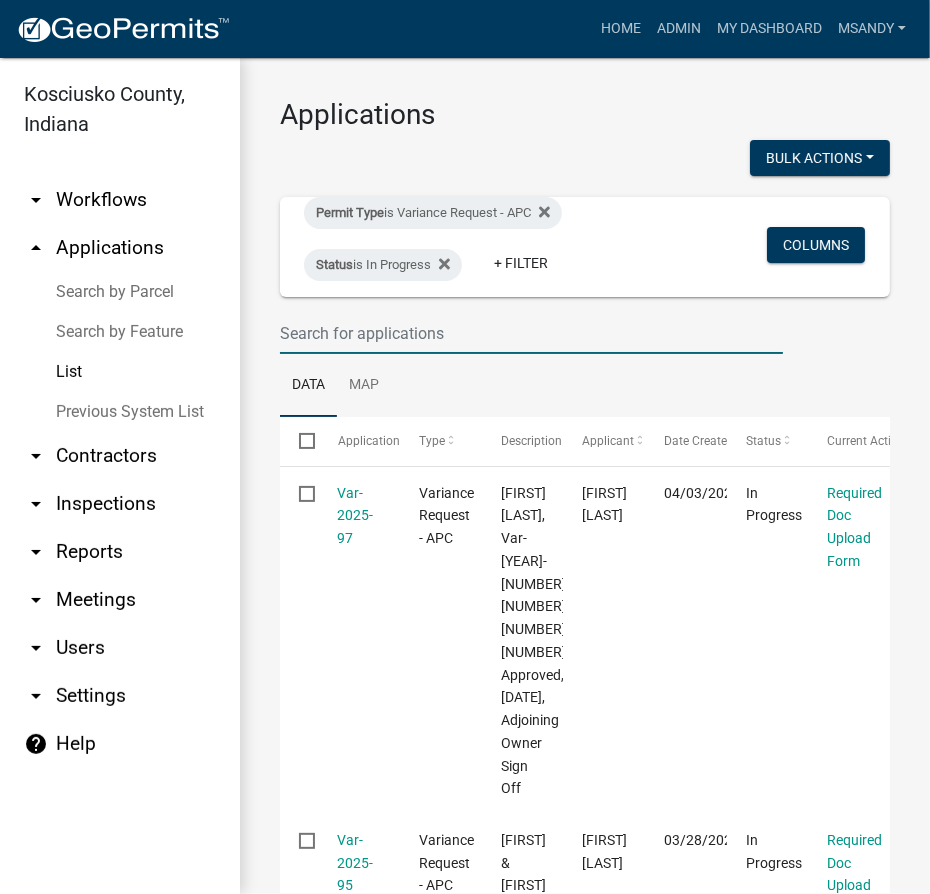 click at bounding box center (531, 333) 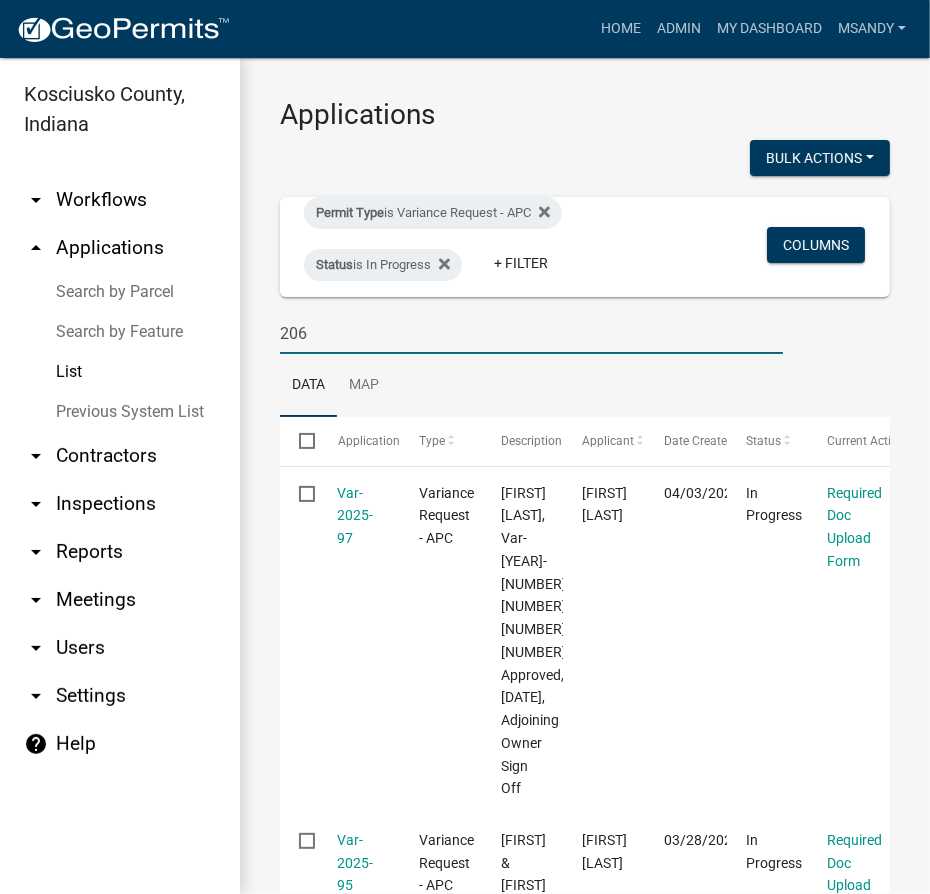 type on "206" 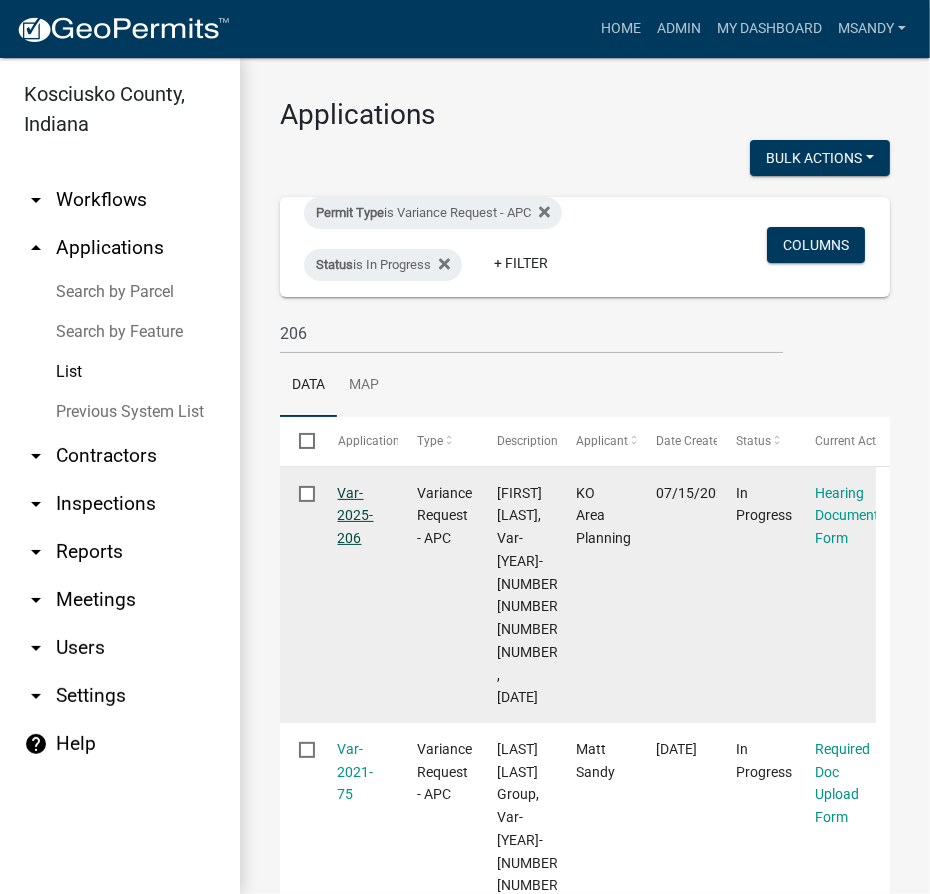 click on "Var-2025-206" 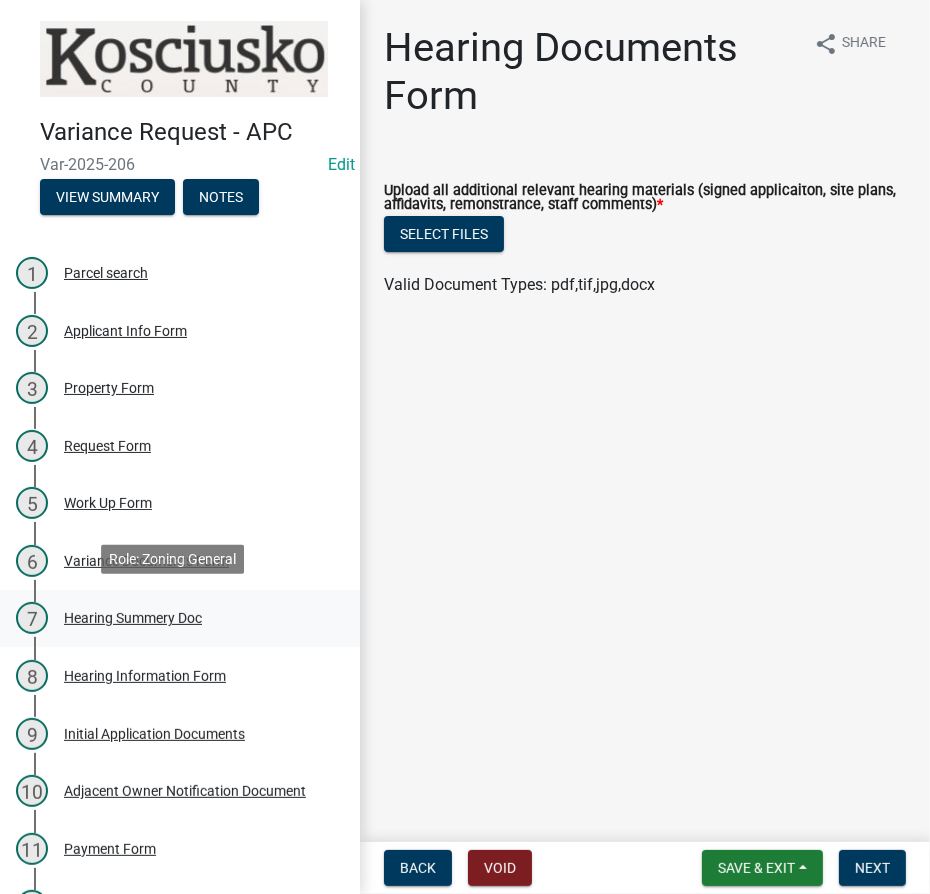 click on "Hearing Summery Doc" at bounding box center [133, 618] 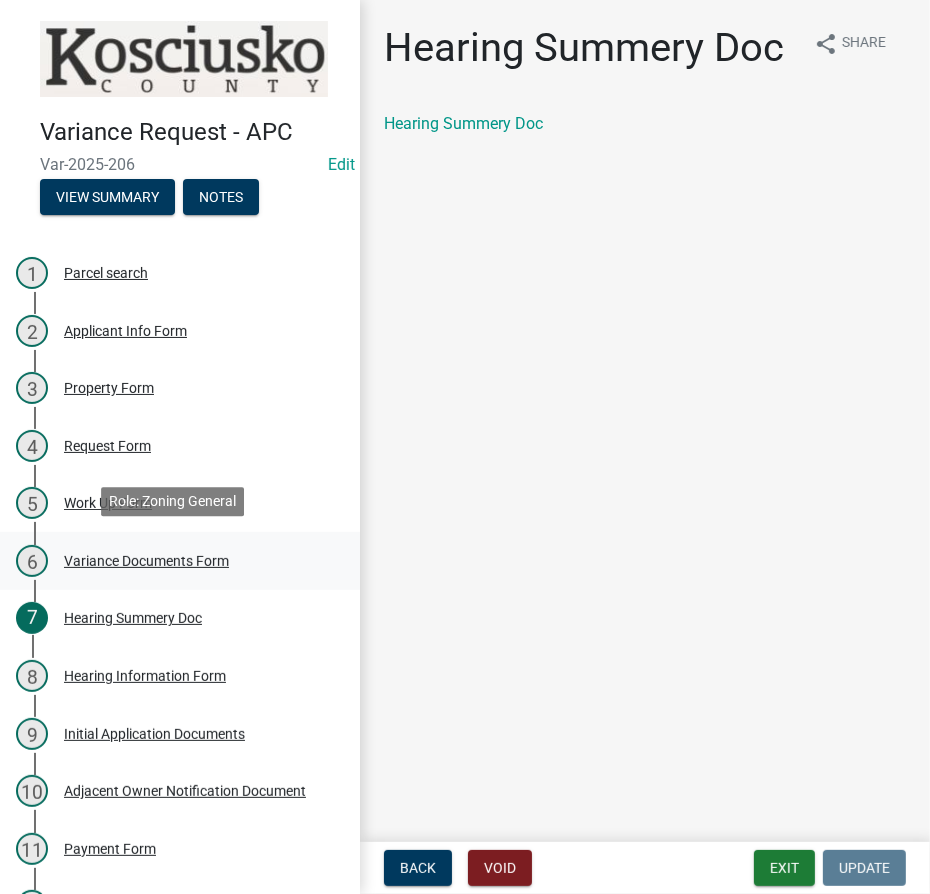 click on "Variance Documents Form" at bounding box center [146, 561] 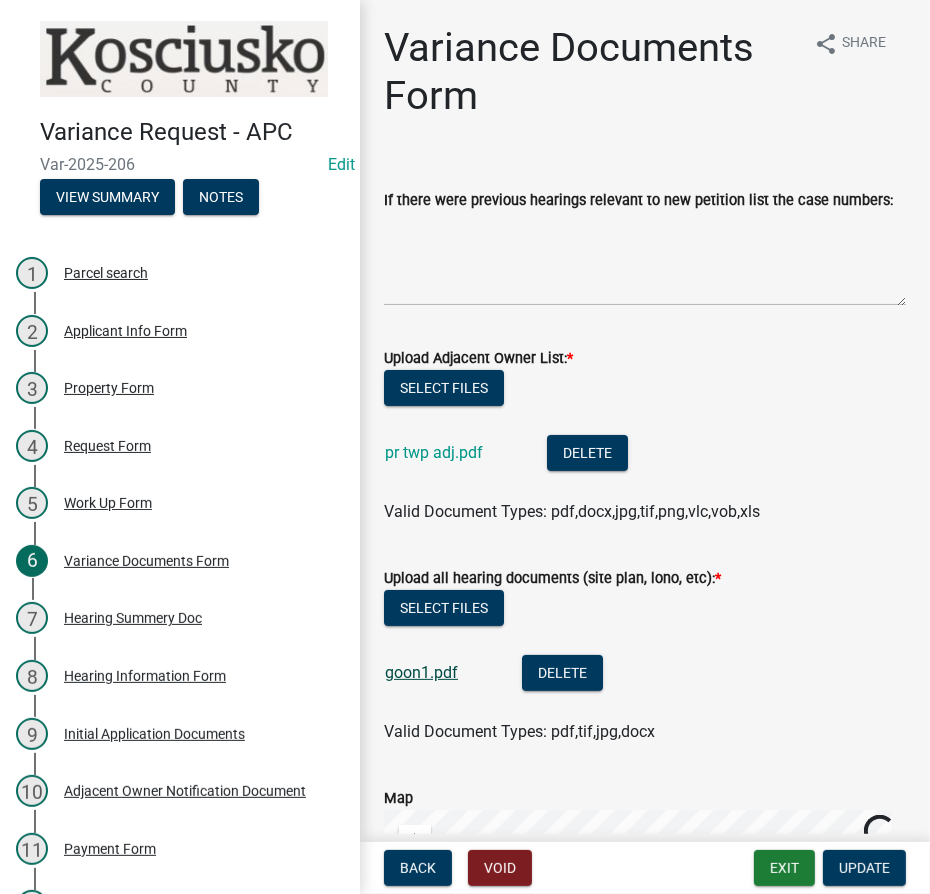 click on "goon1.pdf" 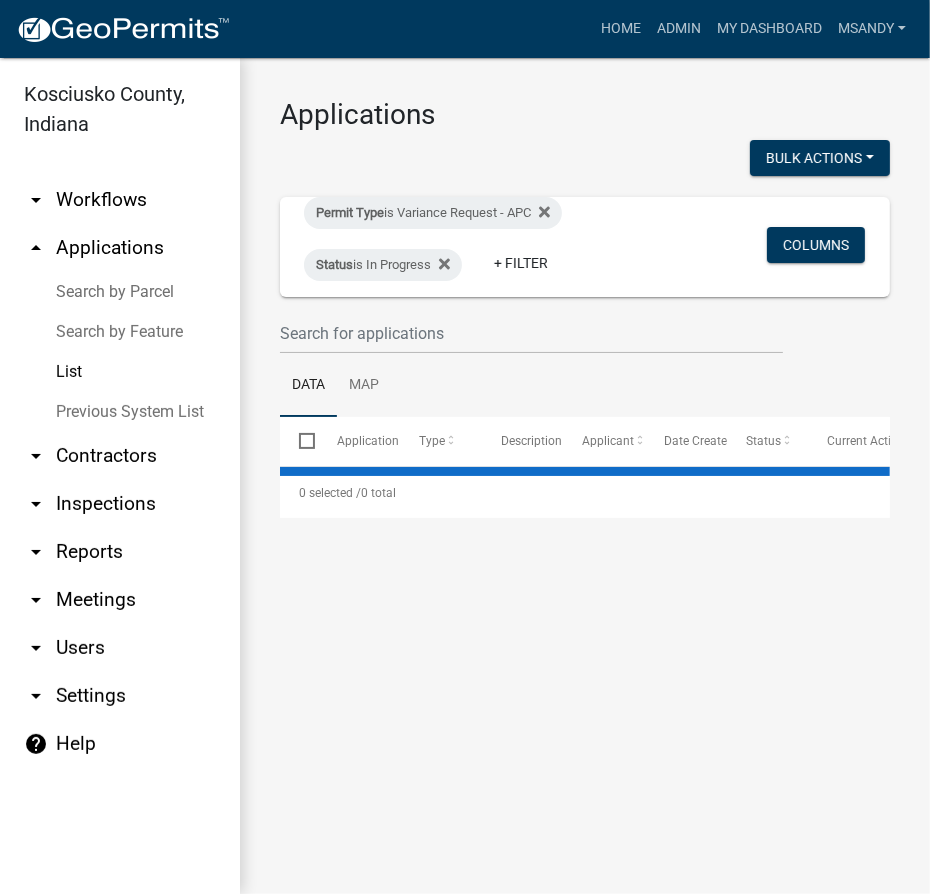 select on "3: 100" 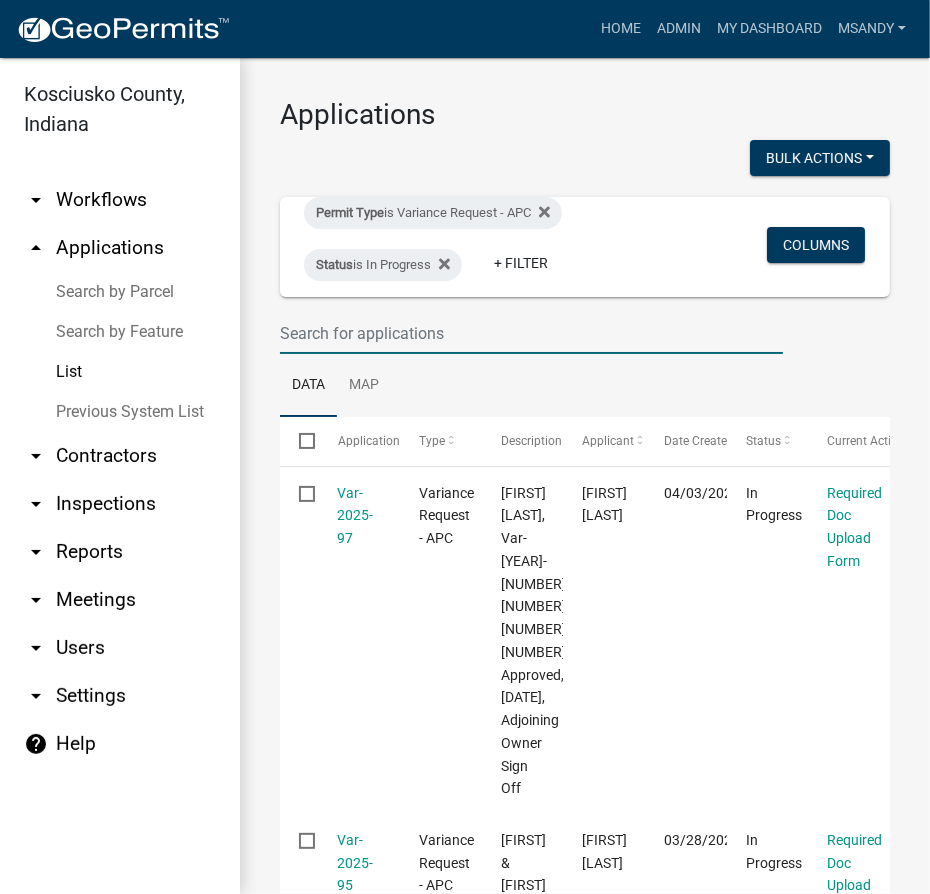 click at bounding box center [531, 333] 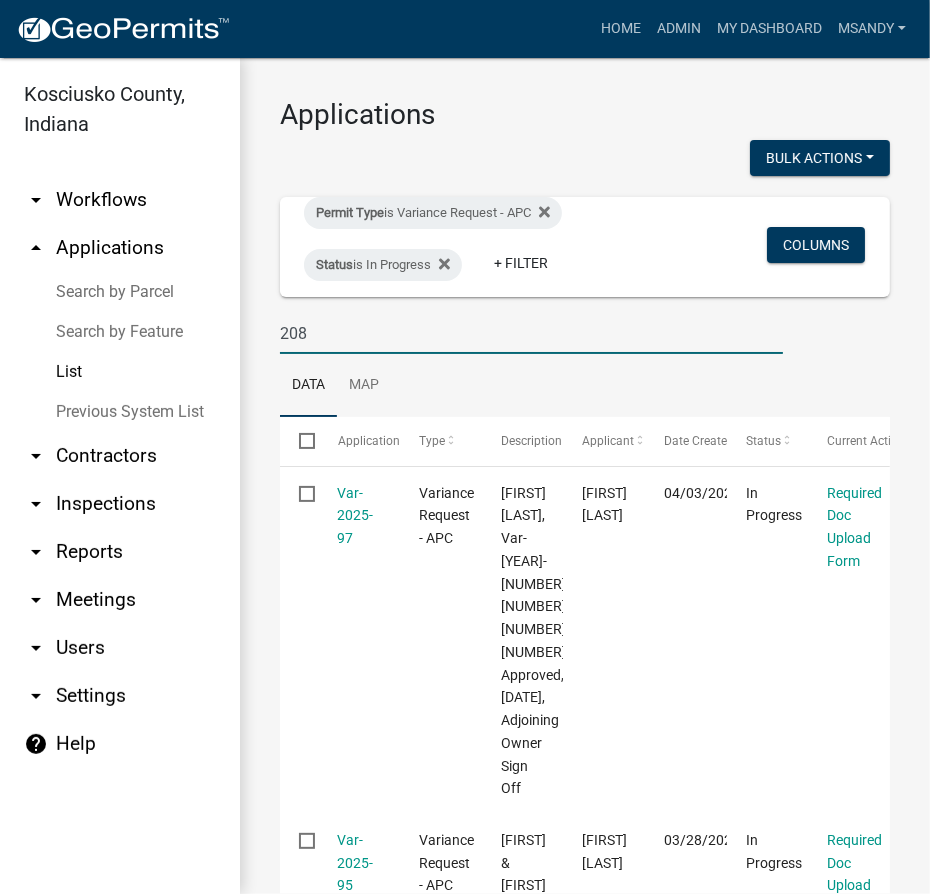 type on "208" 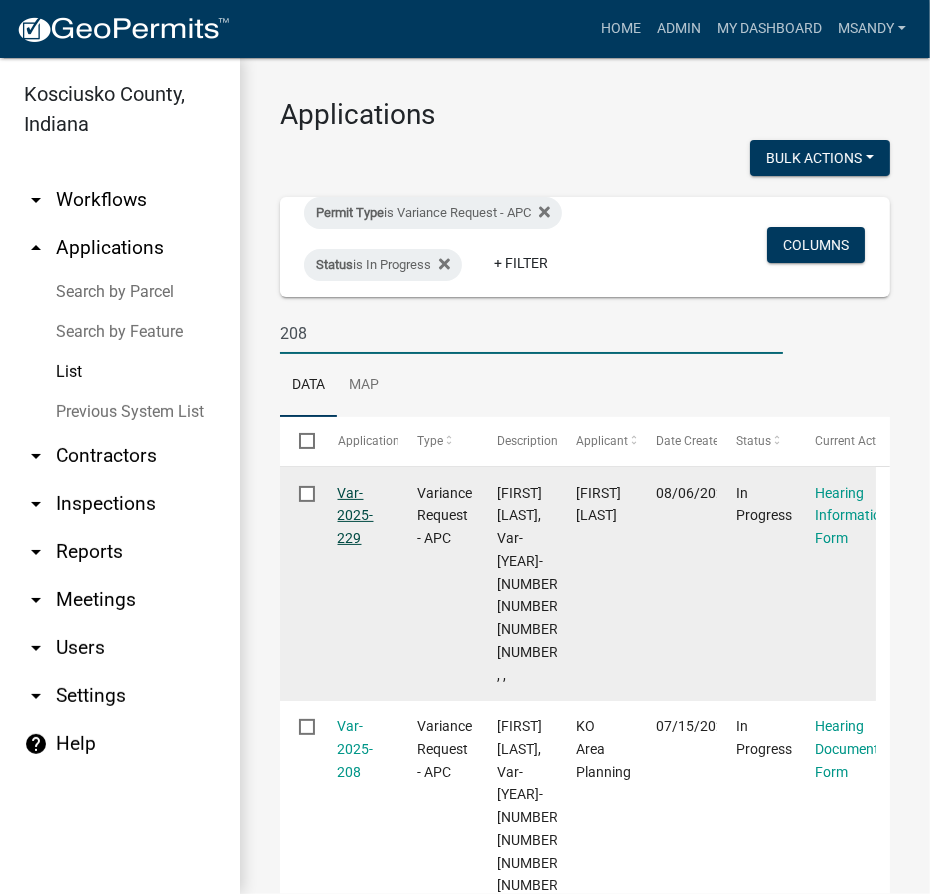 click on "[VAR-ID]" 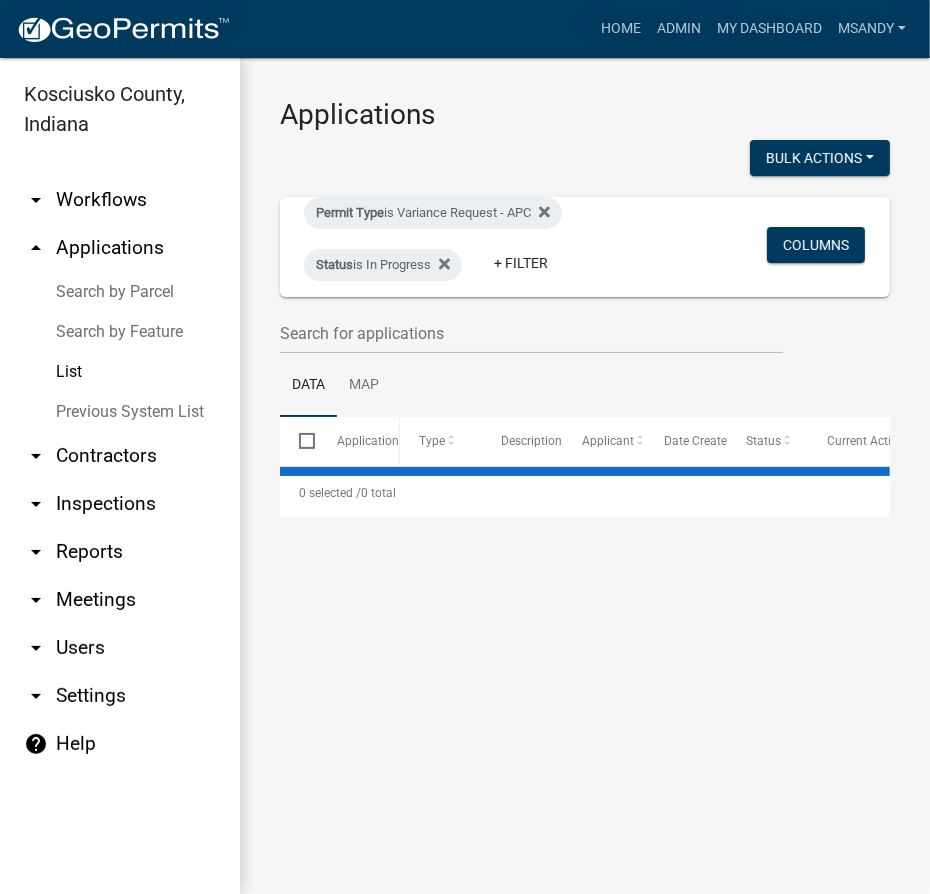 select on "3: 100" 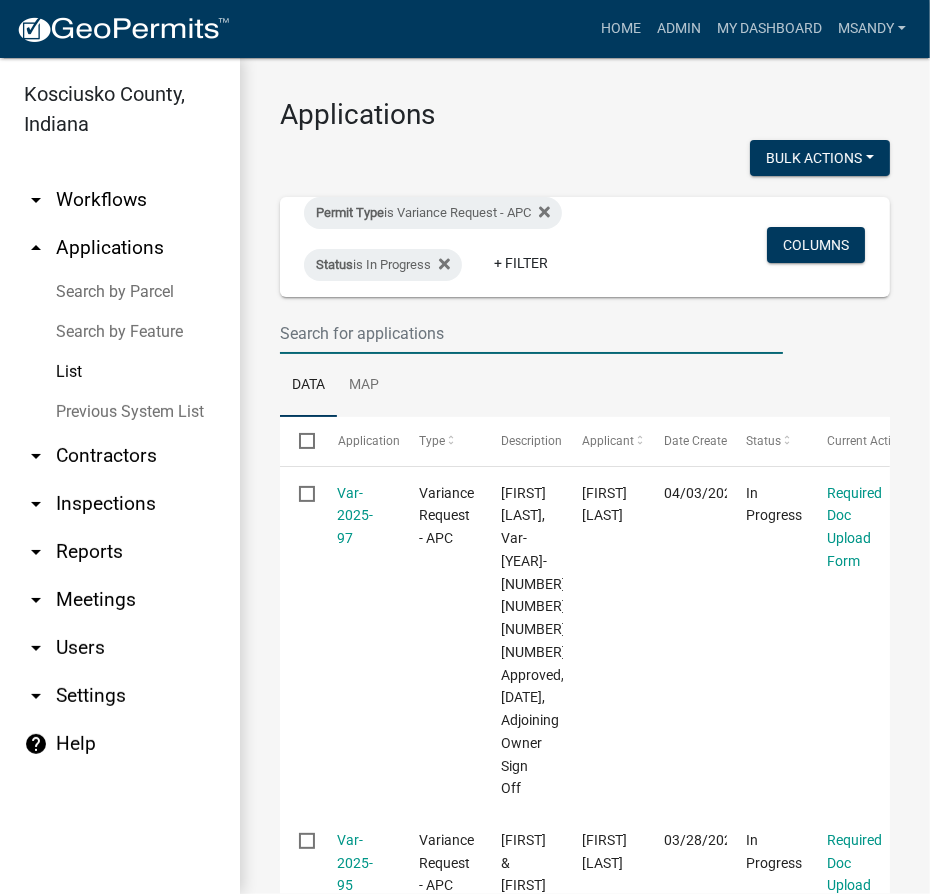 click at bounding box center [531, 333] 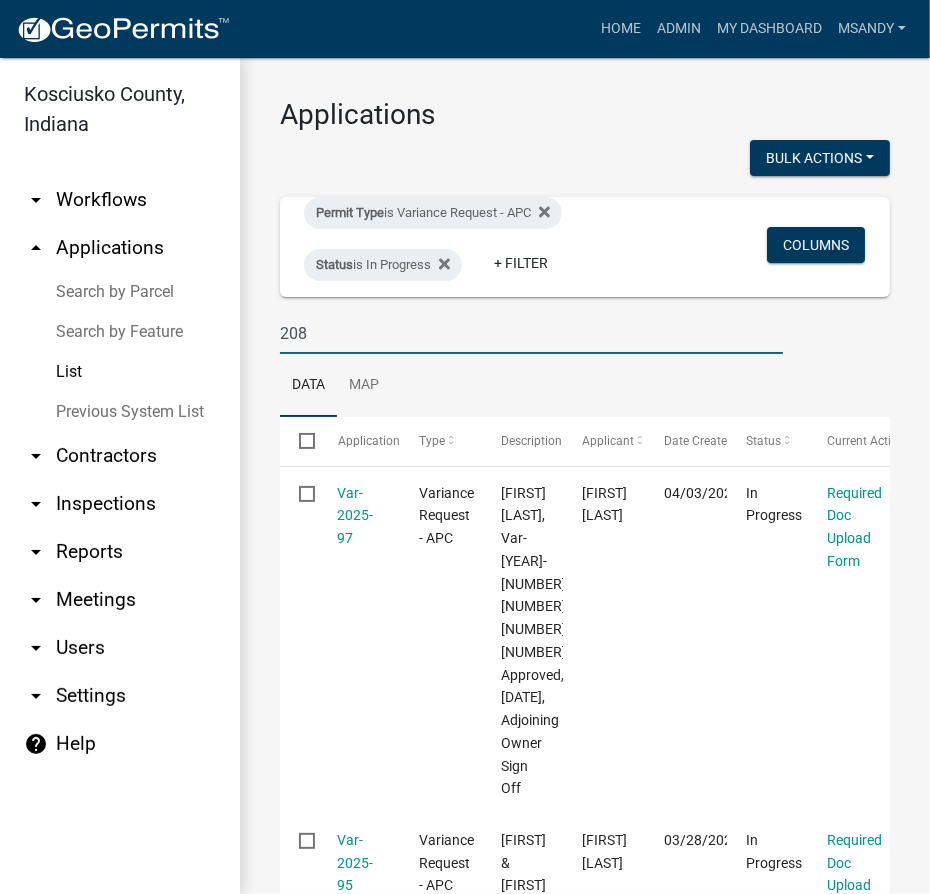 type on "208" 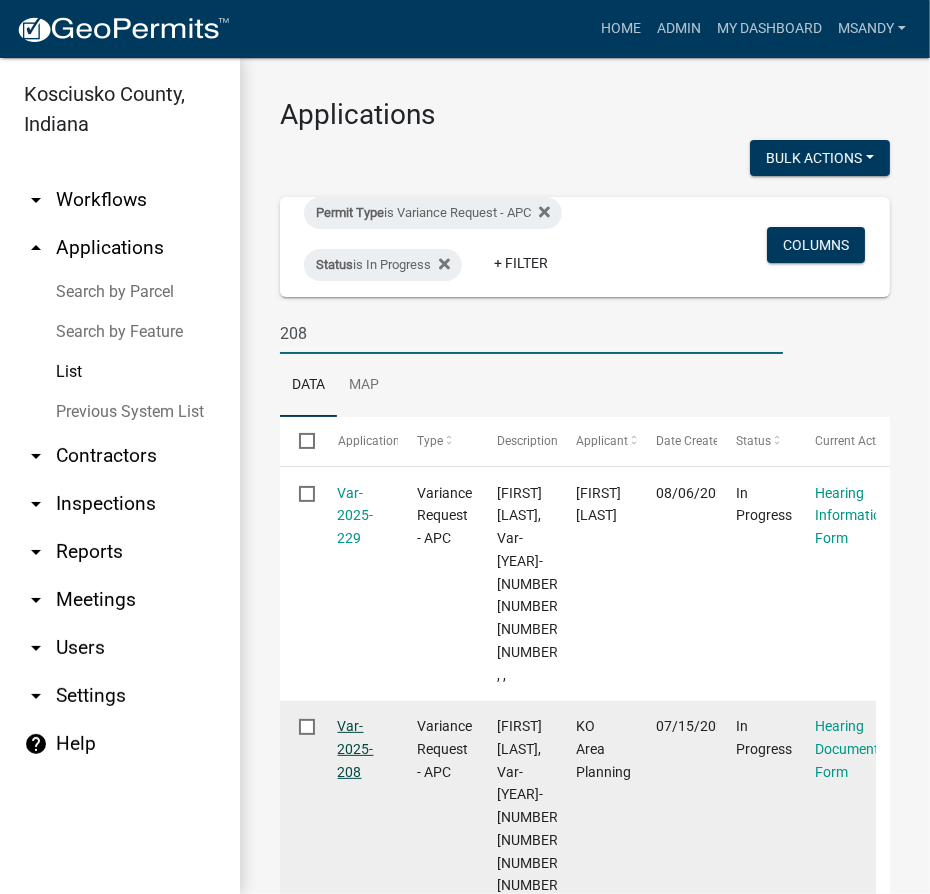 click on "Var-2025-208" 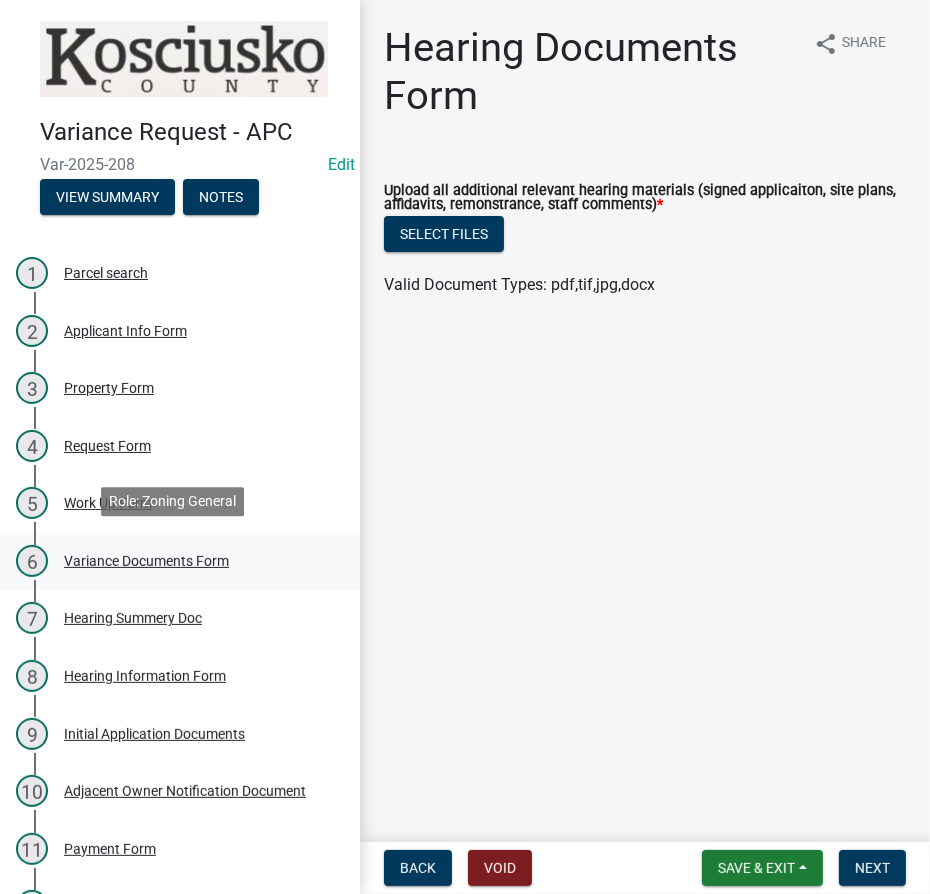 click on "Variance Documents Form" at bounding box center [146, 561] 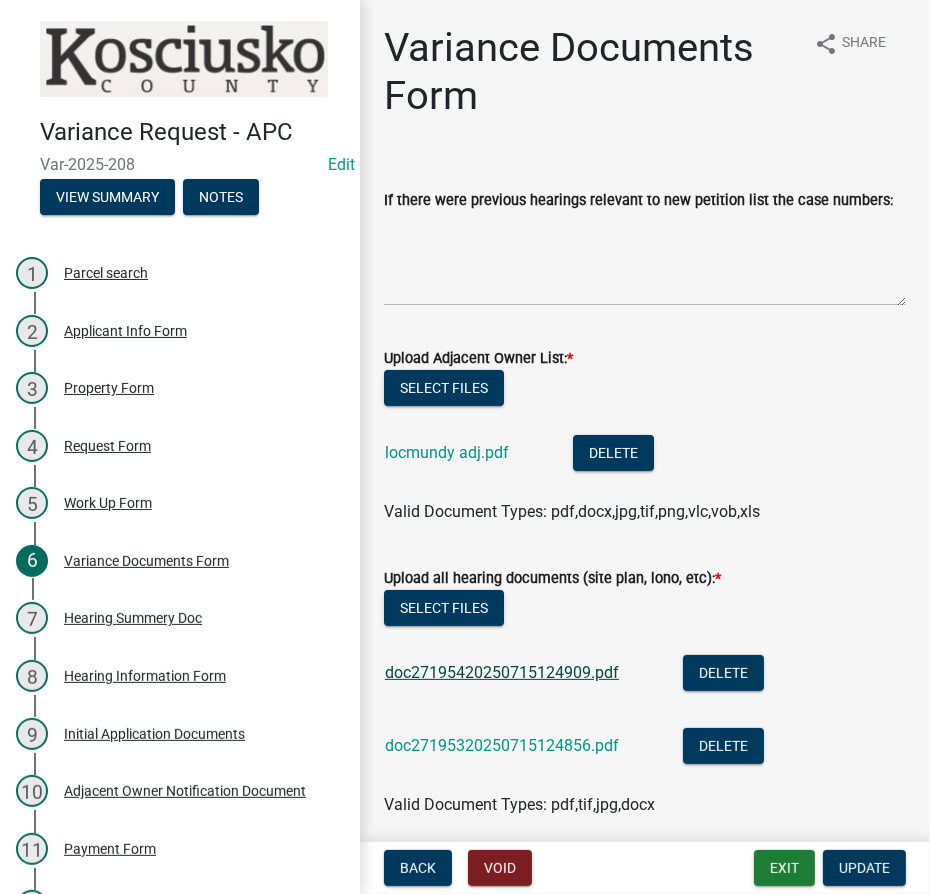 click on "doc27195420250715124909.pdf" 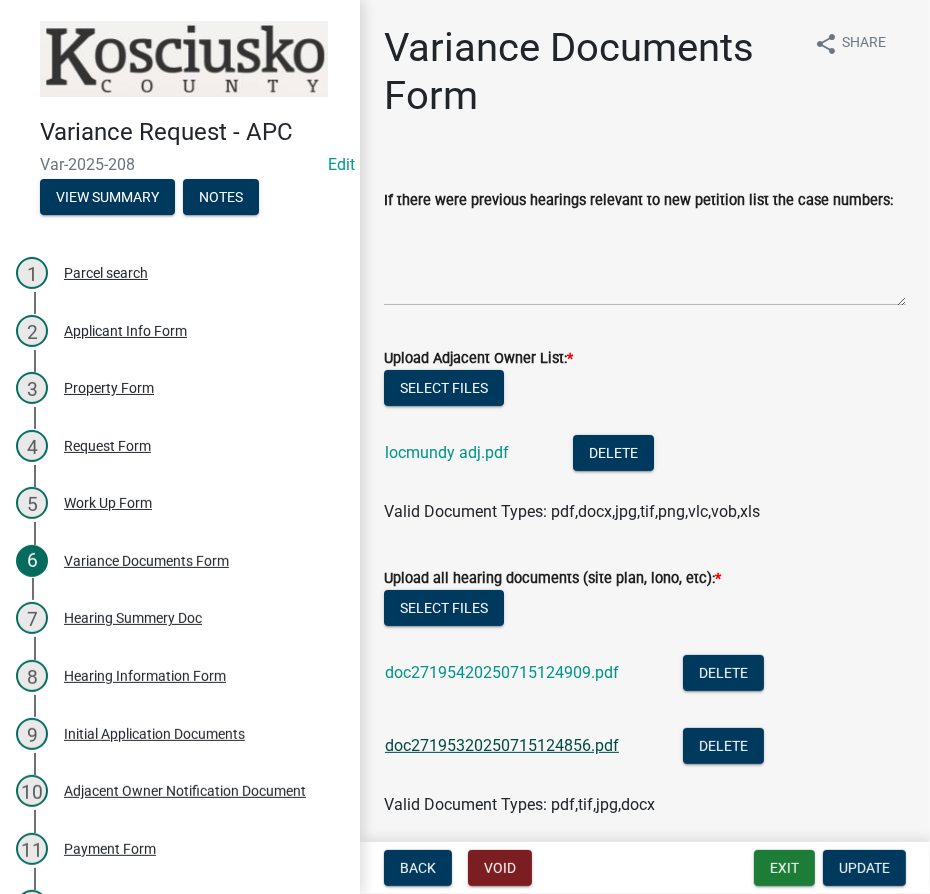 click on "doc27195320250715124856.pdf" 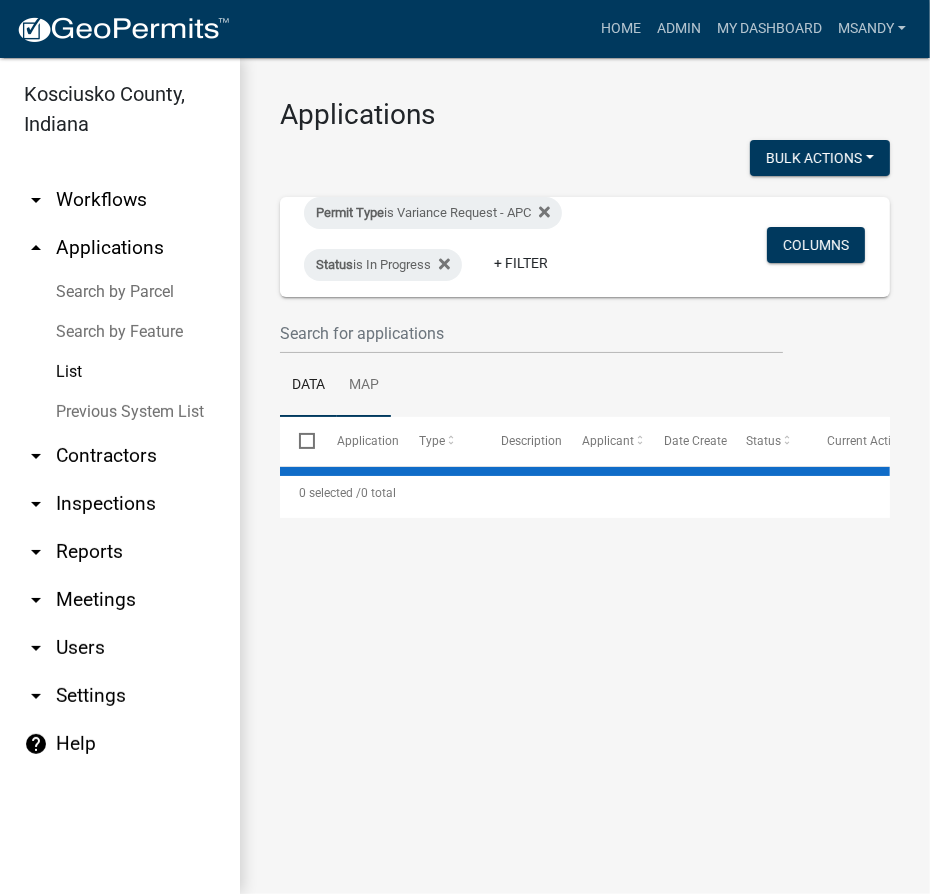 select on "3: 100" 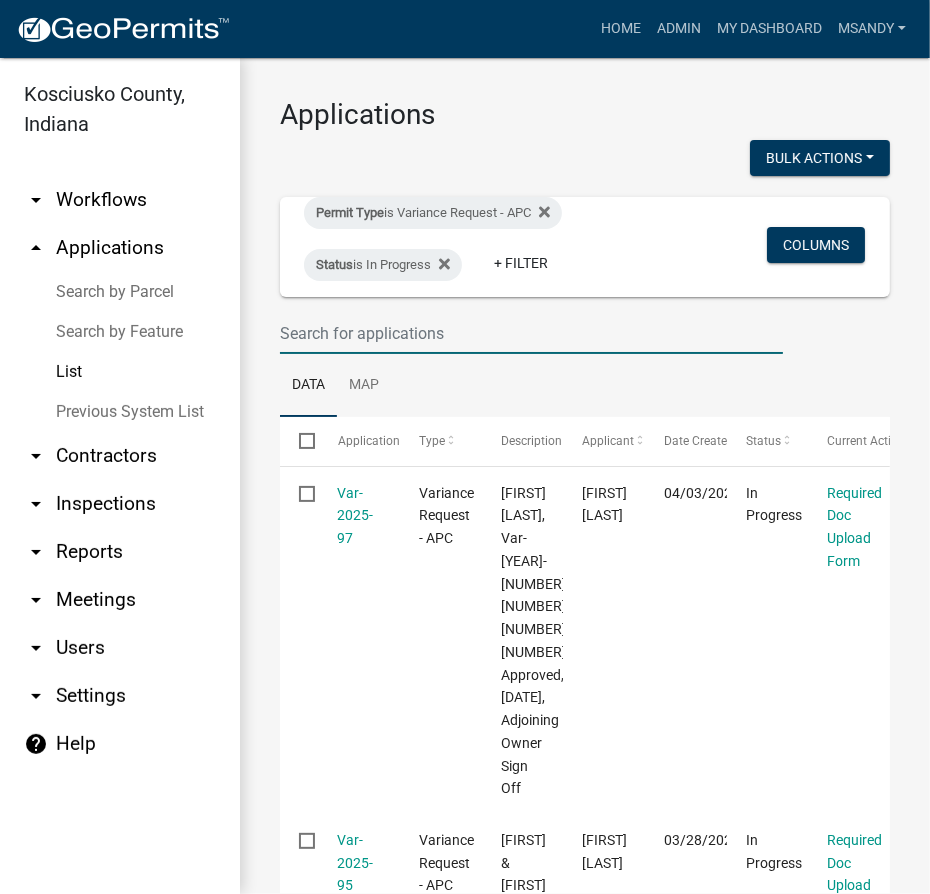 click at bounding box center [531, 333] 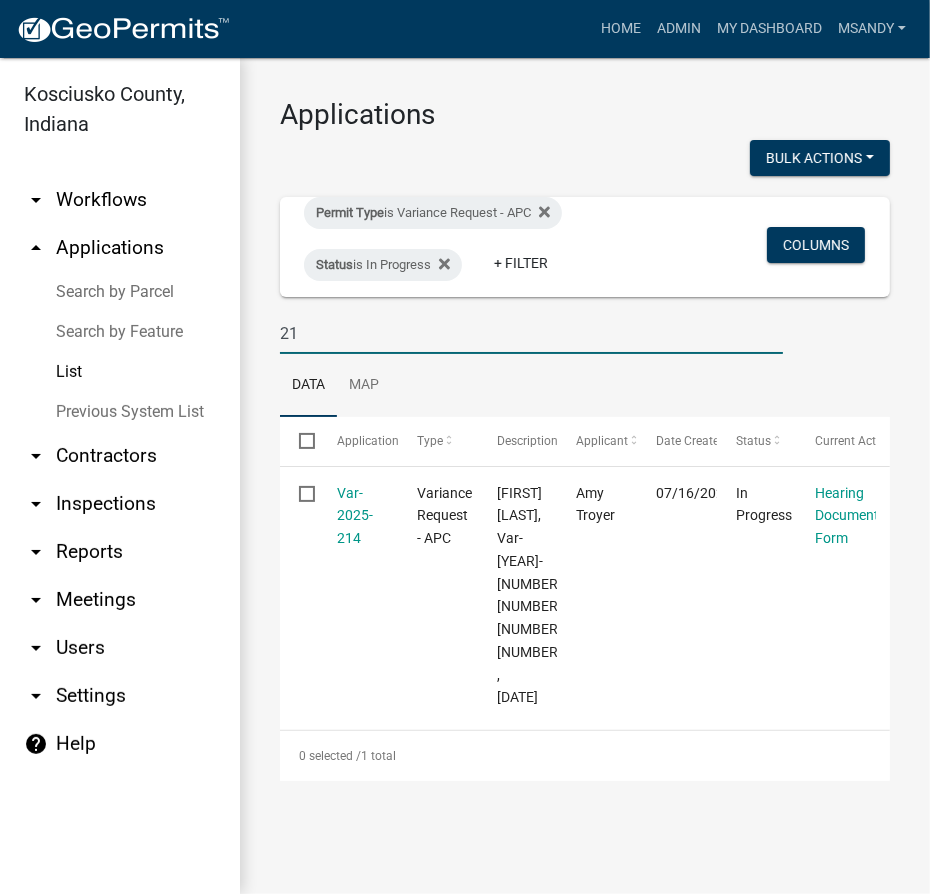 type on "2" 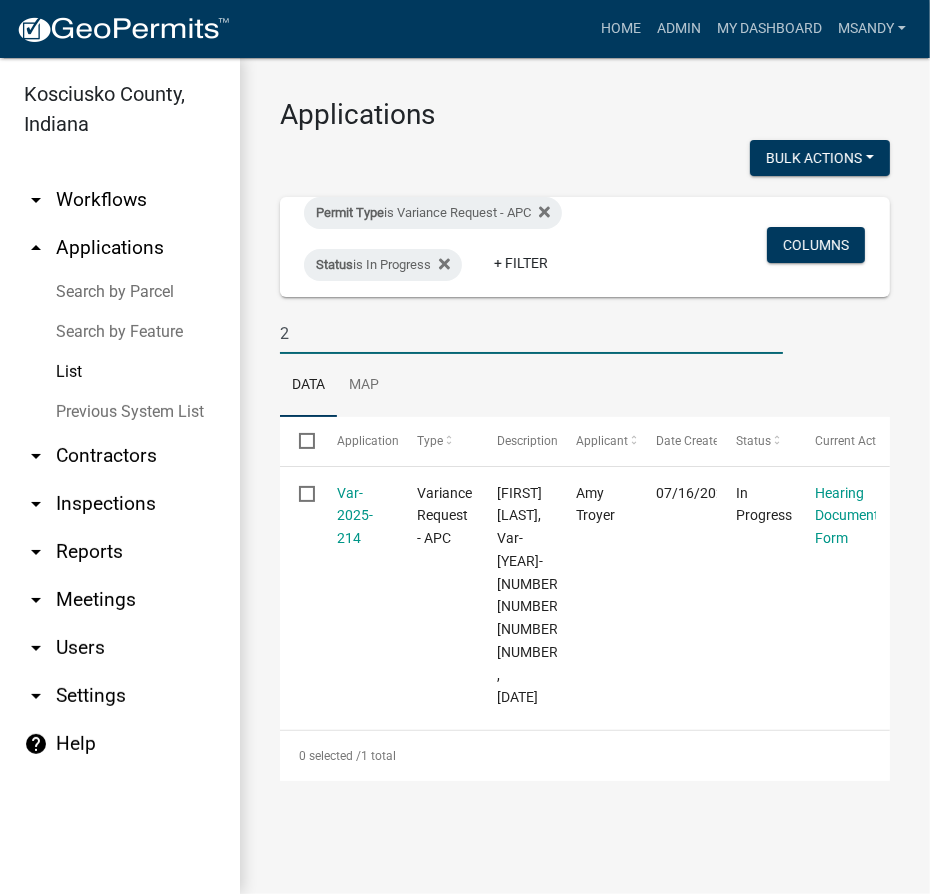 type 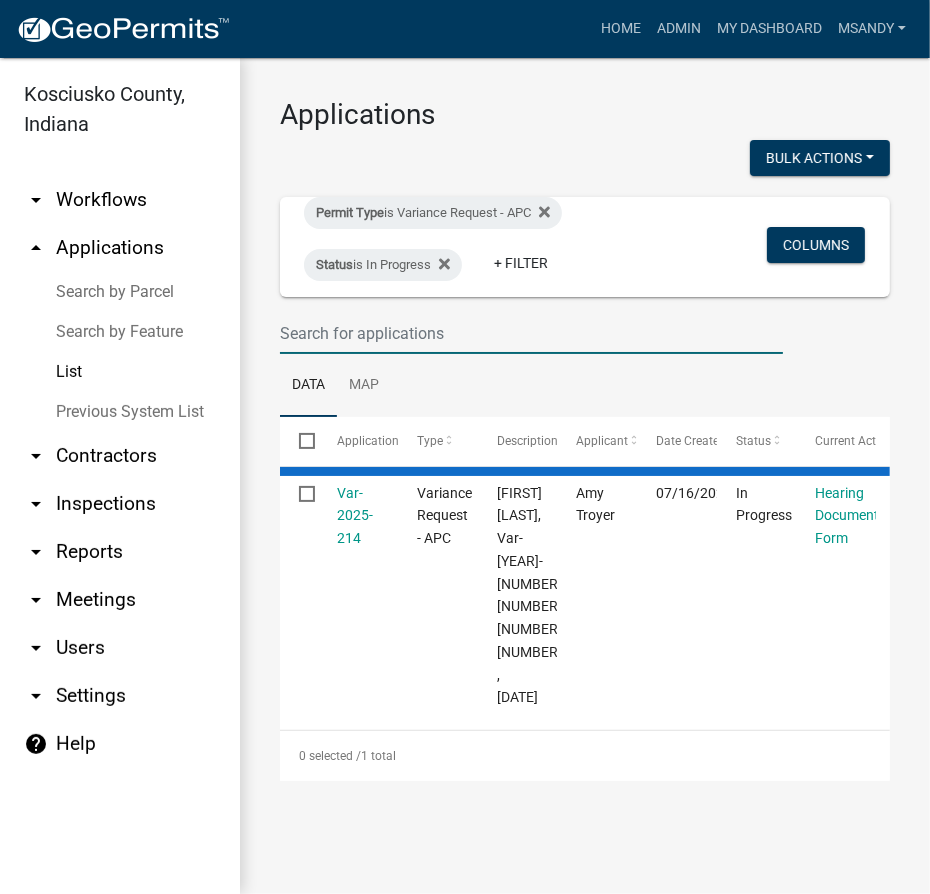 select on "3: 100" 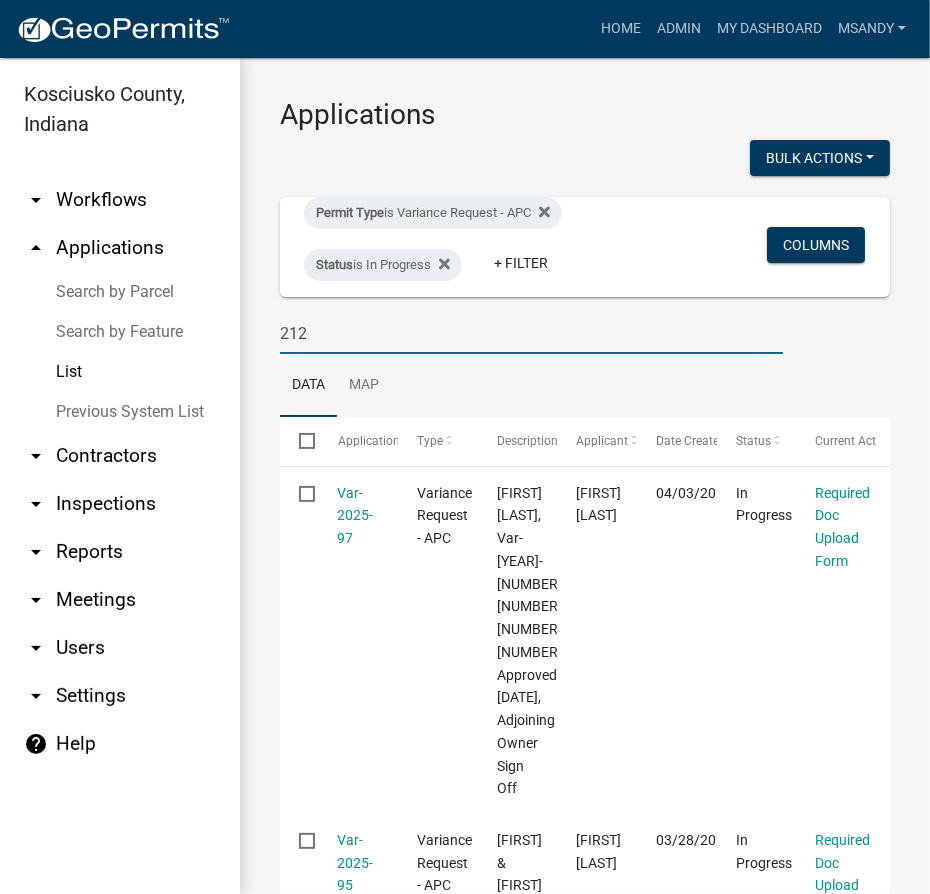 type on "212" 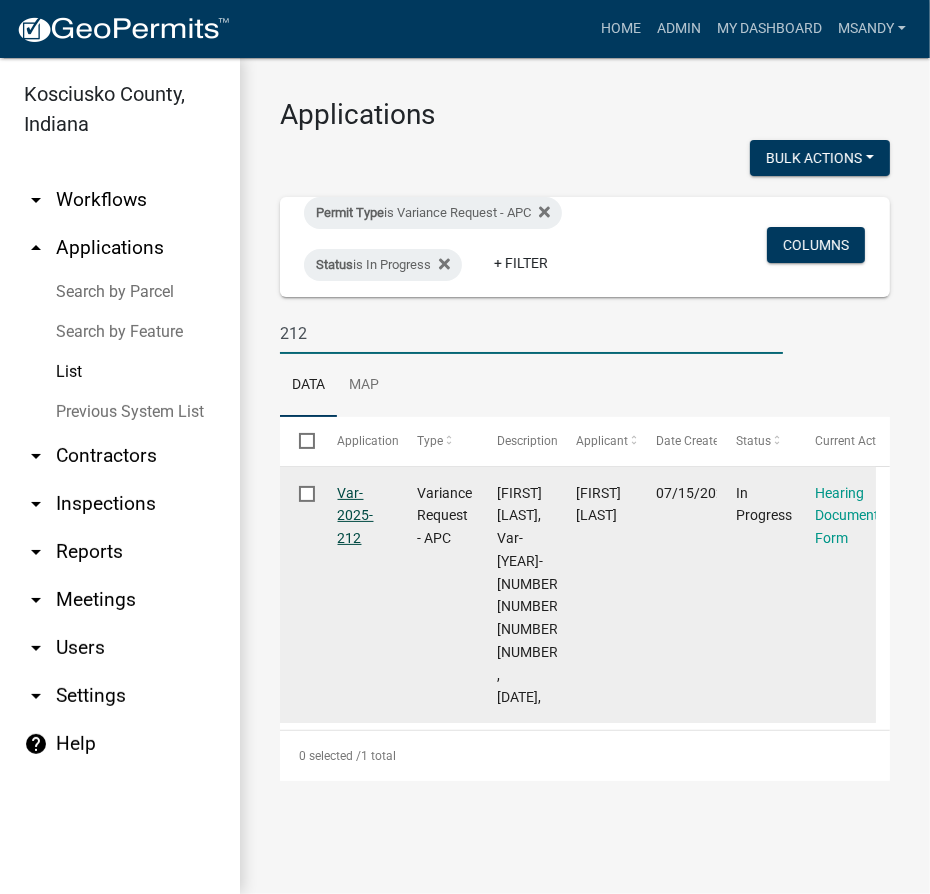click on "Var-2025-212" 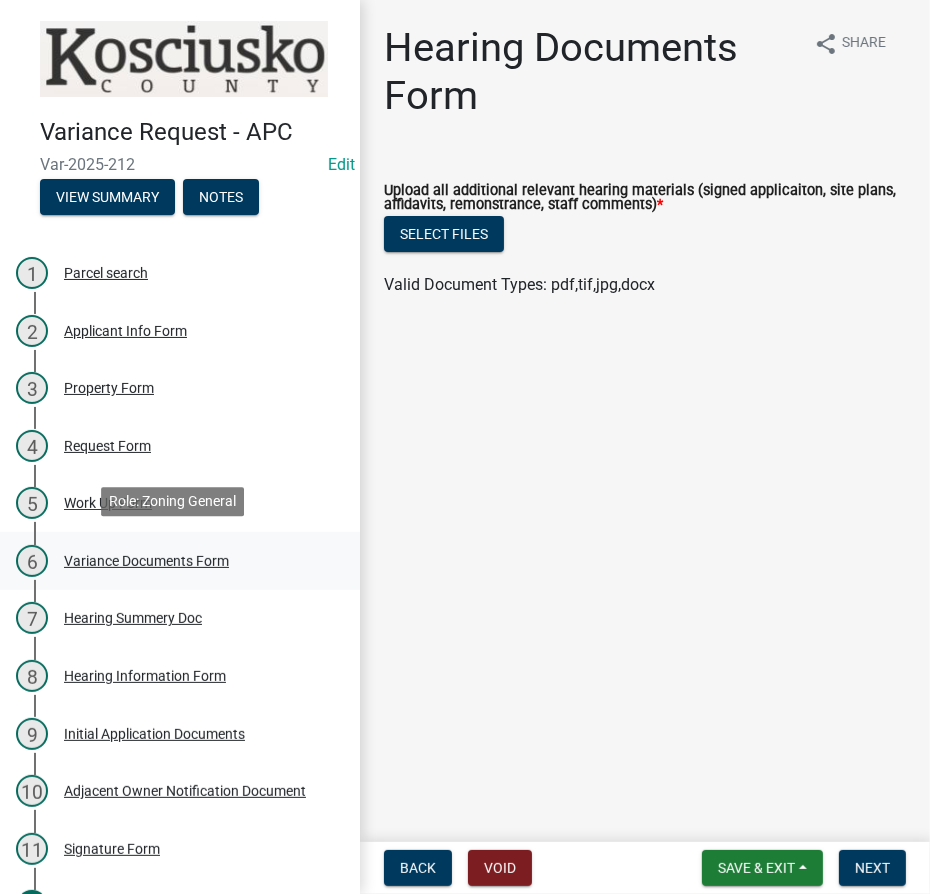 click on "Variance Documents Form" at bounding box center [146, 561] 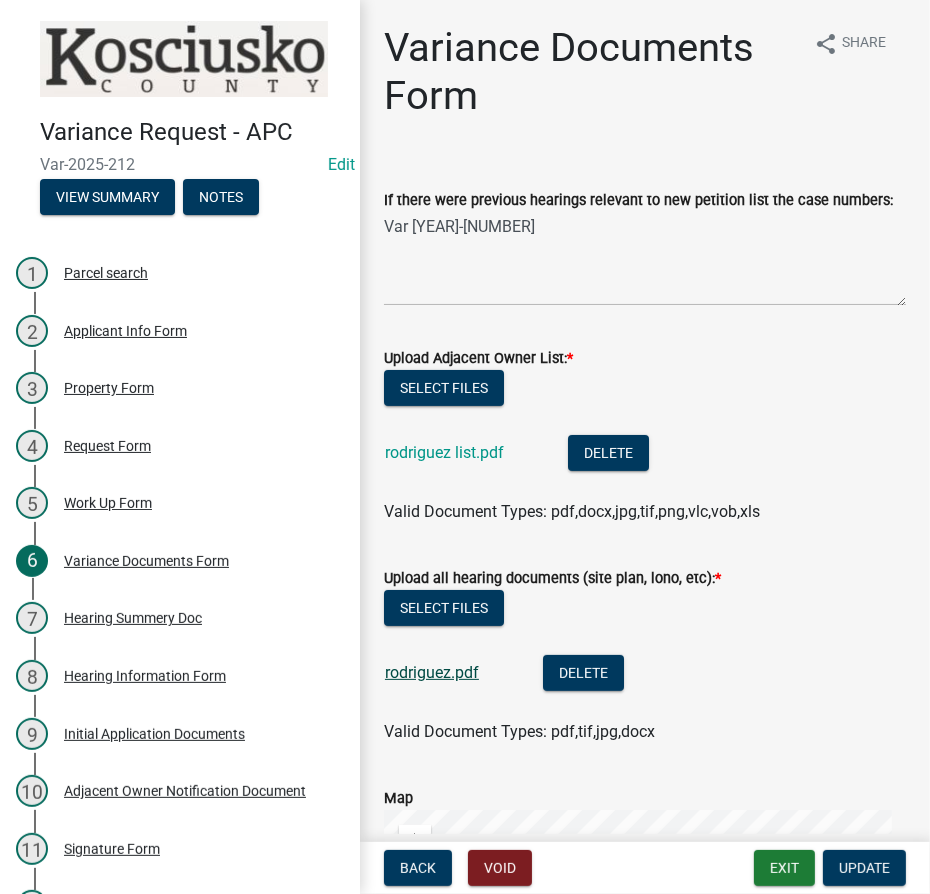 click on "rodriguez.pdf" 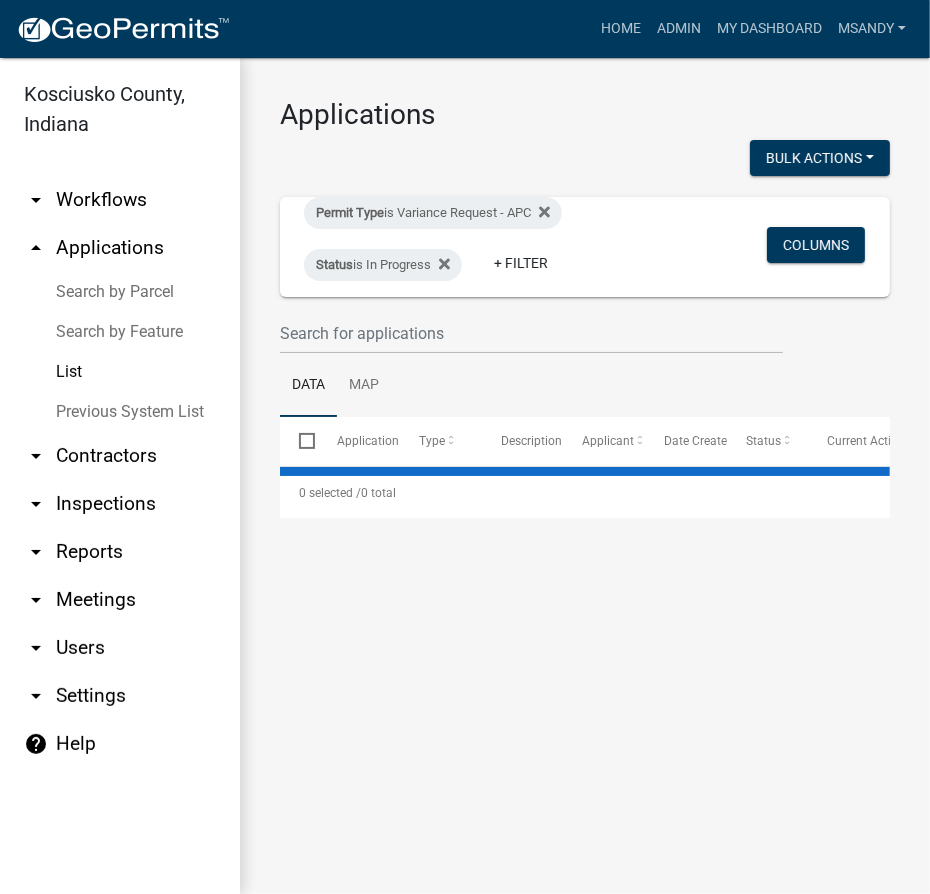 select on "3: 100" 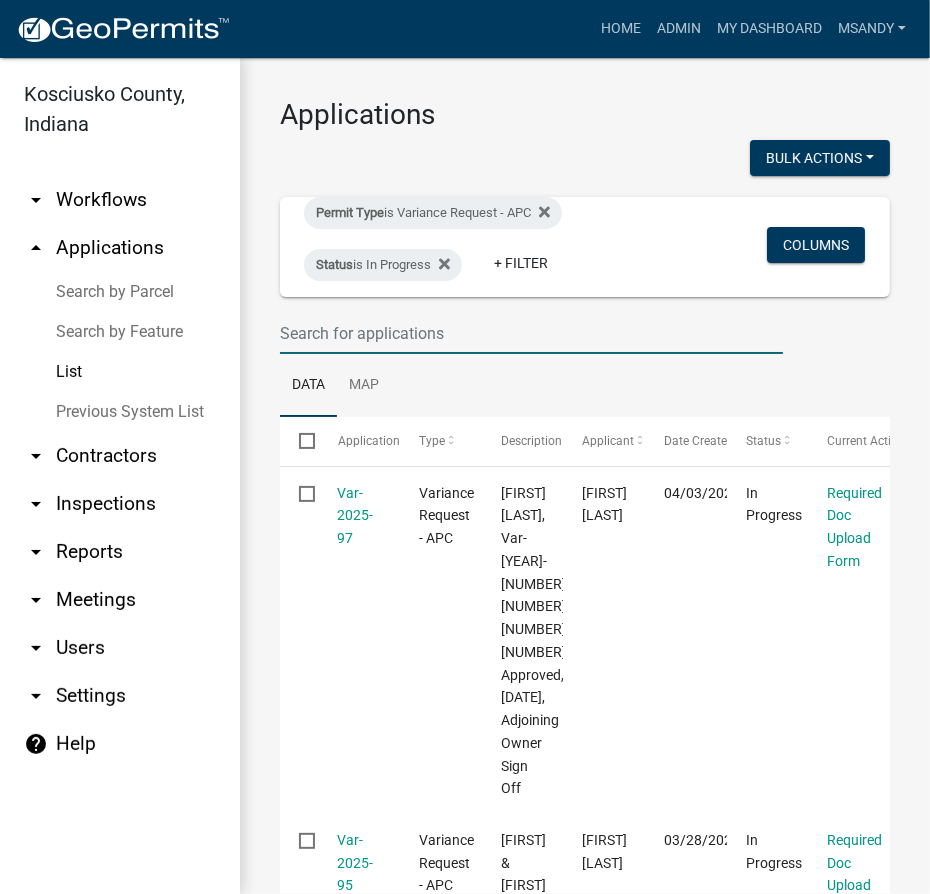 click at bounding box center (531, 333) 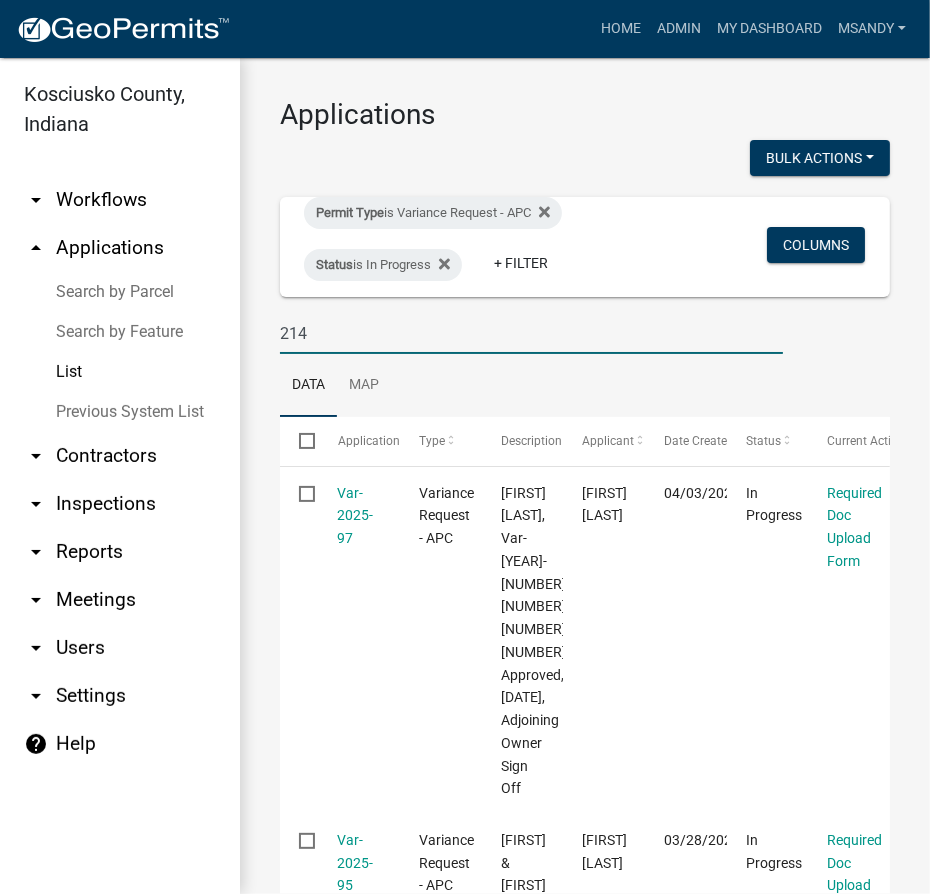 type on "214" 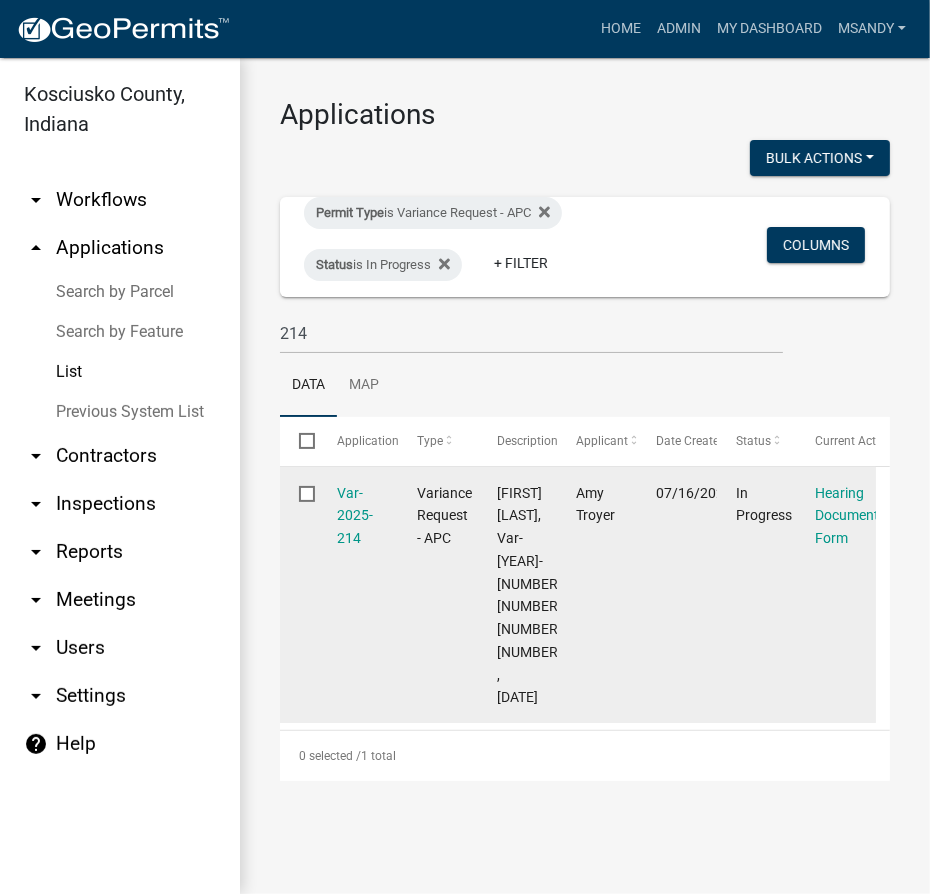 click on "Var-2025-214" 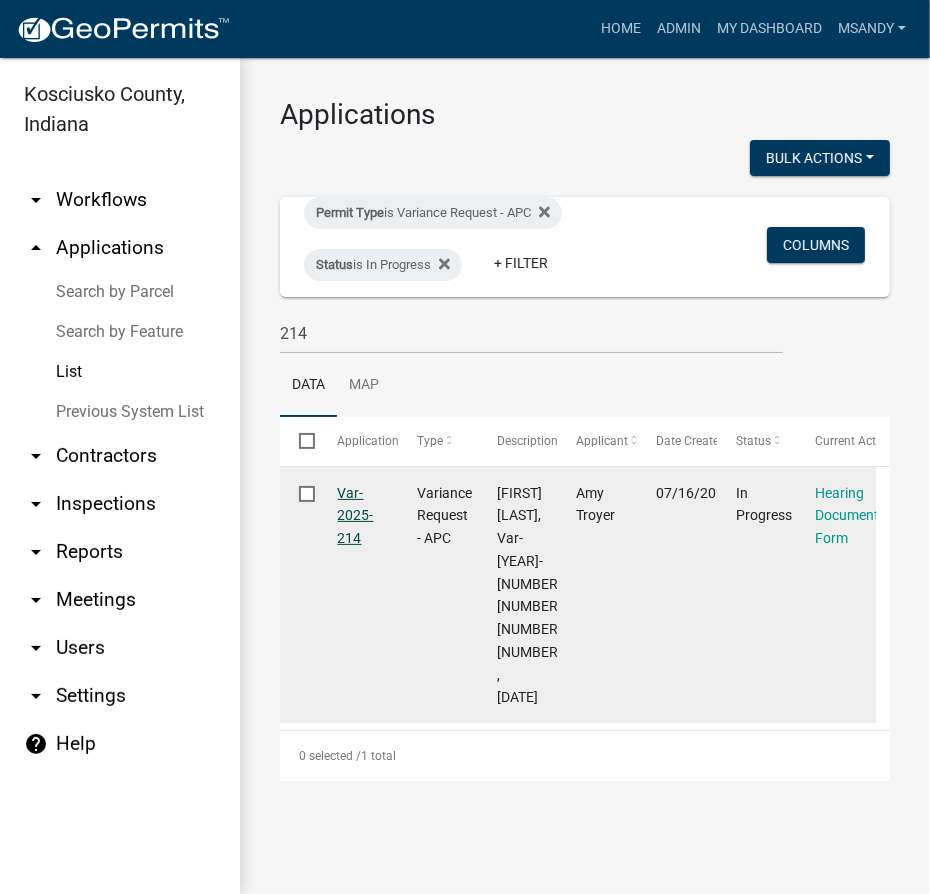 click on "Var-2025-214" 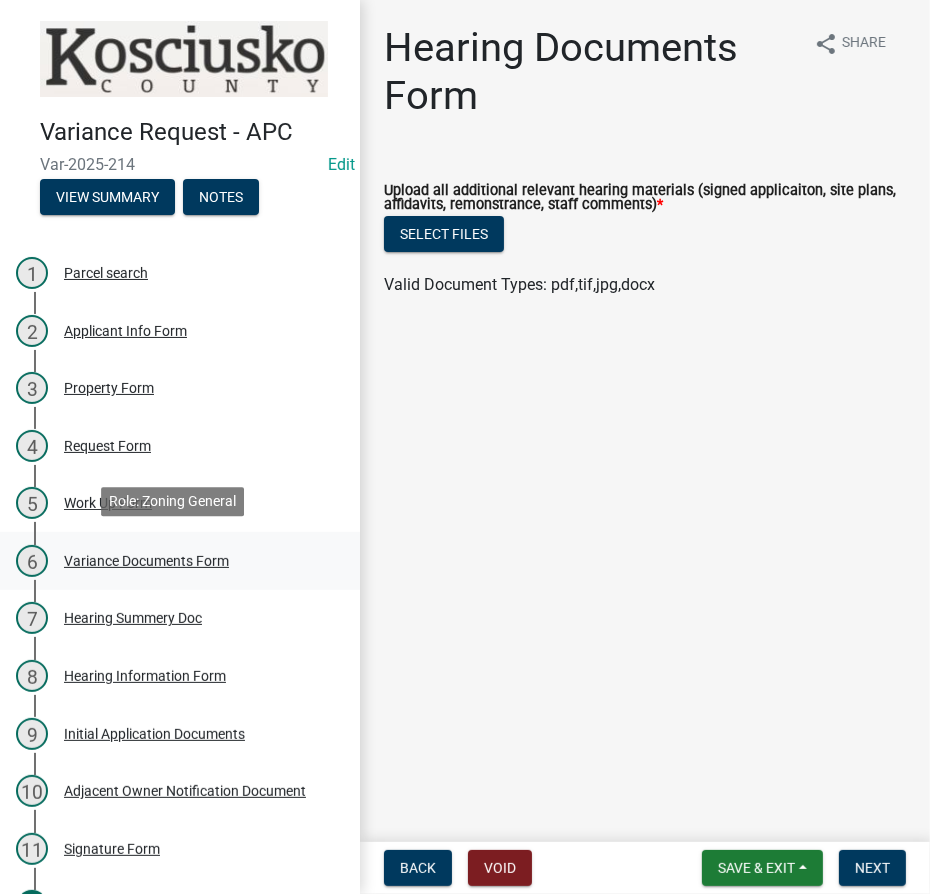 click on "Variance Documents Form" at bounding box center (146, 561) 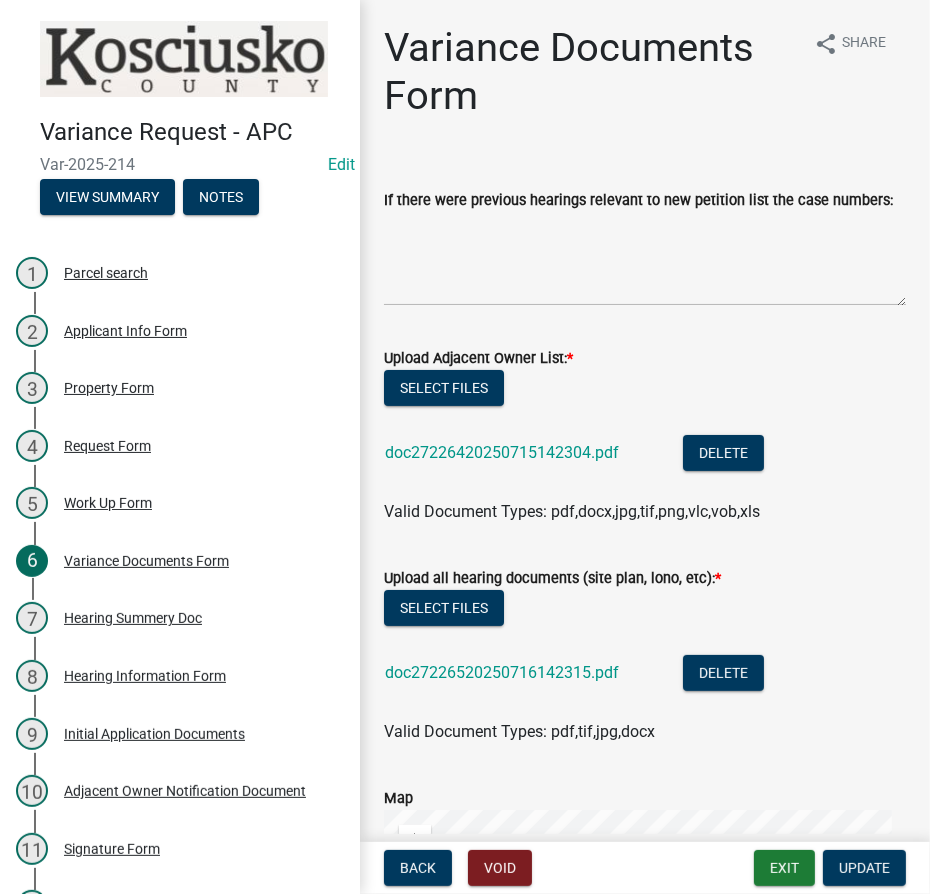 click on "doc27226520250716142315.pdf" 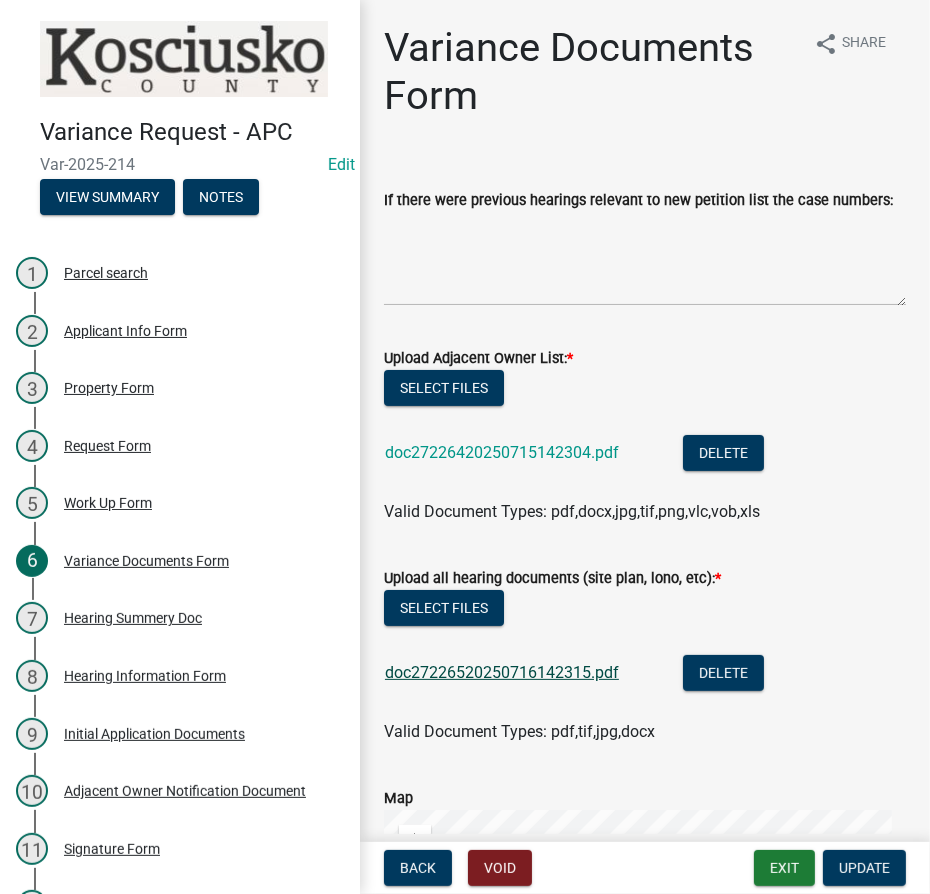 click on "doc27226520250716142315.pdf" 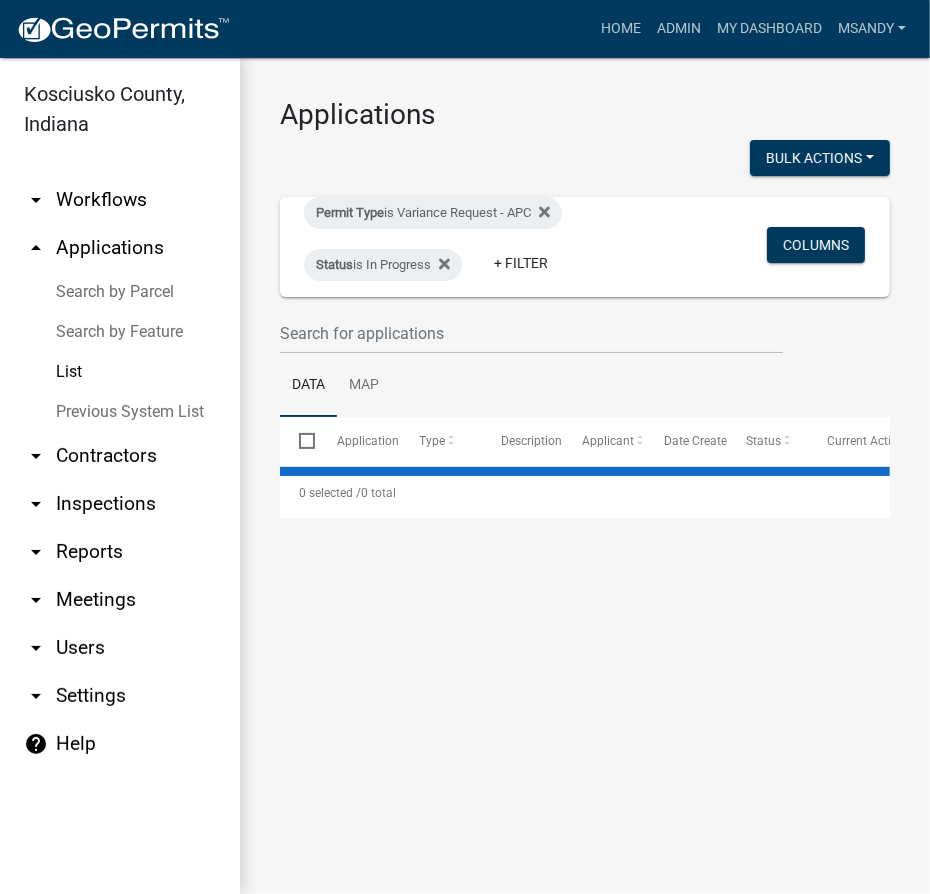 select on "3: 100" 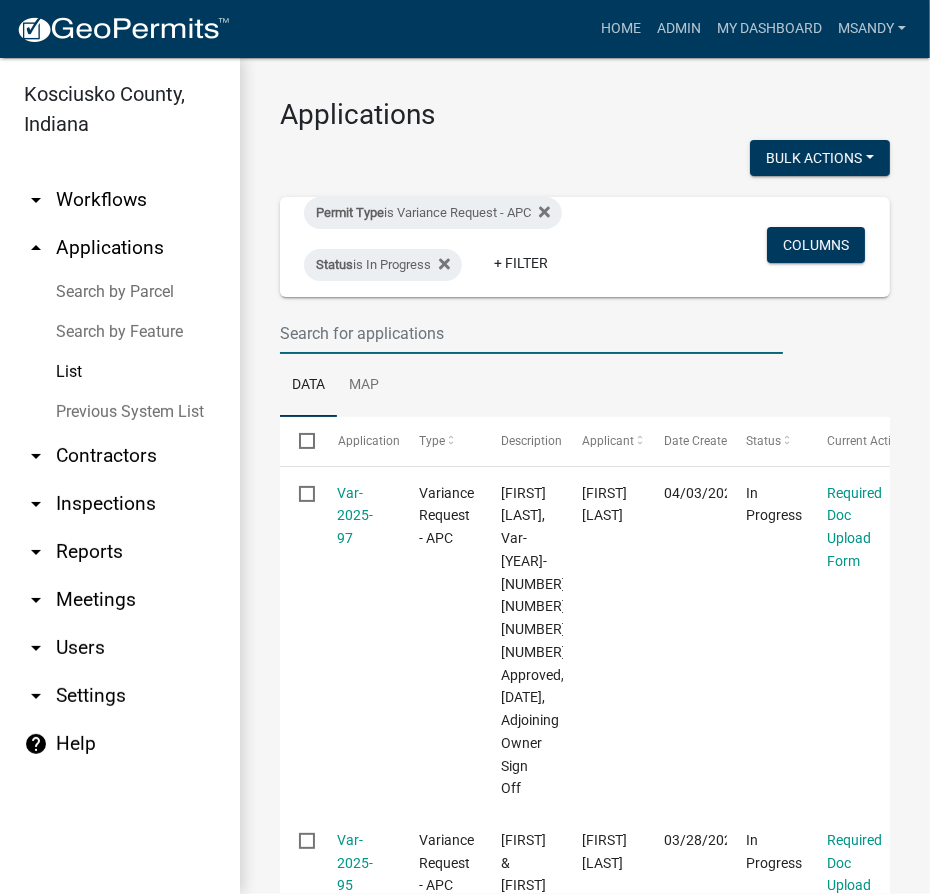 click at bounding box center (531, 333) 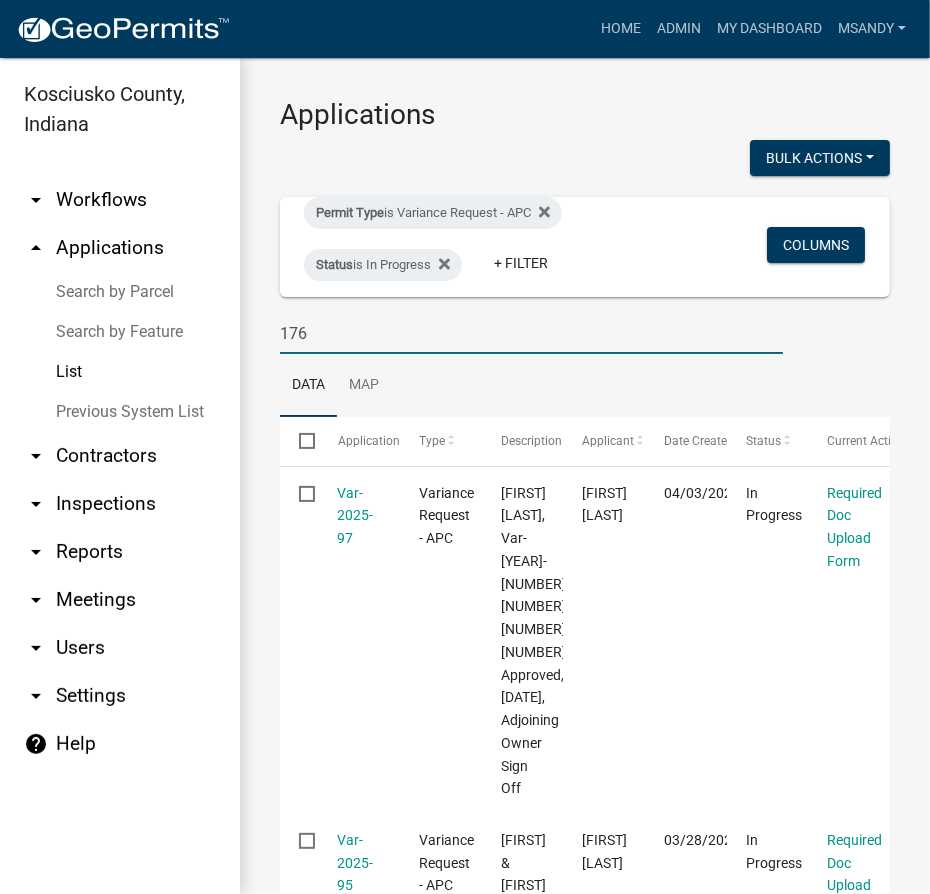 type on "176" 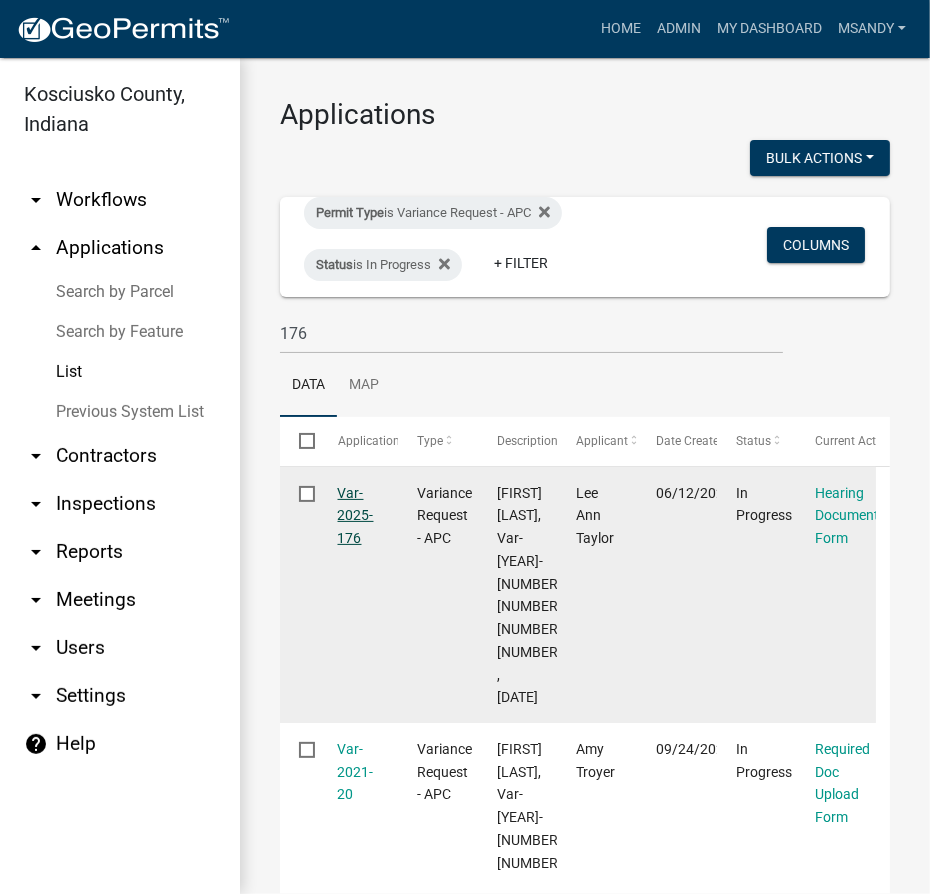 click on "Var-2025-176" 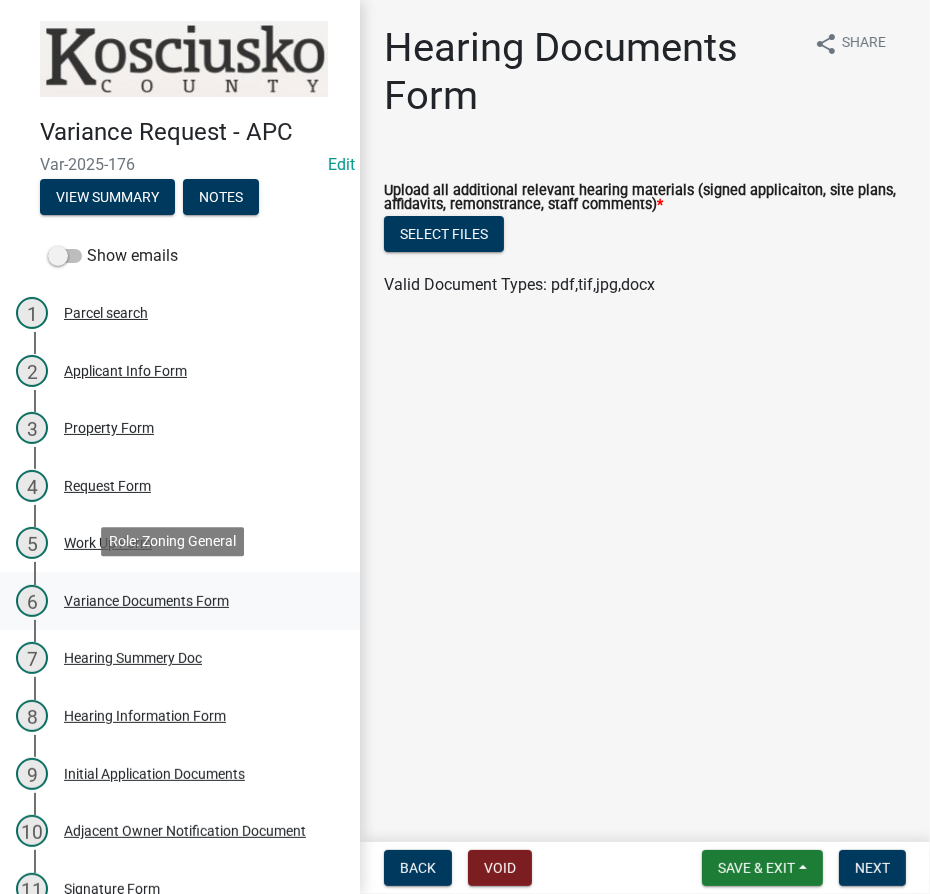 click on "Variance Documents Form" at bounding box center [146, 601] 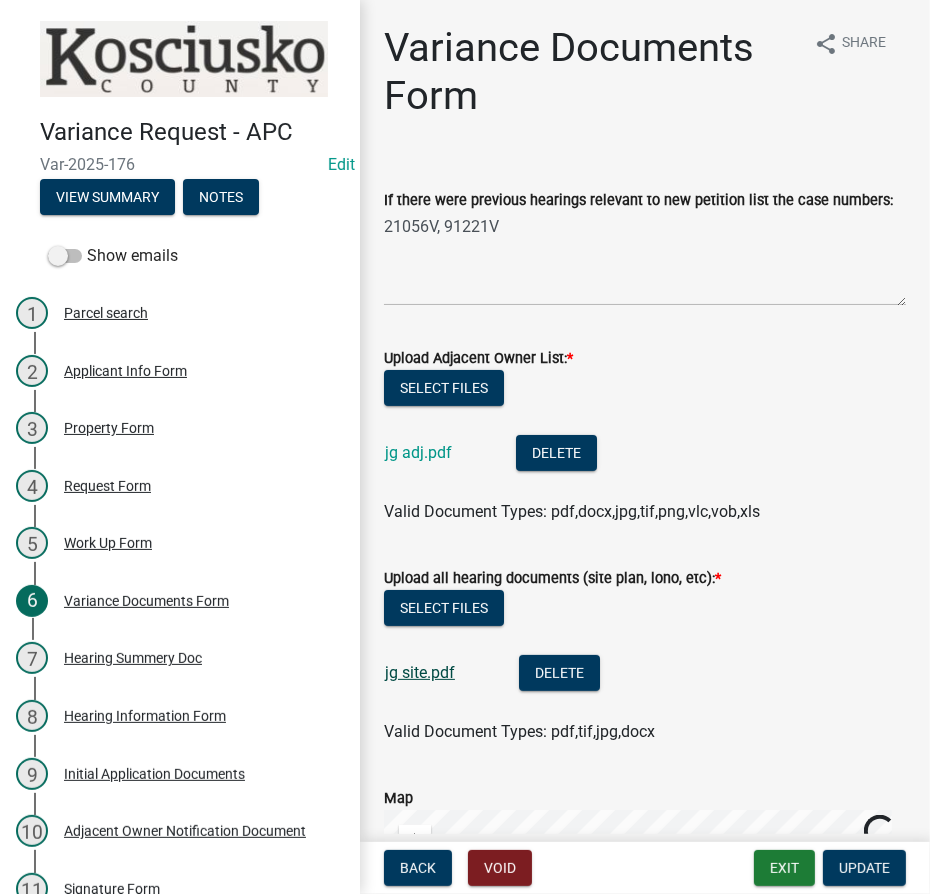 click on "jg site.pdf" 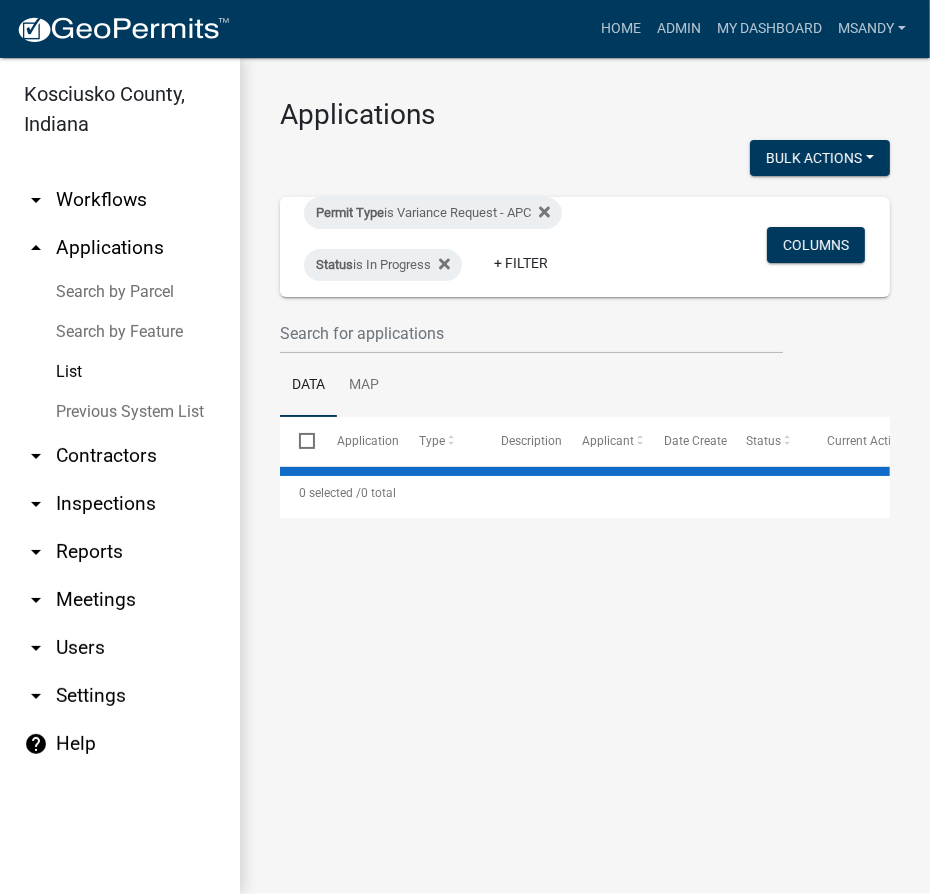 select on "3: 100" 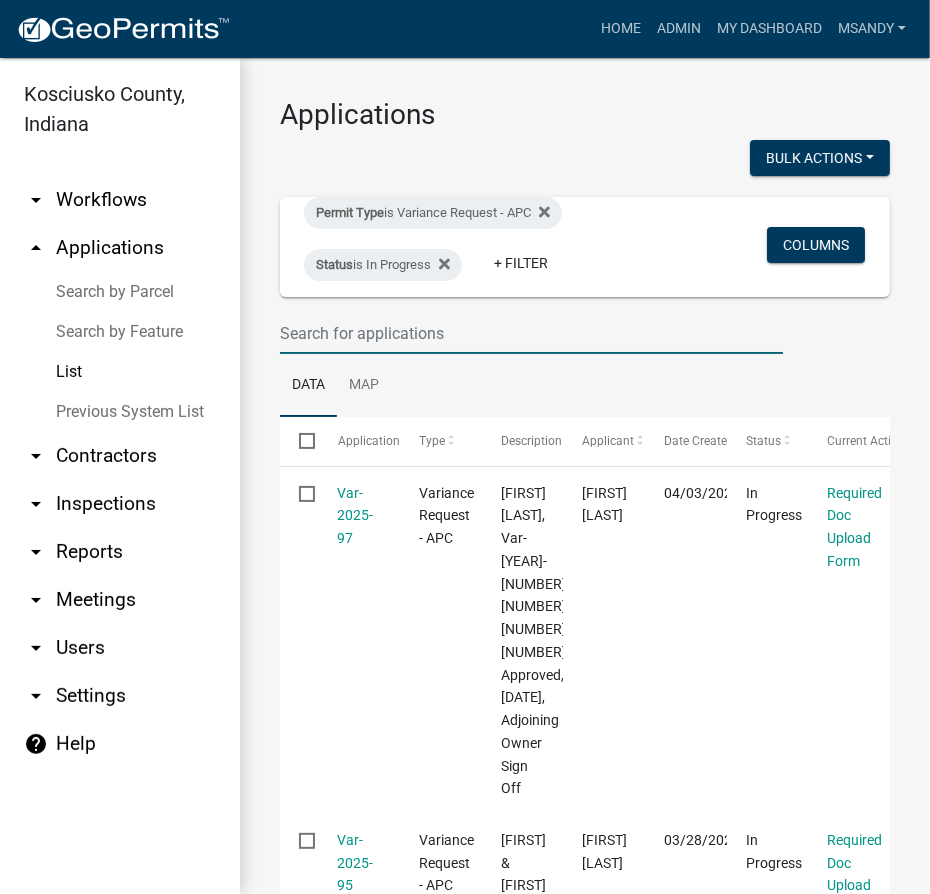 drag, startPoint x: 325, startPoint y: 340, endPoint x: 371, endPoint y: 337, distance: 46.09772 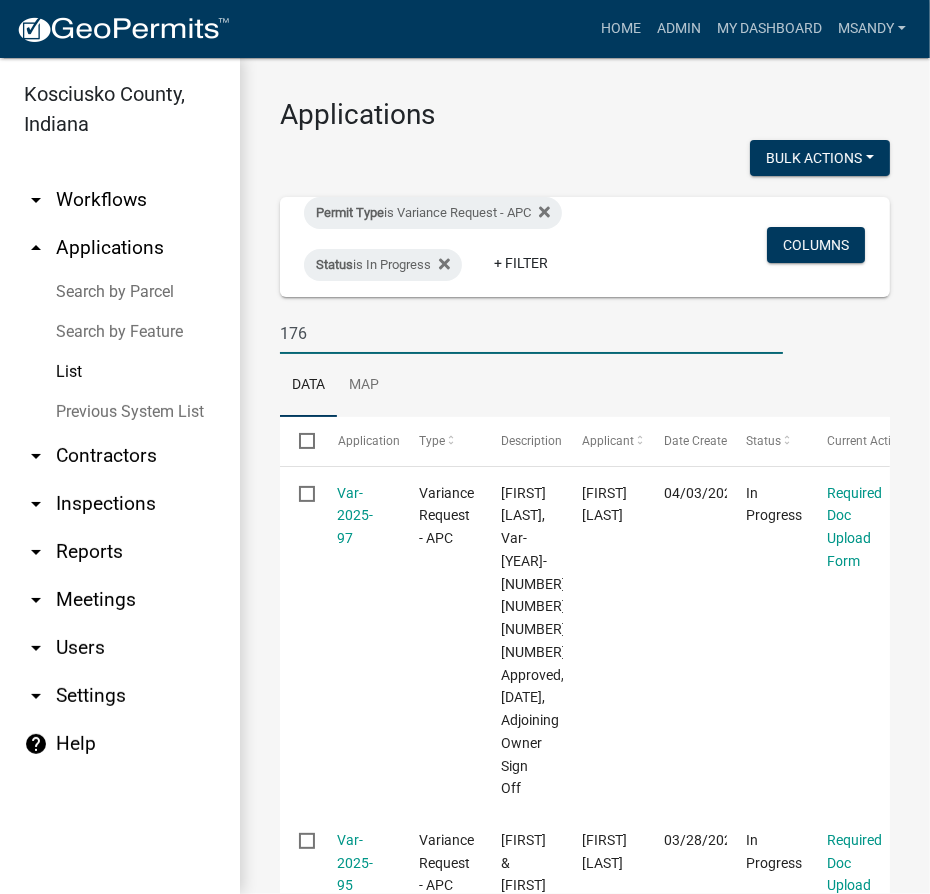 type on "176" 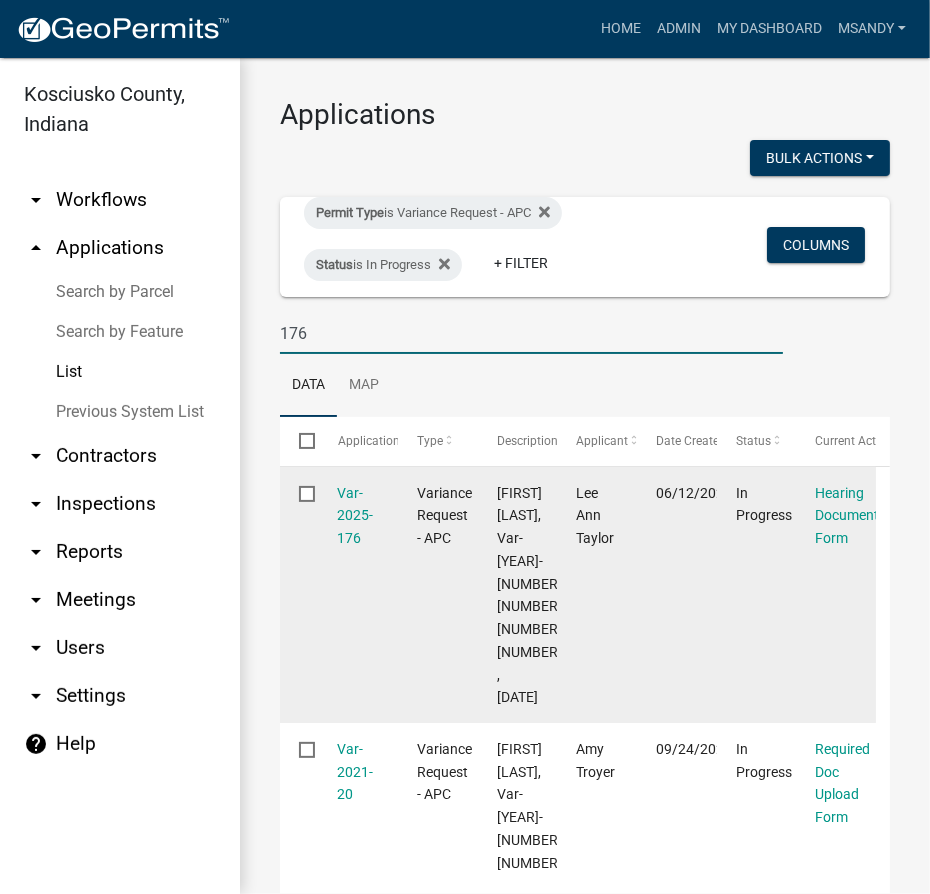 click on "Var-2025-176" 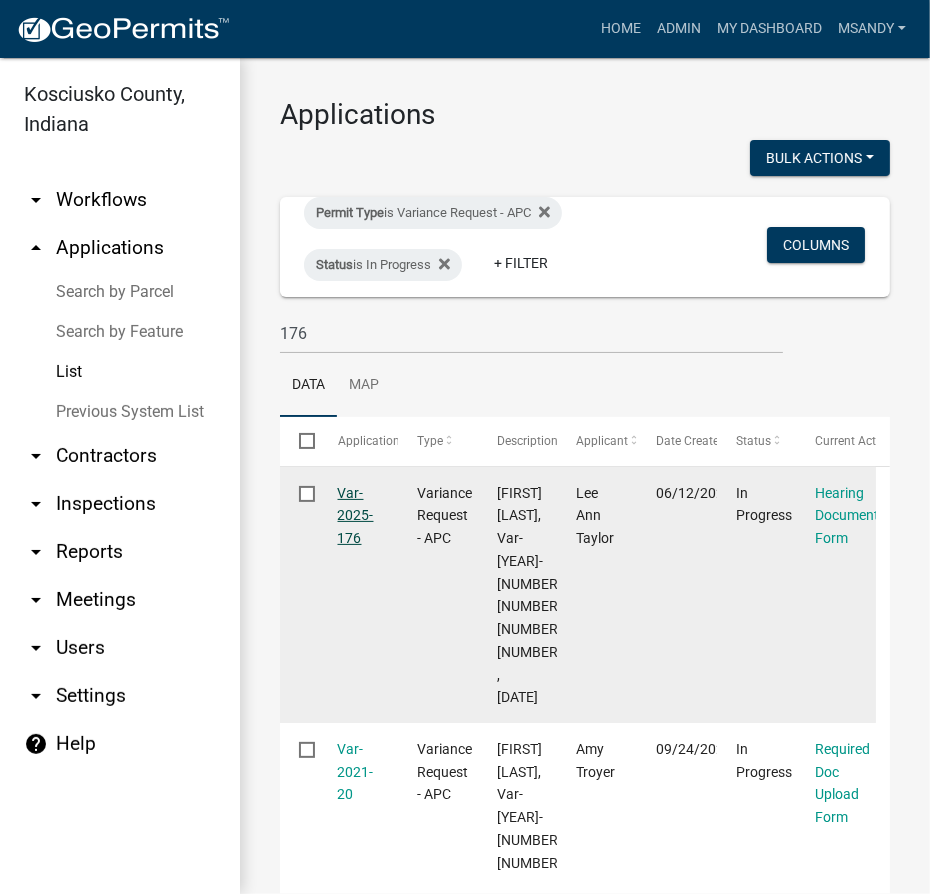 click on "Var-2025-176" 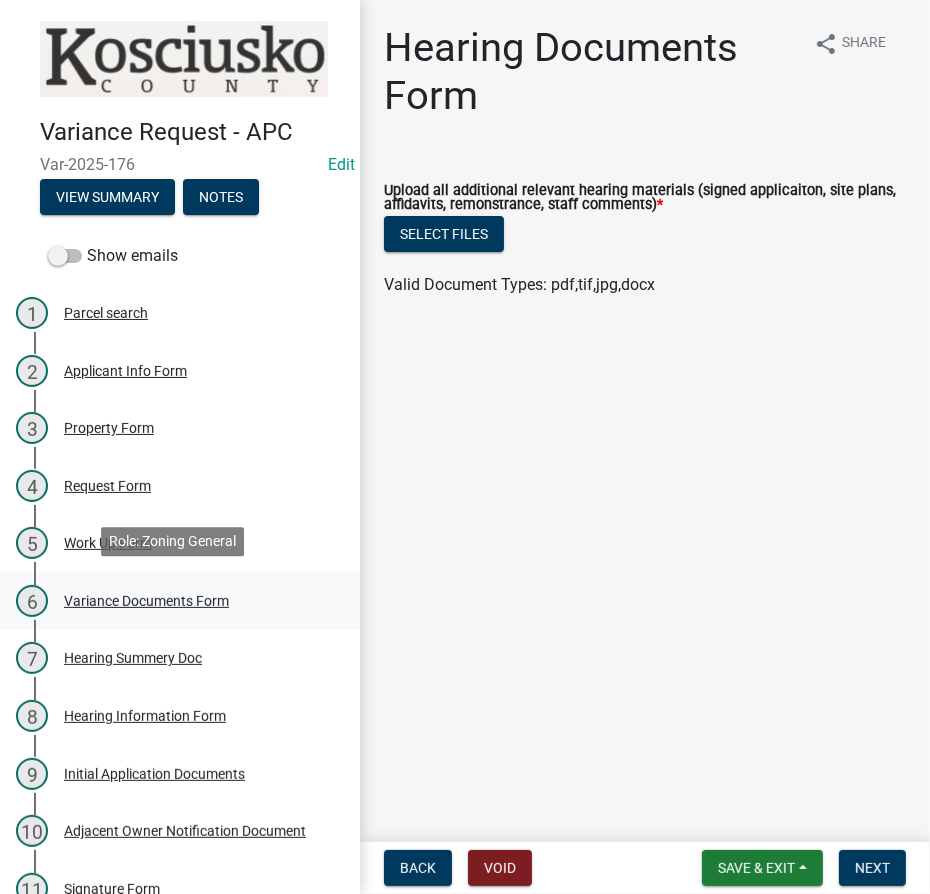 click on "Variance Documents Form" at bounding box center (146, 601) 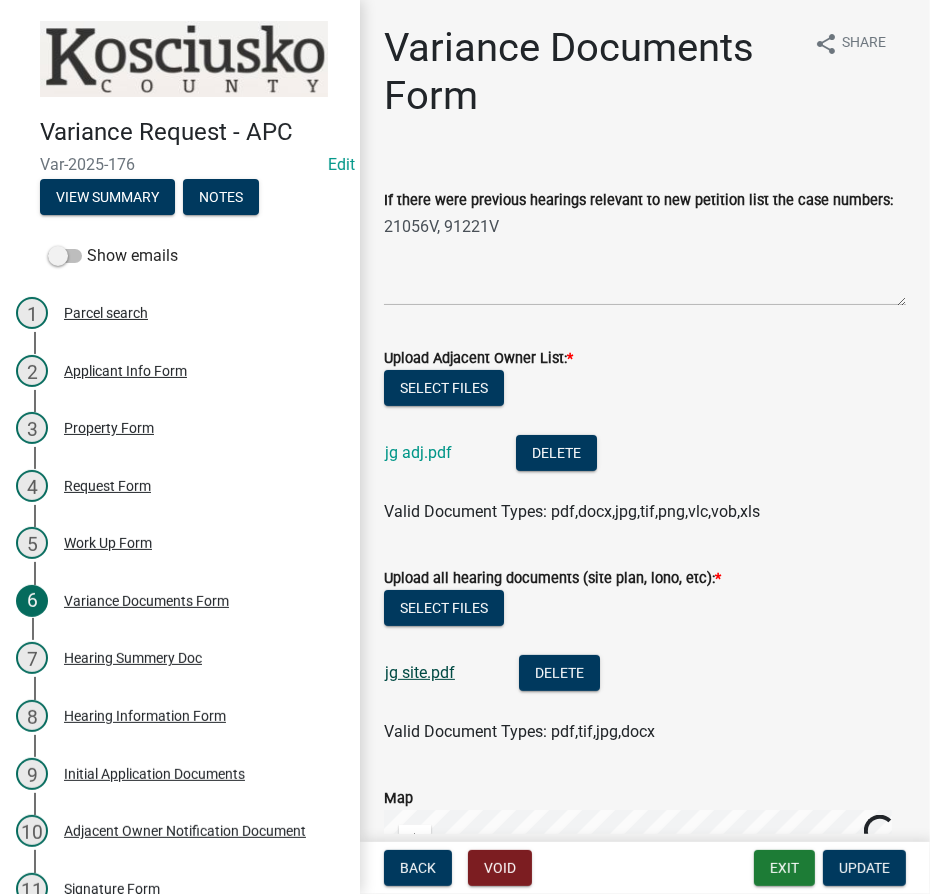 click on "jg site.pdf" 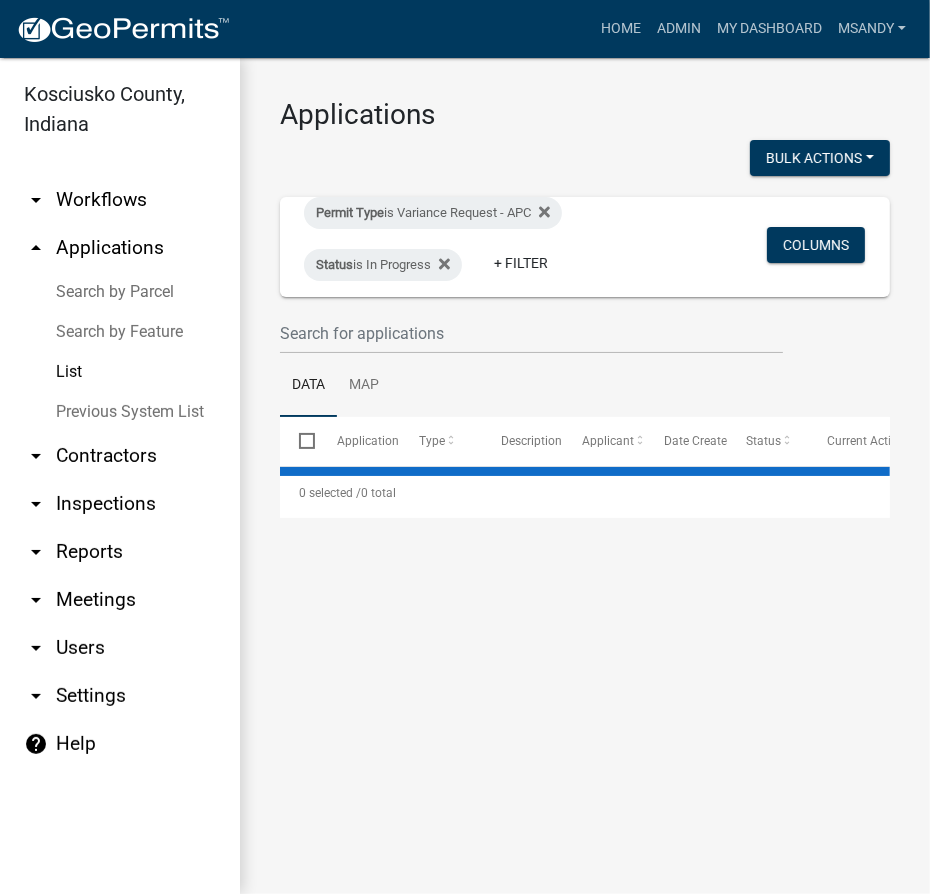 select on "3: 100" 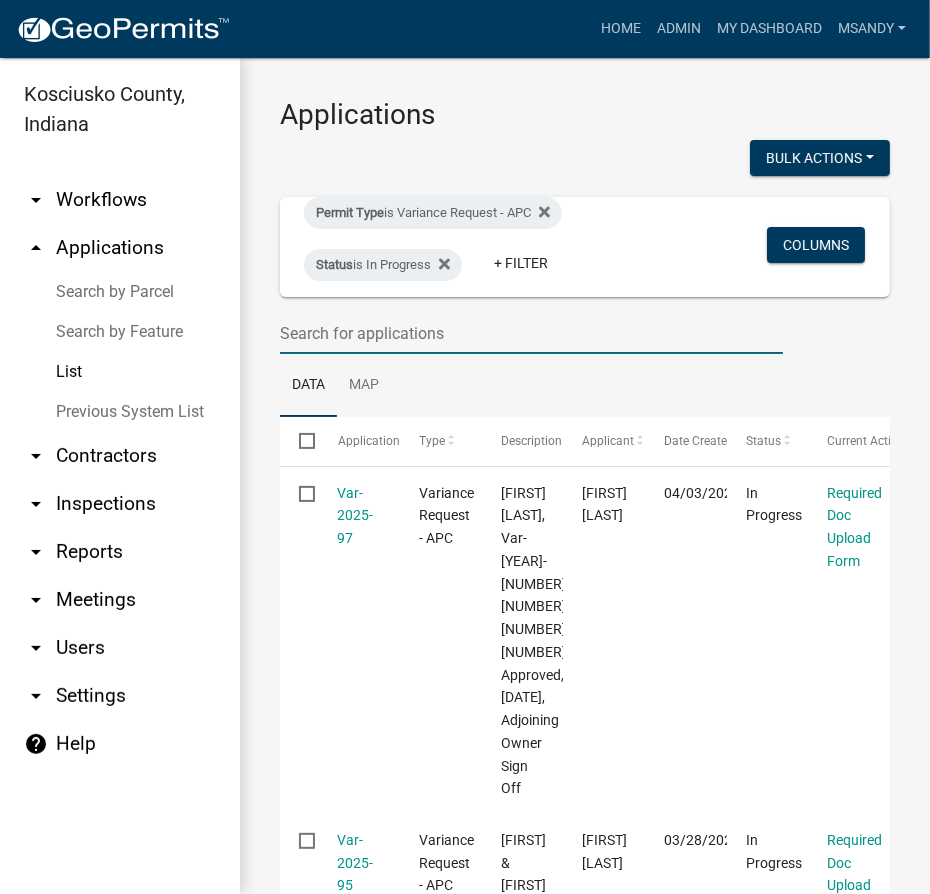 click at bounding box center (531, 333) 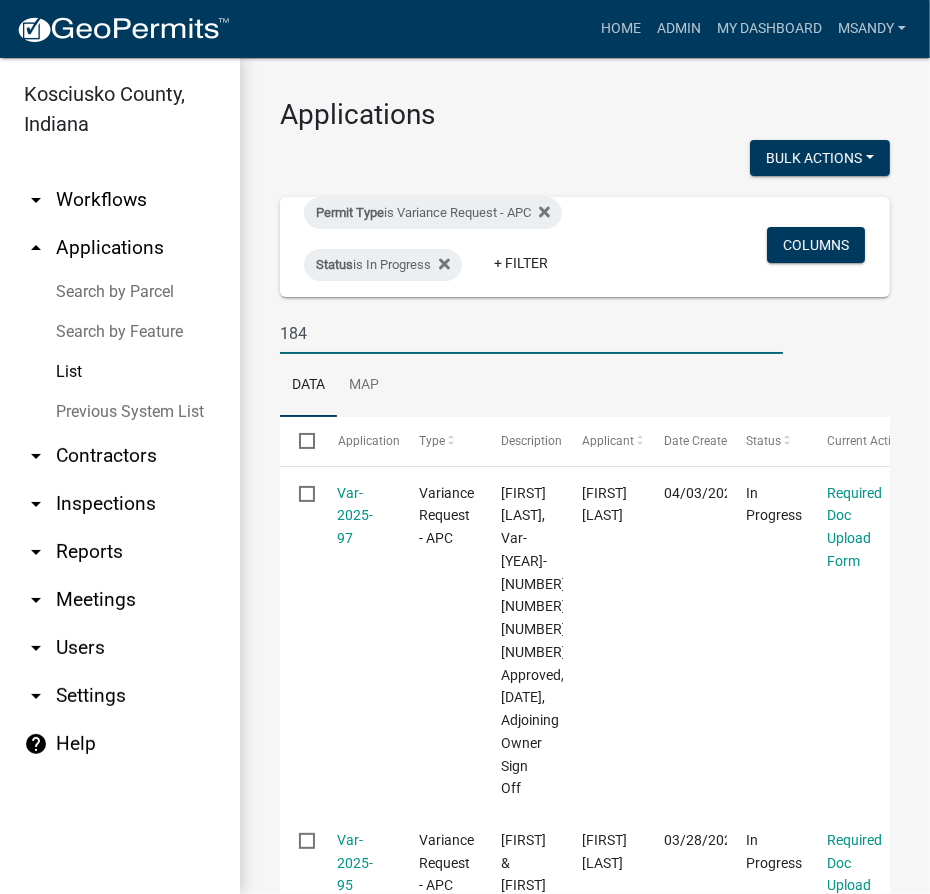 type on "184" 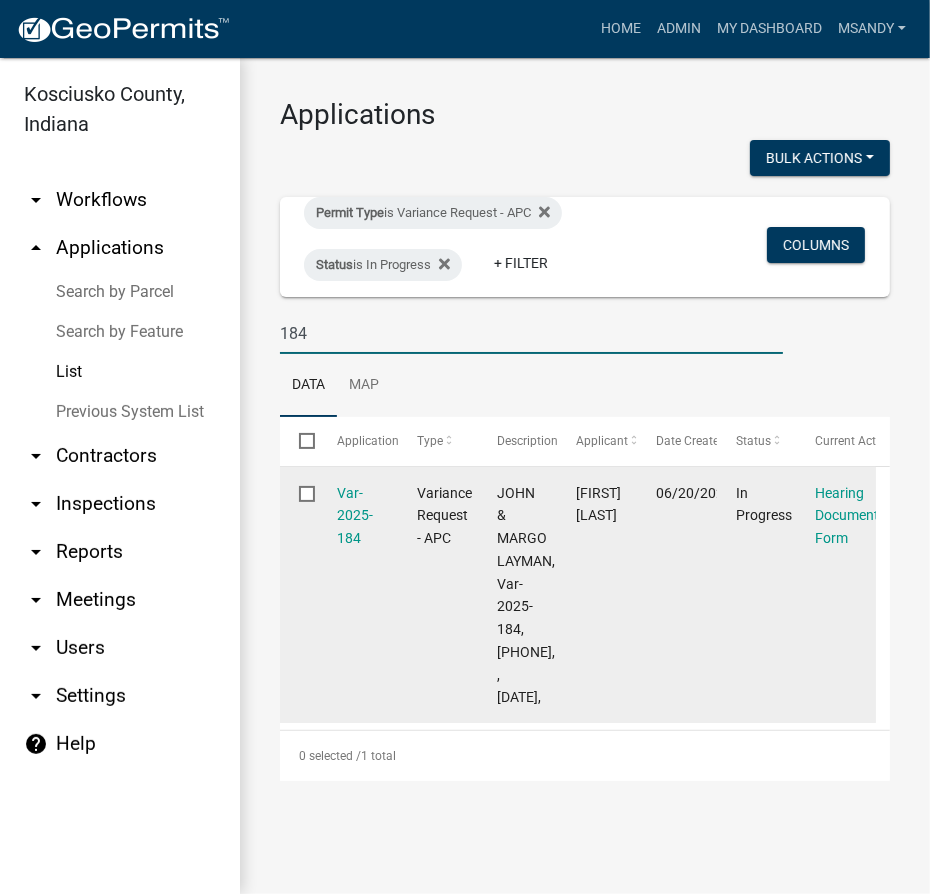 click on "Var-2025-184" 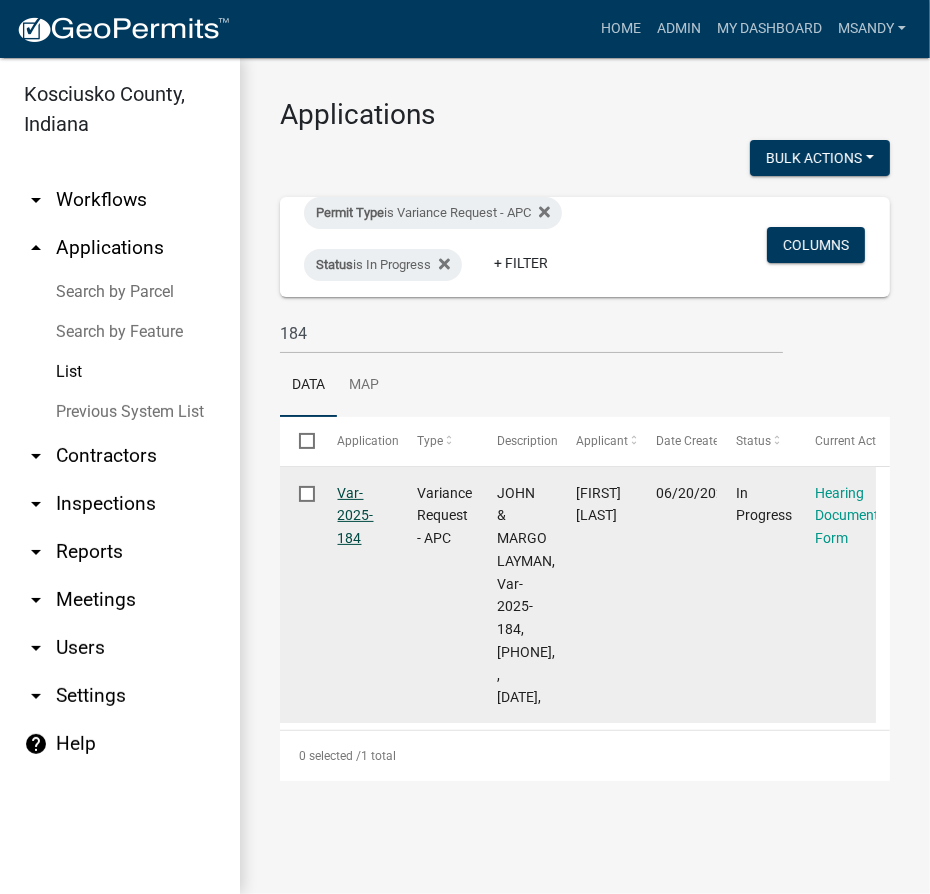 click on "Var-2025-184" 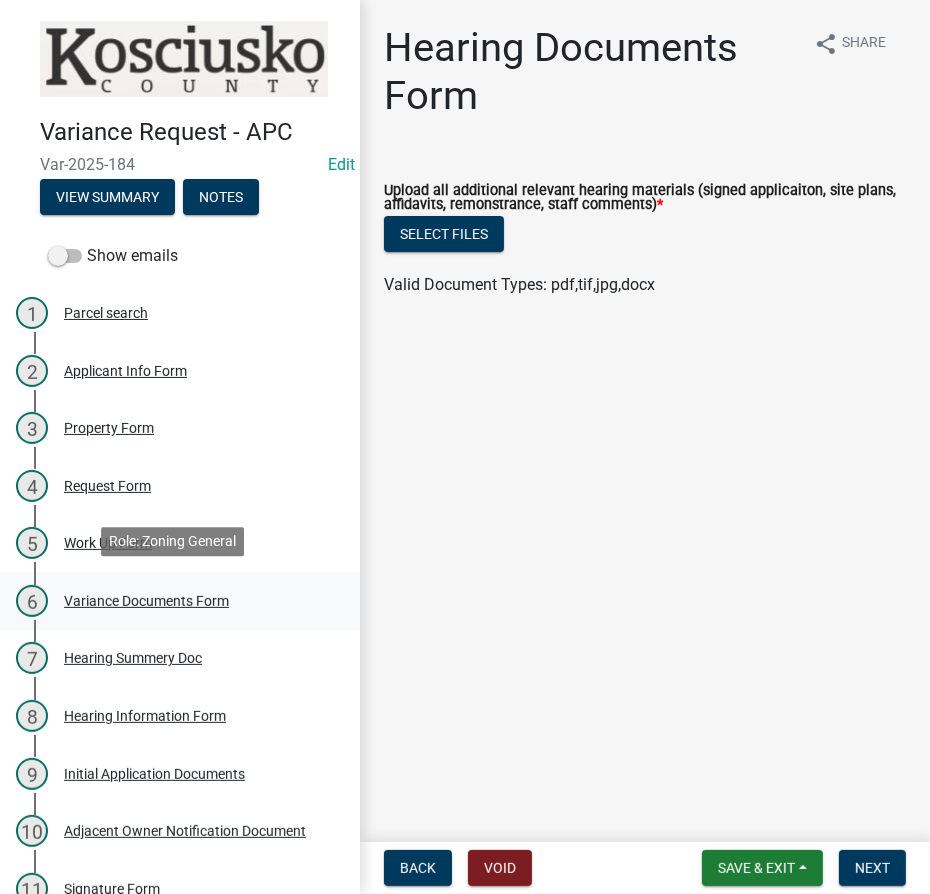 click on "Variance Documents Form" at bounding box center (146, 601) 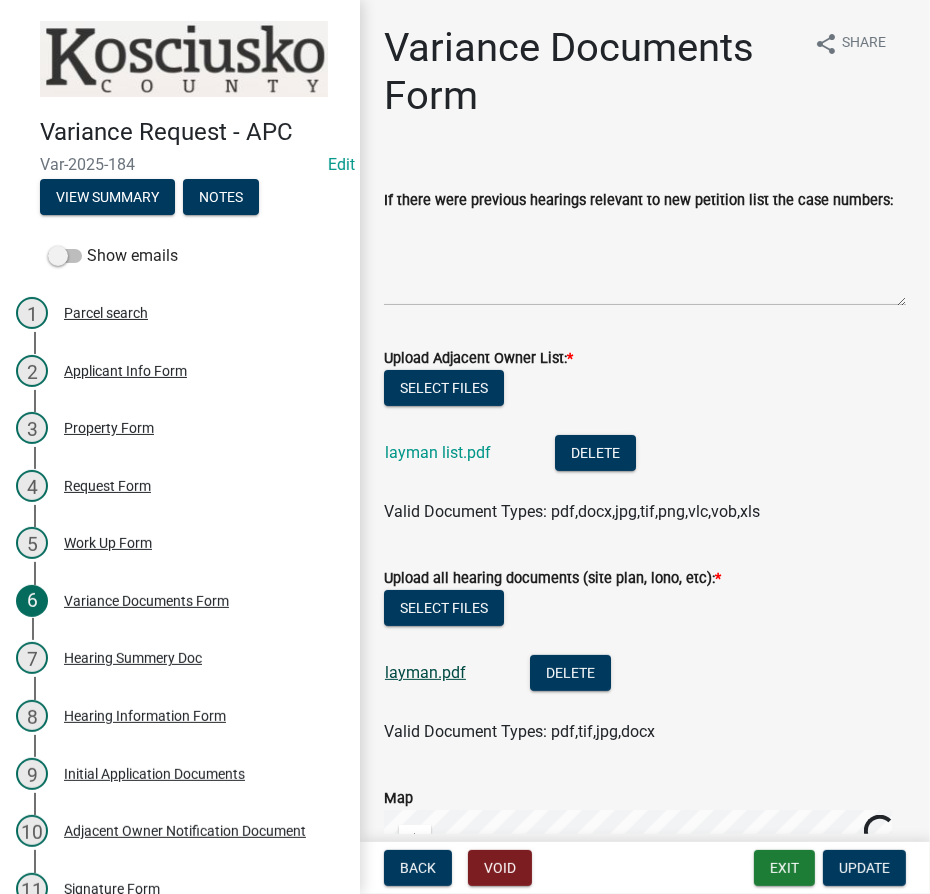 click on "layman.pdf" 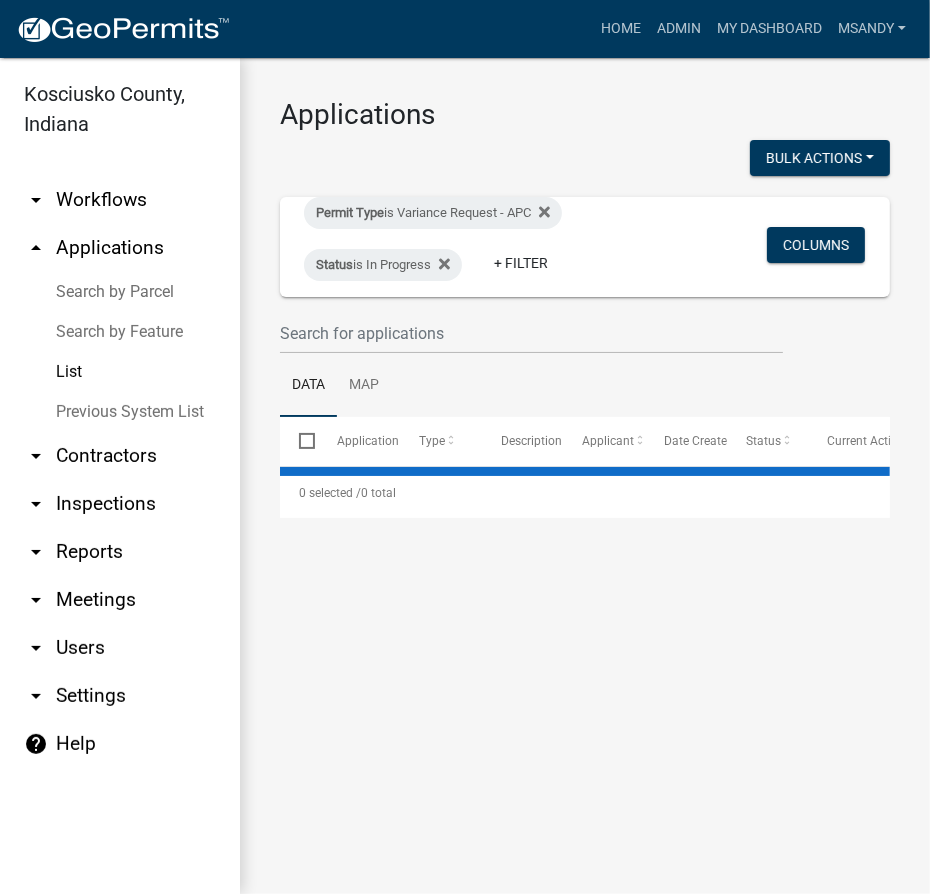 select on "3: 100" 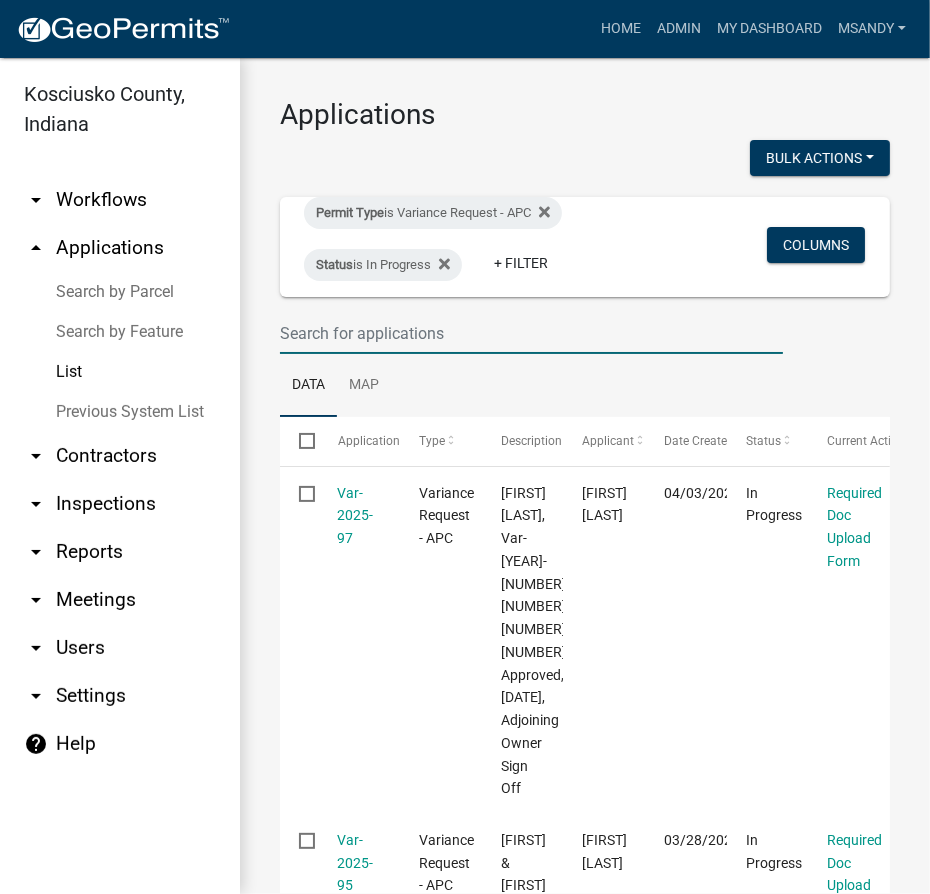 click at bounding box center (531, 333) 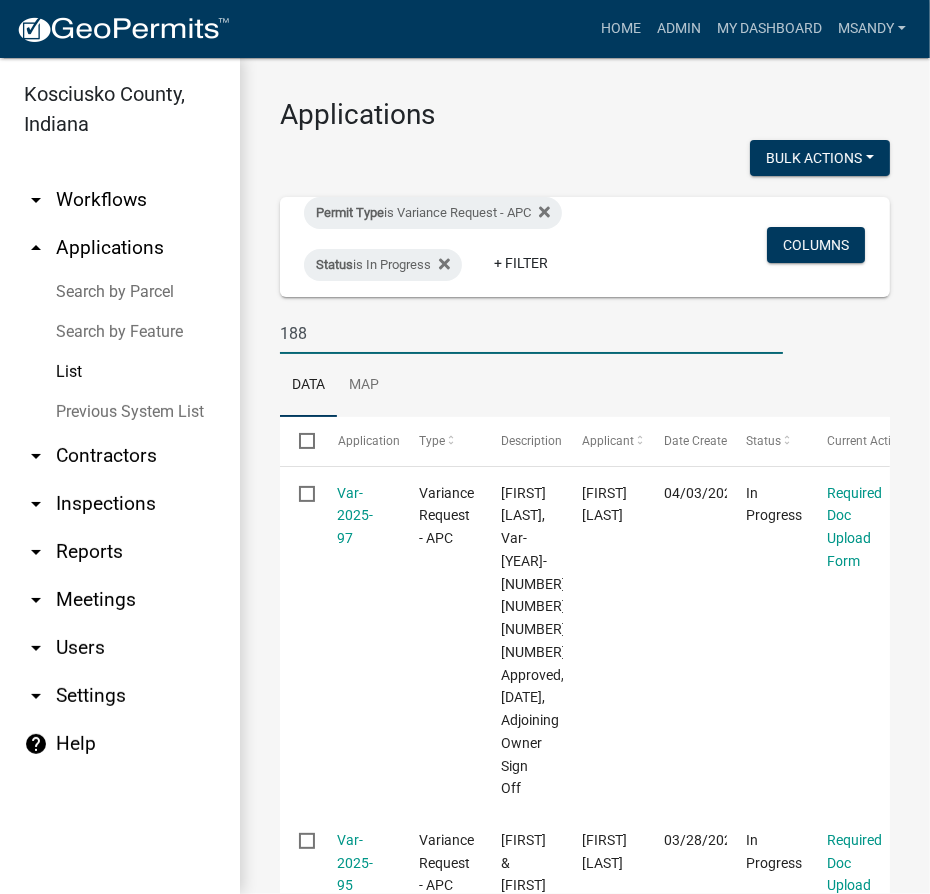 type on "188" 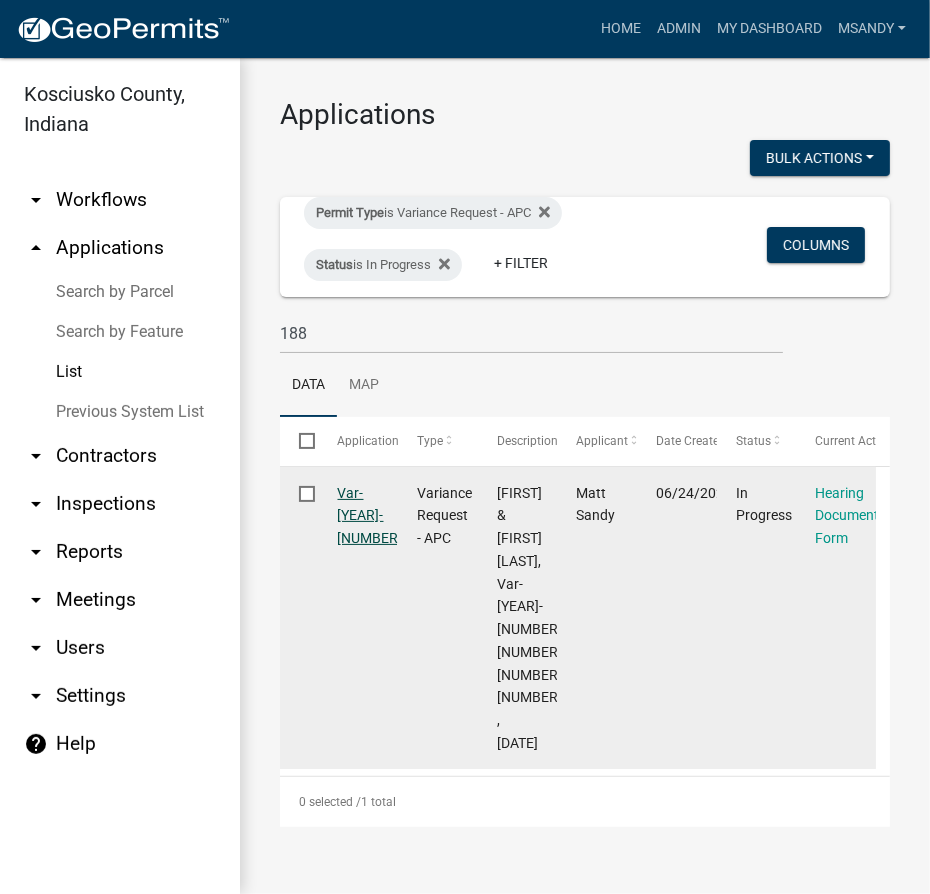 click on "[VAR-ID]" 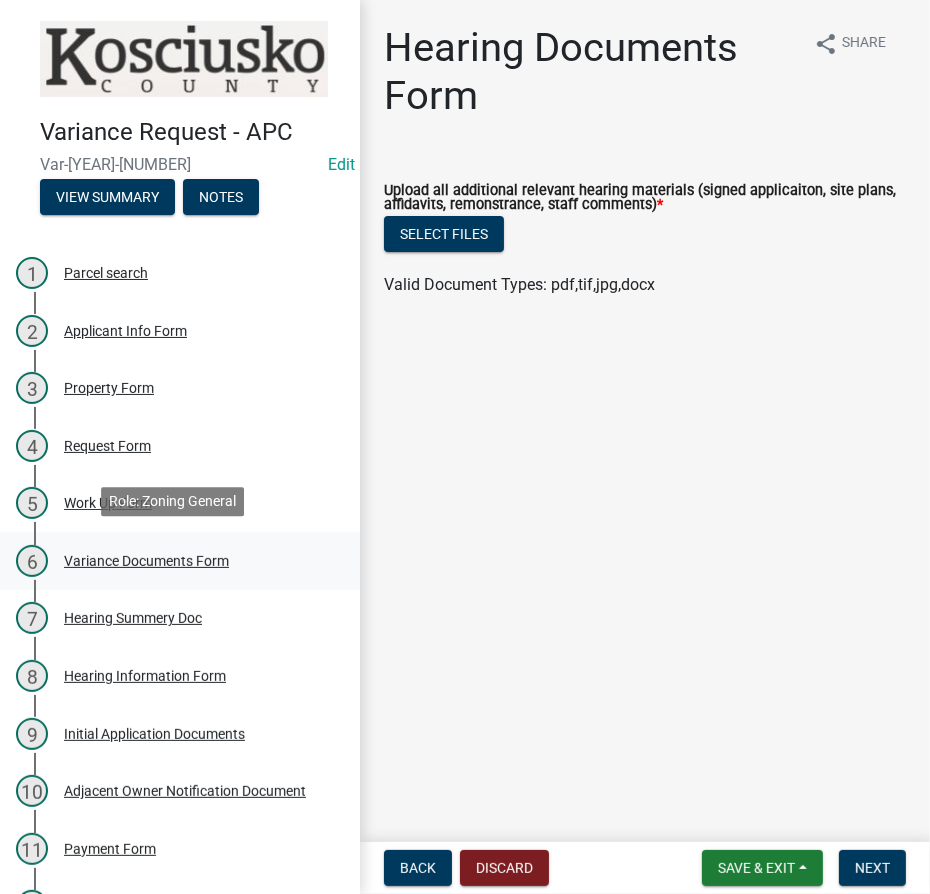click on "6     Variance Documents Form" at bounding box center (172, 561) 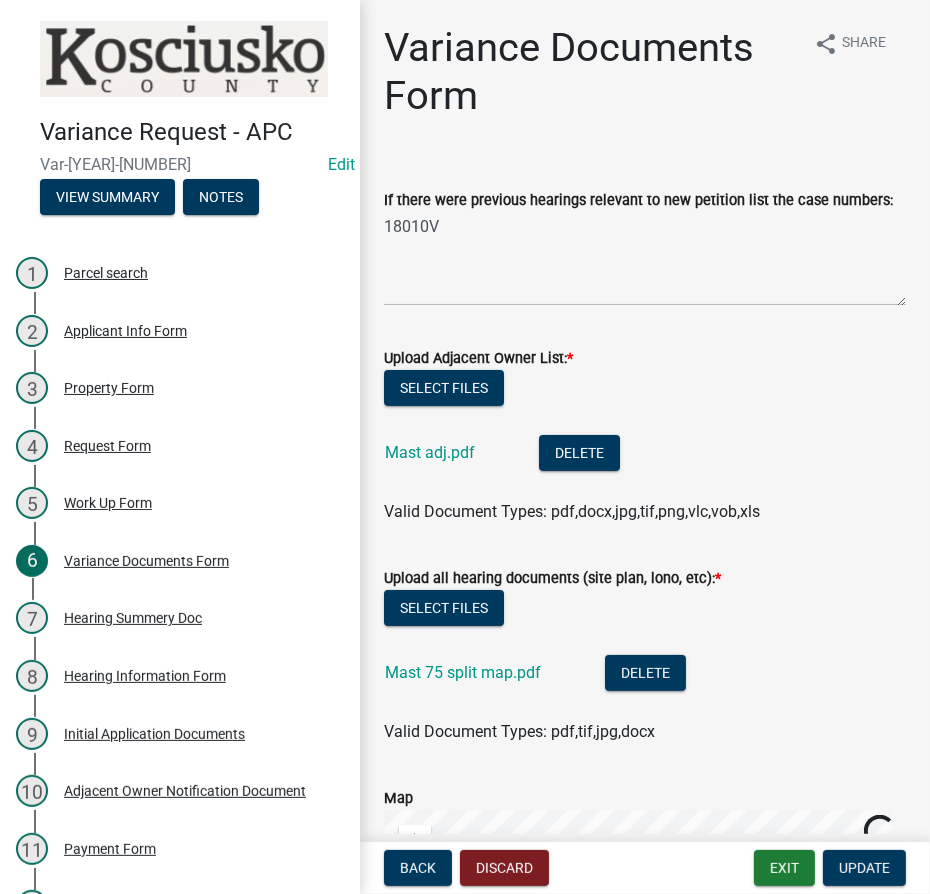 click on "Mast 75 split map.pdf" 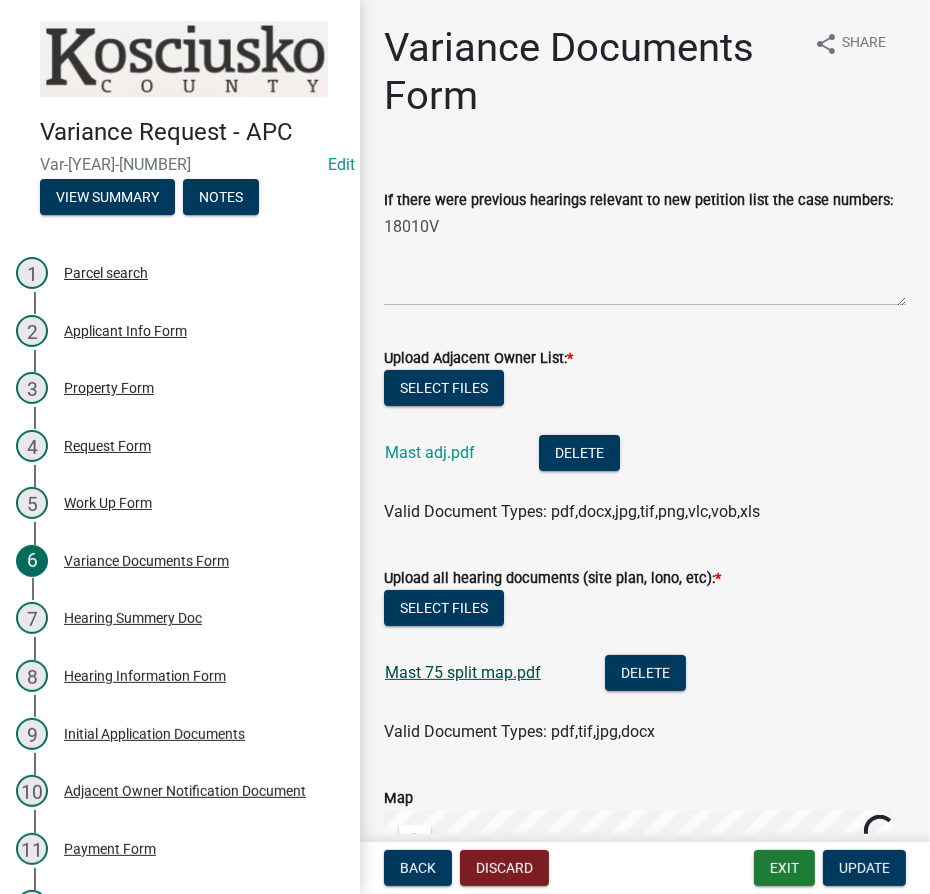click on "Mast 75 split map.pdf" 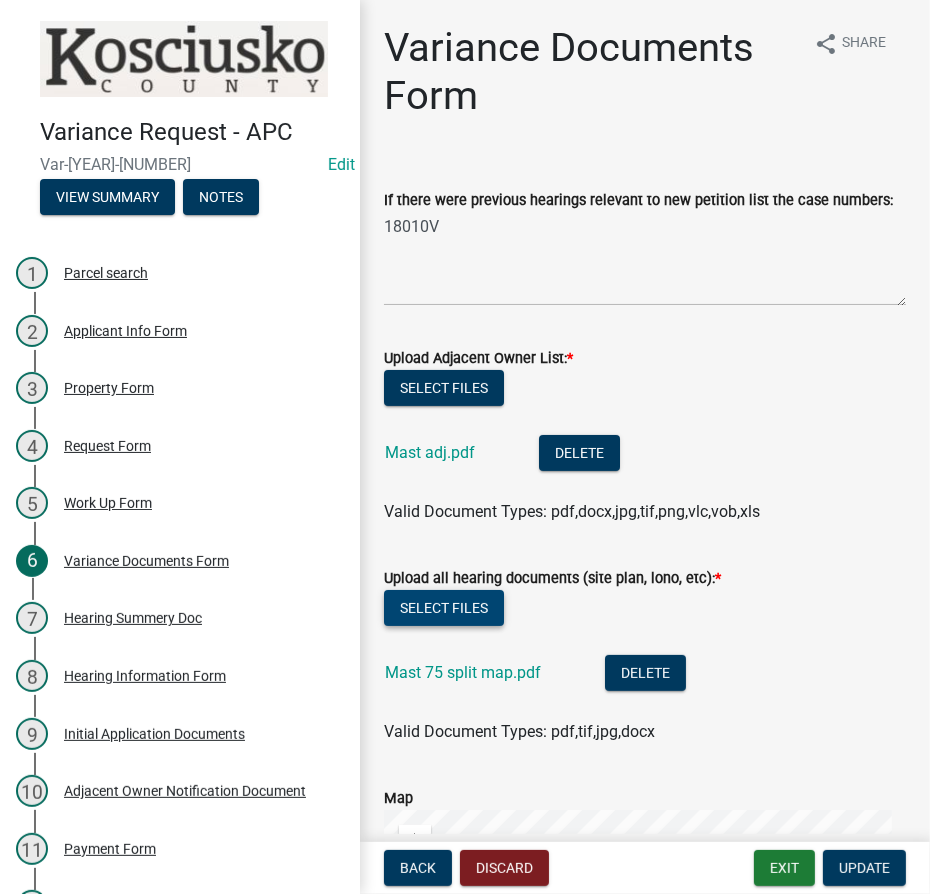 click on "Select files" 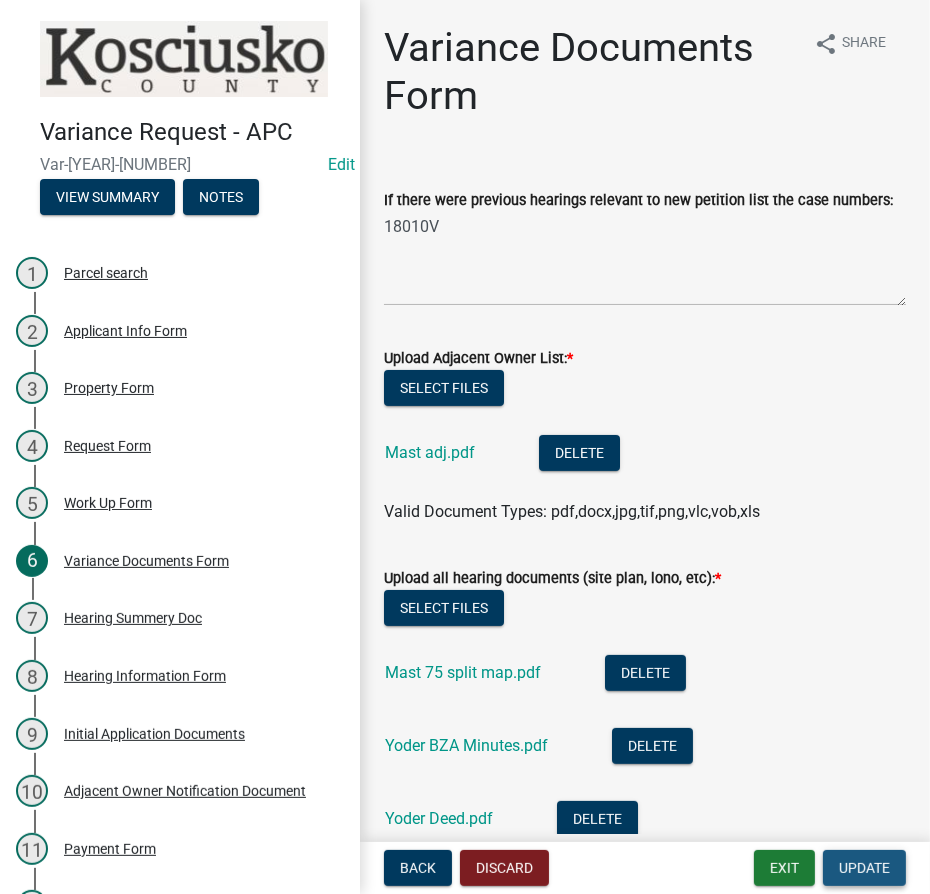 click on "Update" at bounding box center [864, 868] 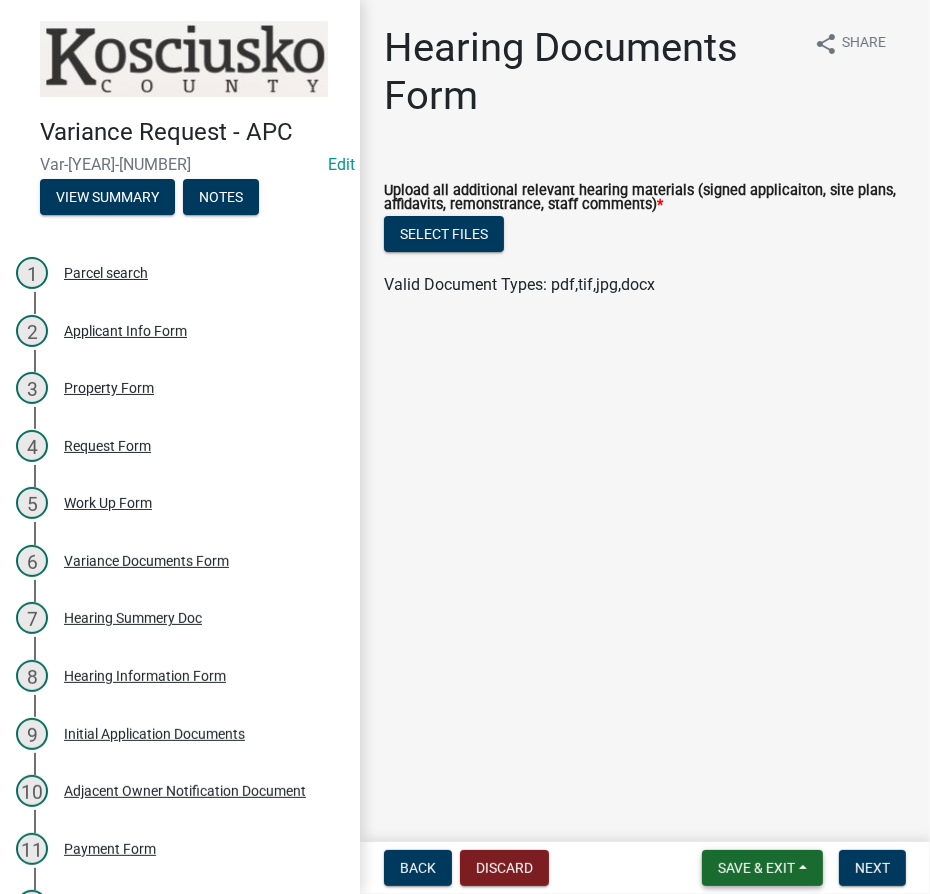 click on "Save & Exit" at bounding box center (756, 868) 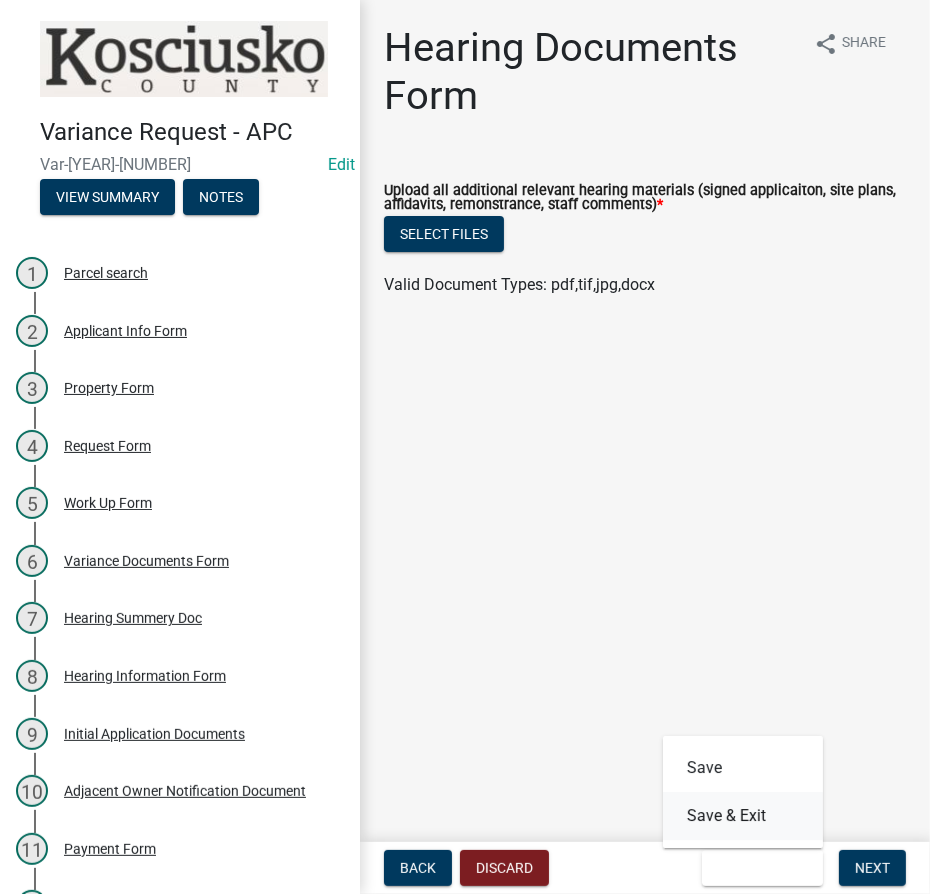 click on "Save & Exit" at bounding box center (743, 816) 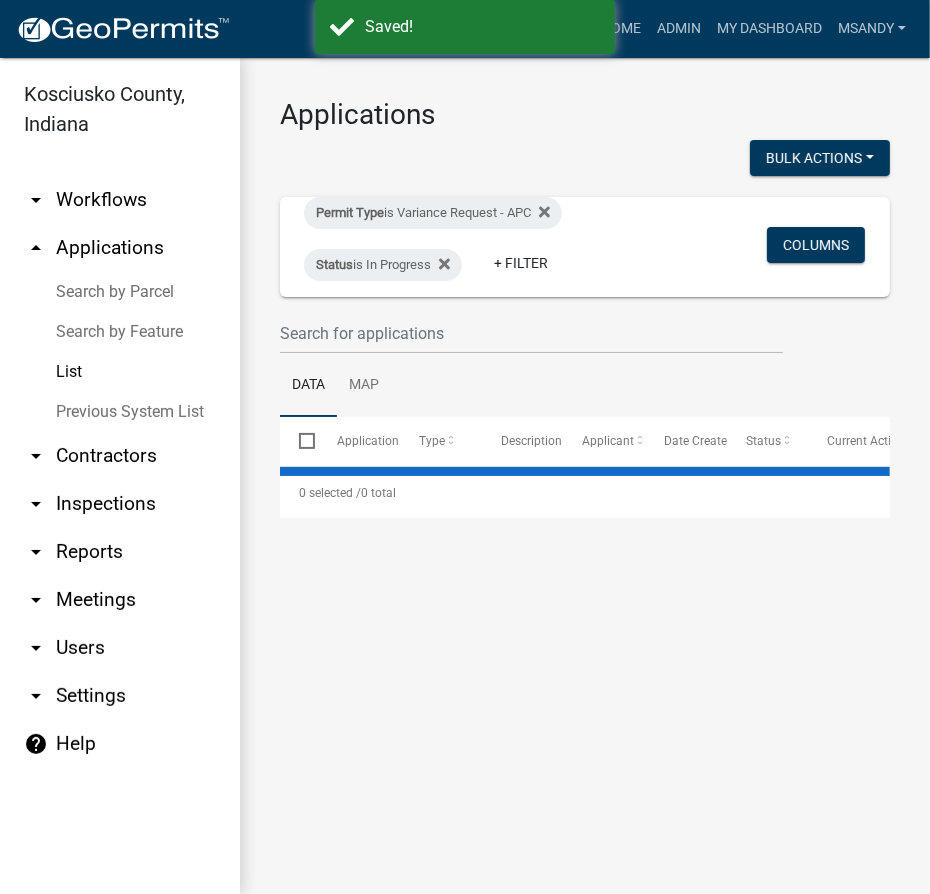 select on "3: 100" 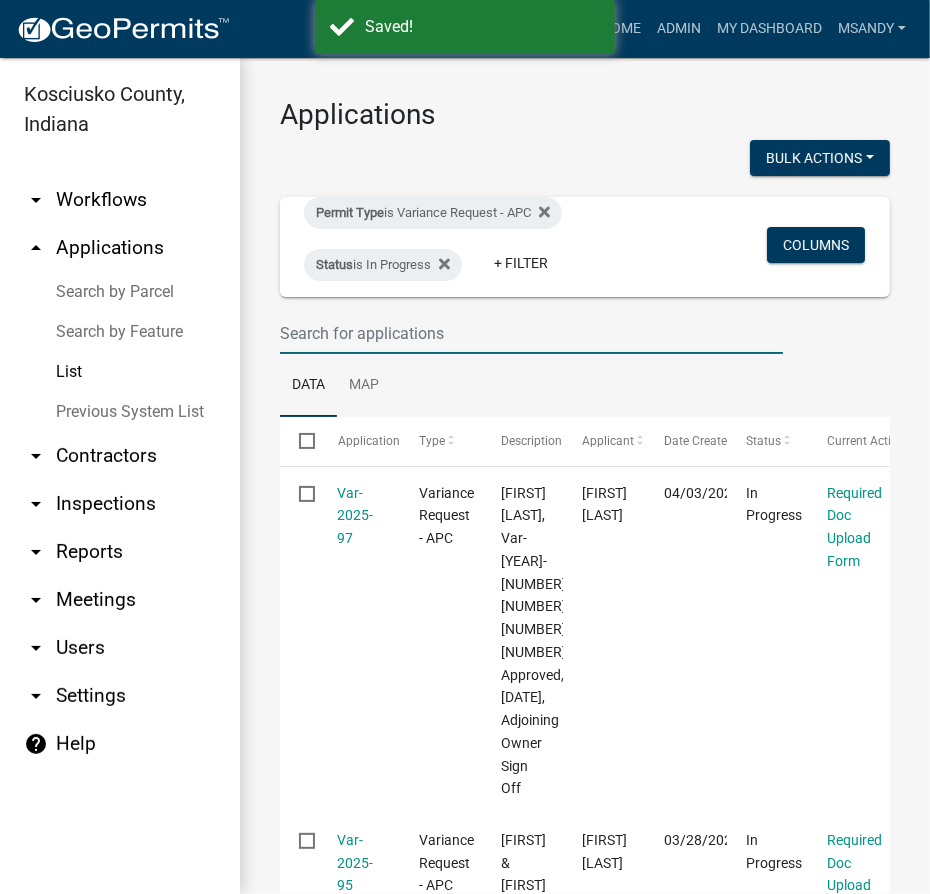 click at bounding box center (531, 333) 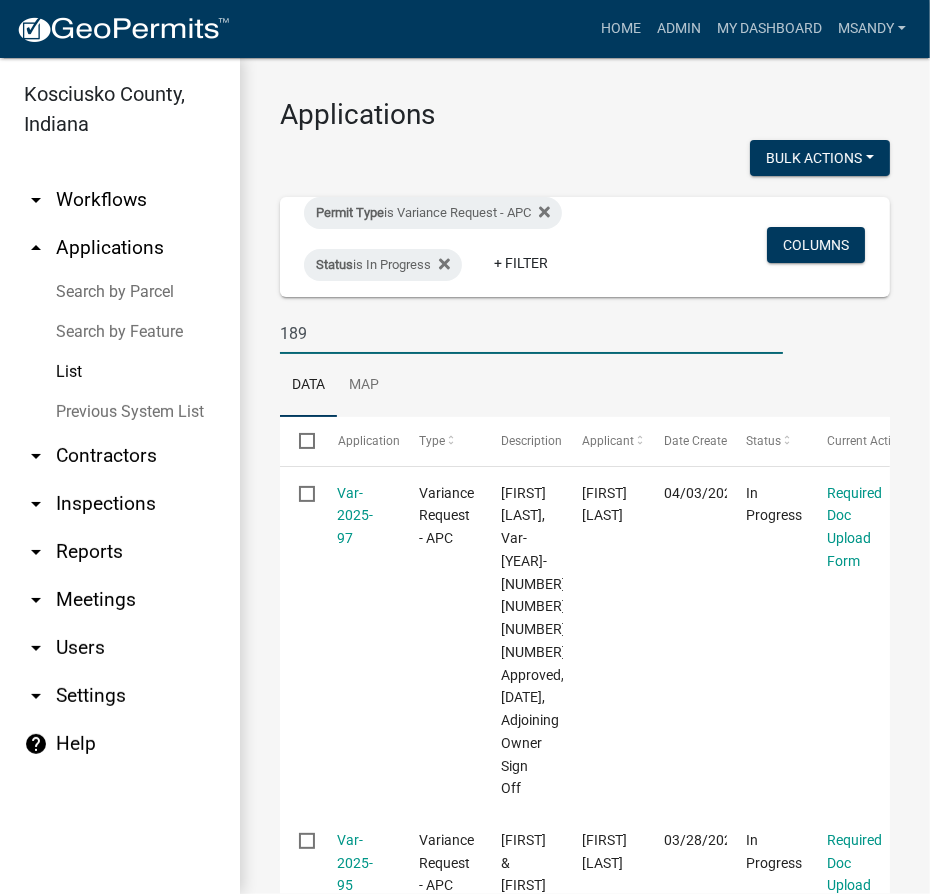 type on "189" 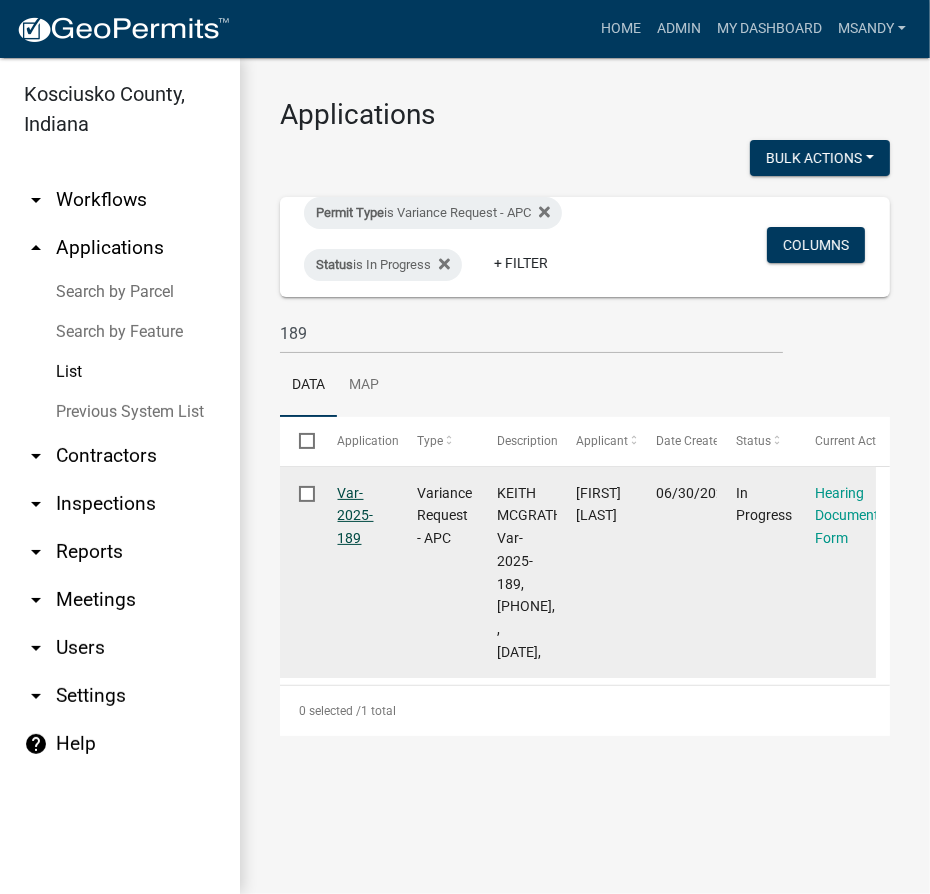 click on "Var-2025-189" 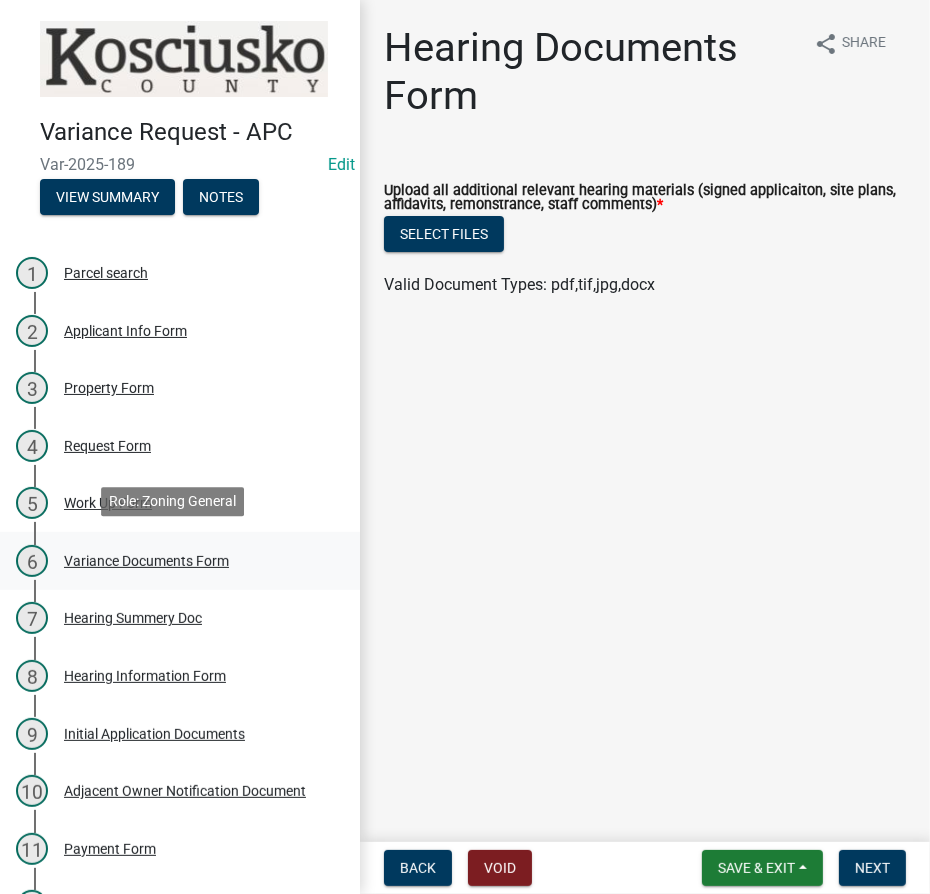 click on "Variance Documents Form" at bounding box center (146, 561) 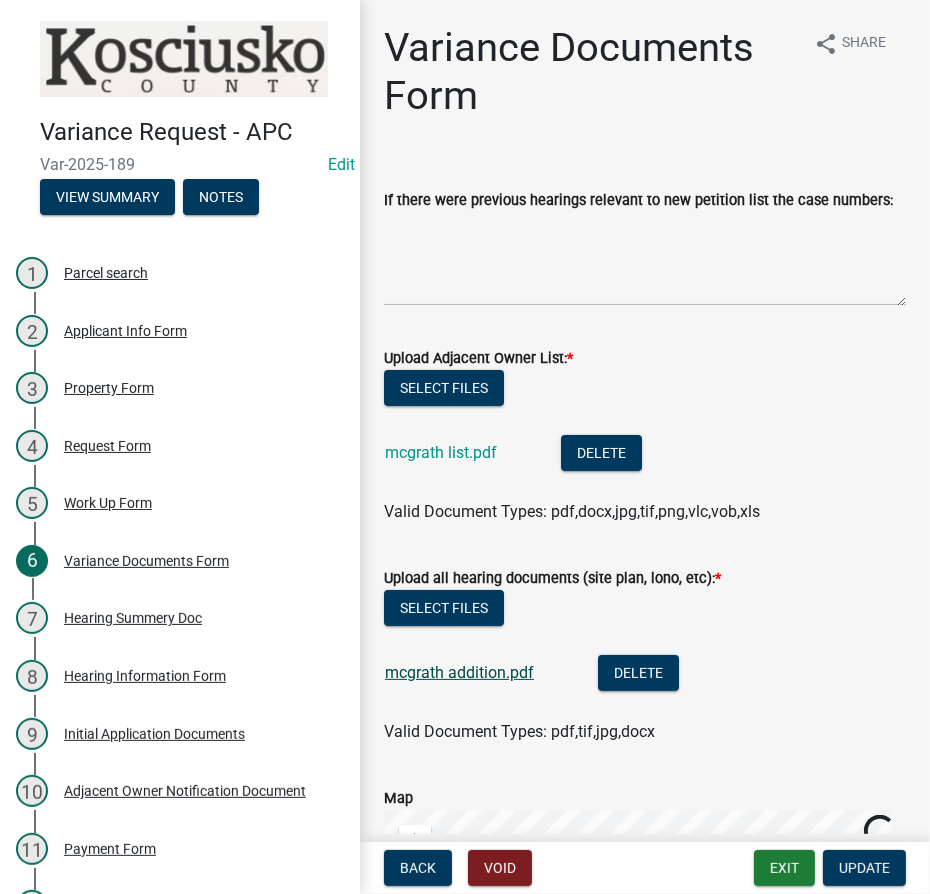 click on "mcgrath addition.pdf" 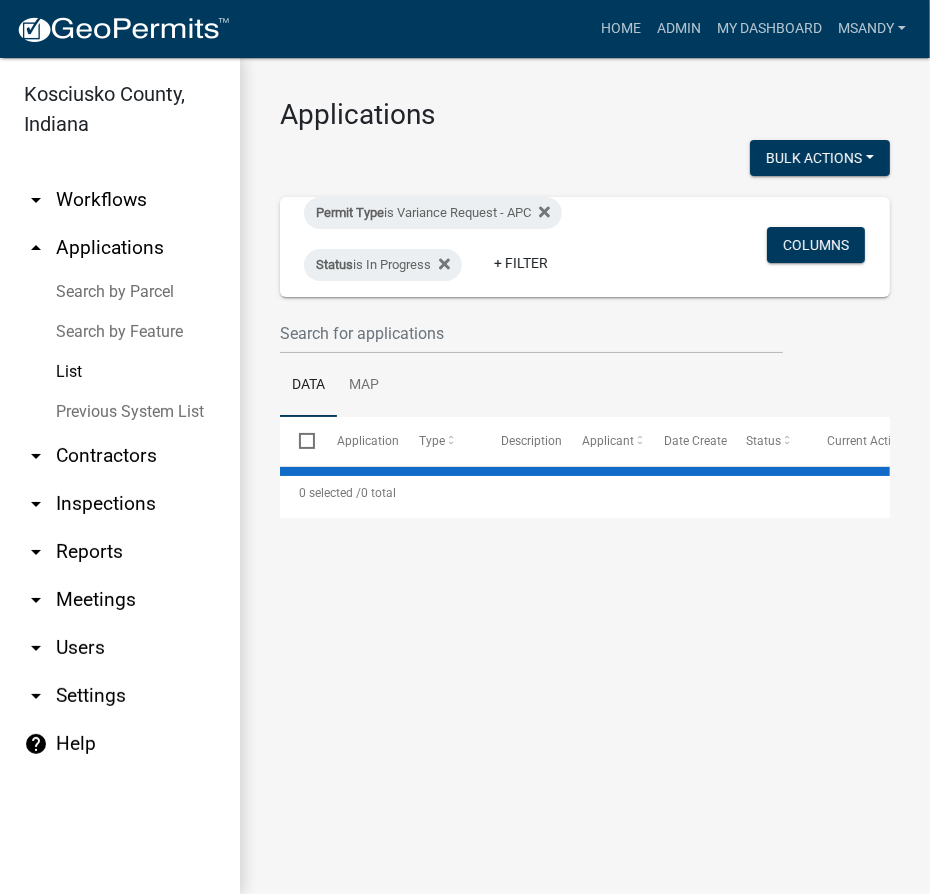 select on "3: 100" 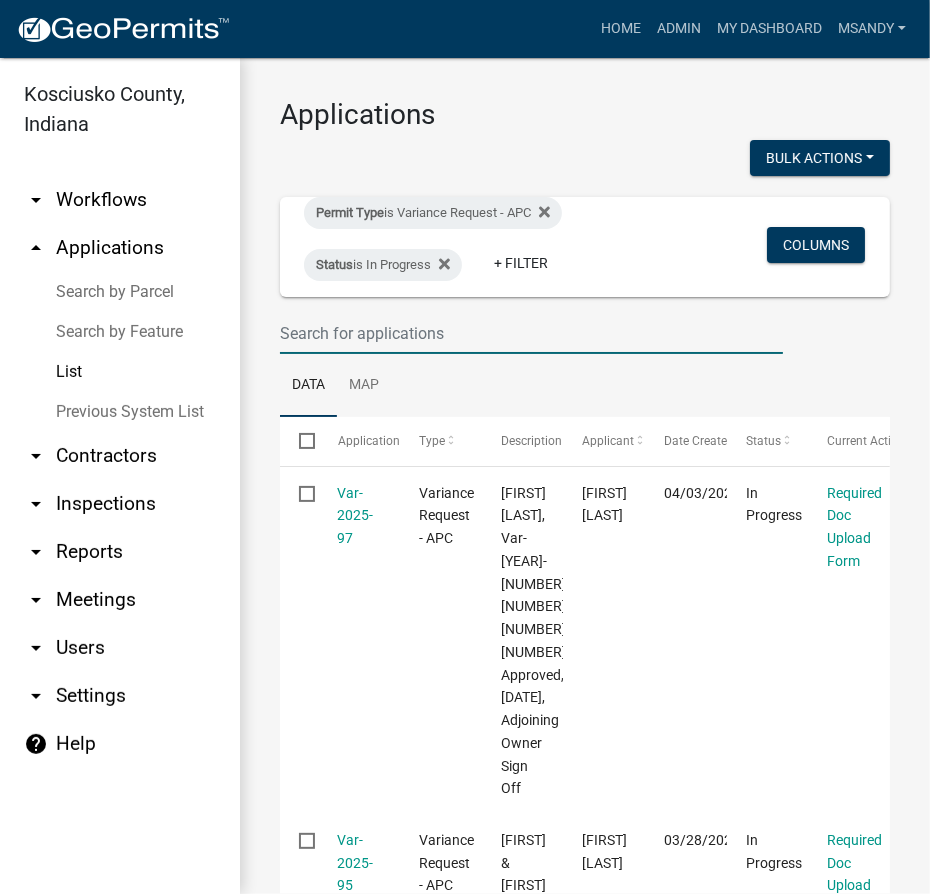 click at bounding box center [531, 333] 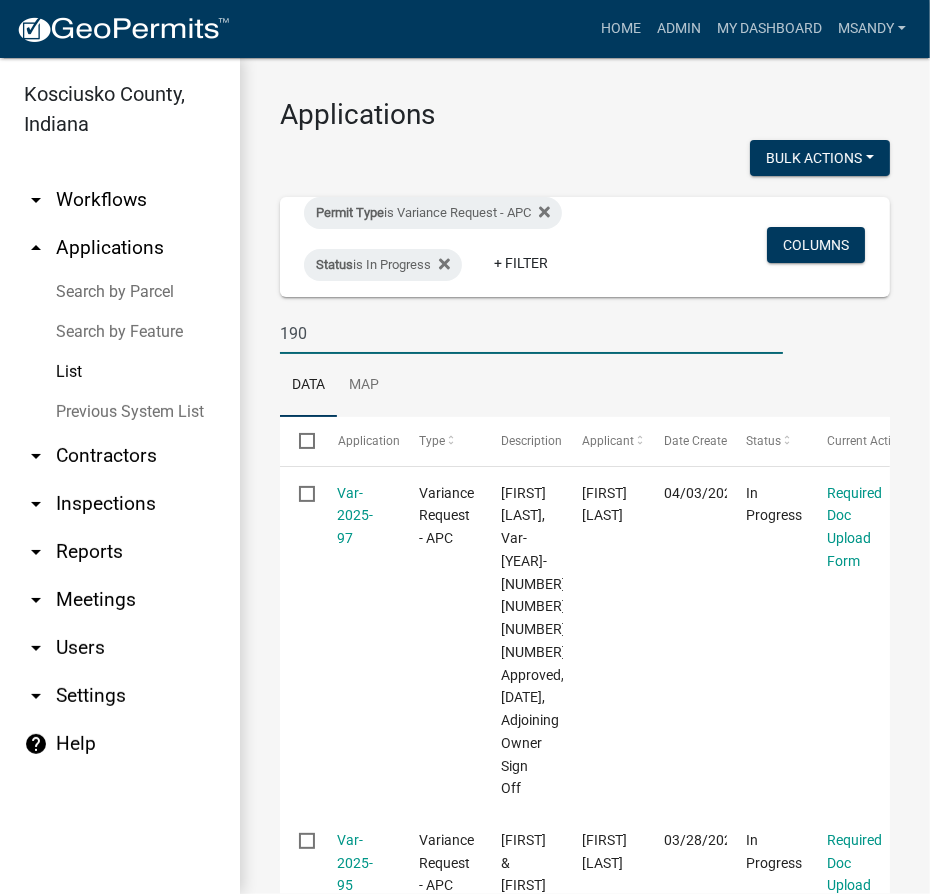 type on "190" 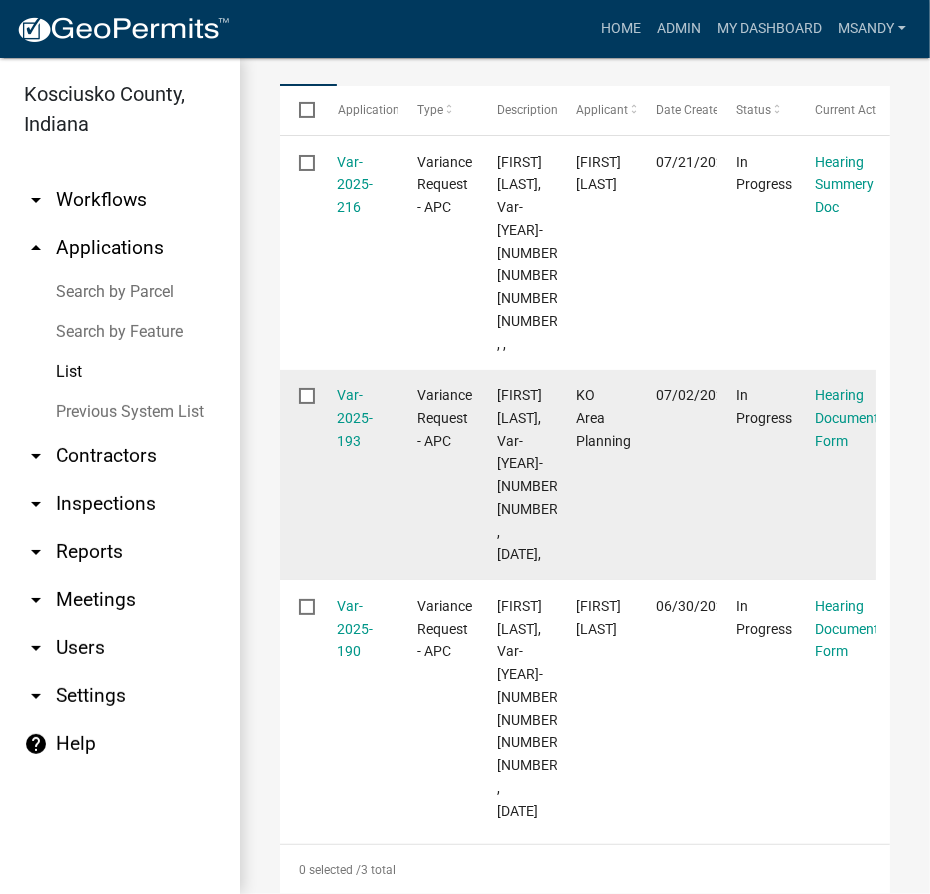 scroll, scrollTop: 347, scrollLeft: 0, axis: vertical 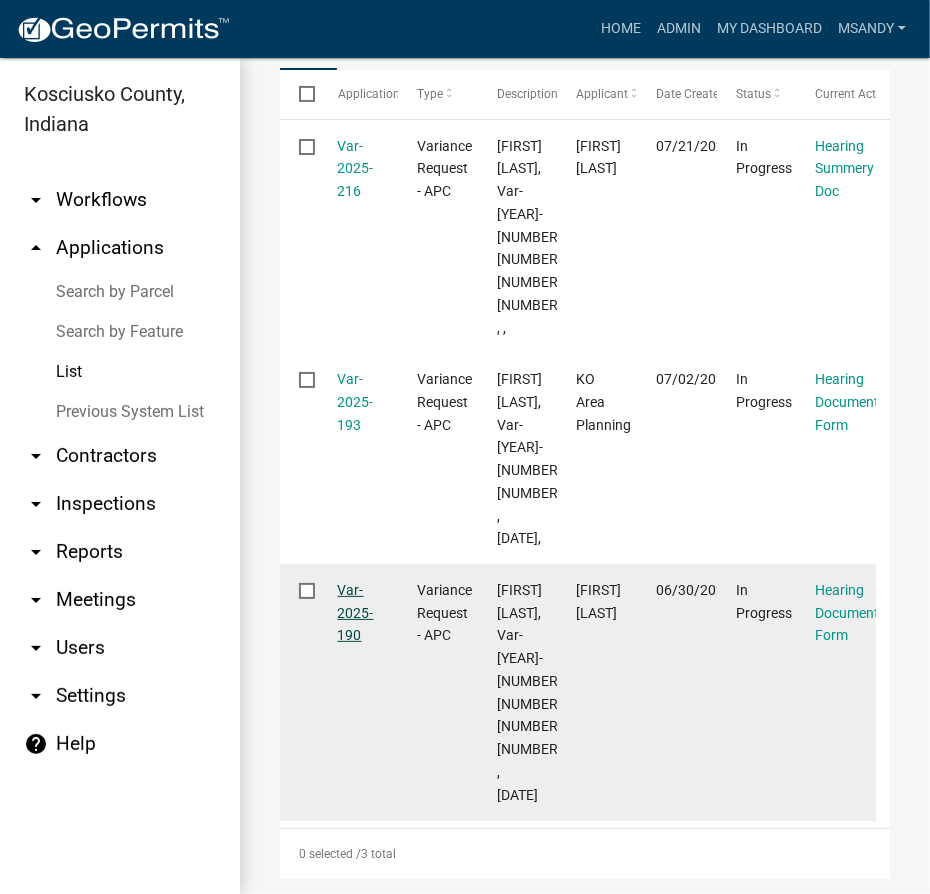 click on "Var-2025-190" 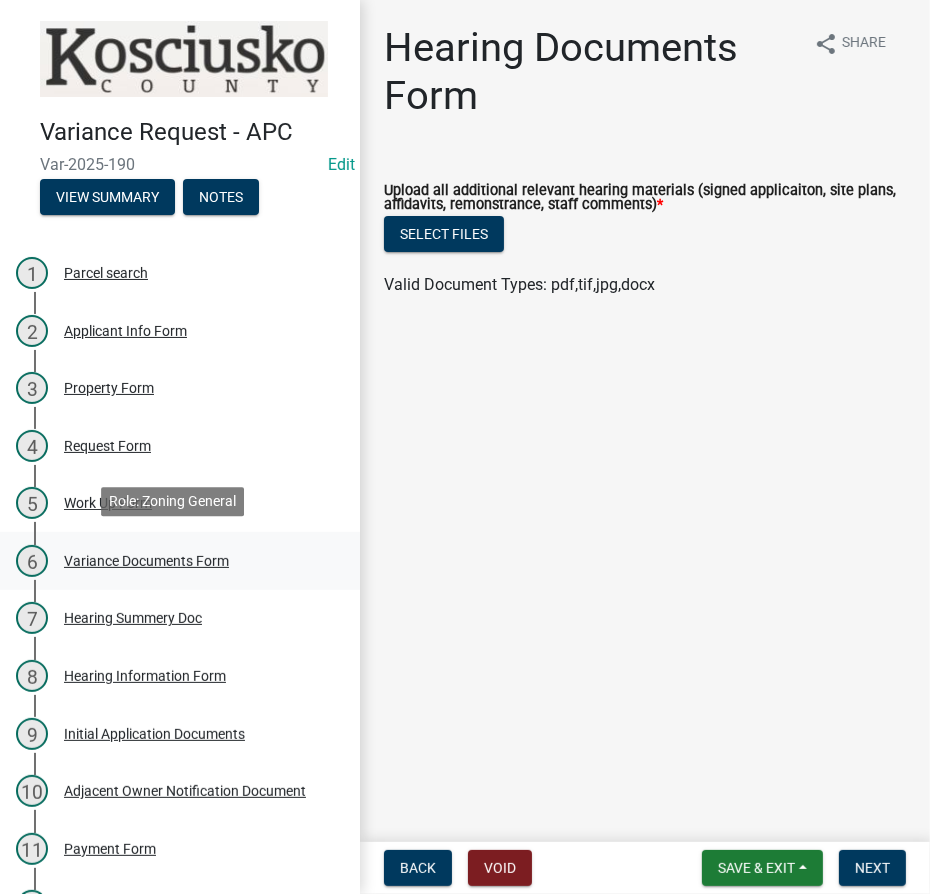 click on "Variance Documents Form" at bounding box center [146, 561] 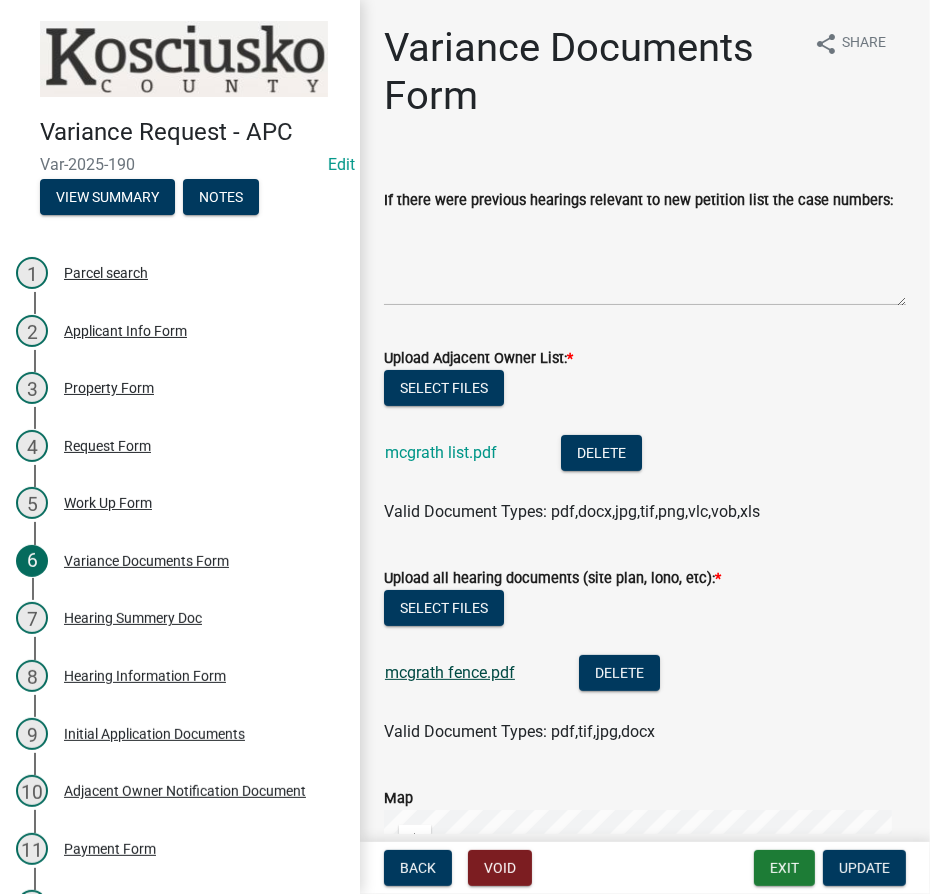 click on "mcgrath fence.pdf" 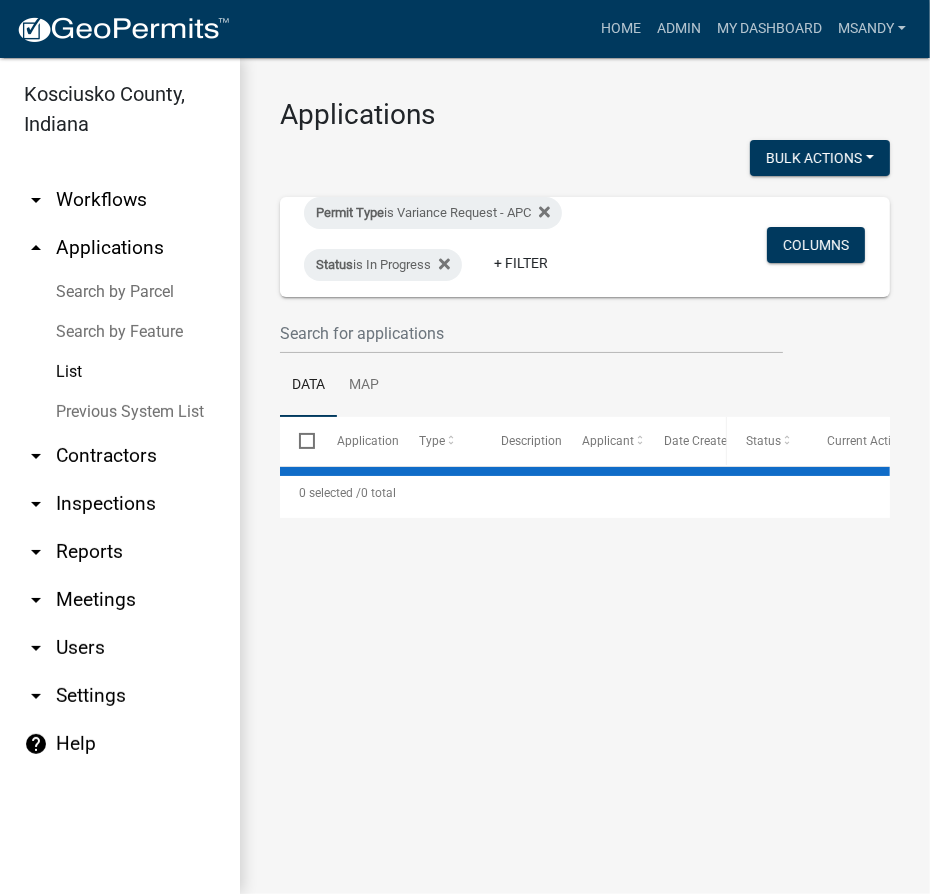 select on "3: 100" 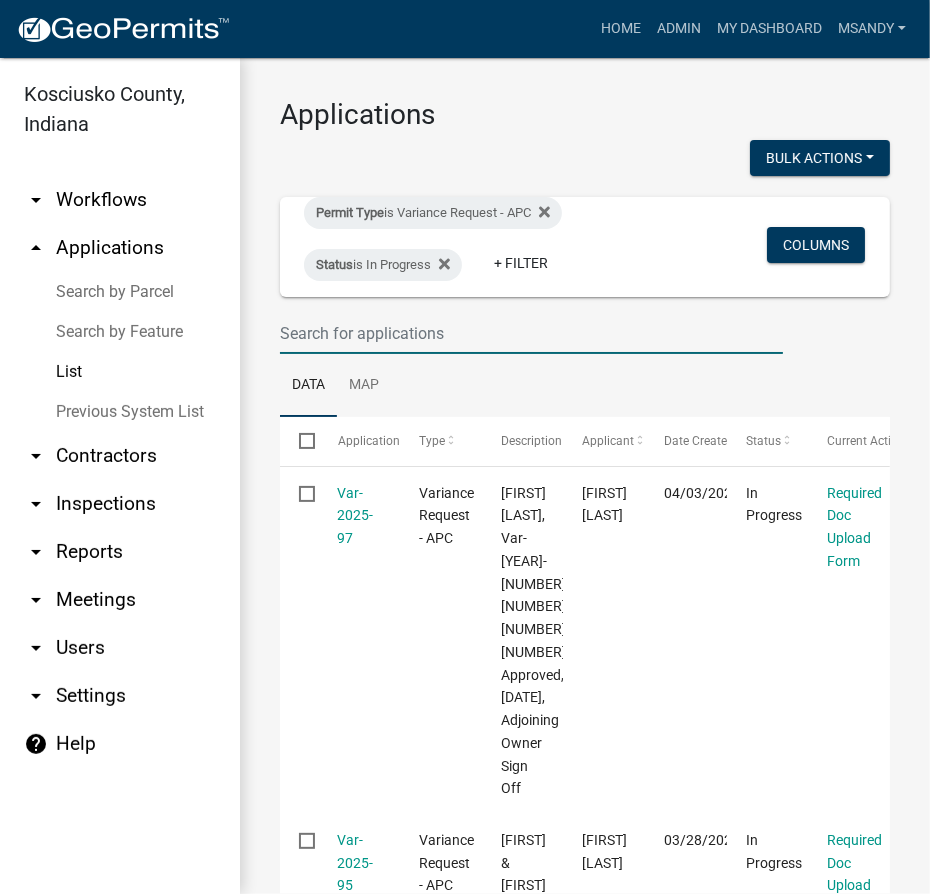 click at bounding box center (531, 333) 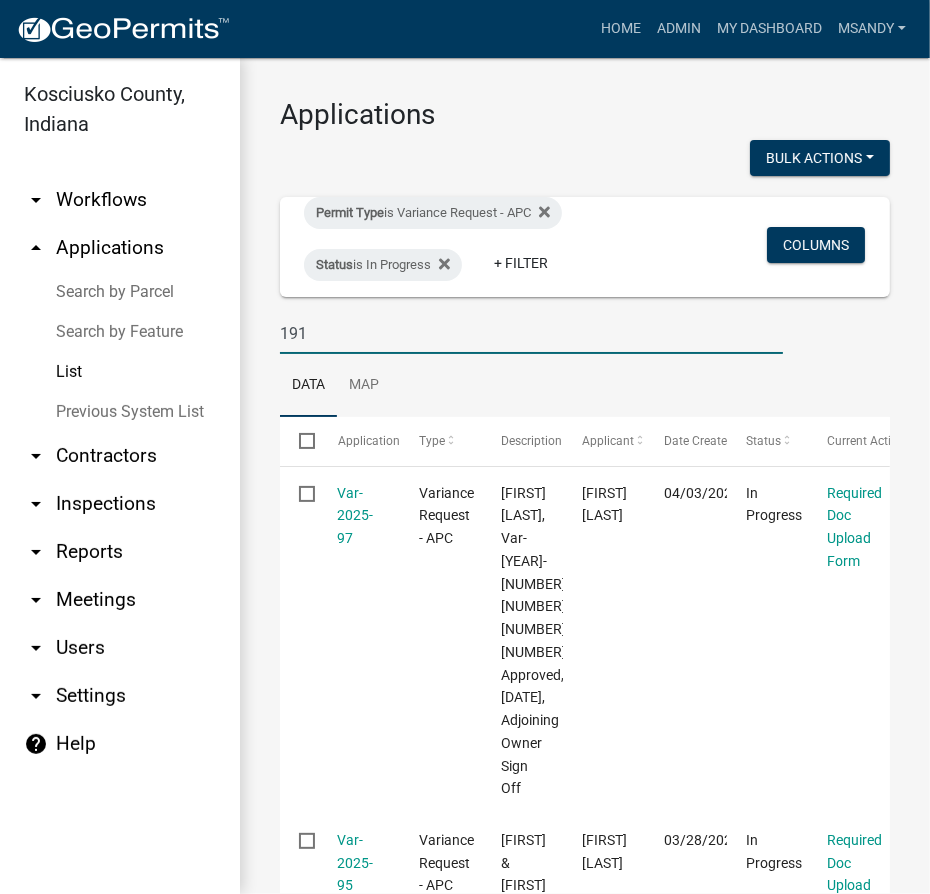 type on "191" 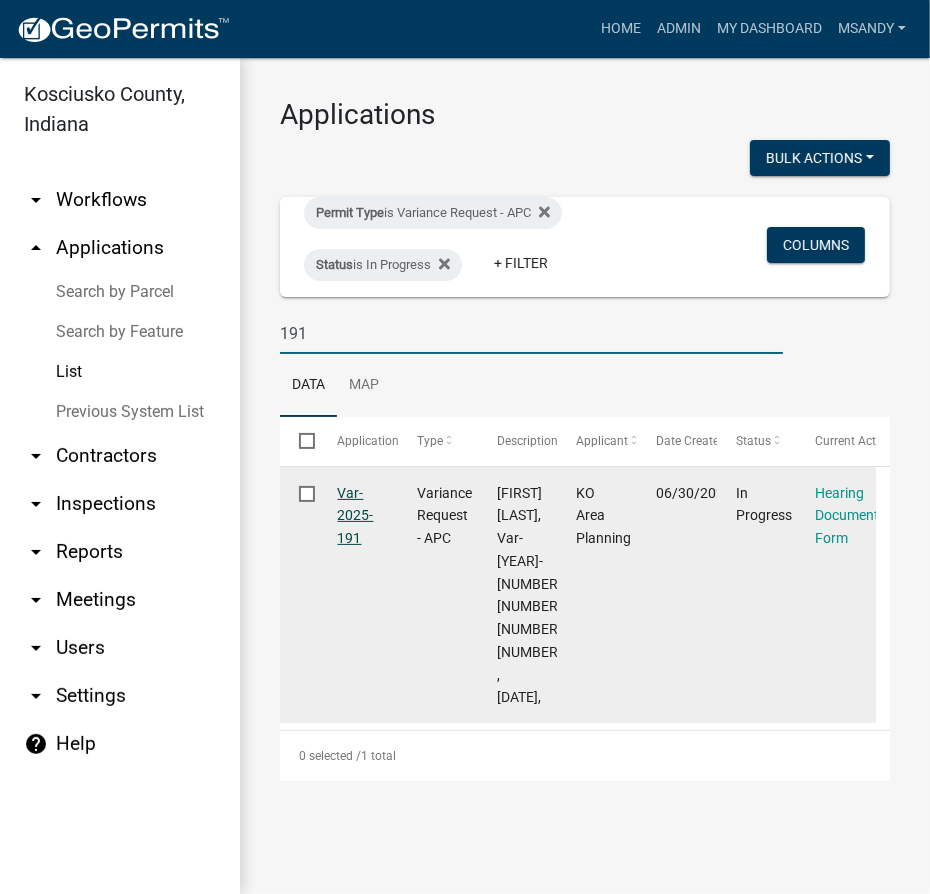 click on "Var-2025-191" 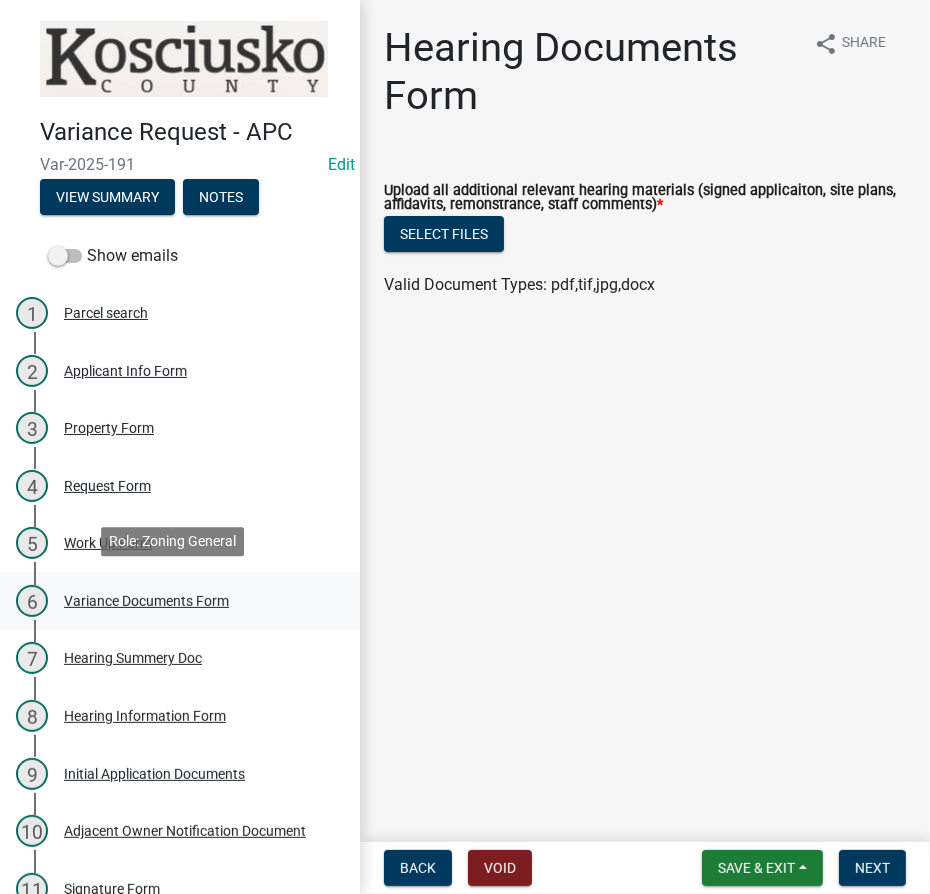 click on "Variance Documents Form" at bounding box center (146, 601) 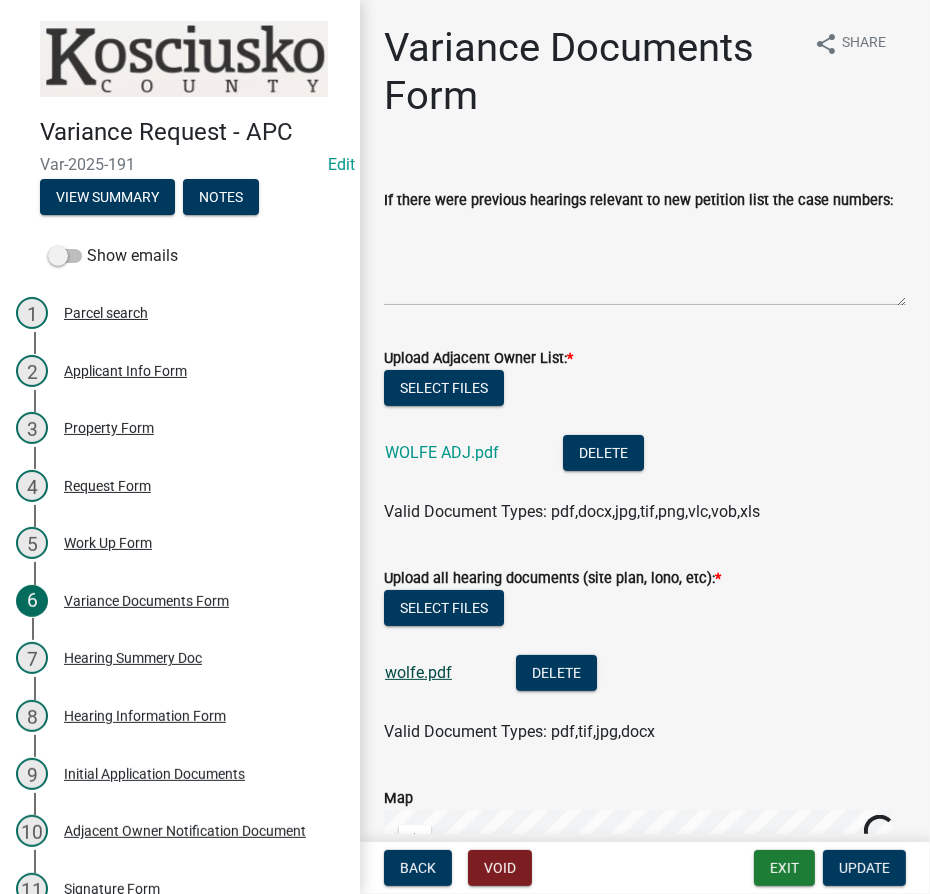 click on "wolfe.pdf" 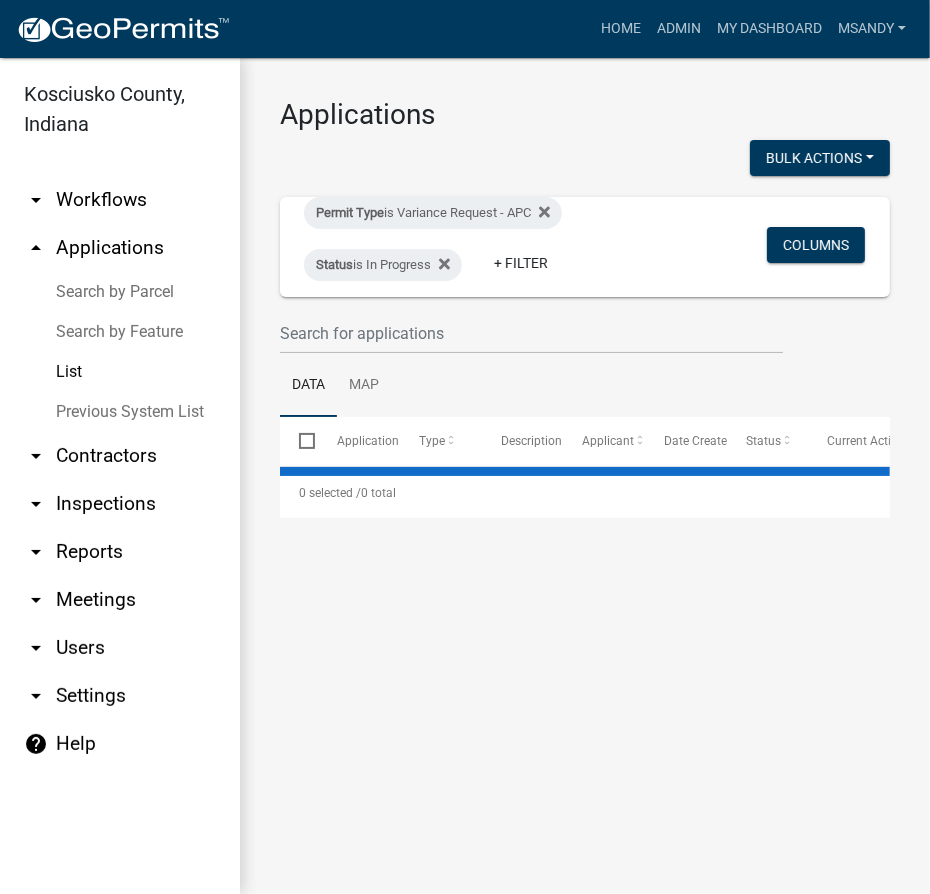 select on "3: 100" 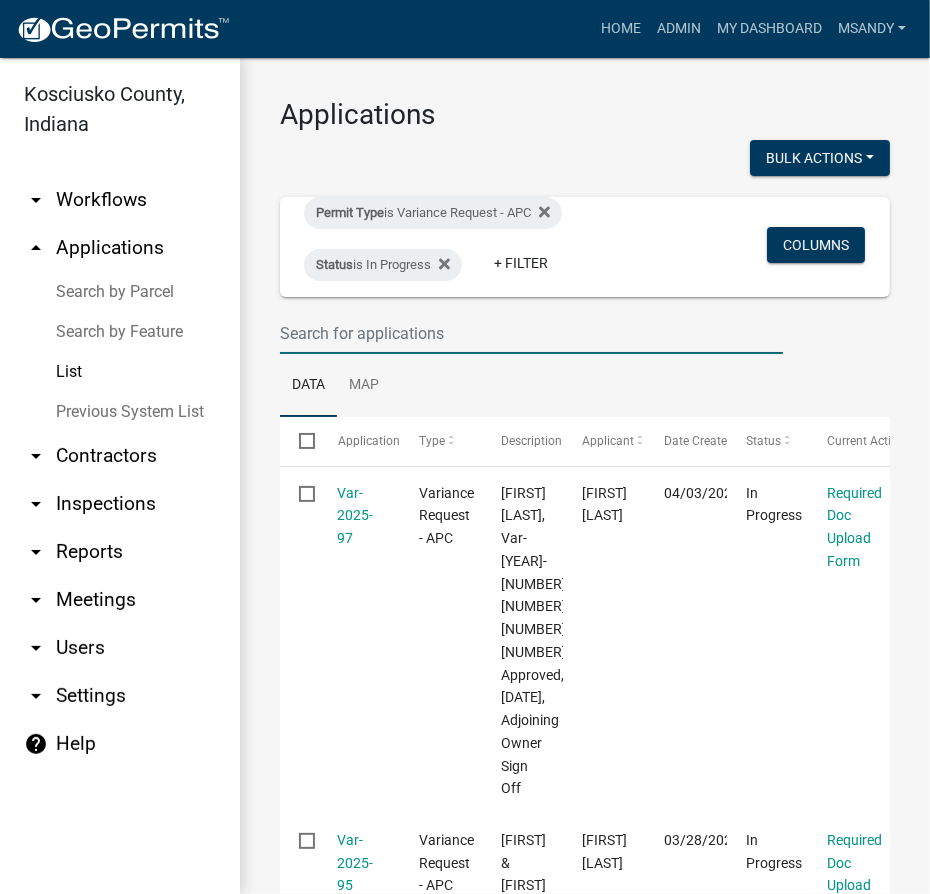 click at bounding box center (531, 333) 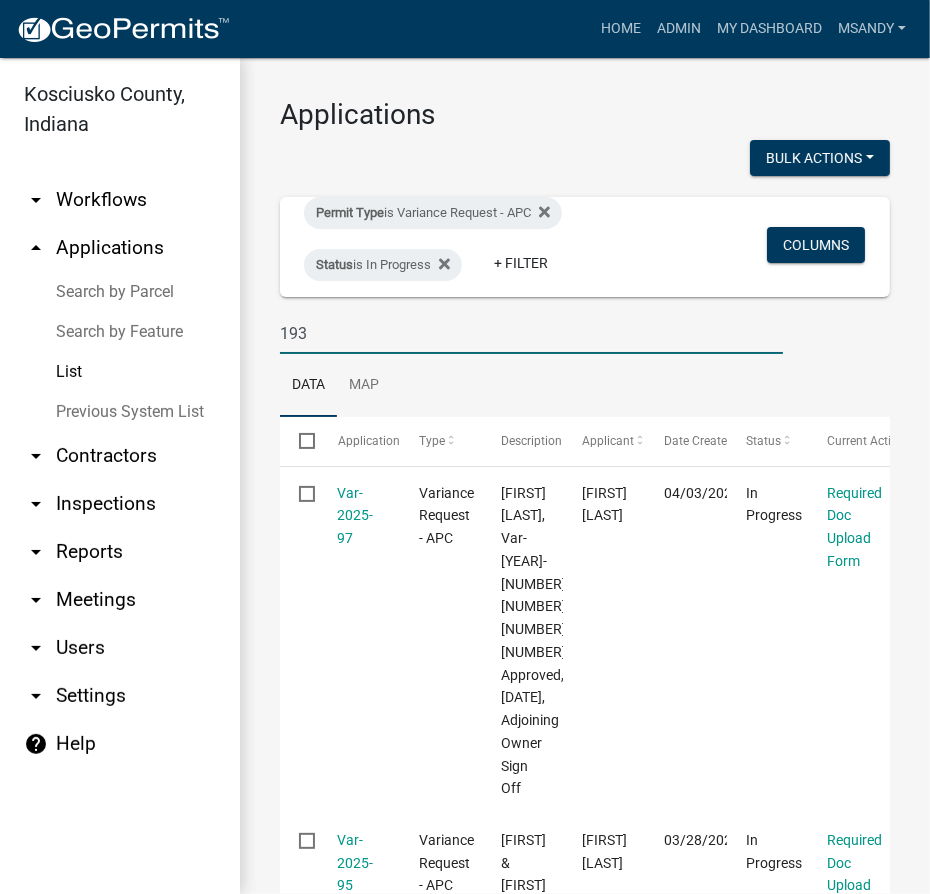 type on "193" 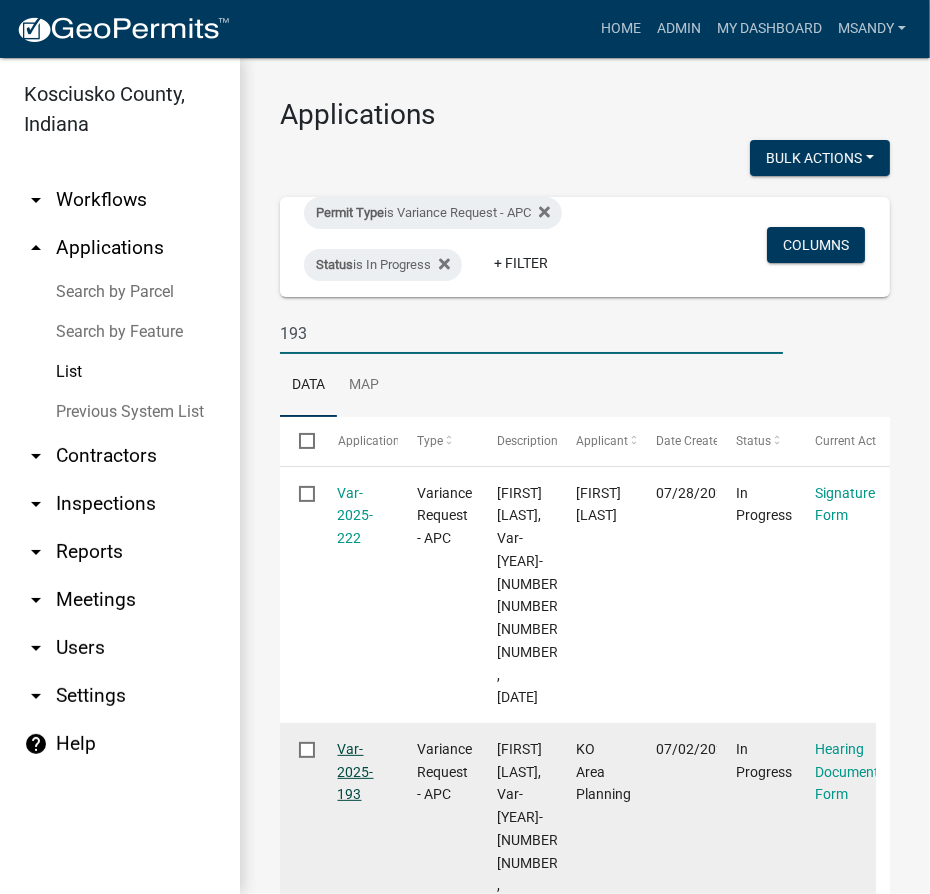 click on "Var-2025-193" 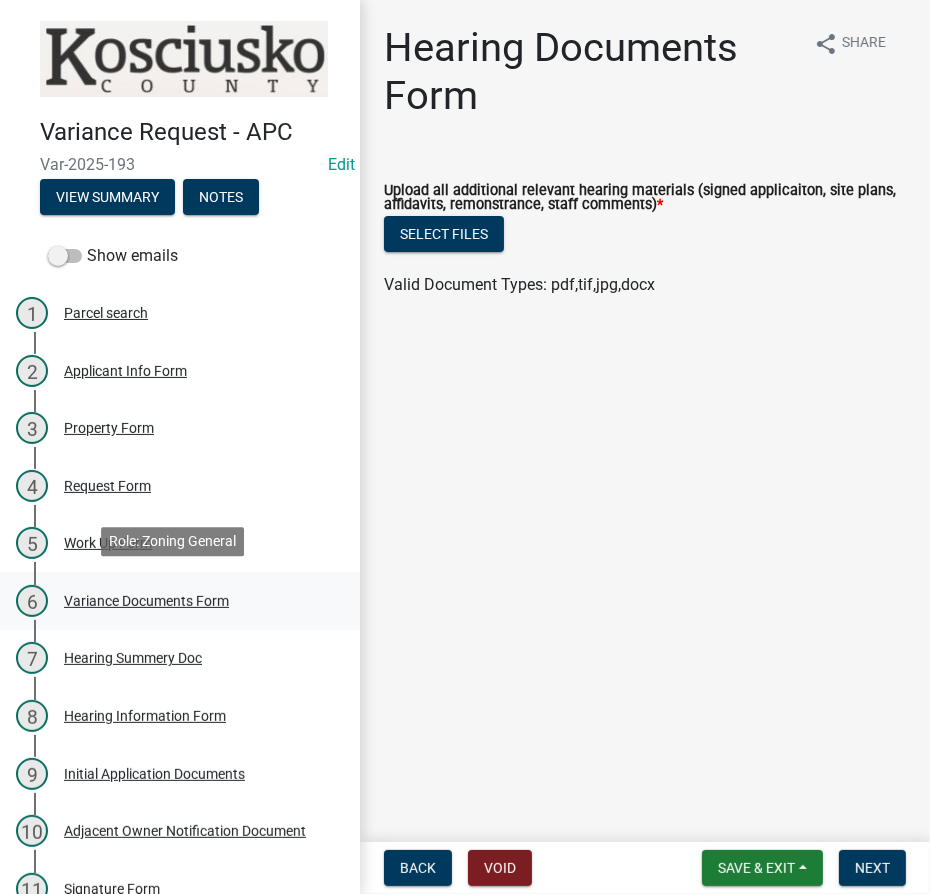 click on "Variance Documents Form" at bounding box center (146, 601) 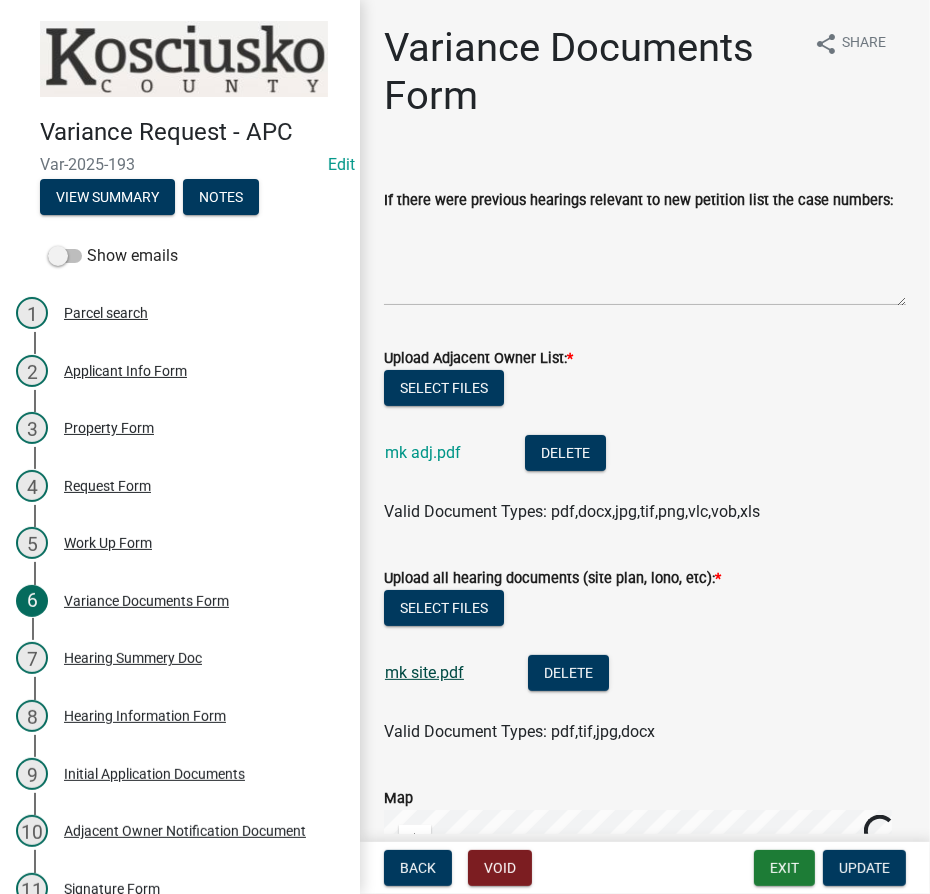 click on "mk site.pdf" 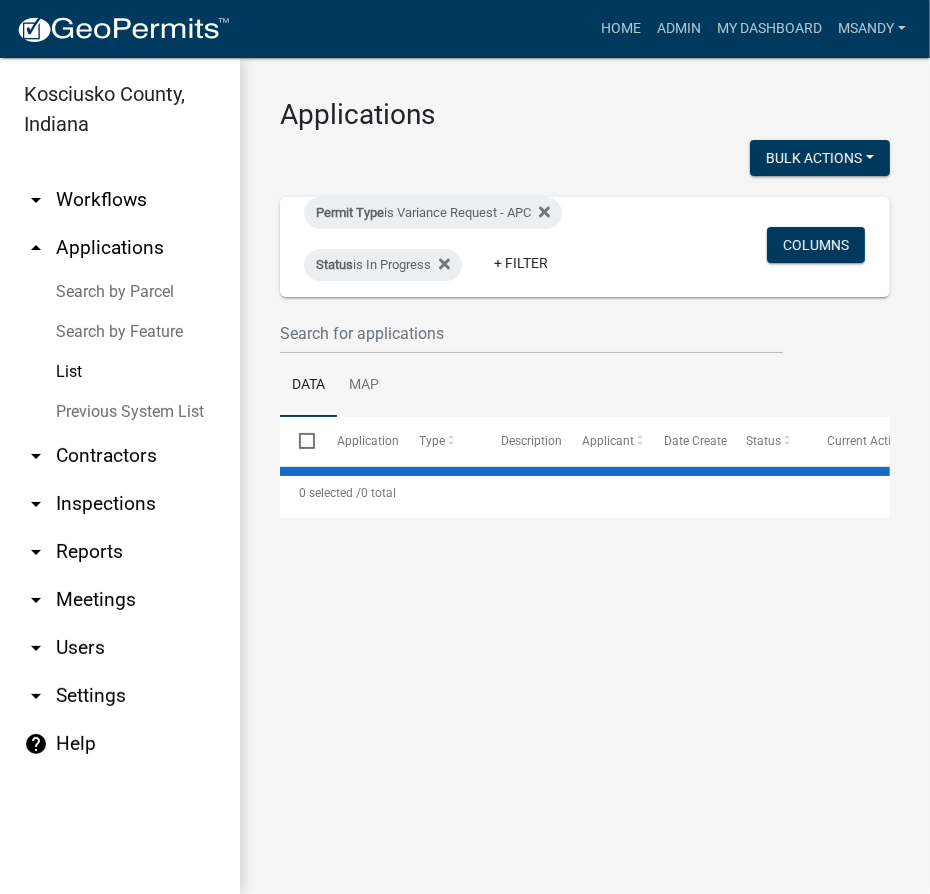 select on "3: 100" 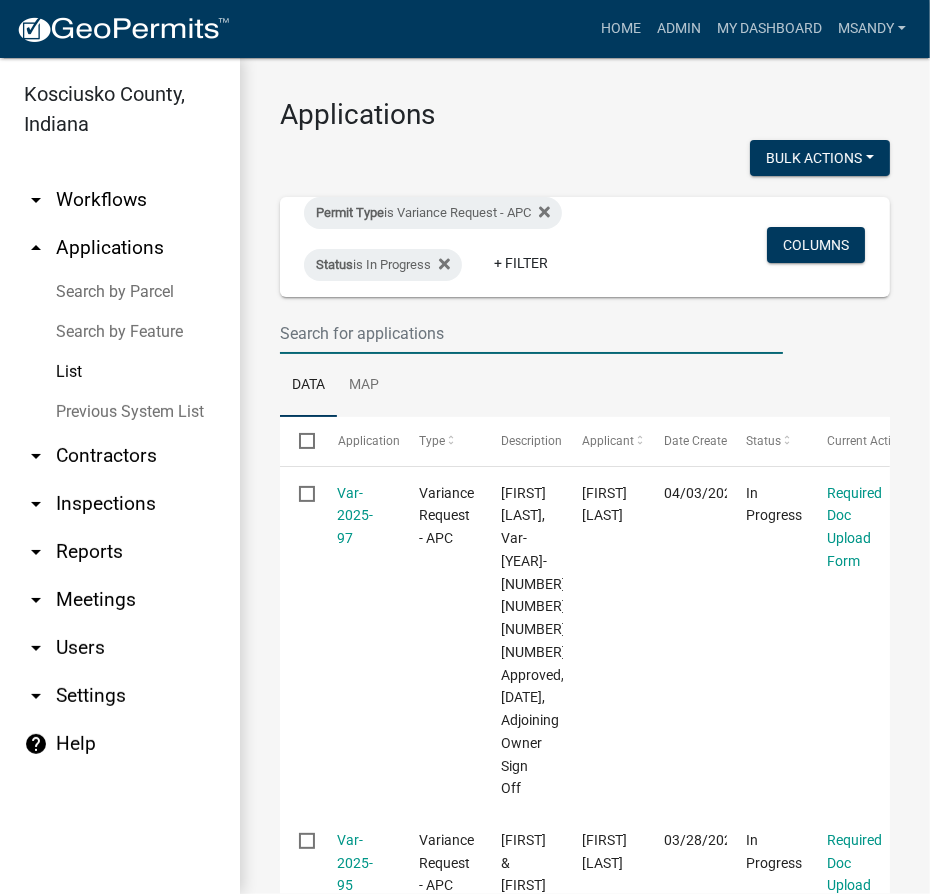 click at bounding box center (531, 333) 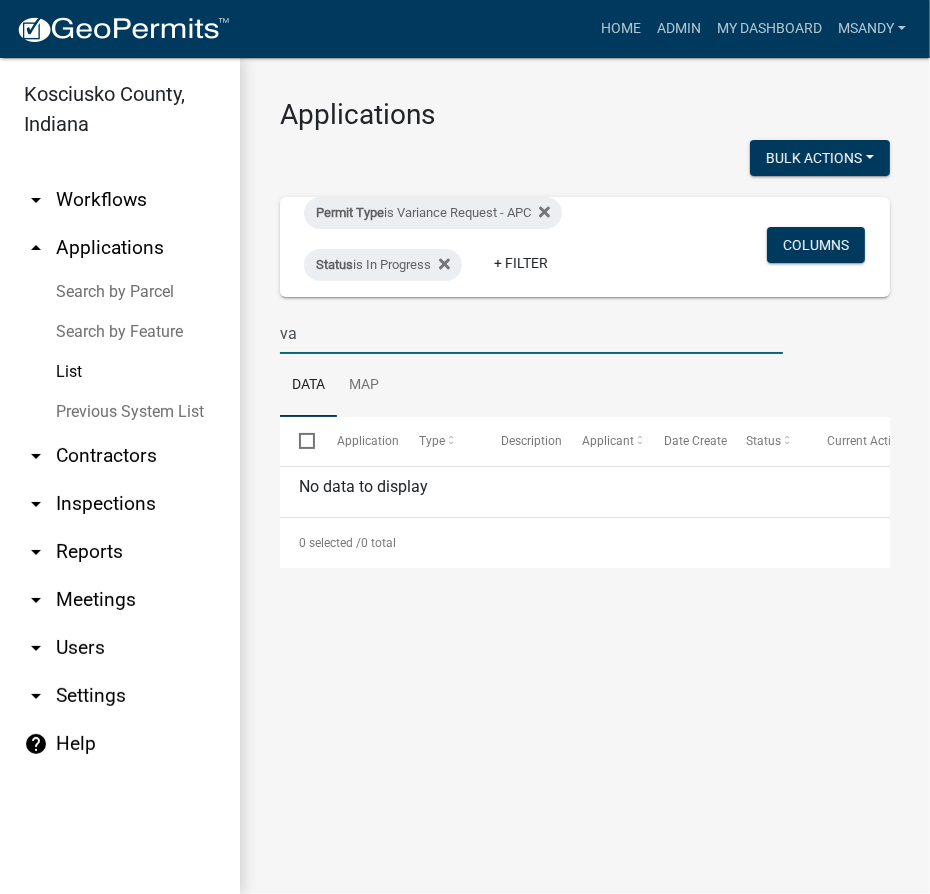 type on "v" 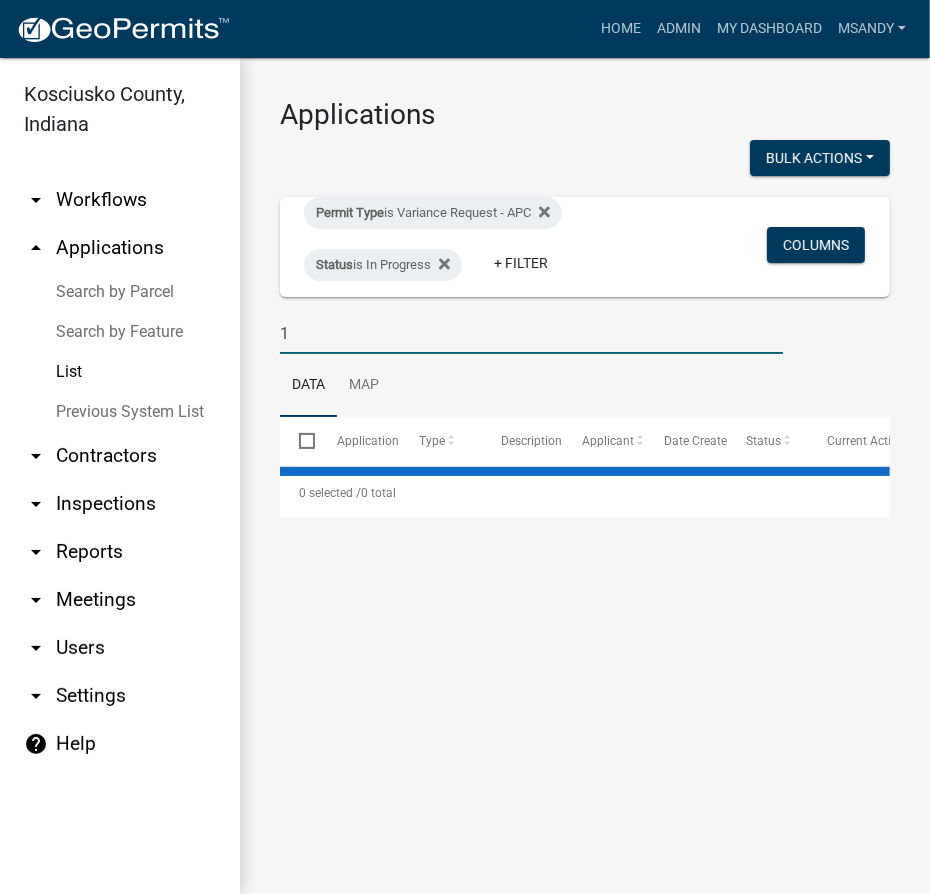 type on "19" 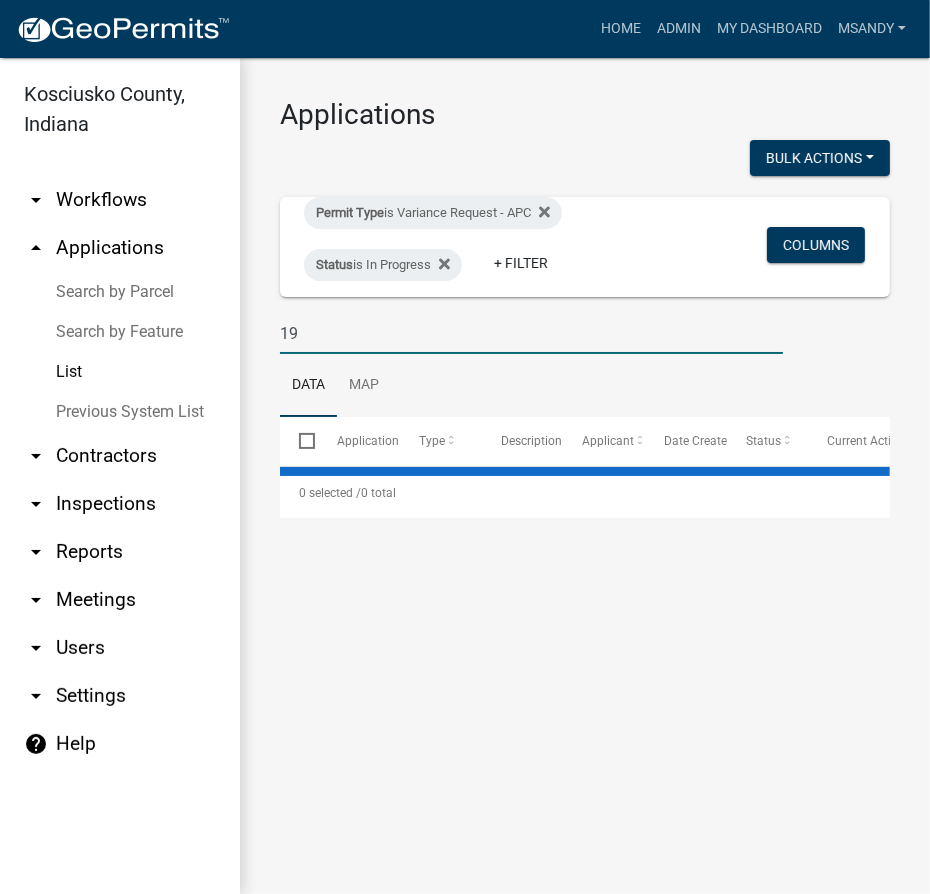 select on "3: 100" 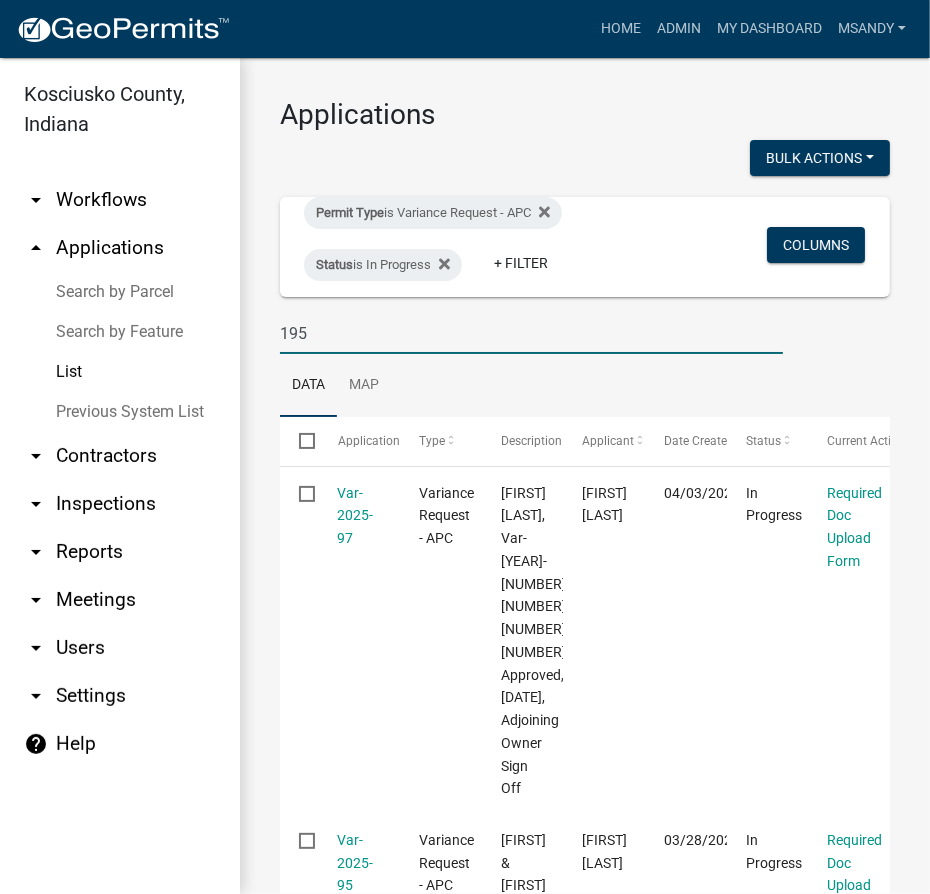 type on "195" 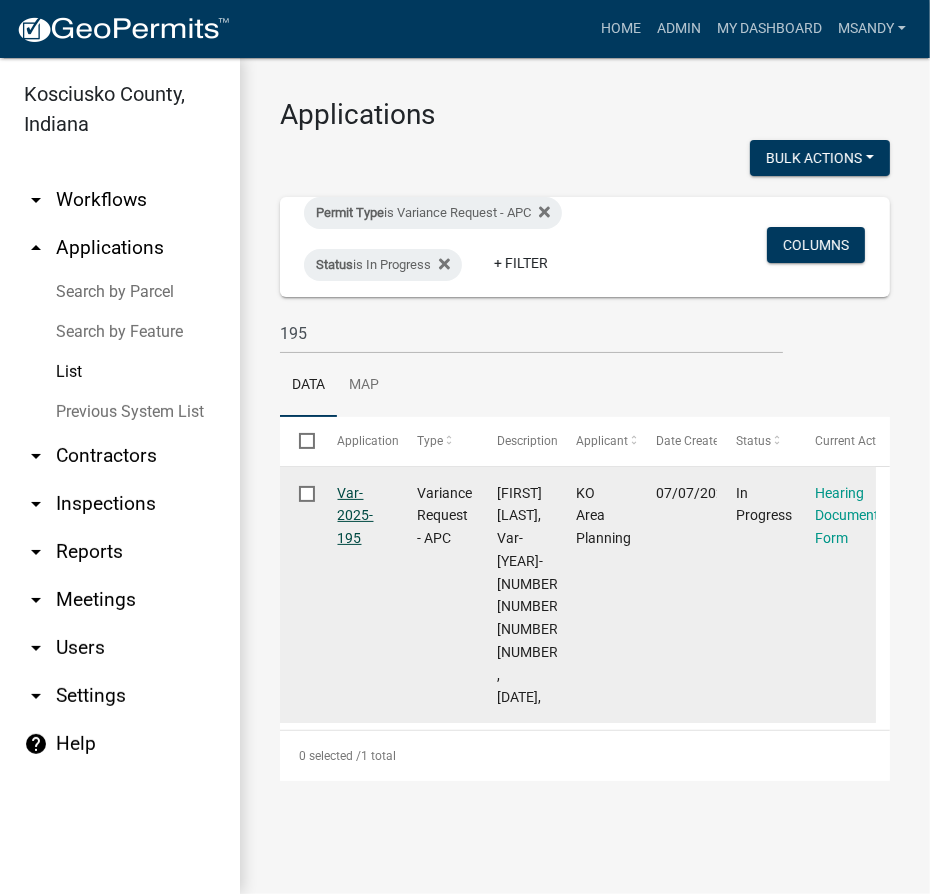 click on "Var-2025-195" 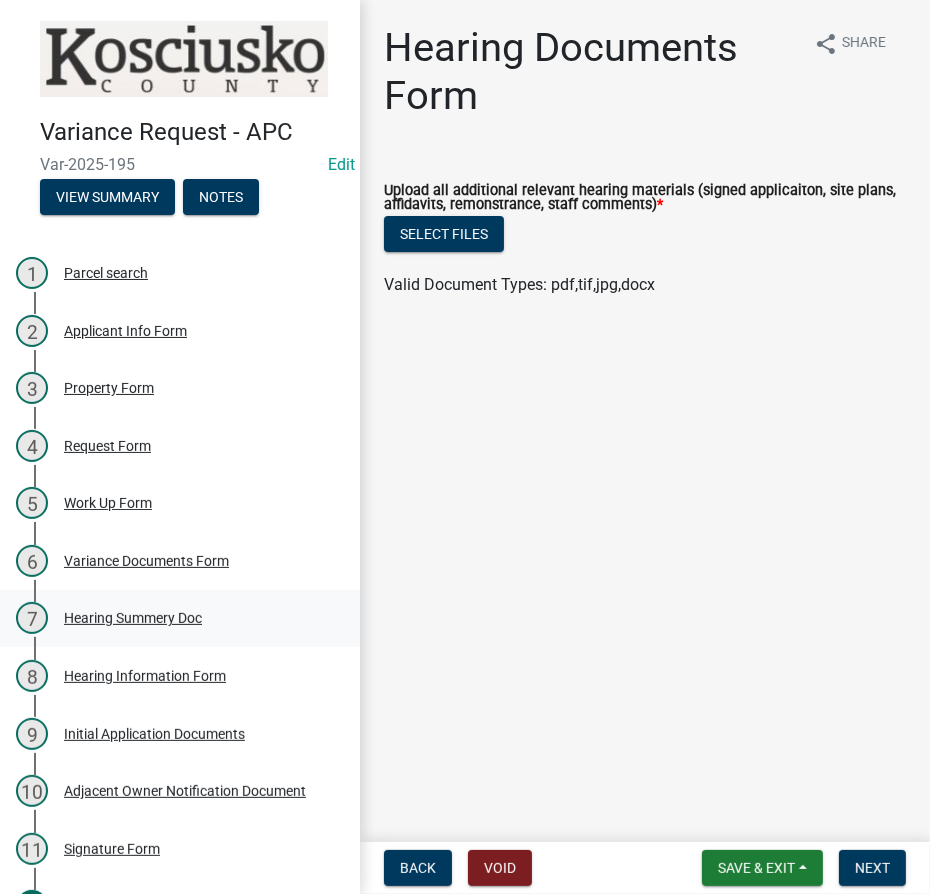 click on "Hearing Summery Doc" at bounding box center [133, 618] 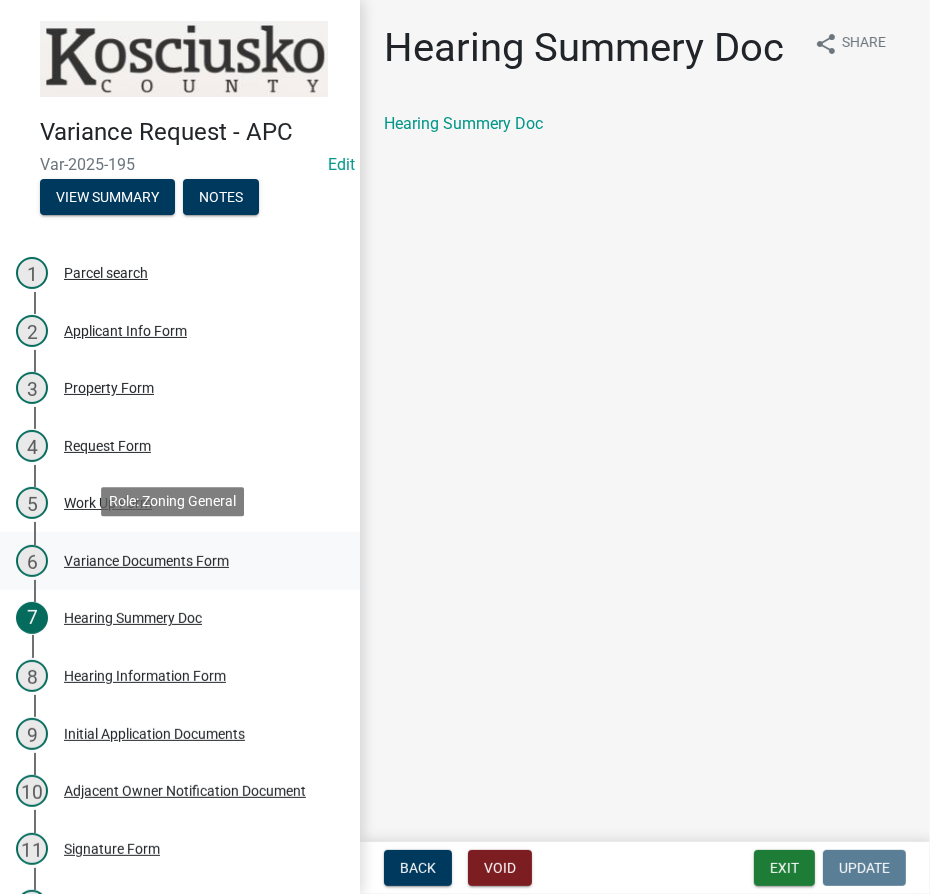 click on "Variance Documents Form" at bounding box center (146, 561) 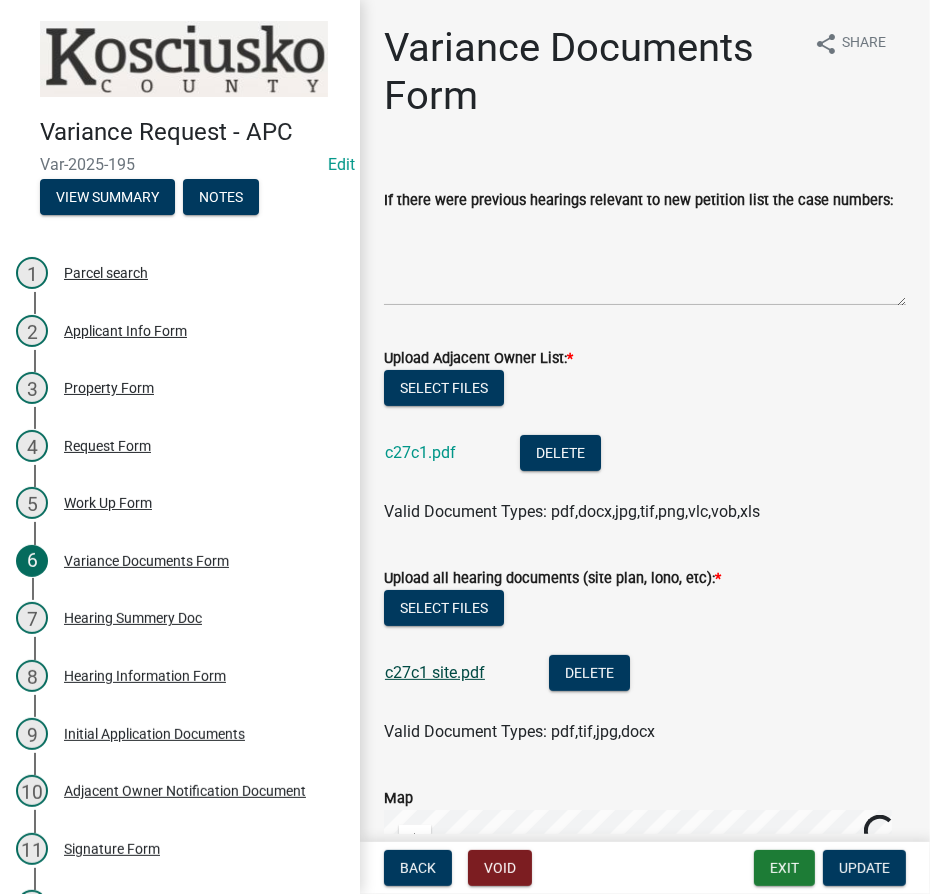 click on "c27c1 site.pdf" 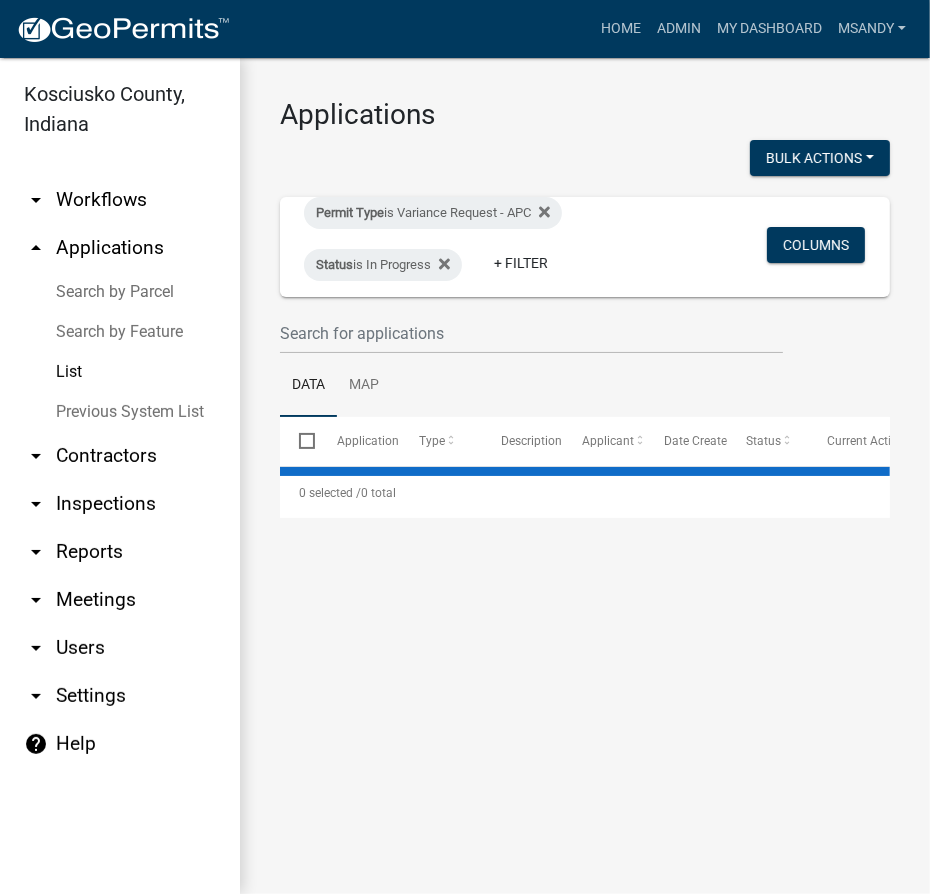 select on "3: 100" 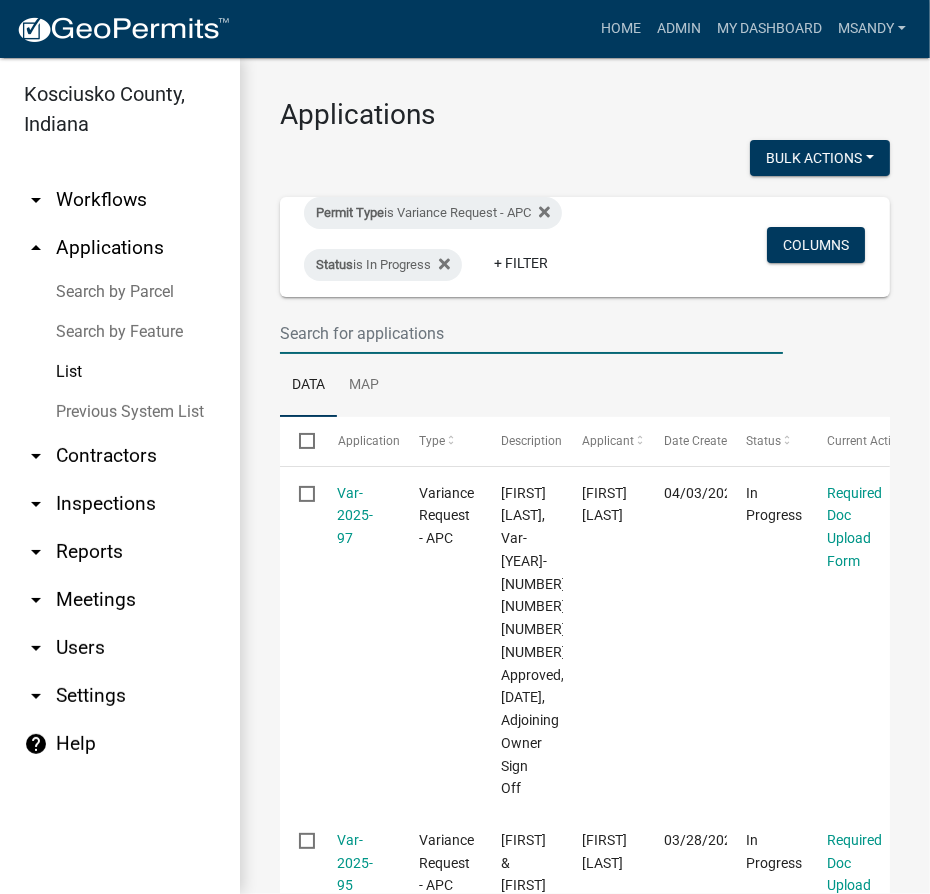 click at bounding box center [531, 333] 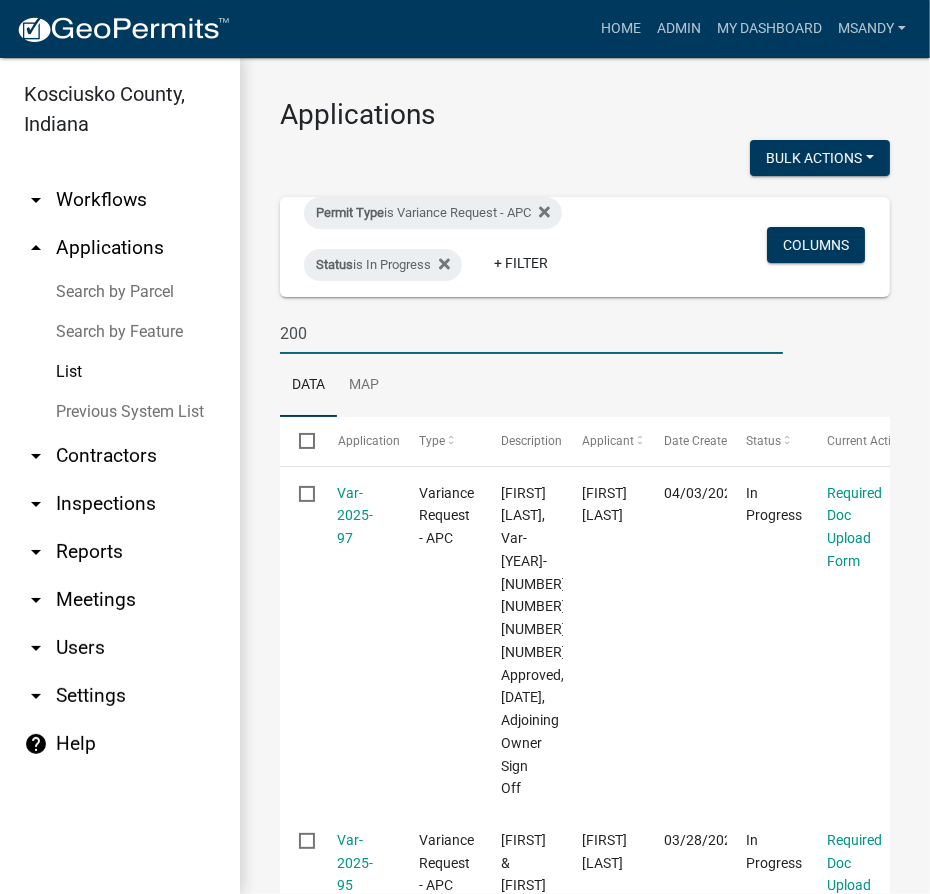 type on "200" 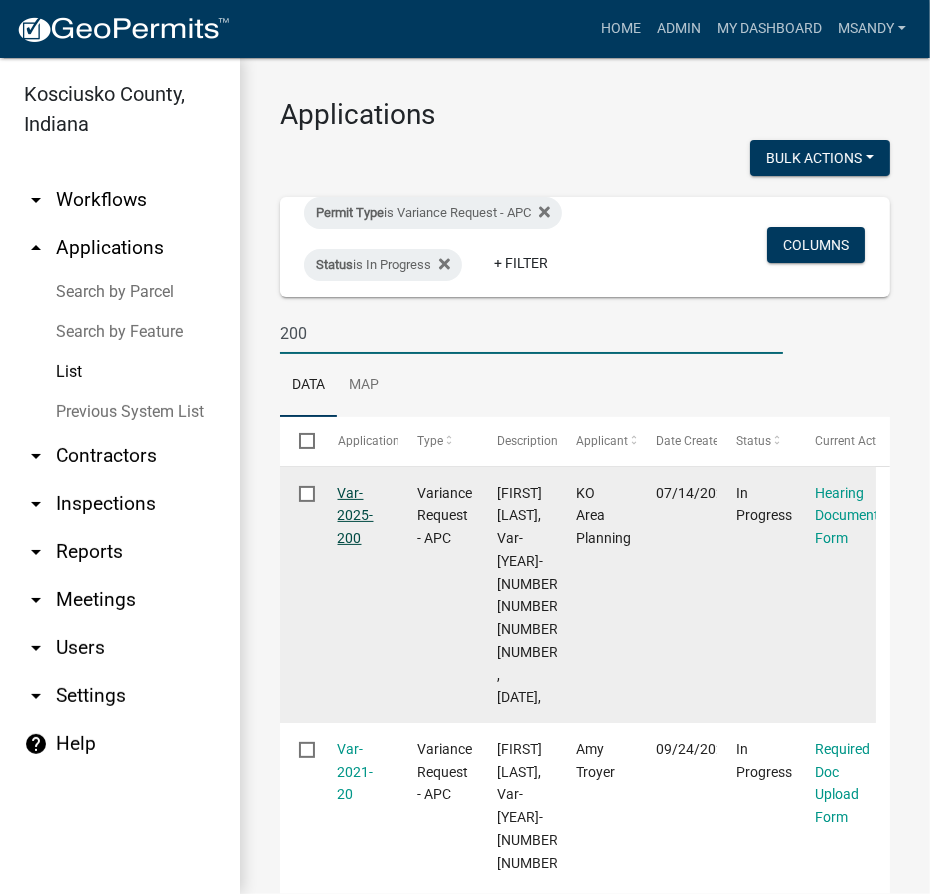 click on "Var-2025-200" 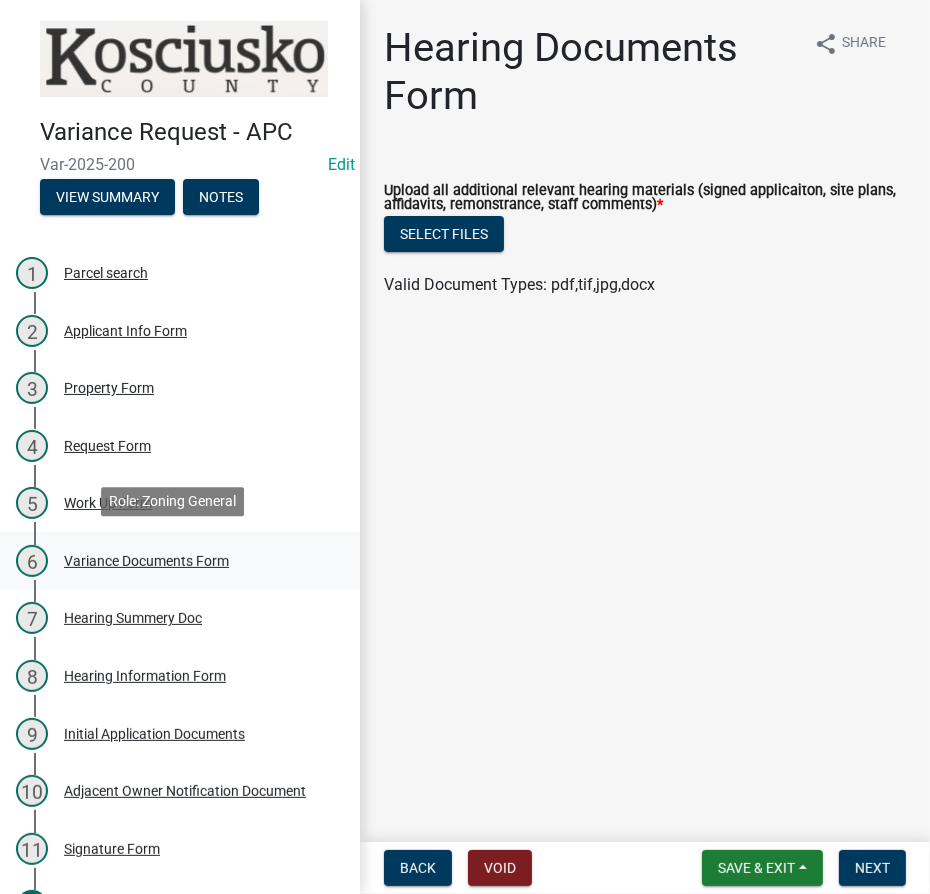 click on "6     Variance Documents Form" at bounding box center [172, 561] 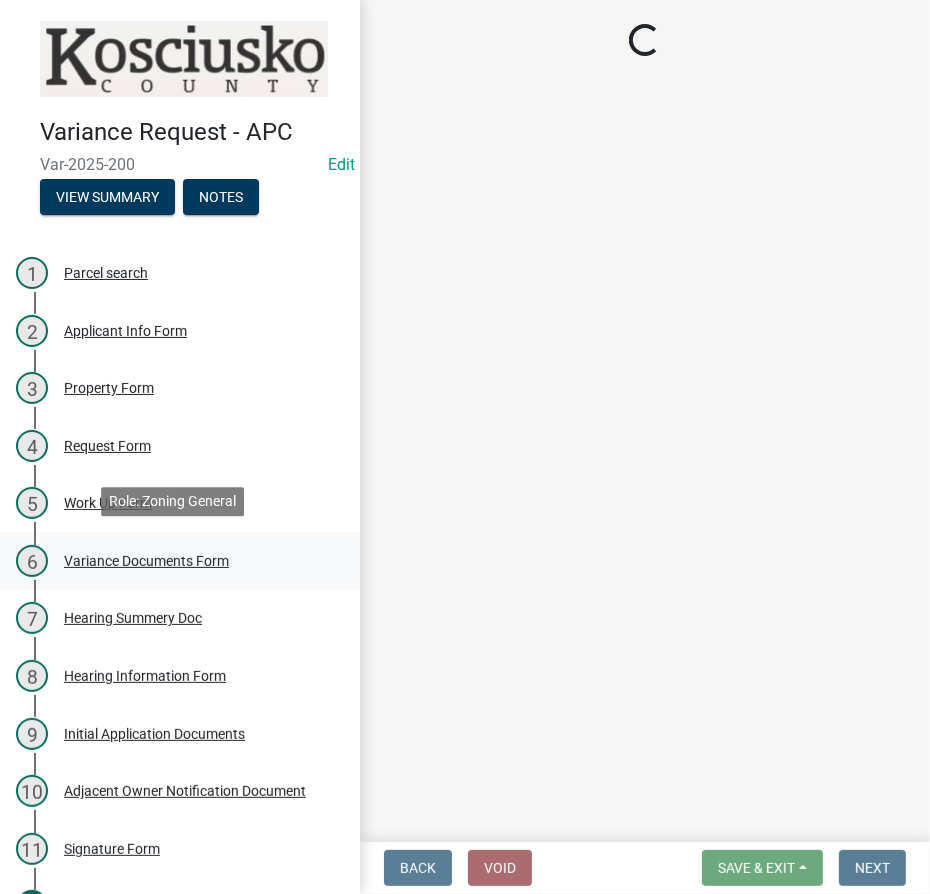 click on "Variance Documents Form" at bounding box center (146, 561) 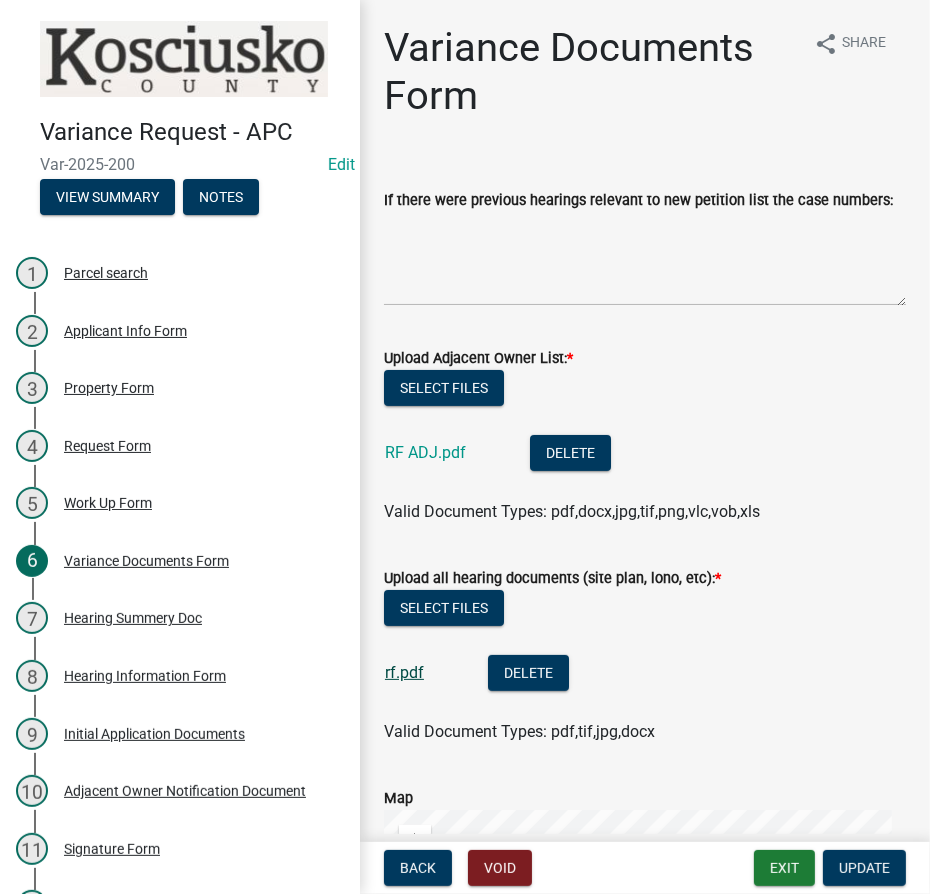 click on "rf.pdf" 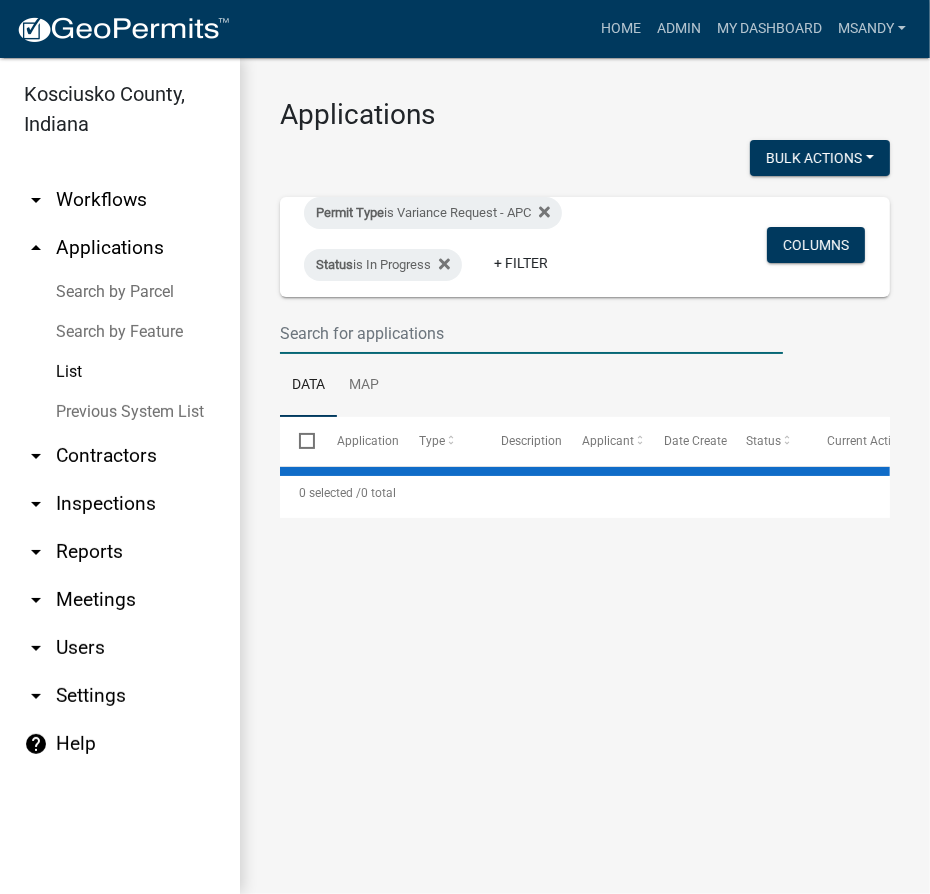 click at bounding box center (531, 333) 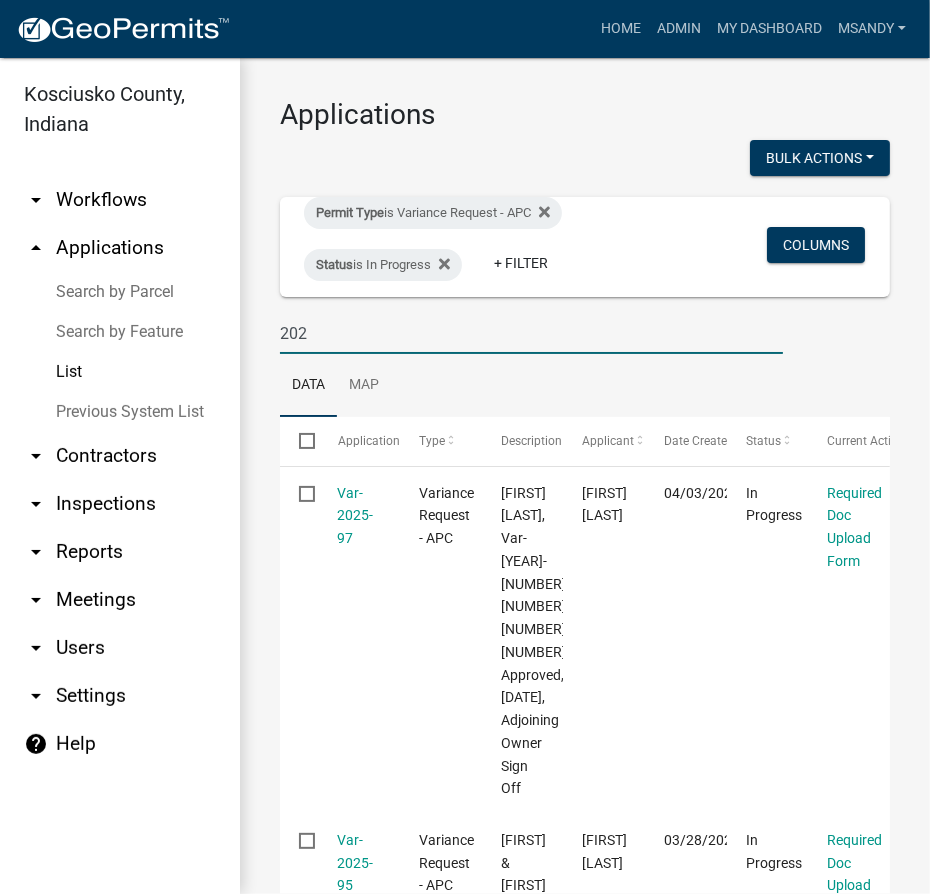 type on "202" 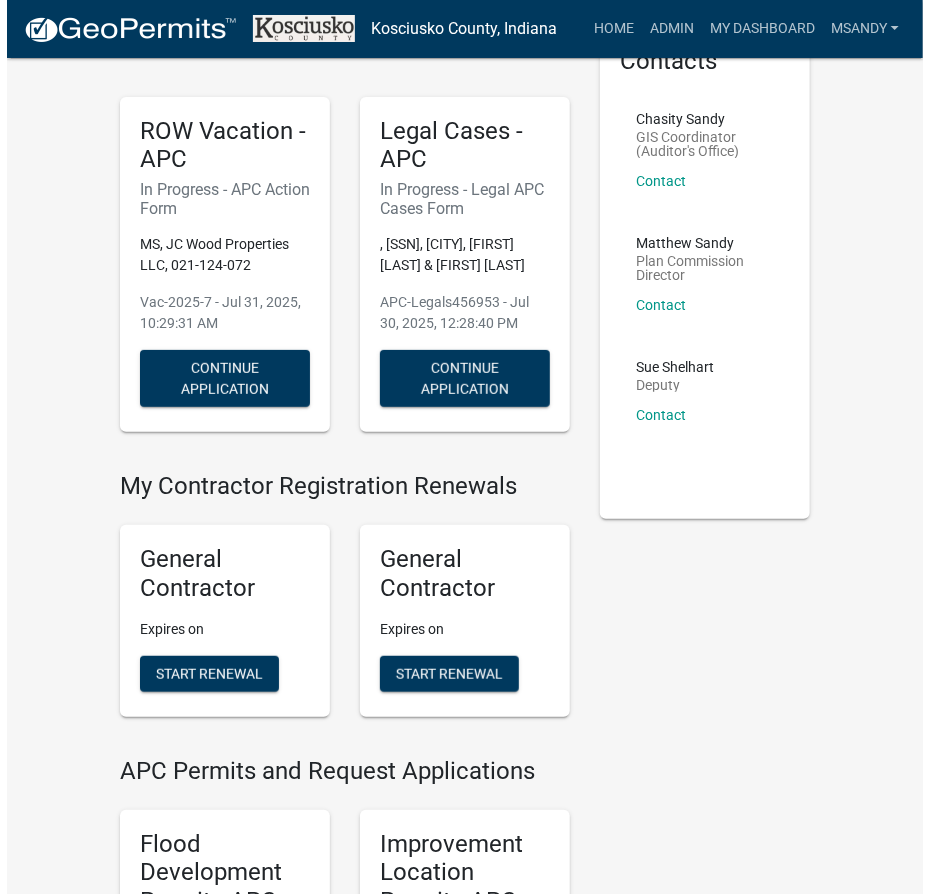 scroll, scrollTop: 0, scrollLeft: 0, axis: both 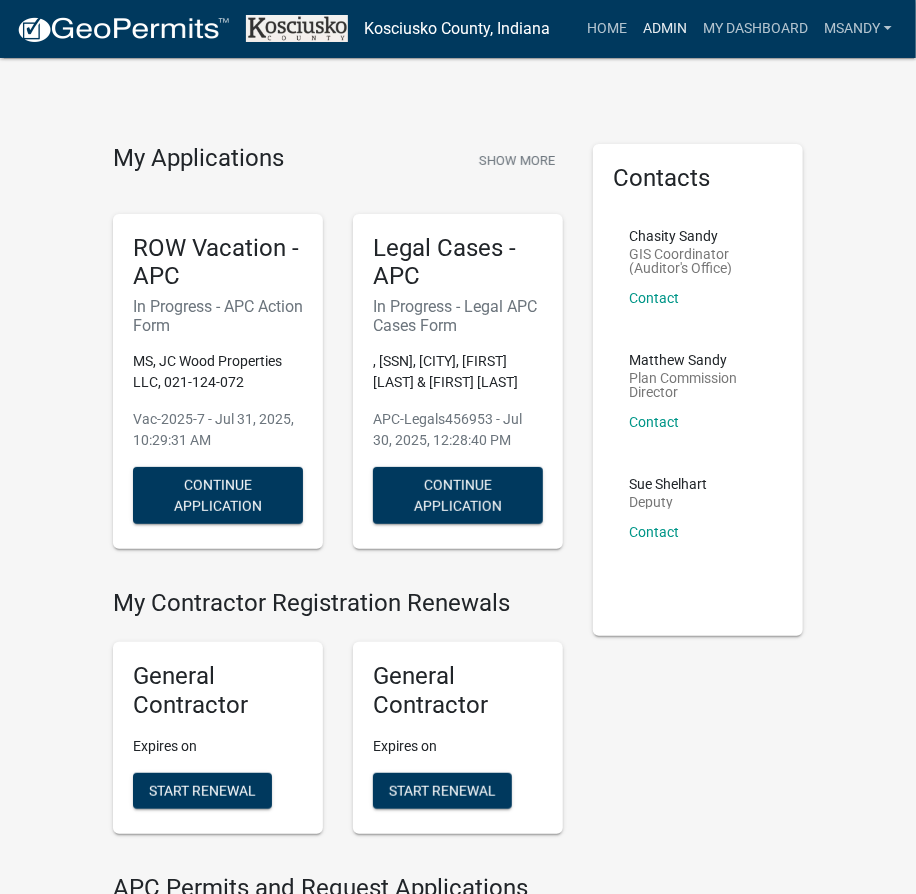 click on "Admin" at bounding box center (665, 29) 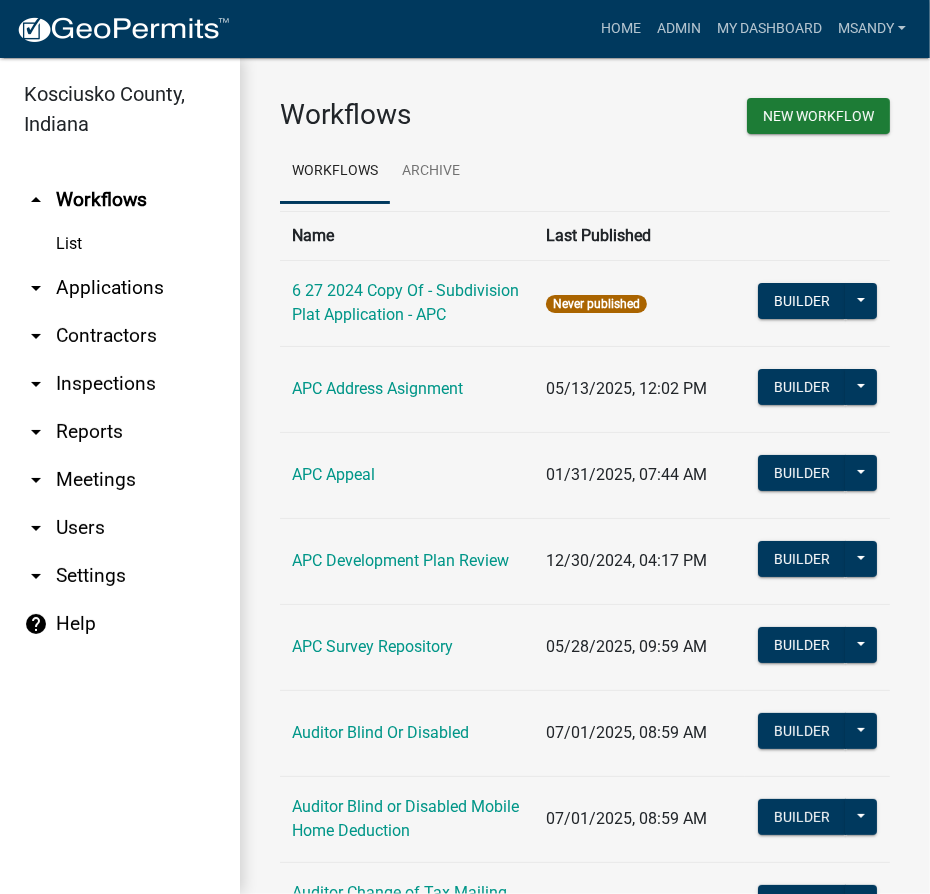 click on "arrow_drop_down   Applications" at bounding box center [120, 288] 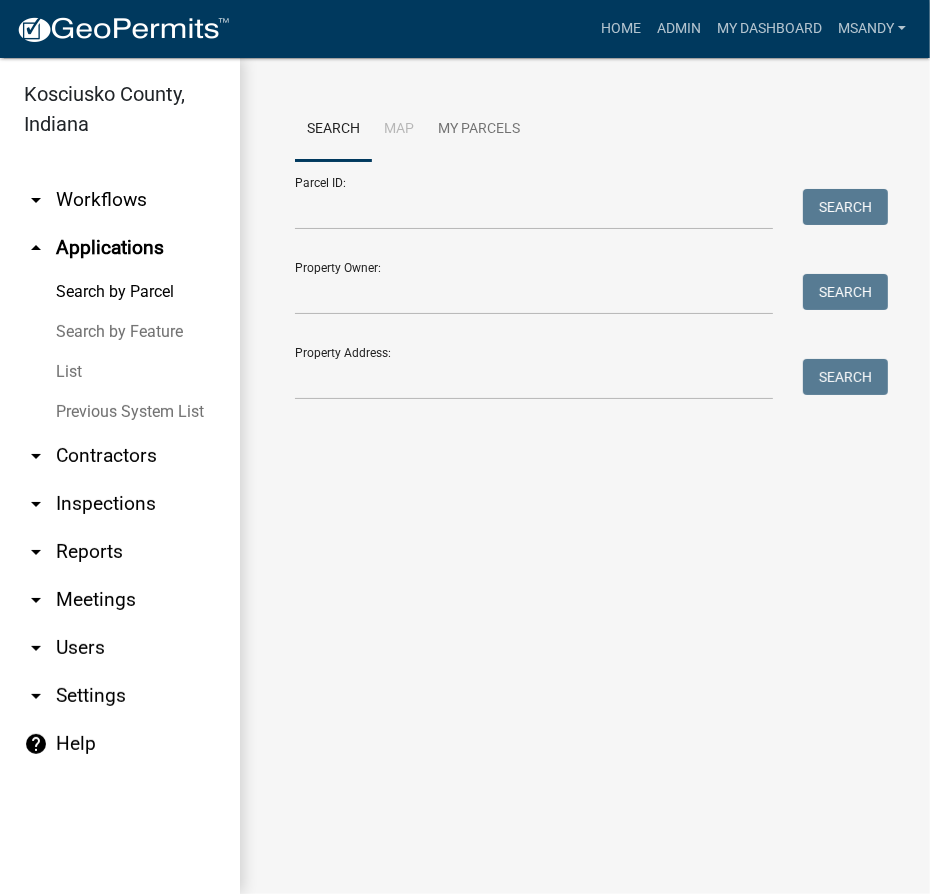 click on "List" at bounding box center (120, 372) 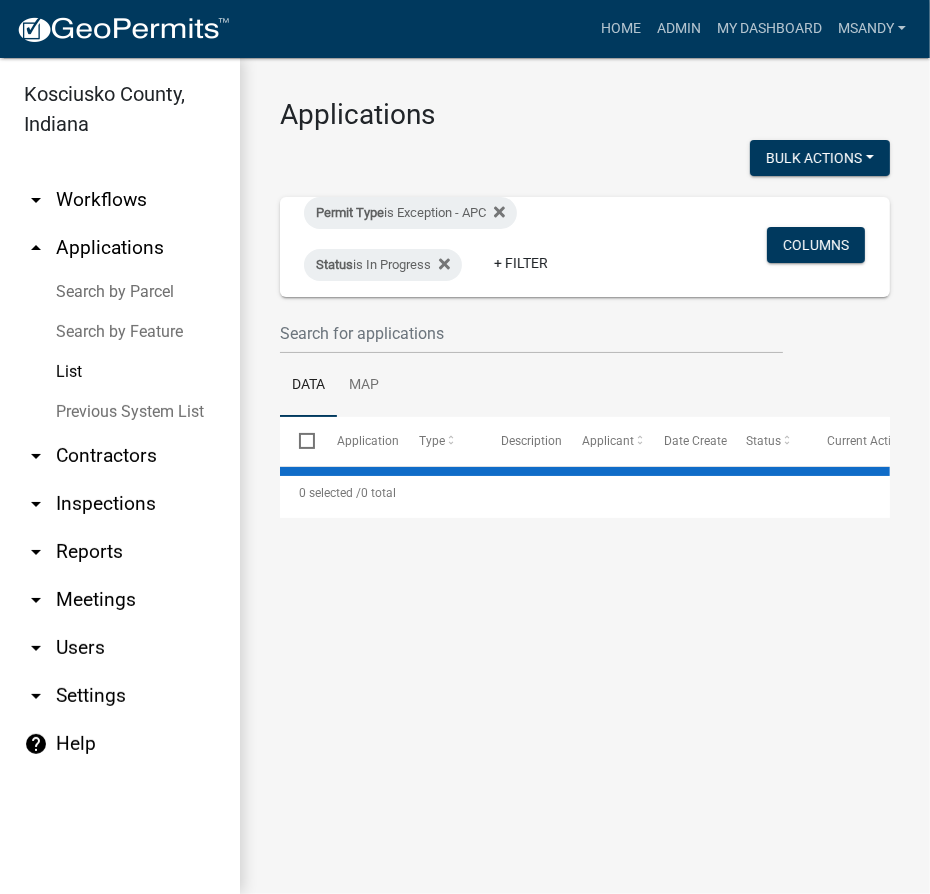 select on "3: 100" 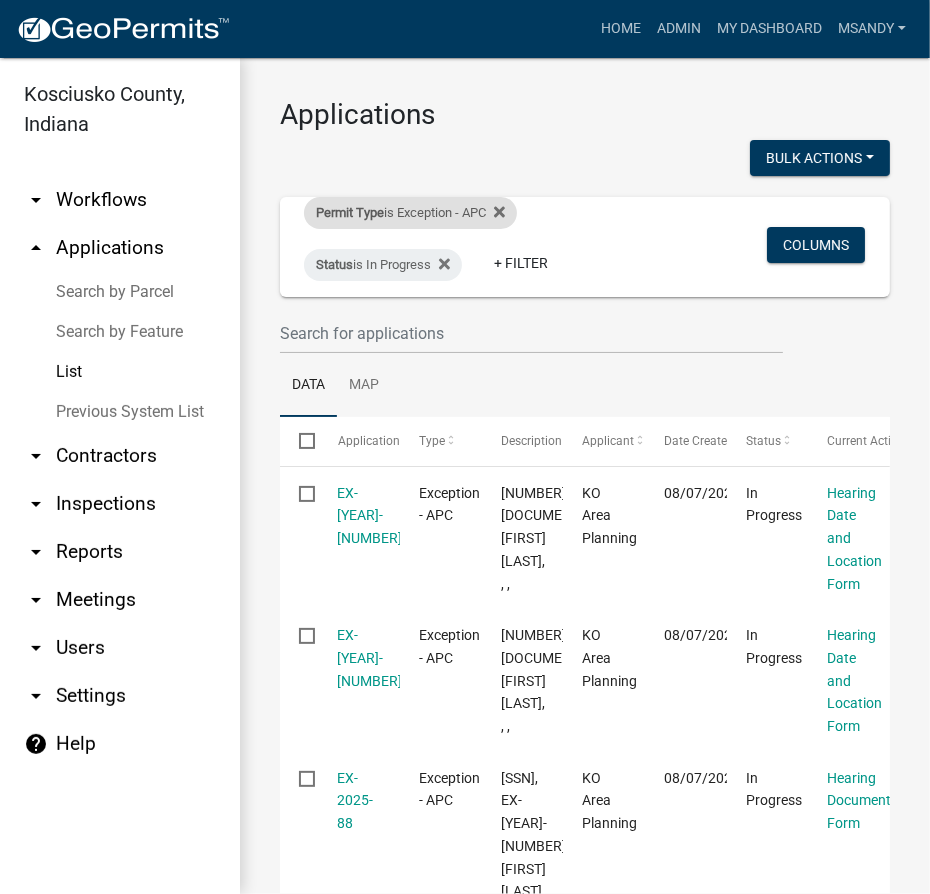 click on "Permit Type  is Exception - APC" at bounding box center [410, 213] 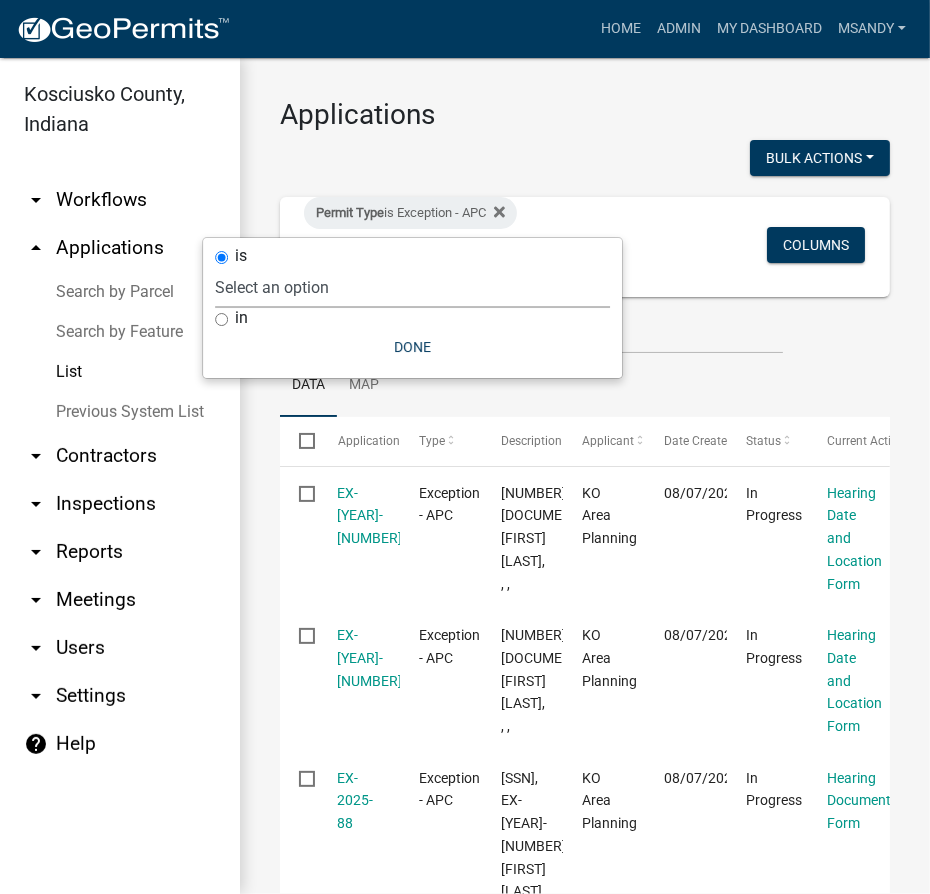 click on "Select an option   6 27 2024 Copy Of - Subdivision Plat Application - APC   APC Address Asignment   APC Appeal   APC Development Plan Review   APC Survey Repository   Auditor Blind Or Disabled   Auditor Blind or Disabled Mobile Home Deduction   Auditor Change of Tax Mailing Address Form   Auditor Energy Systems Deduction   Auditor Heritage Barn   Auditor Homestead Deduction   Auditor Mobile Home Homestead Deduction   Auditor Over 65 Deduction   Auditor Over 65 for Mobile Home Deduction   Auditor Vacation Request   Auditor Veterans Deduction   Auditor Veterans Deduction for Mobile Home   Certificates of Occupancy - APC   Copy Of - FARAs   Copy Of - Improvement Location Permit - APC 1 22 2024   Driveway and Right of Way Work Permit   Exception - APC   FARAs   Flood Development Permit - APC   Flood Zone Inquiry   Flood Zone Inquiry (PRR Copy)   Food Permit   General Contractor (Registration)   General Contractor (Renewal)   HD Sign Off On Sewage & Water   Hoover - Driveway and Right of Way Work Permit" at bounding box center (412, 287) 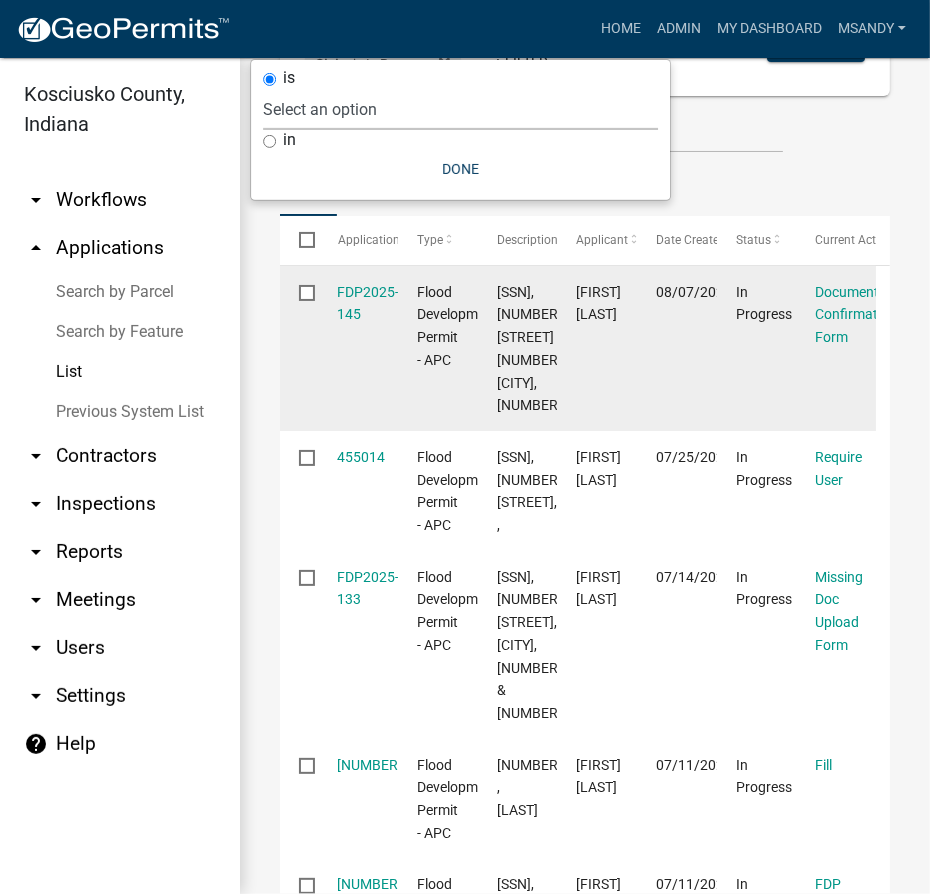 scroll, scrollTop: 90, scrollLeft: 0, axis: vertical 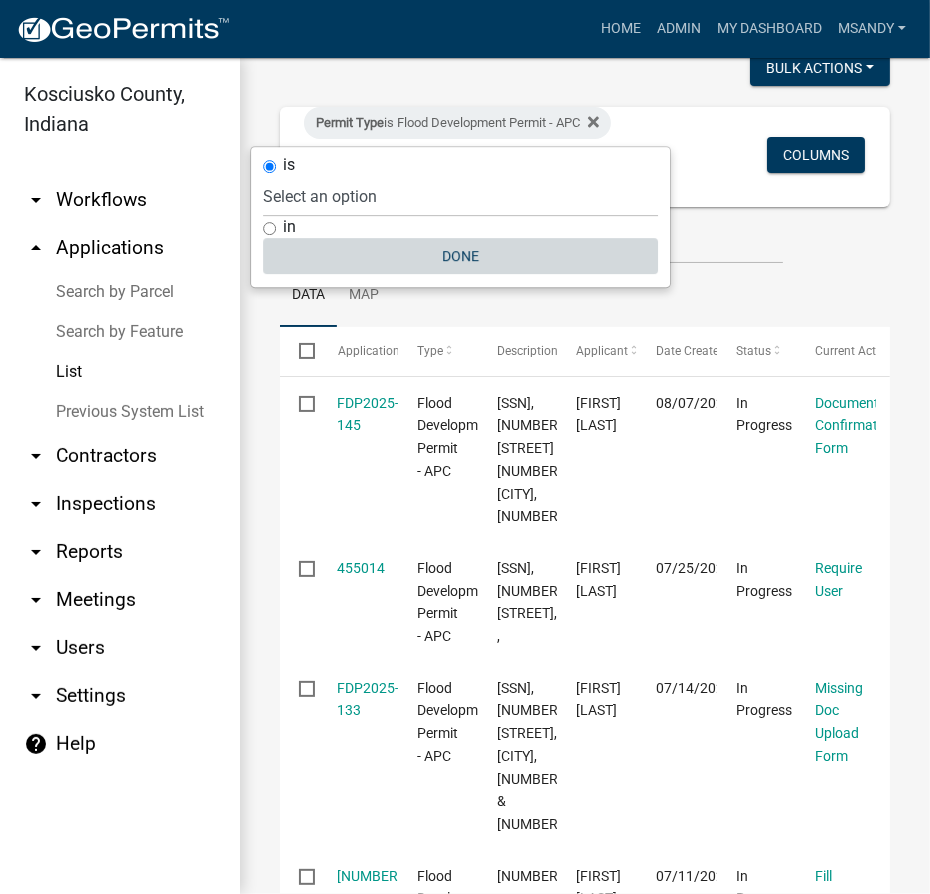 click on "Done" at bounding box center [460, 256] 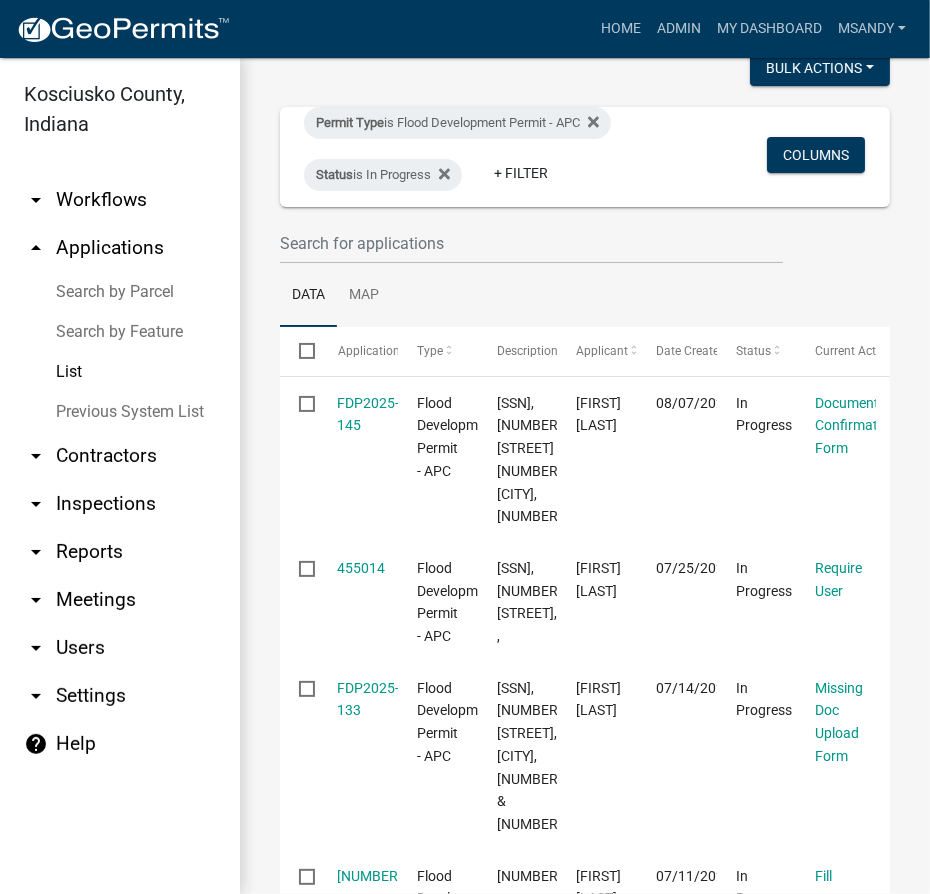 click on "Search by Parcel" at bounding box center (120, 292) 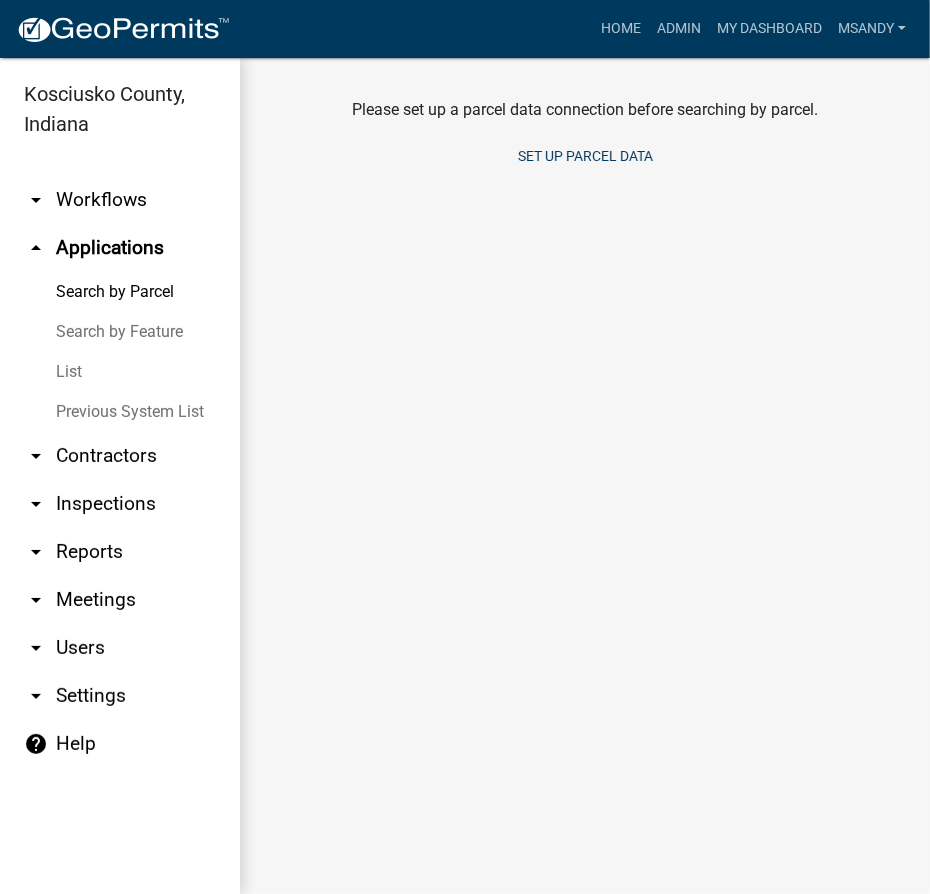 scroll, scrollTop: 0, scrollLeft: 0, axis: both 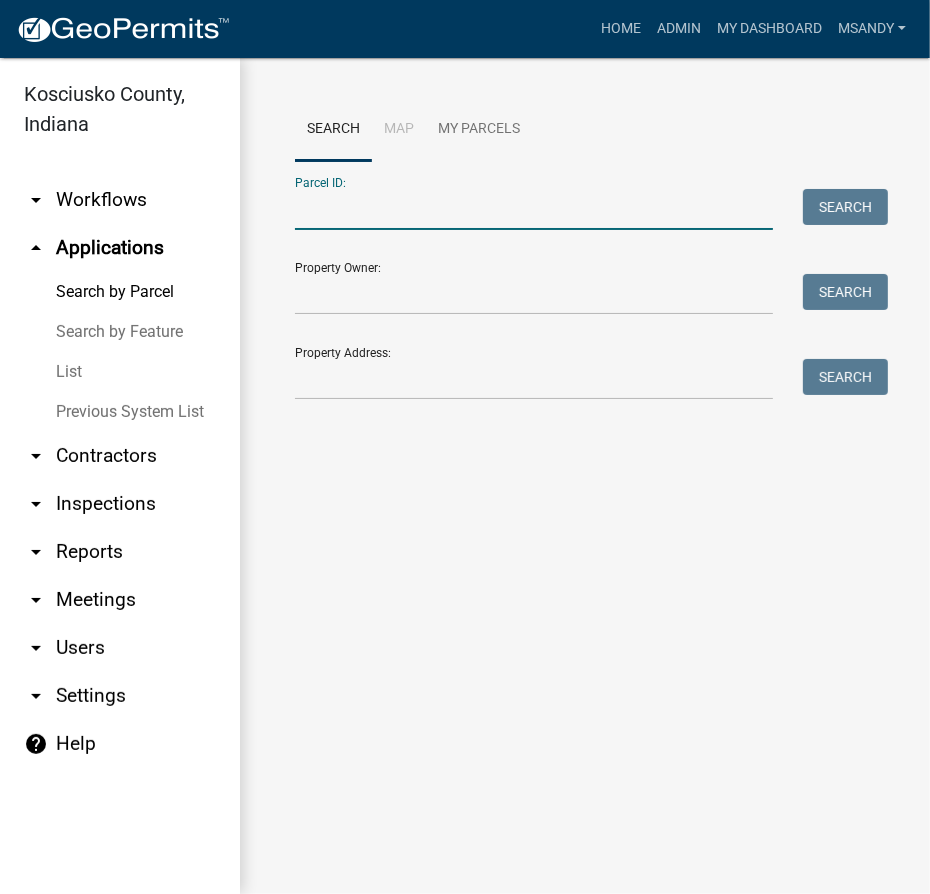 click on "Parcel ID:" at bounding box center [534, 209] 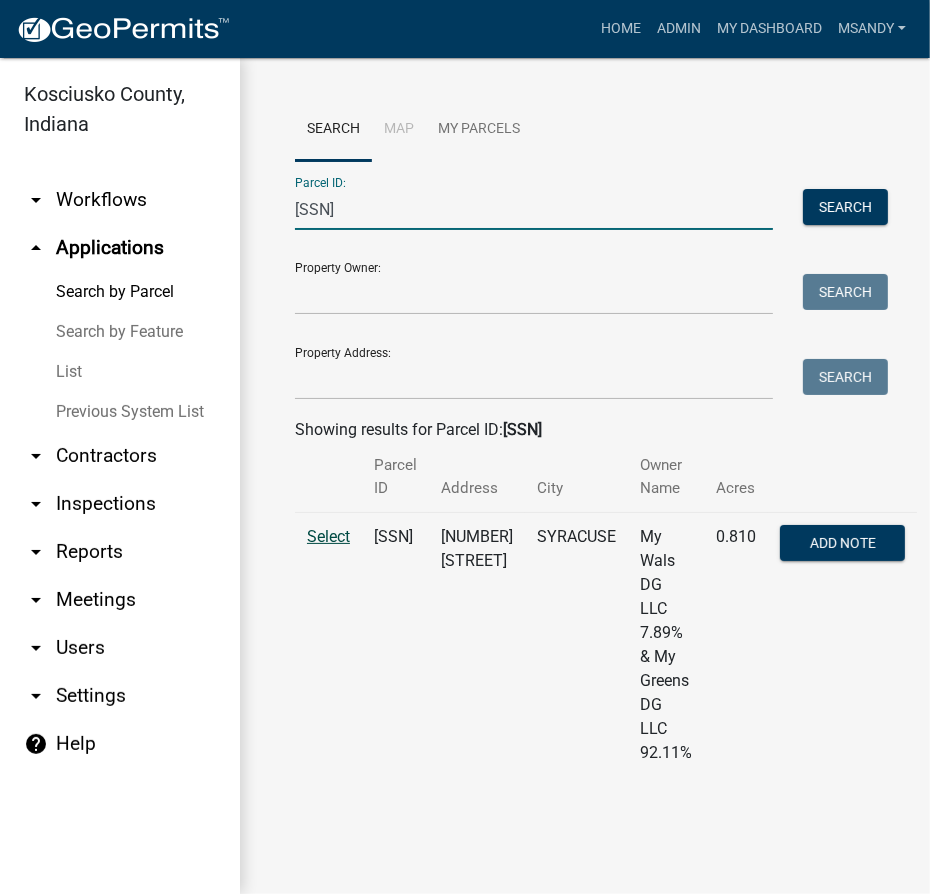 type on "007-053-215.n" 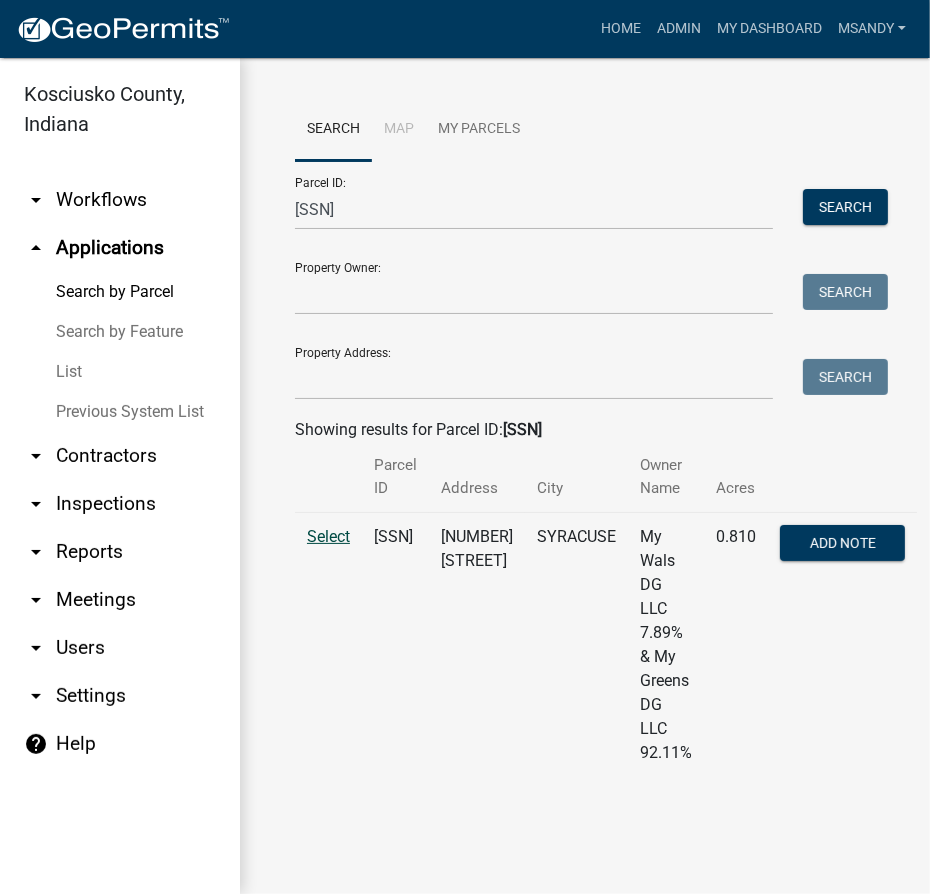 click on "Select" at bounding box center [328, 536] 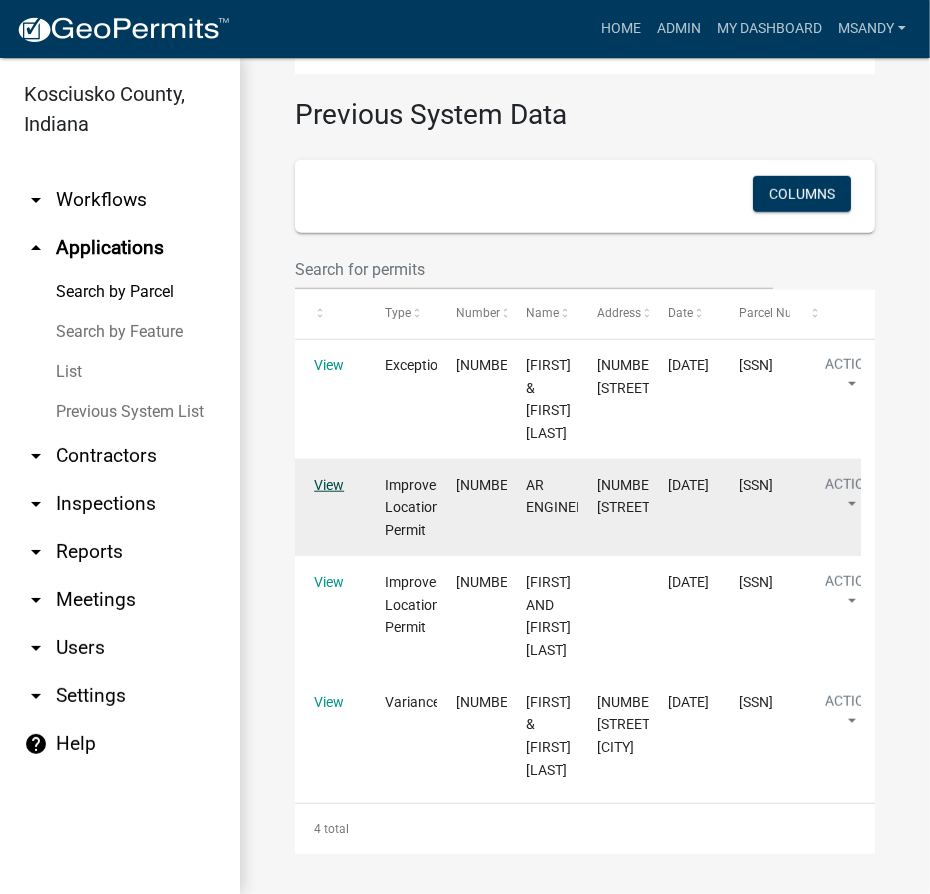 scroll, scrollTop: 1181, scrollLeft: 0, axis: vertical 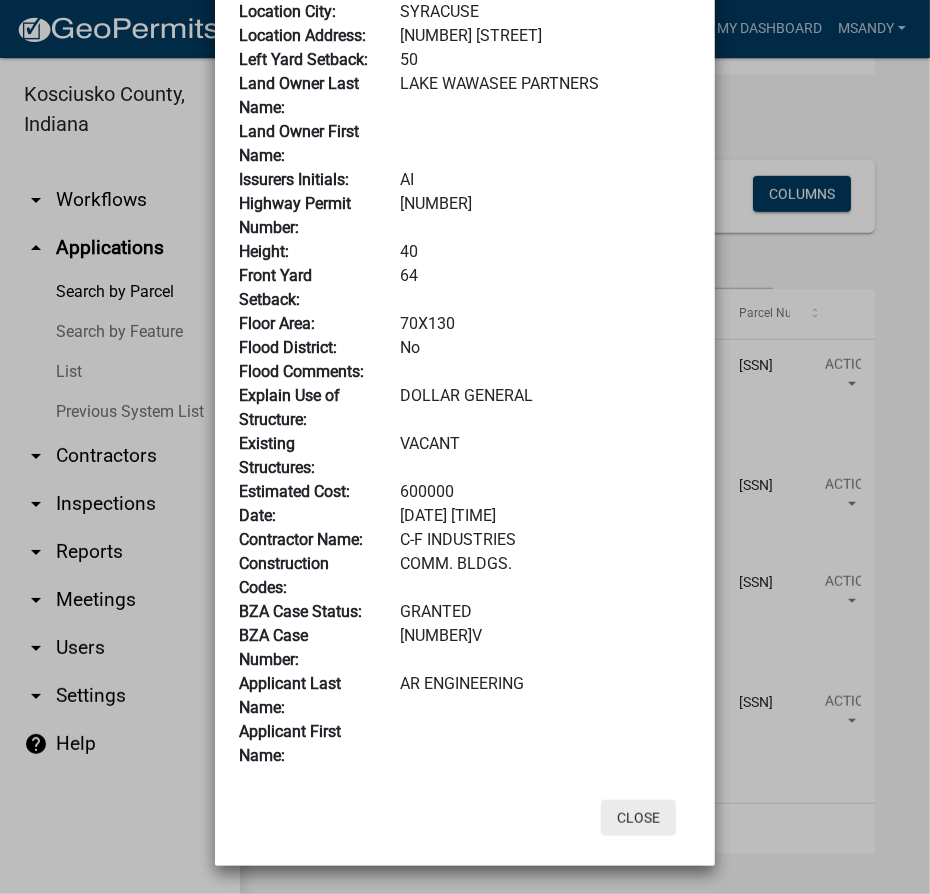 click on "Close" 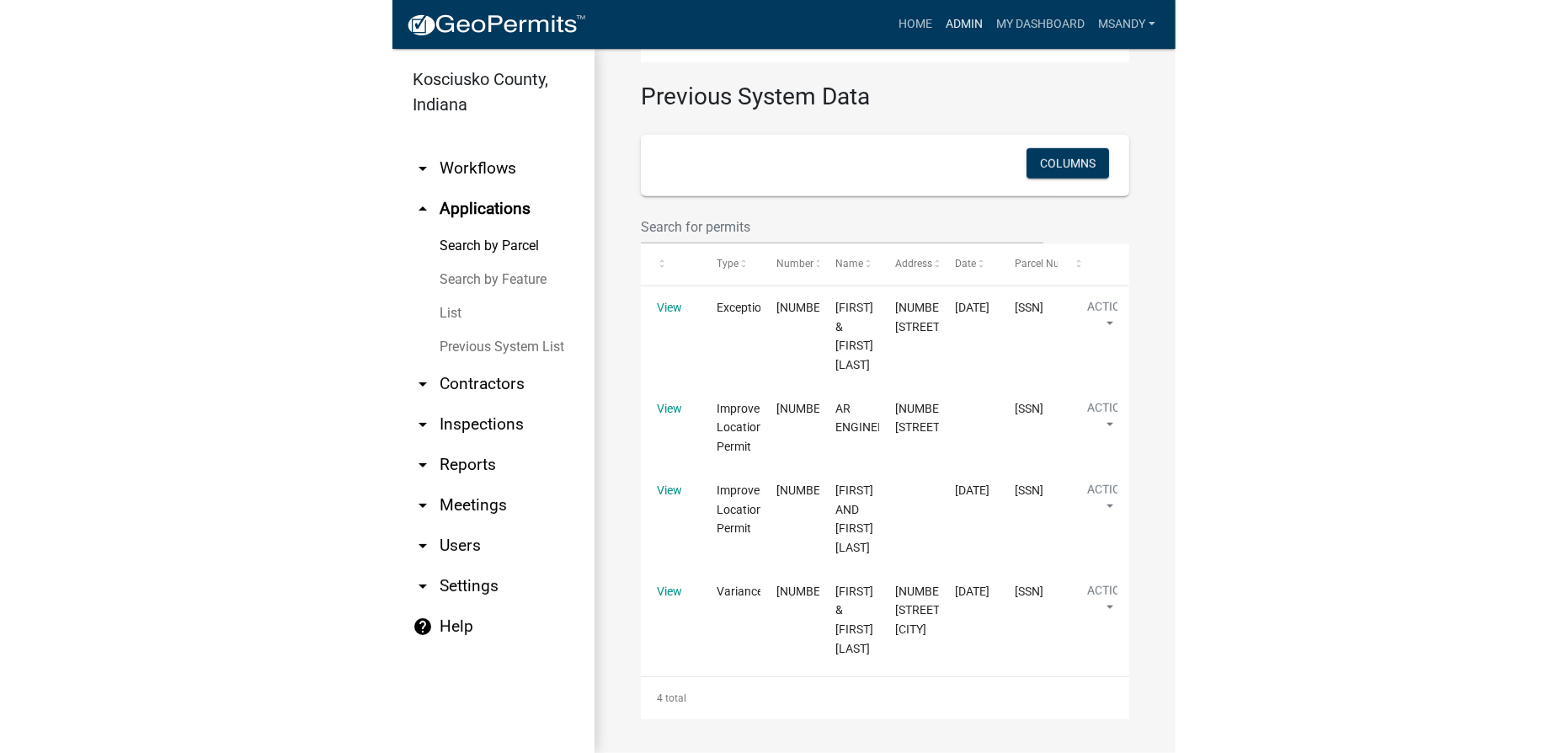 scroll, scrollTop: 847, scrollLeft: 0, axis: vertical 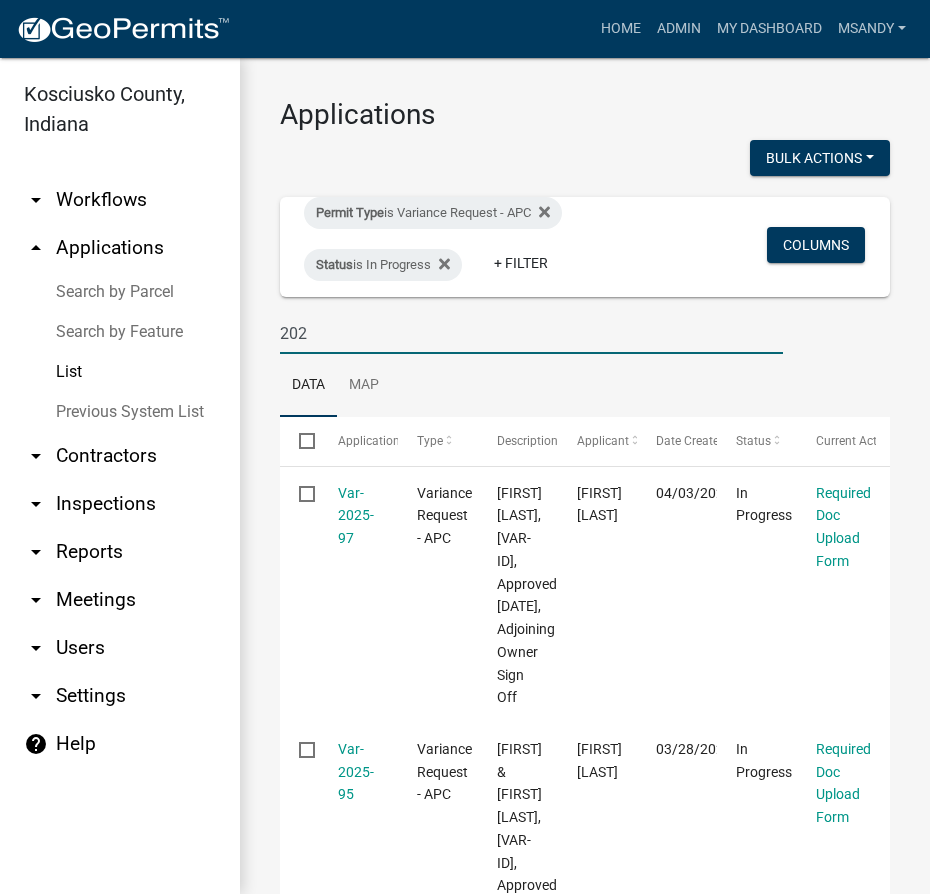 select on "3: 100" 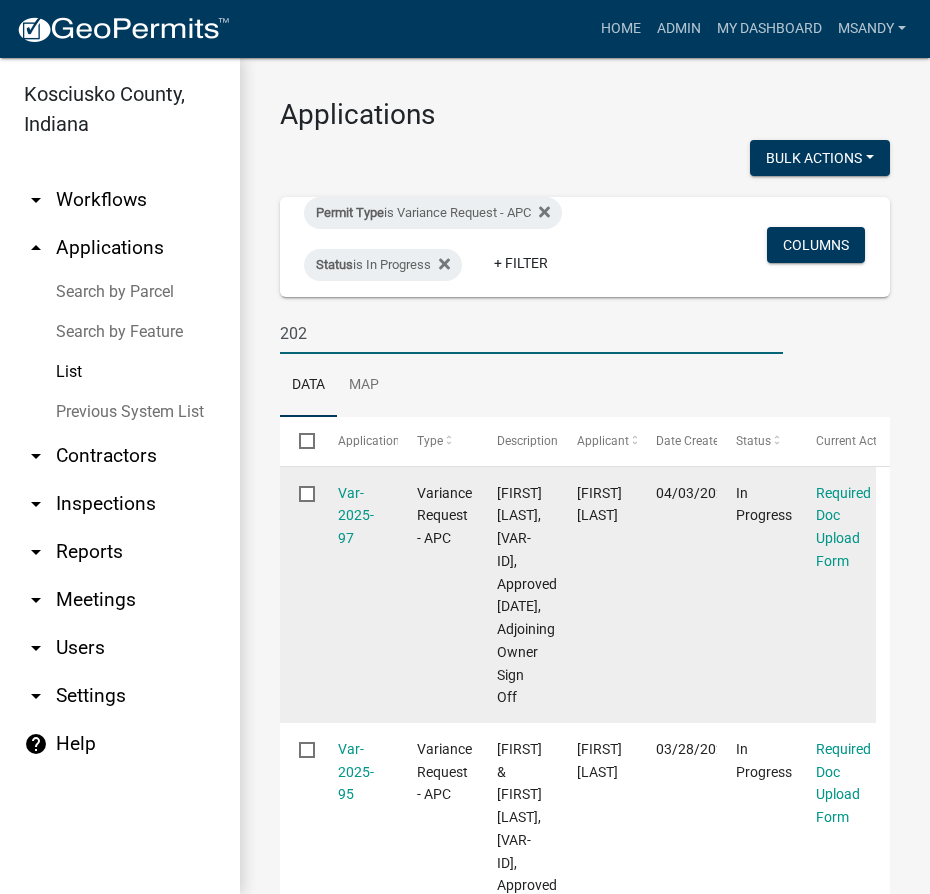 scroll, scrollTop: 0, scrollLeft: 0, axis: both 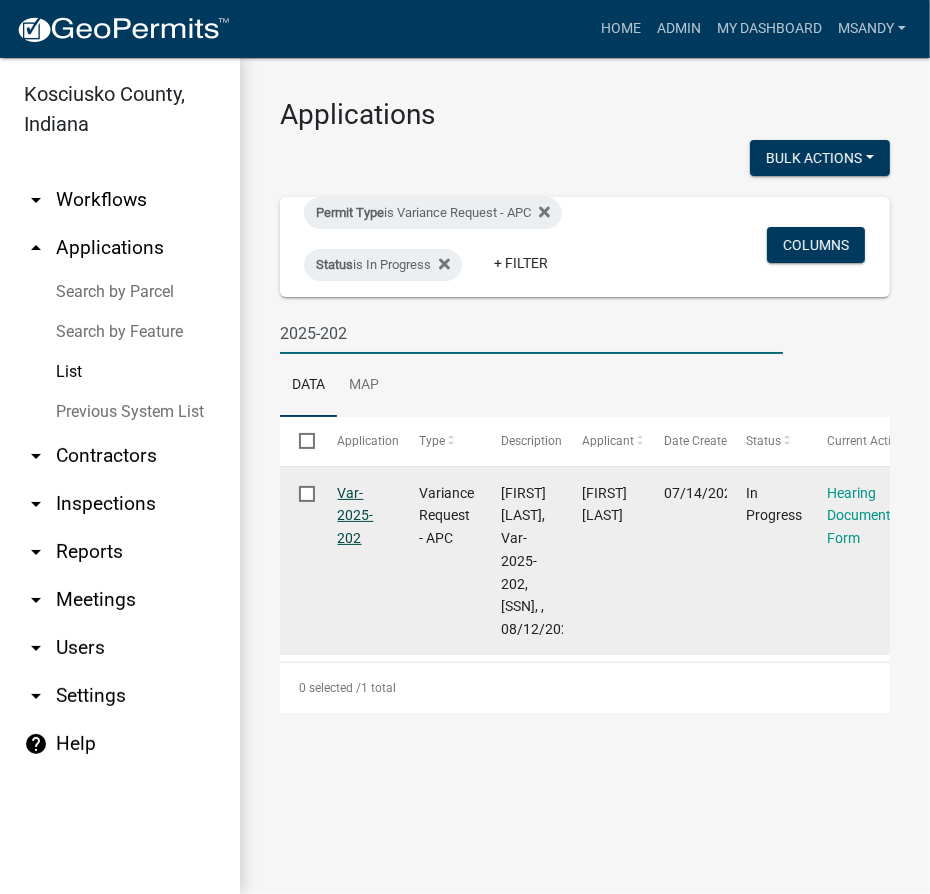 type on "2025-202" 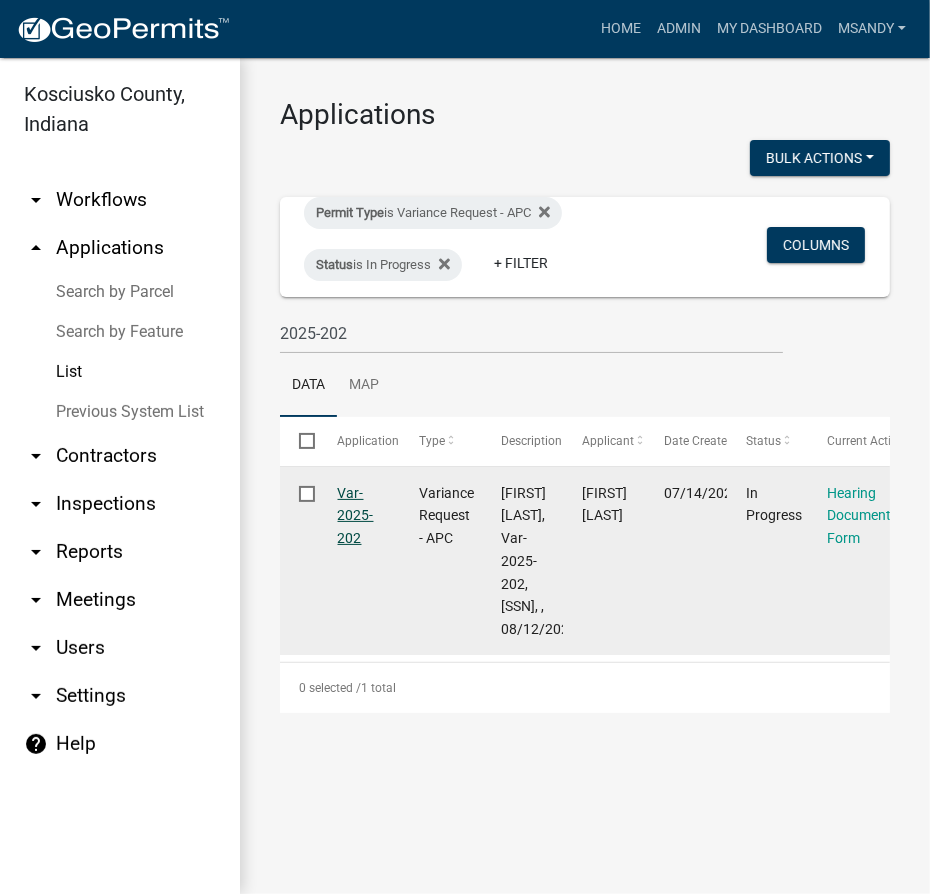 click on "Var-2025-202" 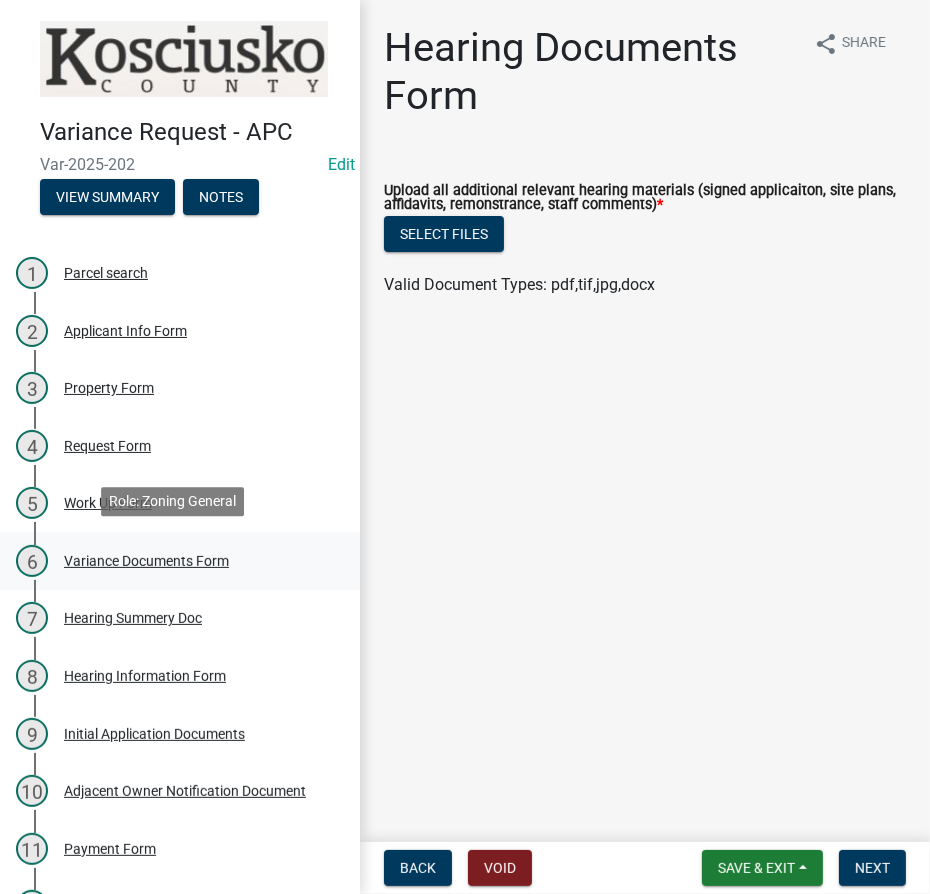 click on "Variance Documents Form" at bounding box center (146, 561) 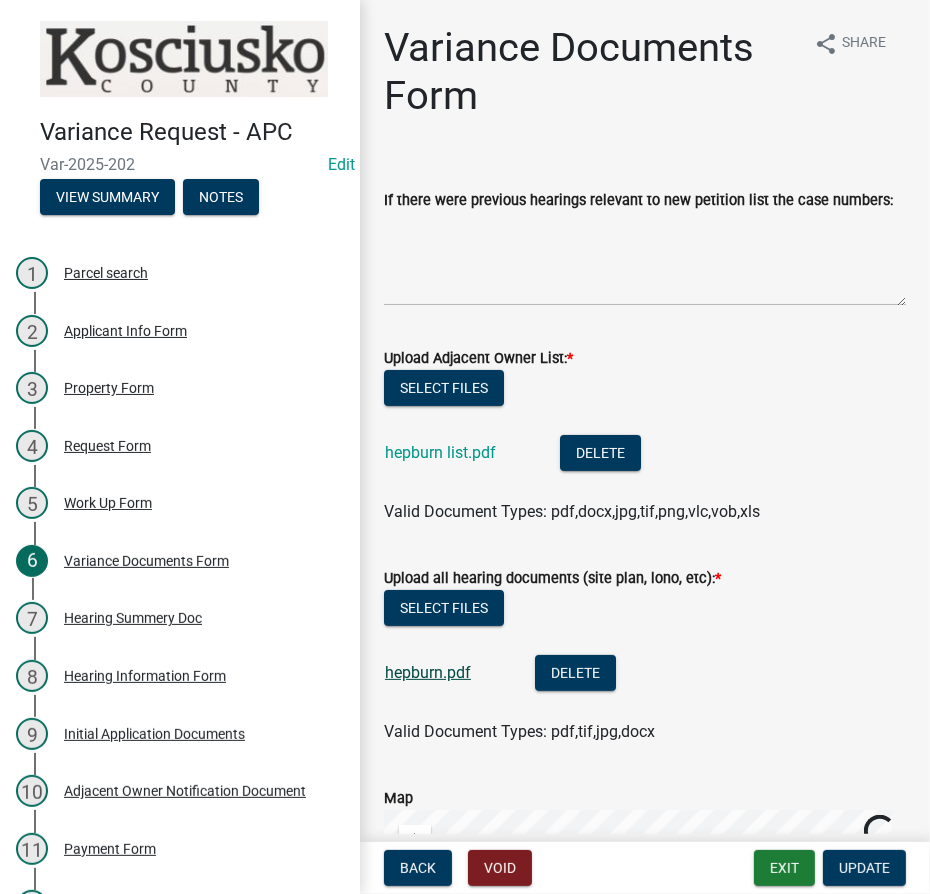click on "hepburn.pdf" 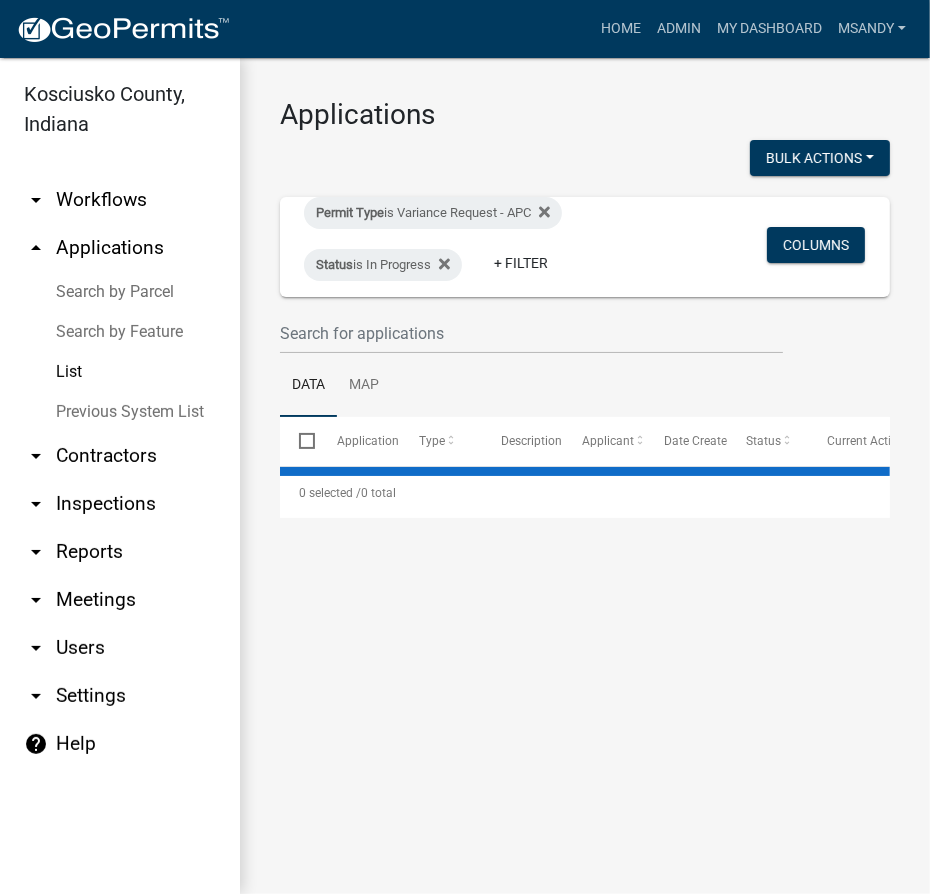 select on "3: 100" 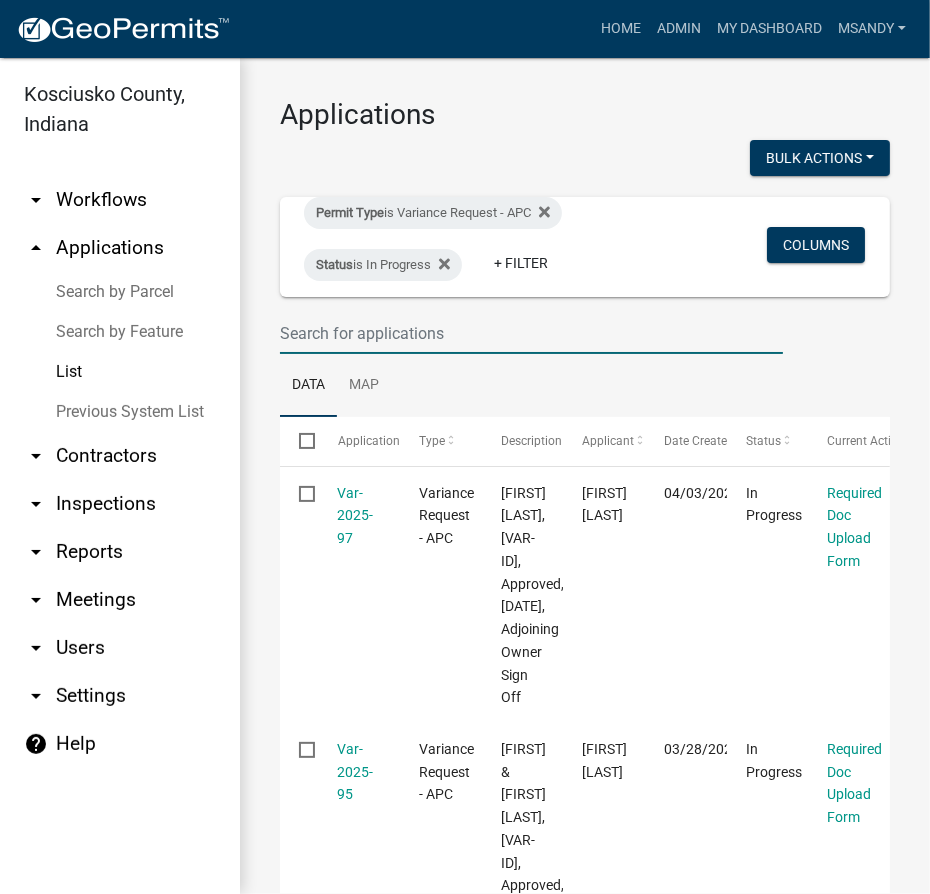 click at bounding box center (531, 333) 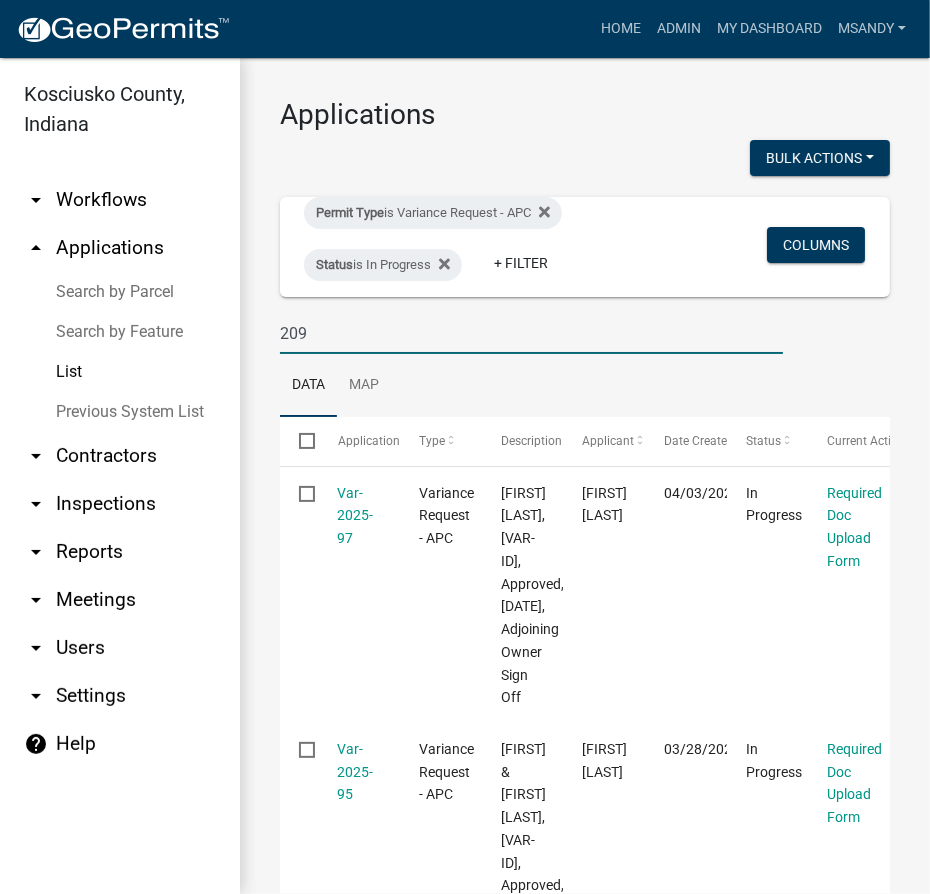 type on "209" 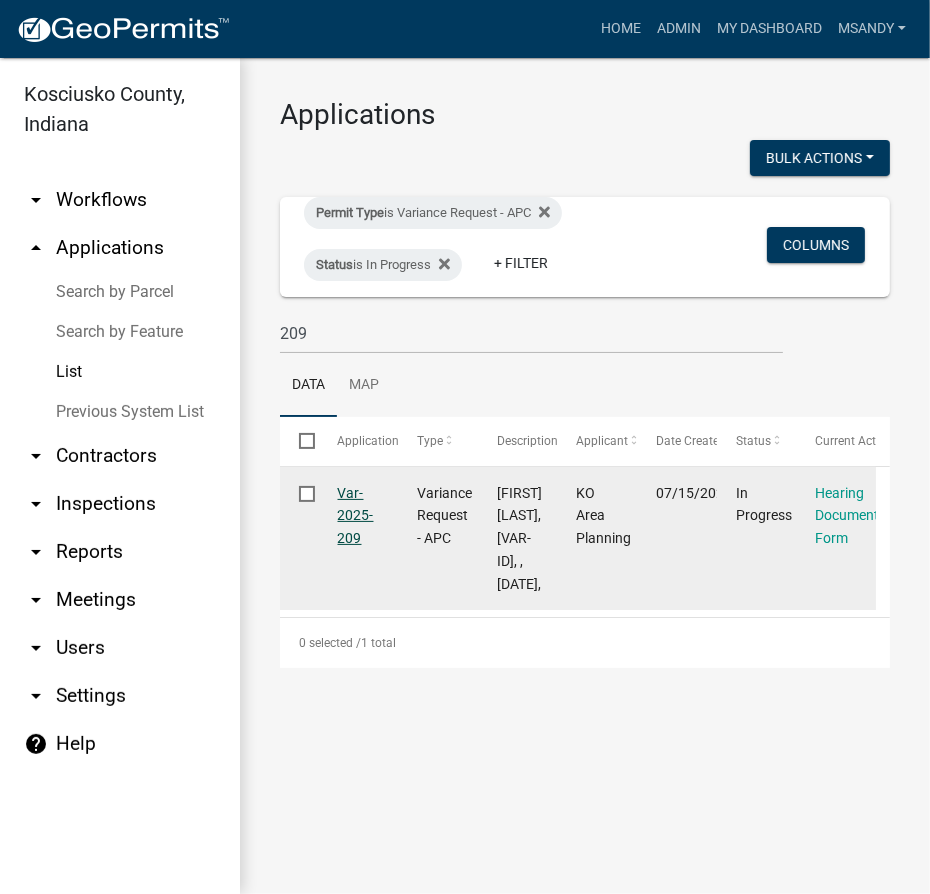 click on "Var-2025-209" 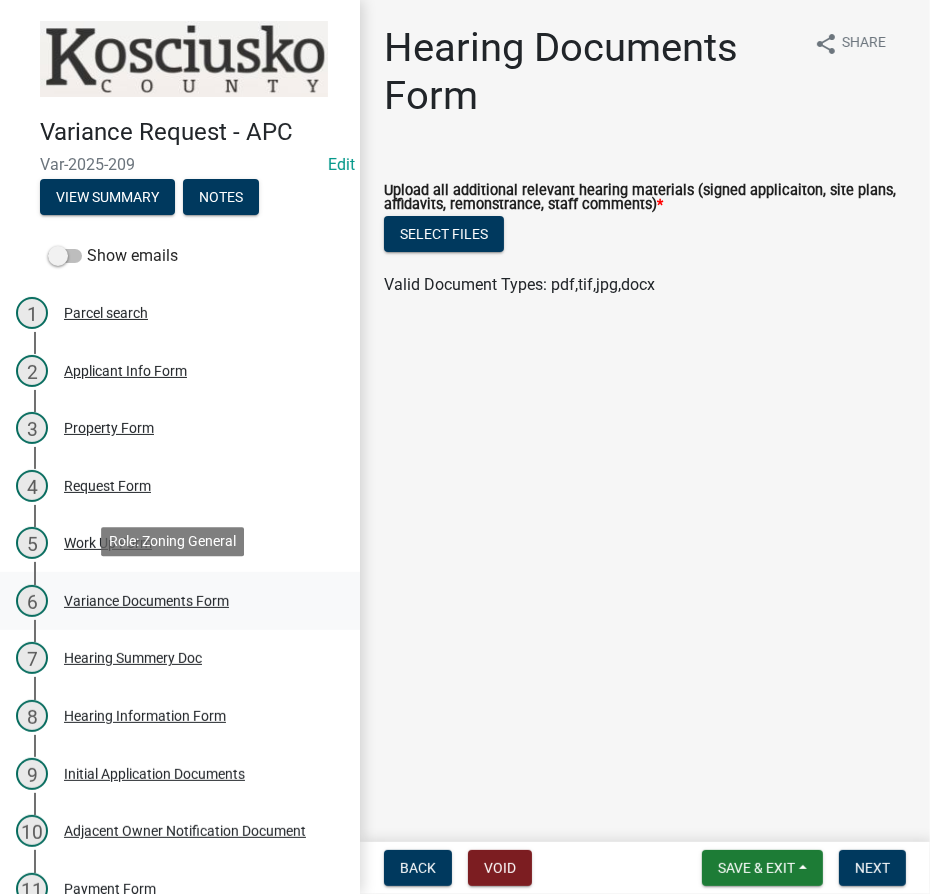 click on "Variance Documents Form" at bounding box center (146, 601) 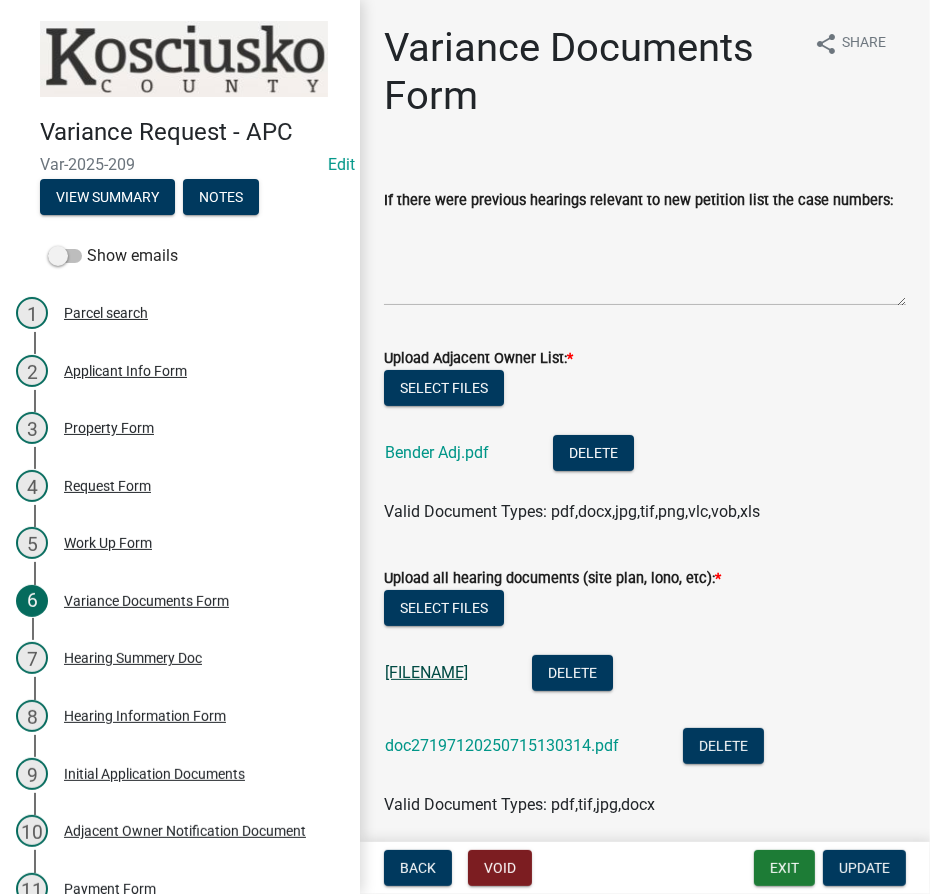 click on "[FILENAME]" 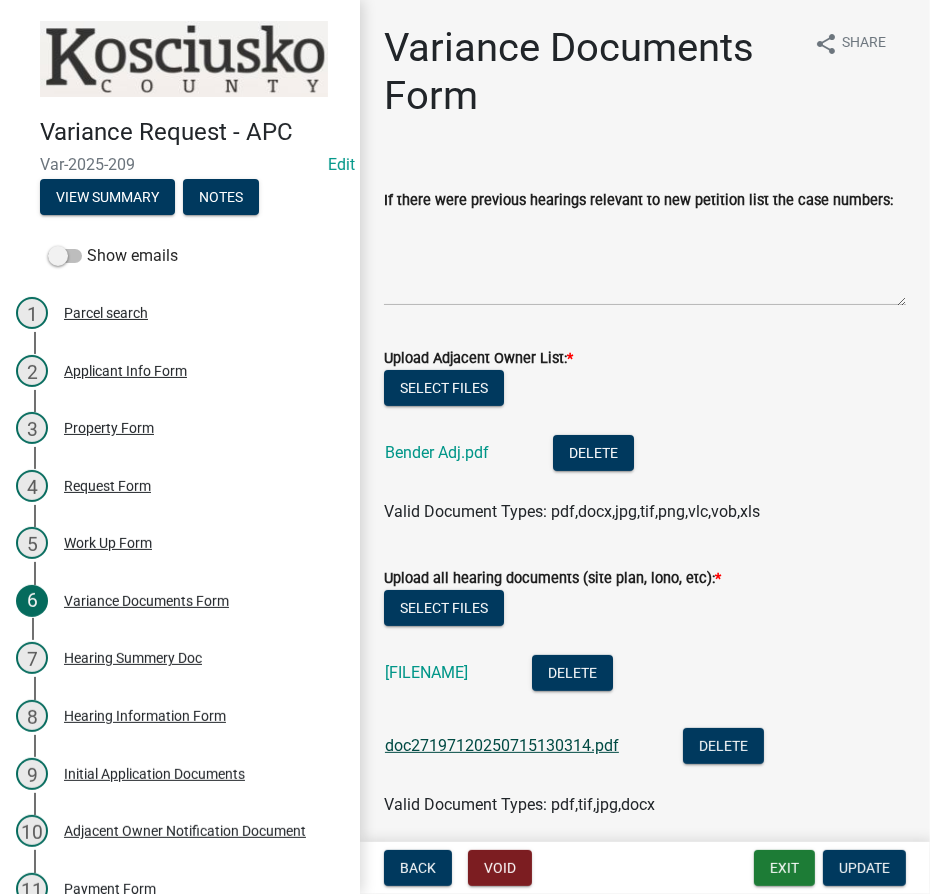 click on "doc27197120250715130314.pdf" 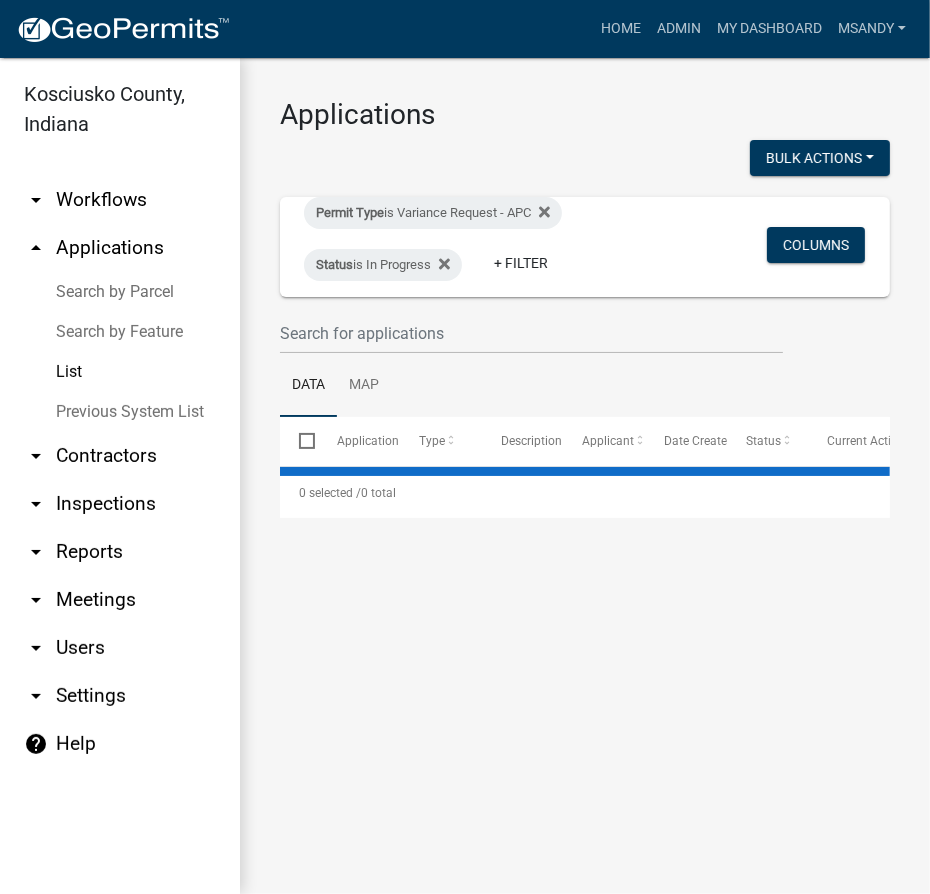 select on "3: 100" 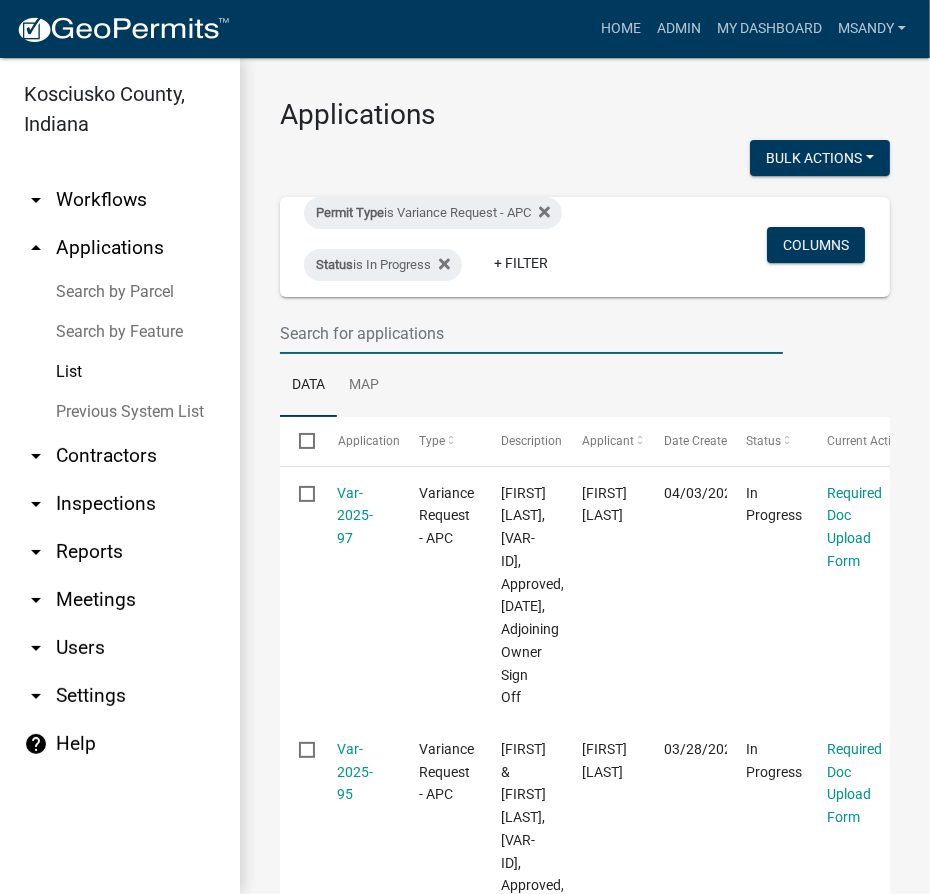 click at bounding box center [531, 333] 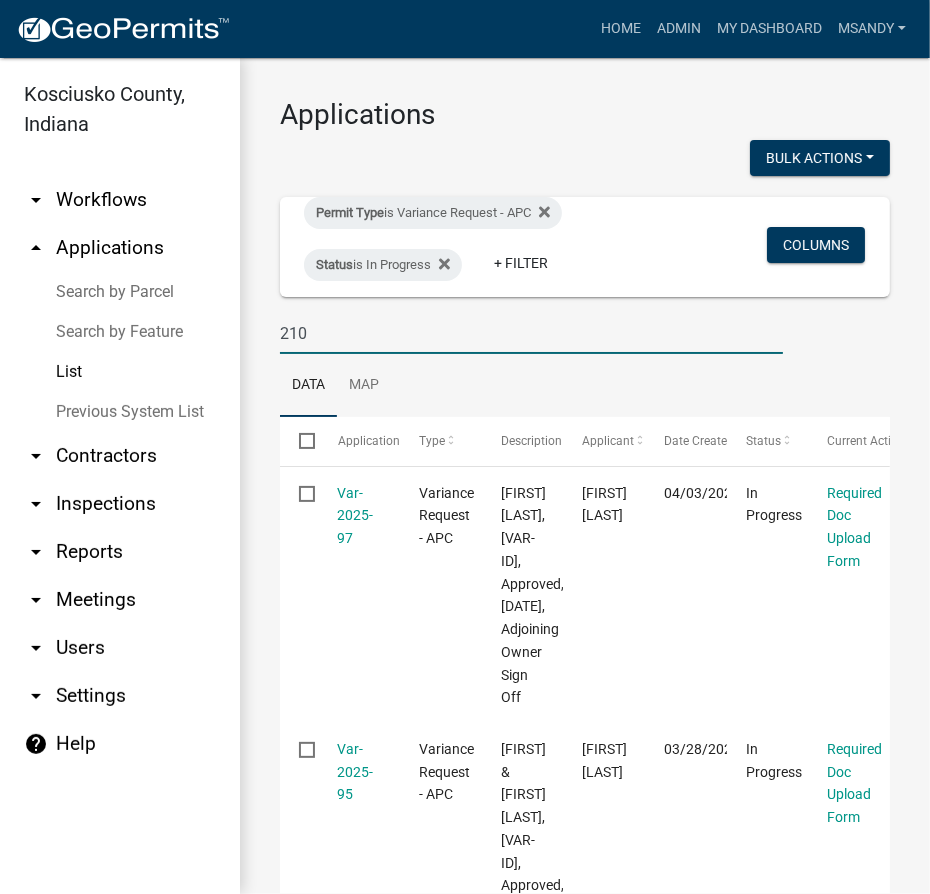 type on "210" 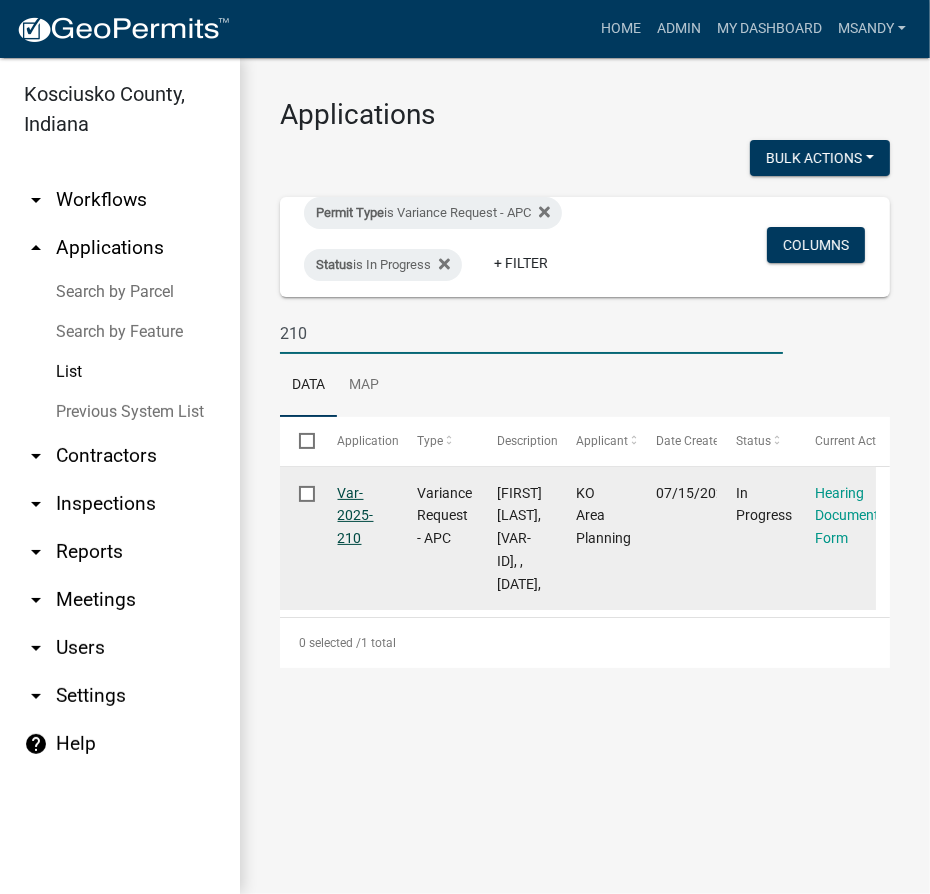 click on "Var-2025-210" 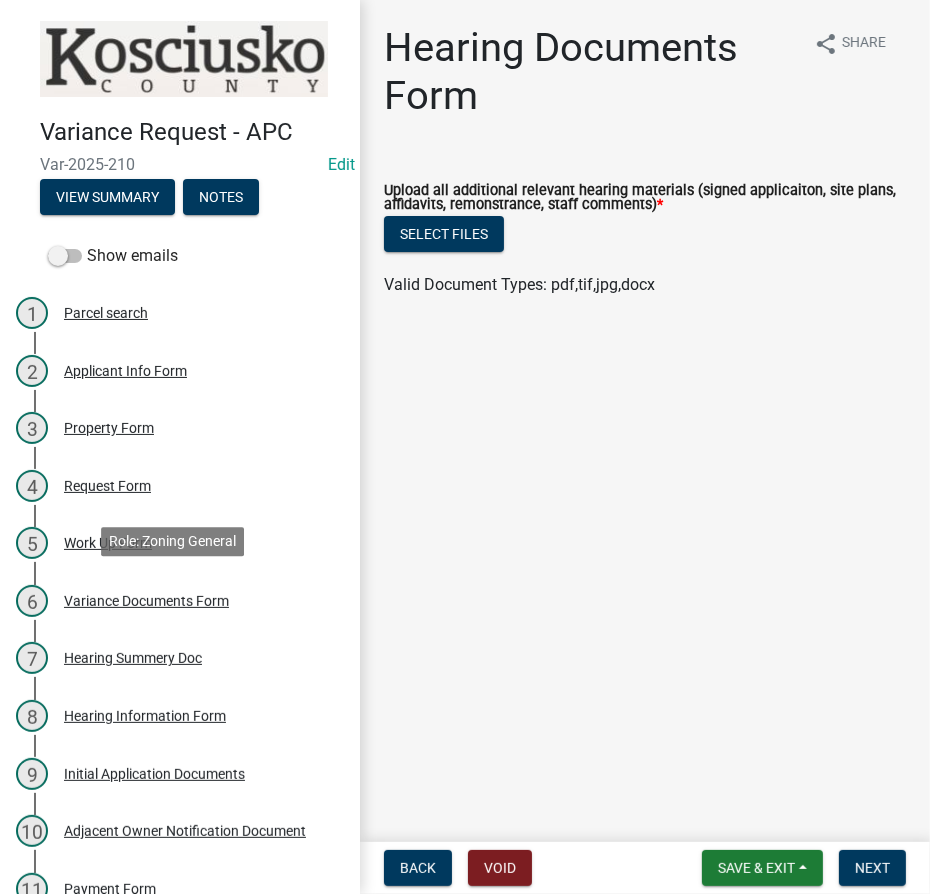 click on "Variance Documents Form" at bounding box center (146, 601) 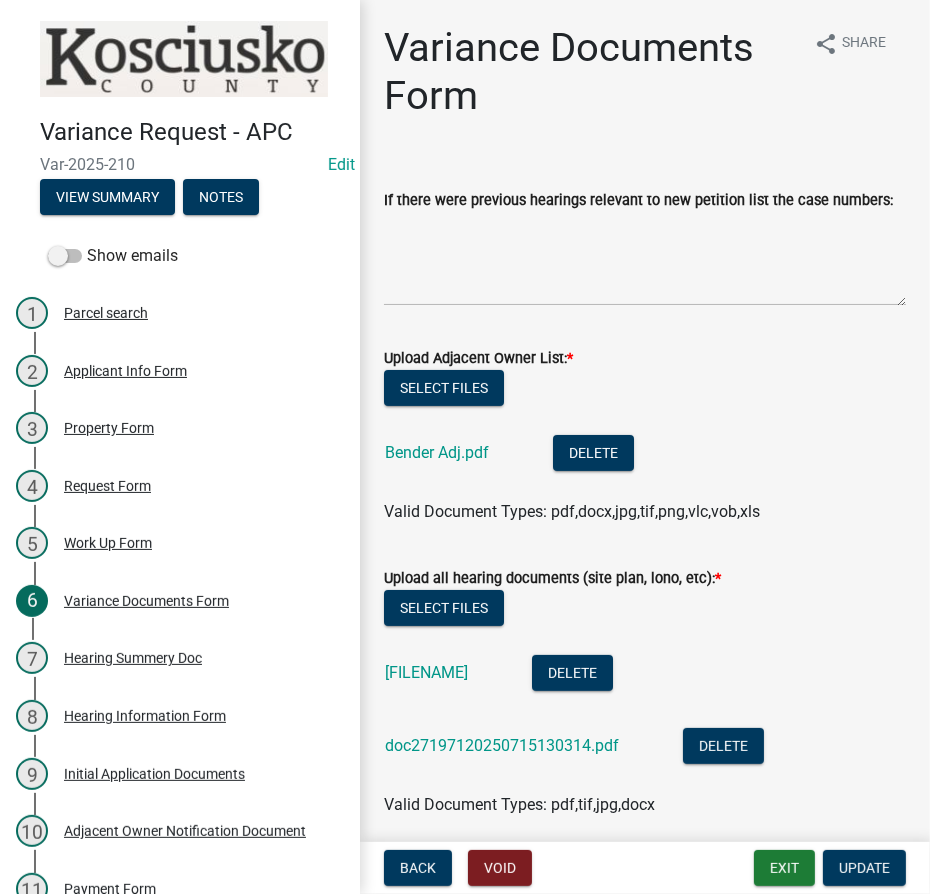 scroll, scrollTop: 90, scrollLeft: 0, axis: vertical 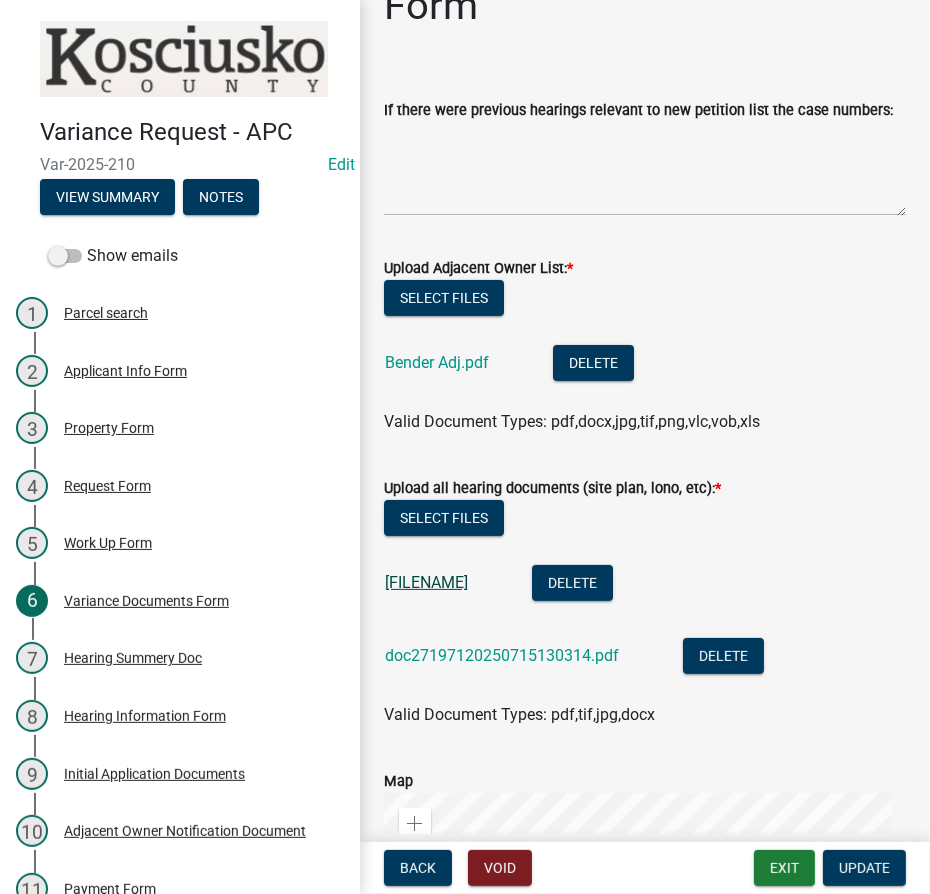 click on "[FILENAME]" 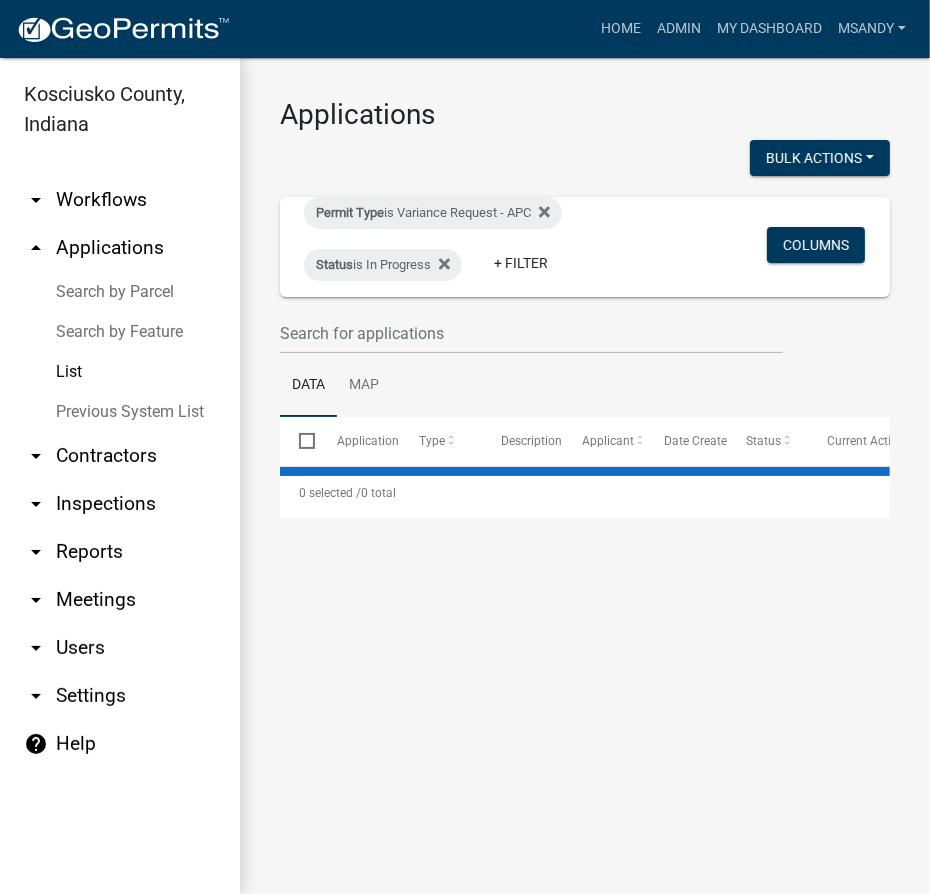 select on "3: 100" 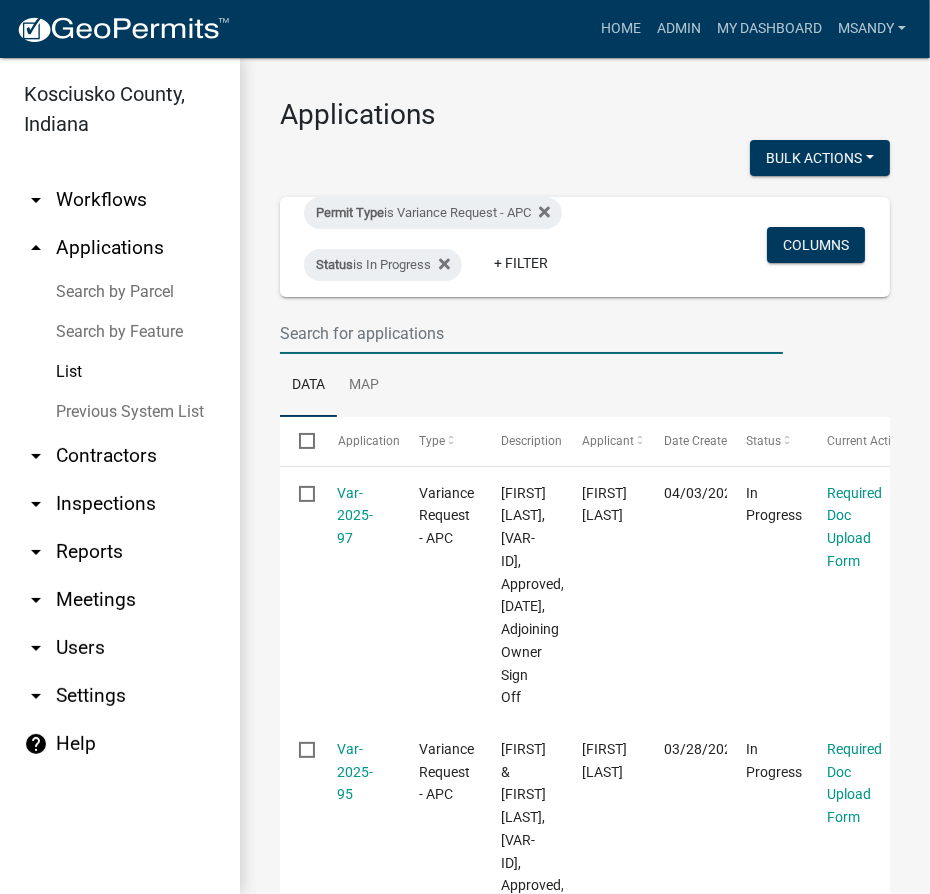 click at bounding box center [531, 333] 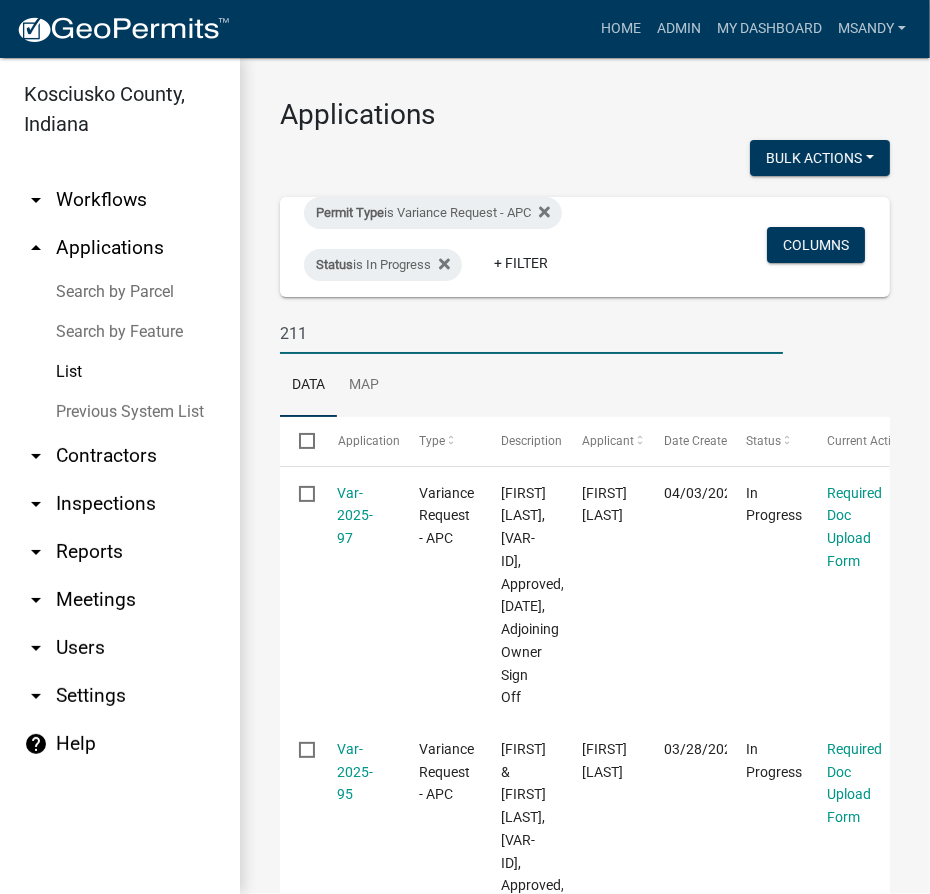 type on "211" 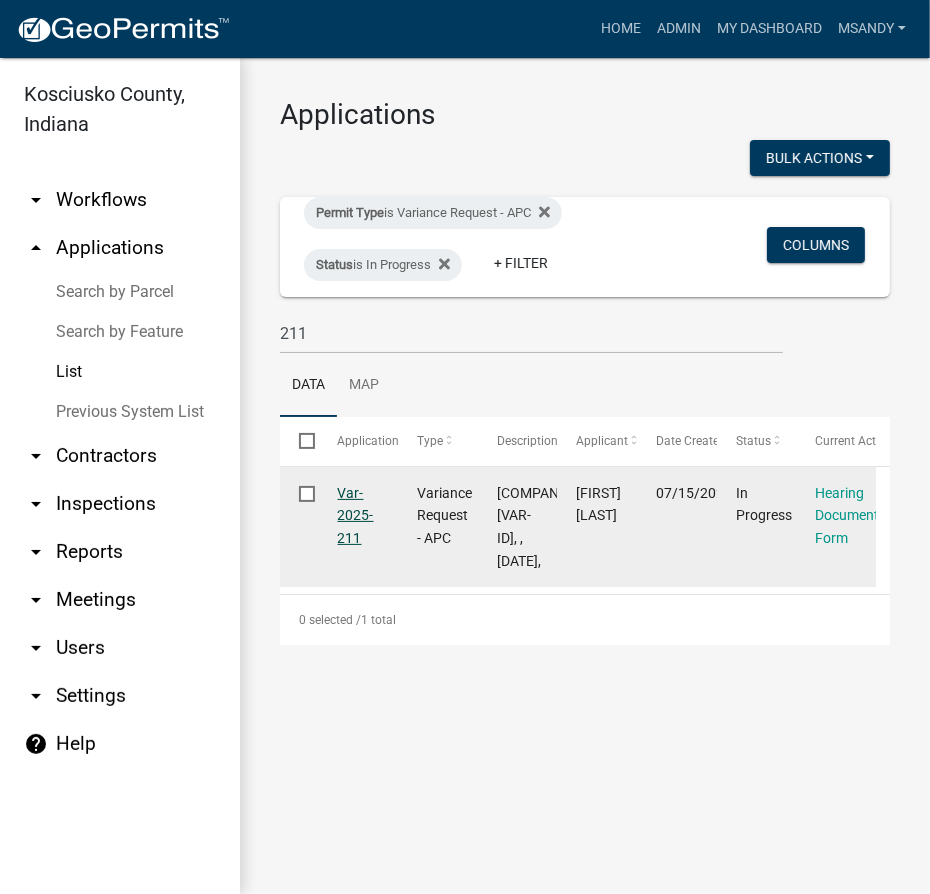 click on "Var-2025-211" 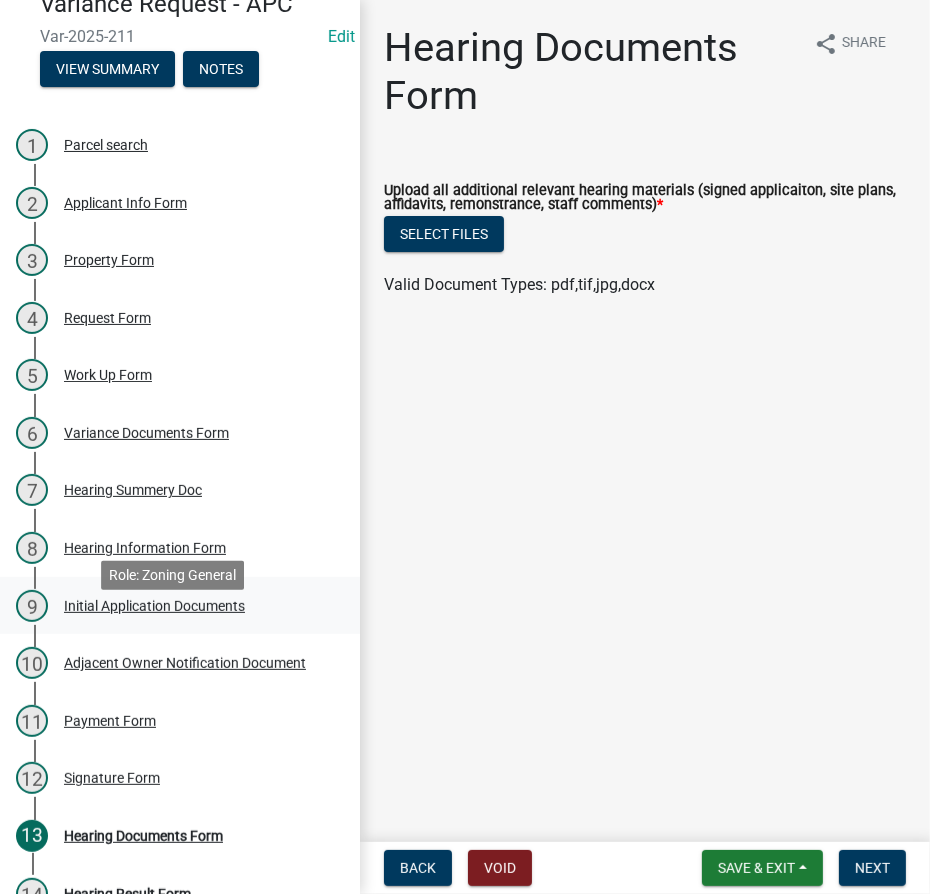 scroll, scrollTop: 0, scrollLeft: 0, axis: both 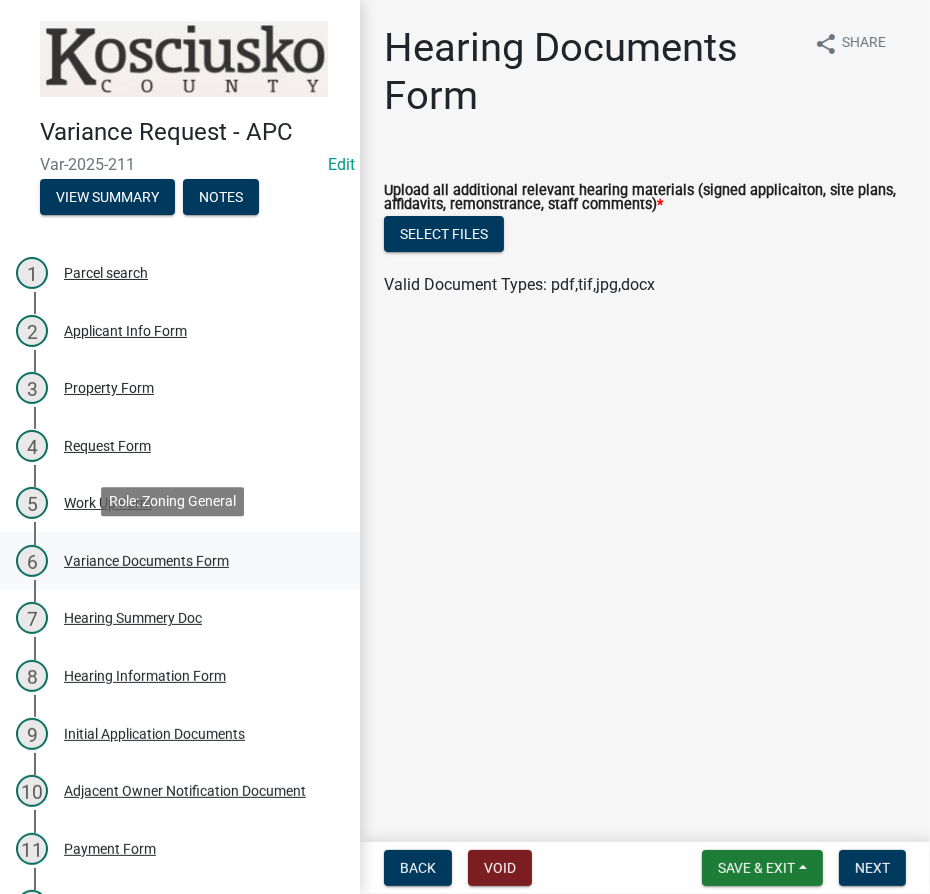 click on "Variance Documents Form" at bounding box center (146, 561) 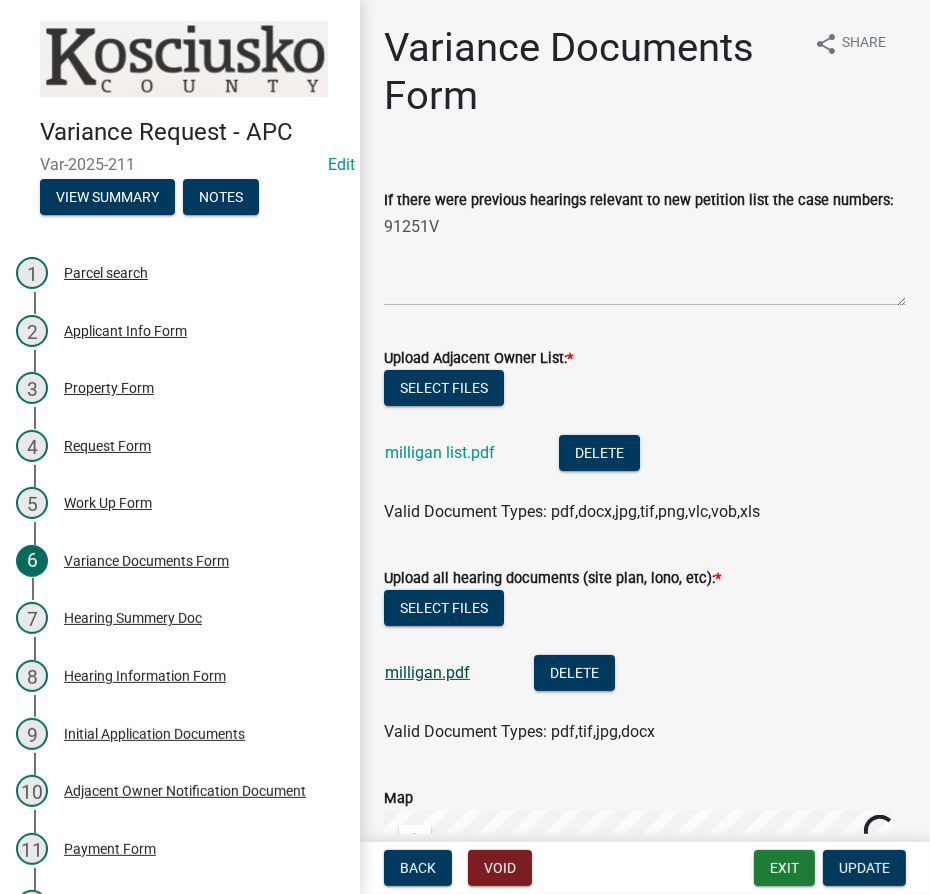 click on "milligan.pdf" 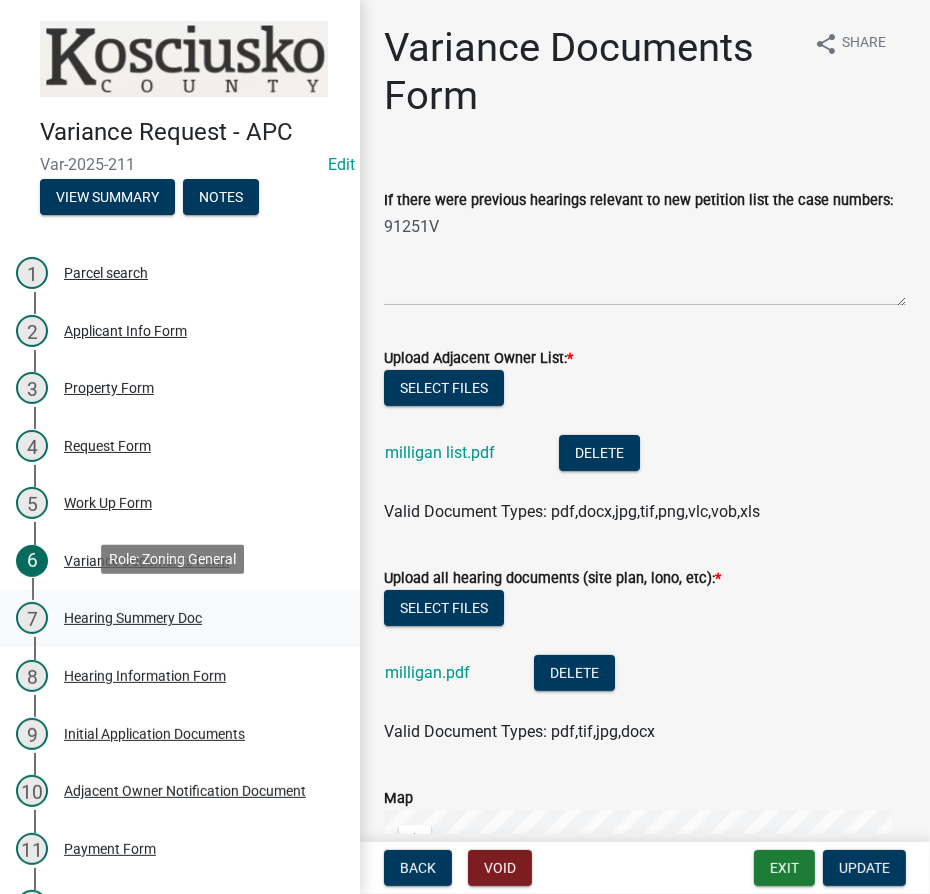 click on "Hearing Summery Doc" at bounding box center [133, 618] 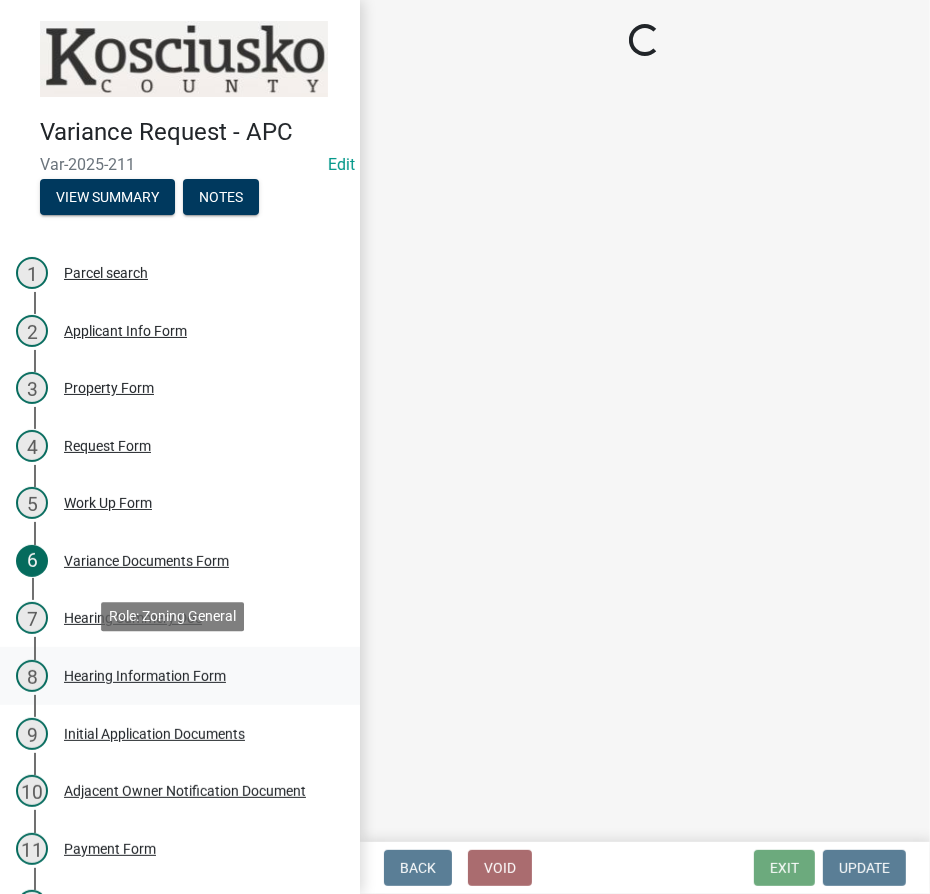 click on "Hearing Information Form" at bounding box center [145, 676] 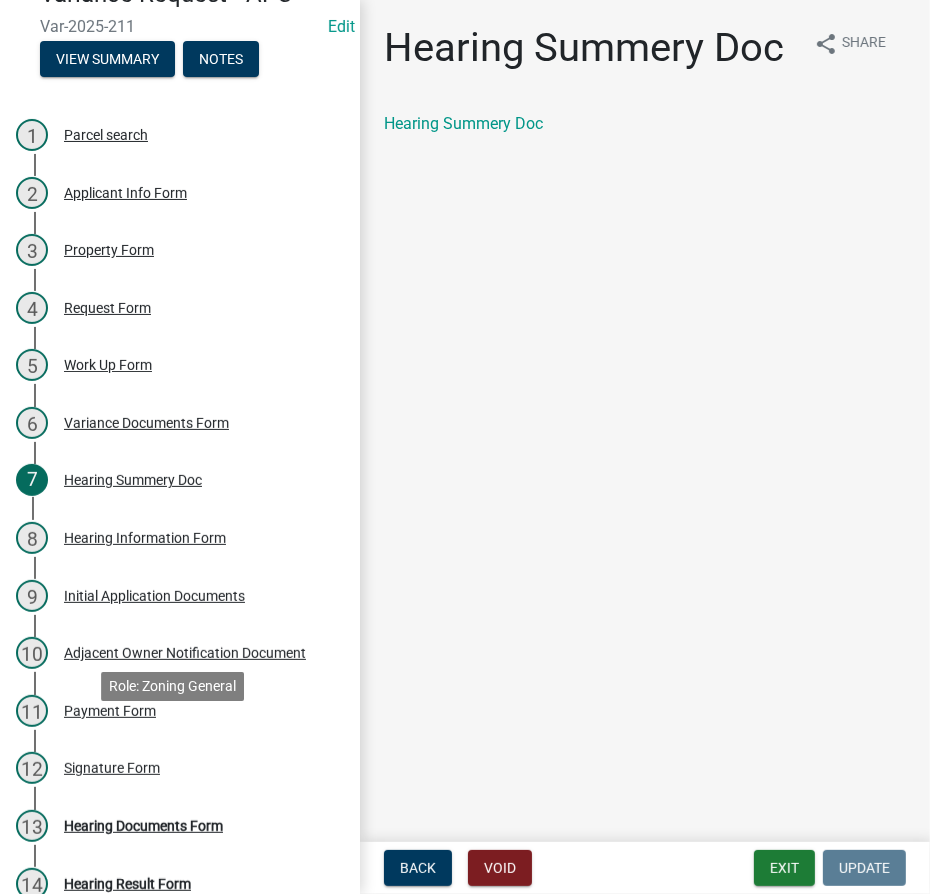 scroll, scrollTop: 218, scrollLeft: 0, axis: vertical 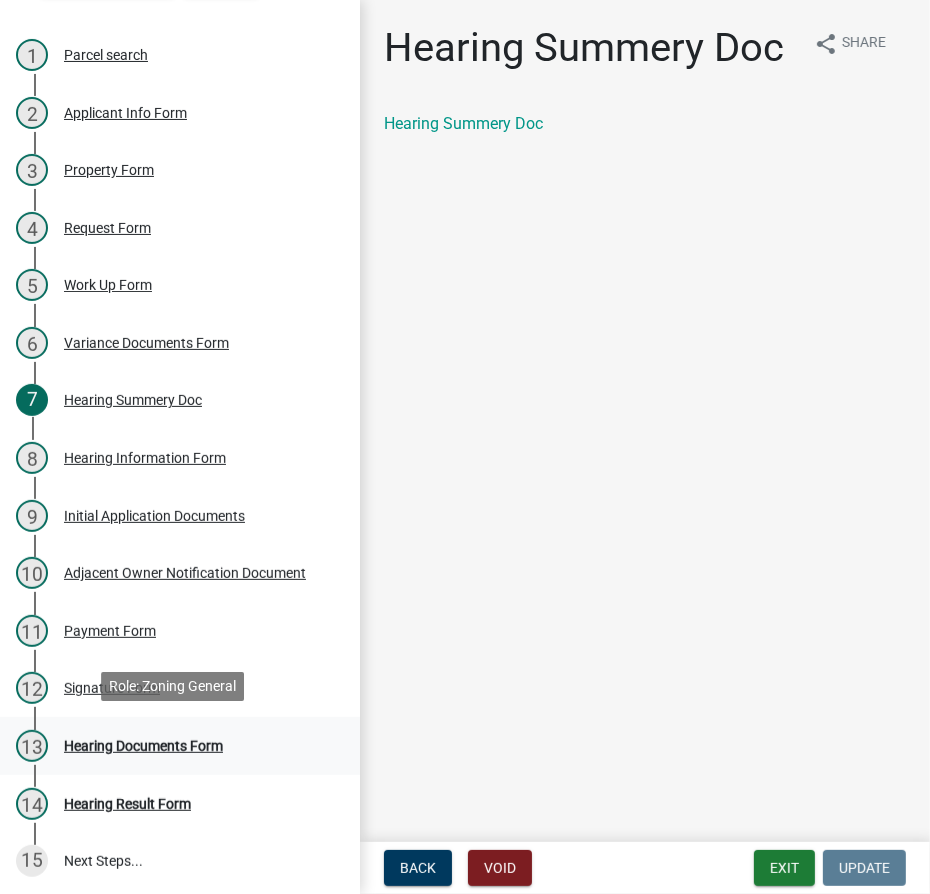 click on "Hearing Documents Form" at bounding box center (143, 746) 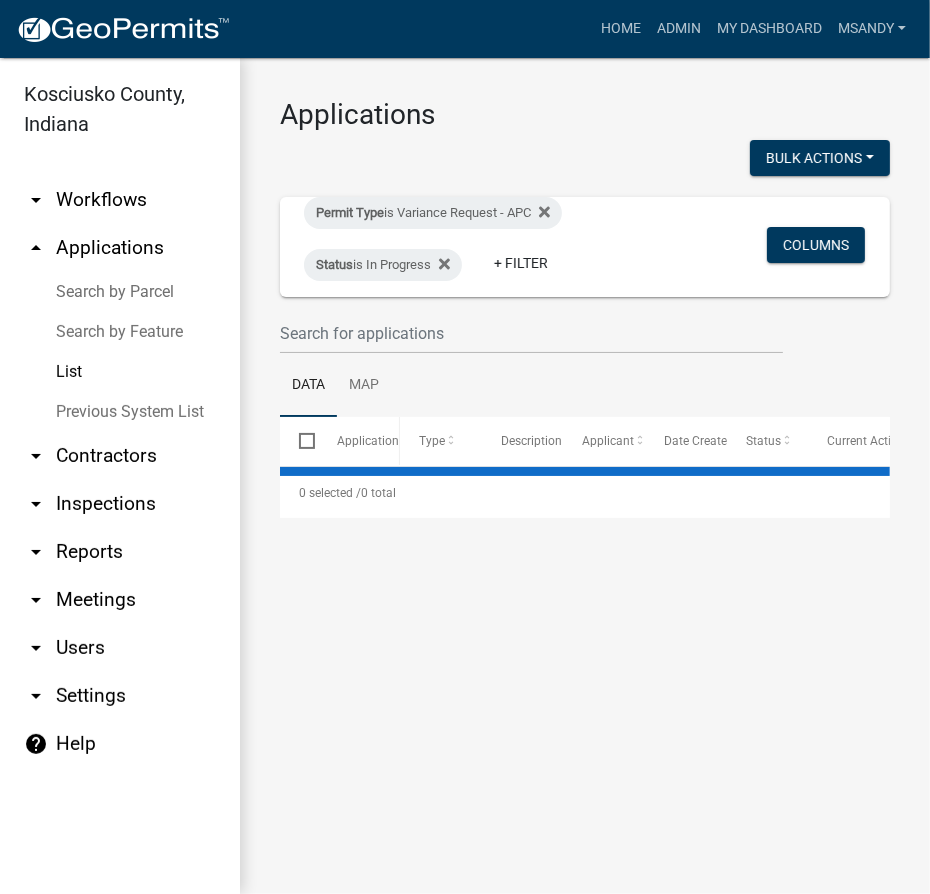 select on "3: 100" 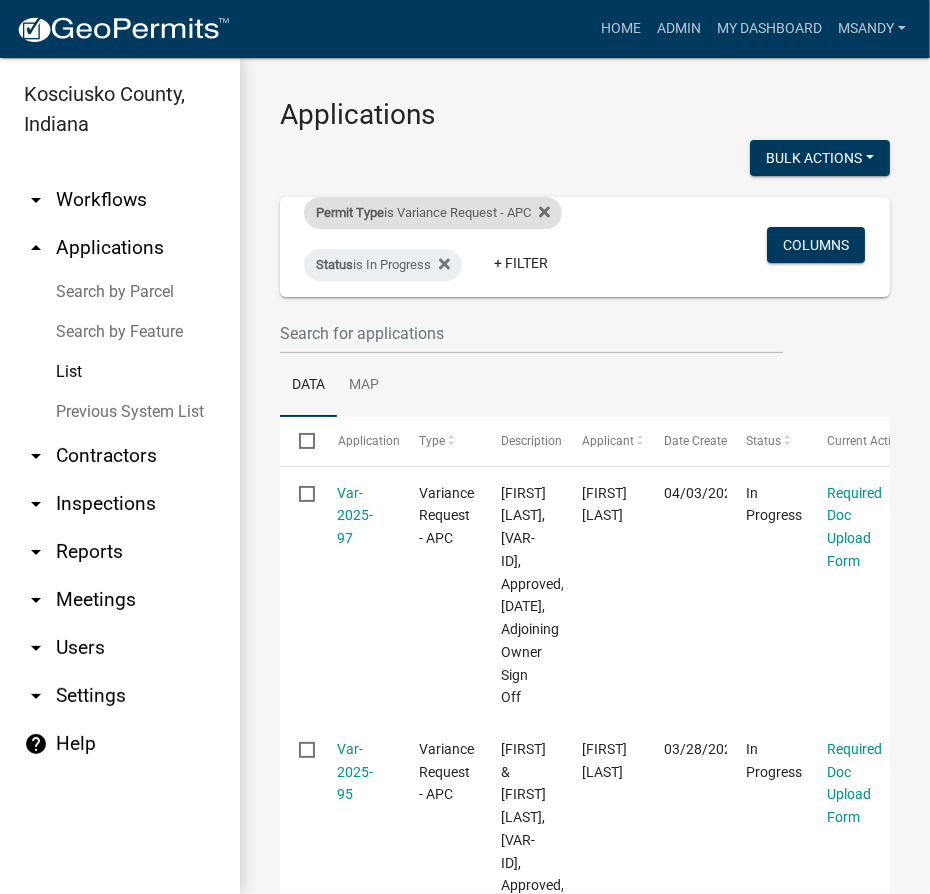 click on "Permit Type  is Variance Request - APC" at bounding box center (433, 213) 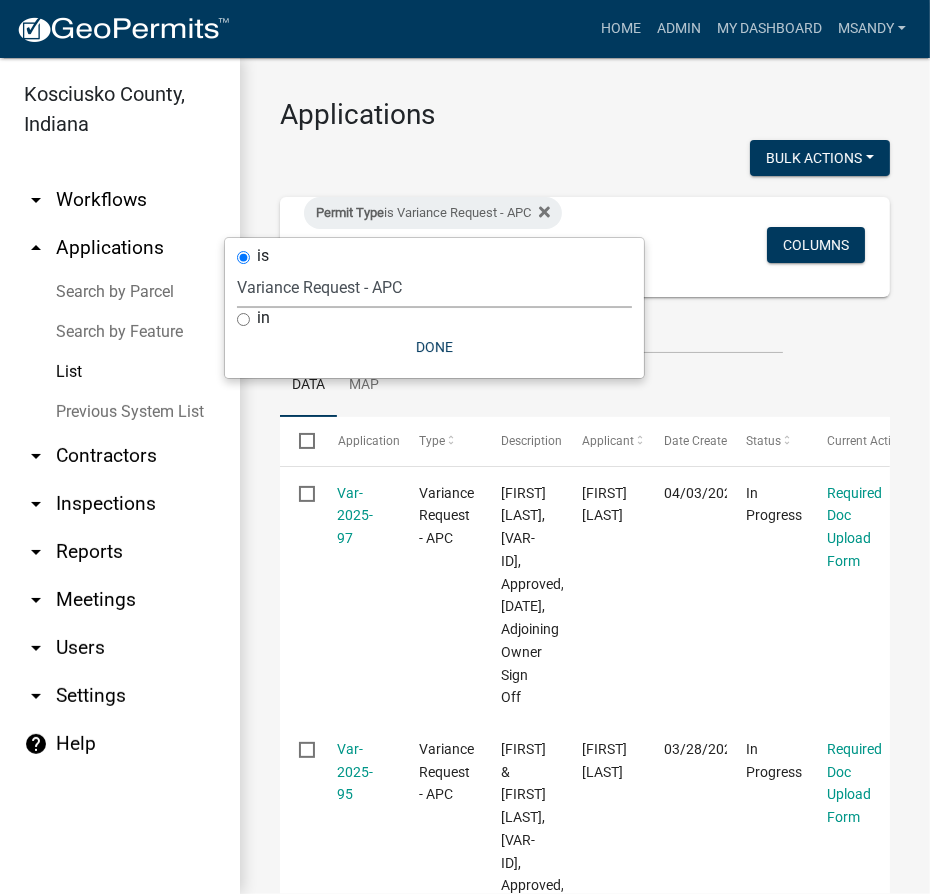 click on "Select an option   6 27 2024 Copy Of - Subdivision Plat Application - APC   APC Address Asignment   APC Appeal   APC Development Plan Review   APC Survey Repository   Auditor Blind Or Disabled   Auditor Blind or Disabled Mobile Home Deduction   Auditor Change of Tax Mailing Address Form   Auditor Energy Systems Deduction   Auditor Heritage Barn   Auditor Homestead Deduction   Auditor Mobile Home Homestead Deduction   Auditor Over 65 Deduction   Auditor Over 65 for Mobile Home Deduction   Auditor Vacation Request   Auditor Veterans Deduction   Auditor Veterans Deduction for Mobile Home   Certificates of Occupancy - APC   Copy Of - FARAs   Copy Of - Improvement Location Permit - APC 1 22 2024   Driveway and Right of Way Work Permit   Exception - APC   FARAs   Flood Development Permit - APC   Flood Zone Inquiry   Flood Zone Inquiry (PRR Copy)   Food Permit   General Contractor (Registration)   General Contractor (Renewal)   HD Sign Off On Sewage & Water   Hoover - Driveway and Right of Way Work Permit" at bounding box center [434, 287] 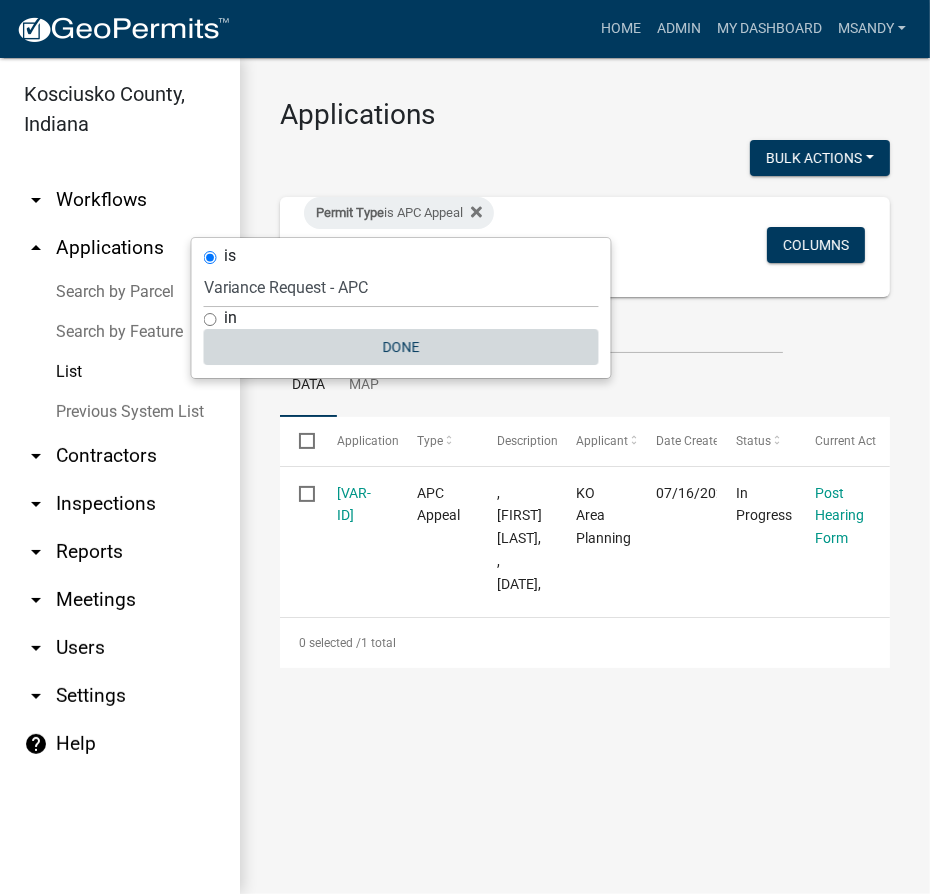 click on "Done" at bounding box center (401, 347) 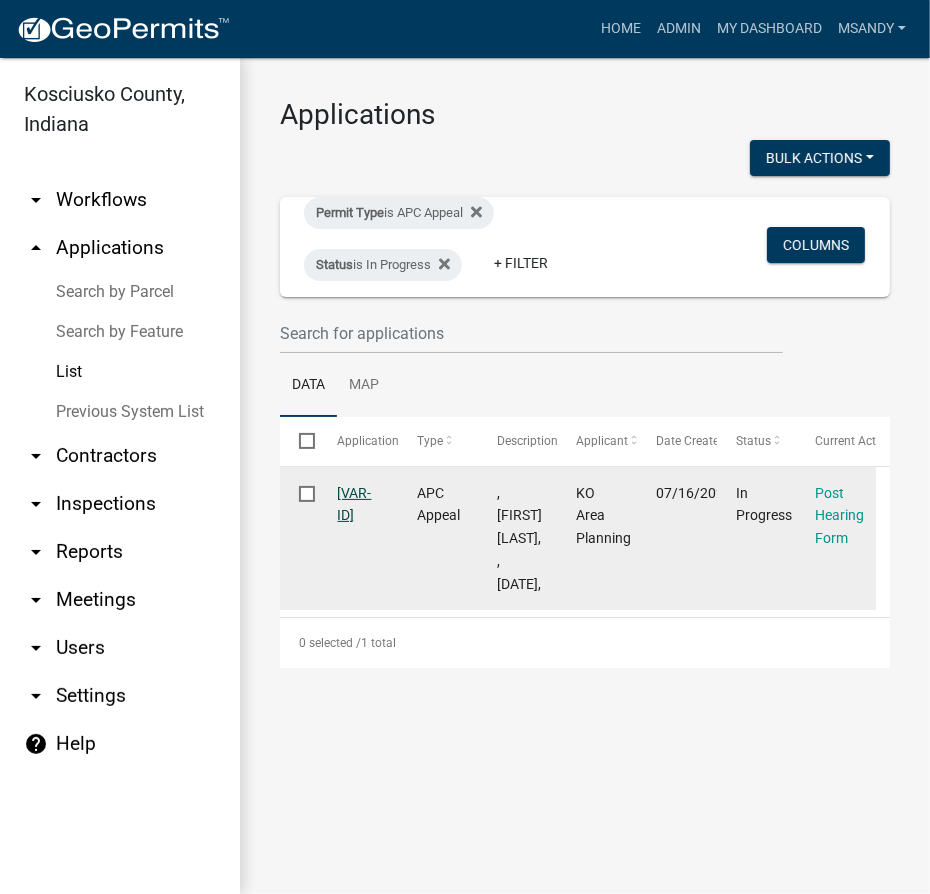 click on "[VAR-ID]" 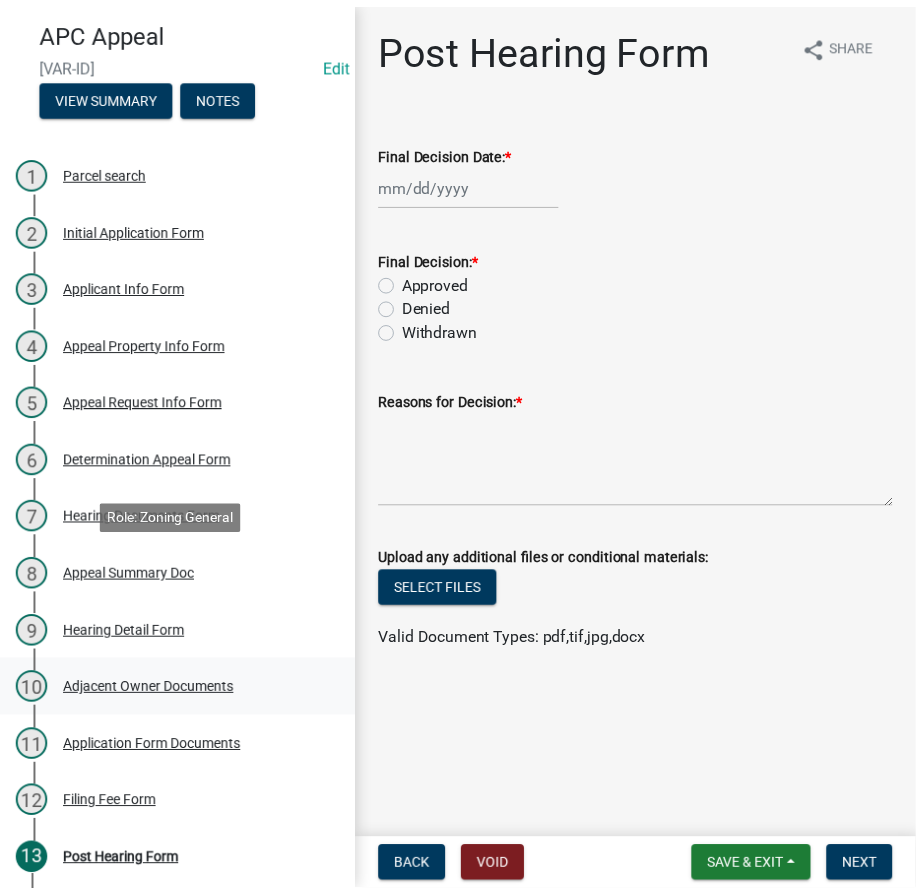scroll, scrollTop: 218, scrollLeft: 0, axis: vertical 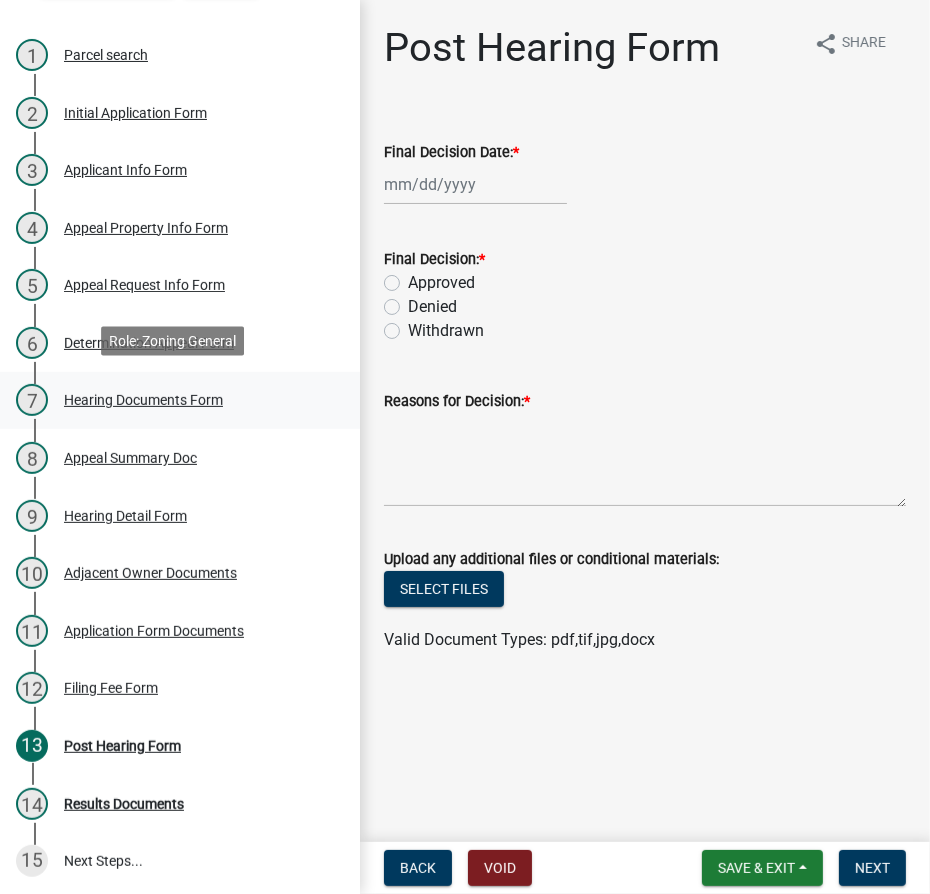 click on "Hearing Documents Form" at bounding box center [143, 400] 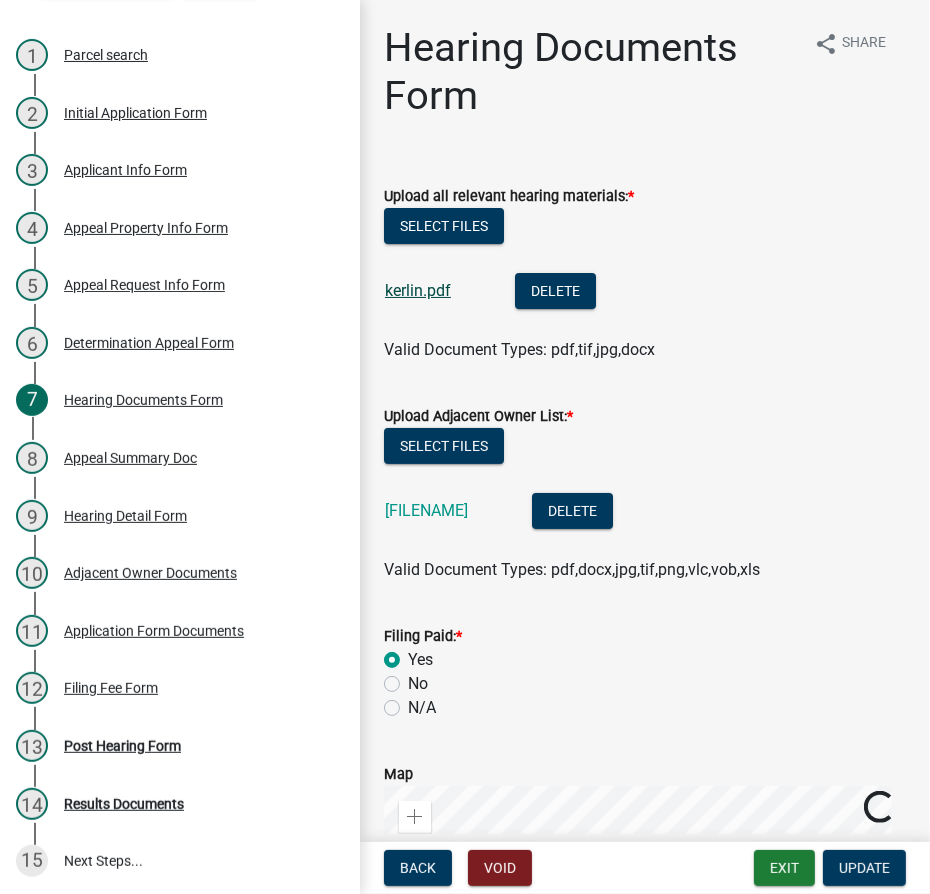 click on "kerlin.pdf" 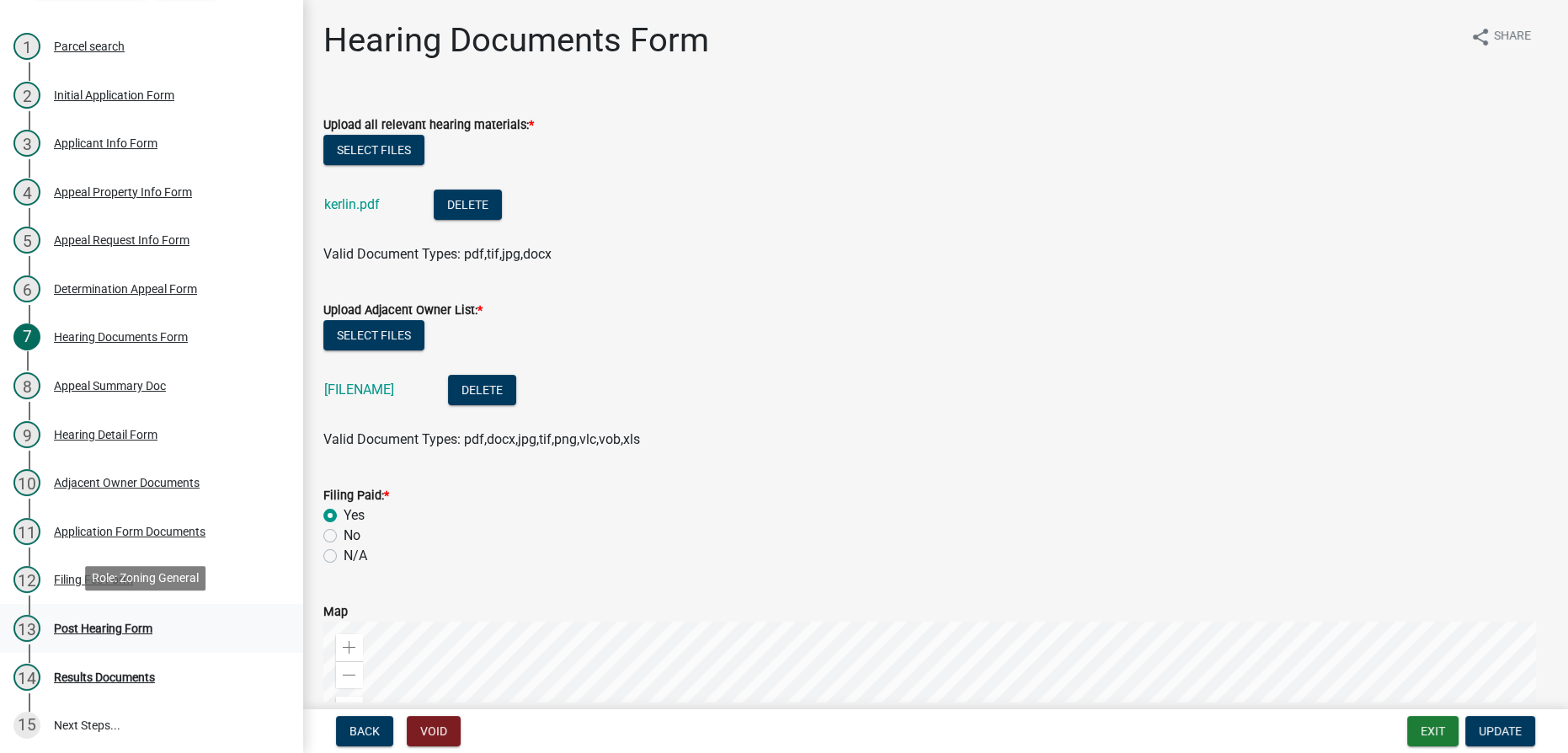 click on "Post Hearing Form" at bounding box center [103, 628] 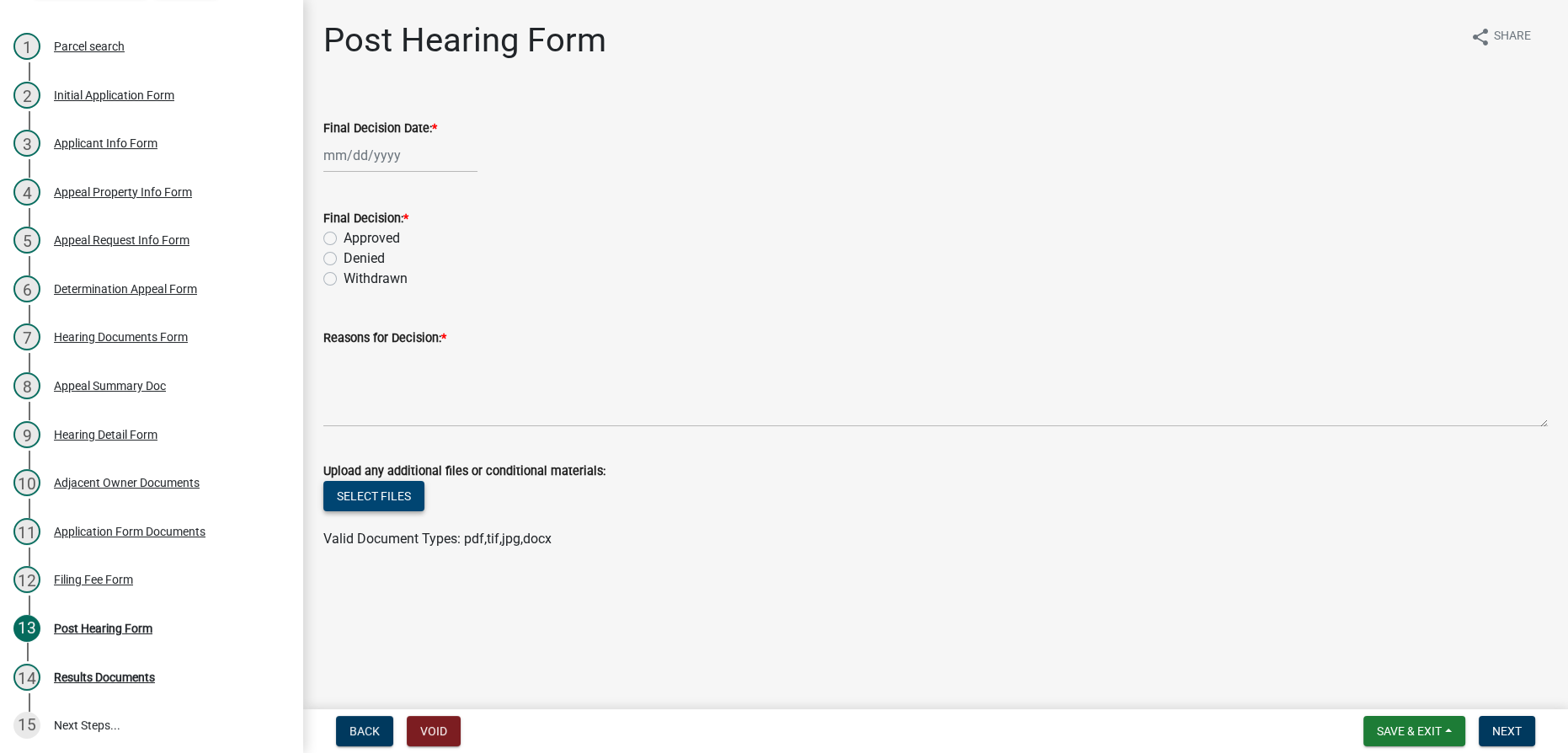 click on "Select files" 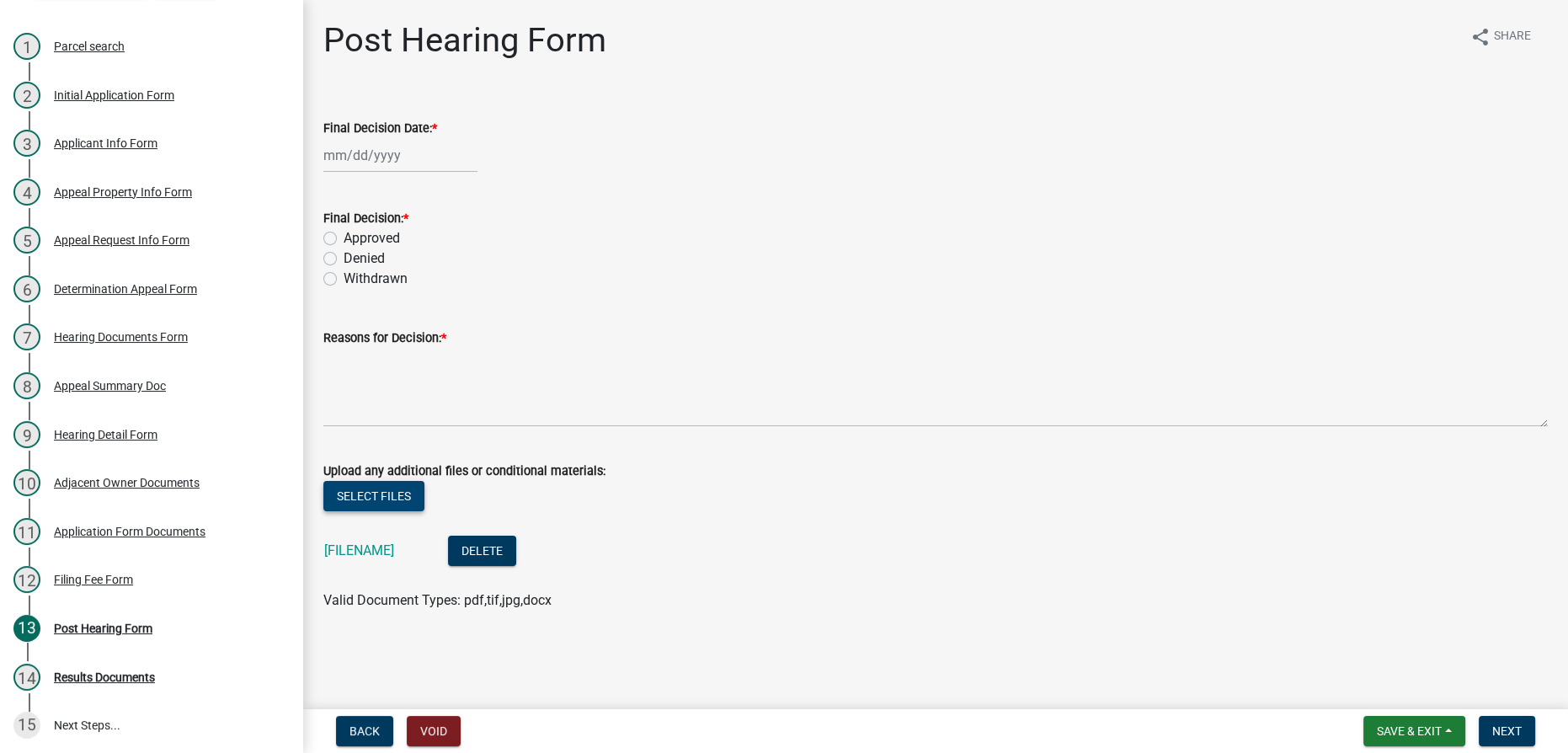 click on "Select files" 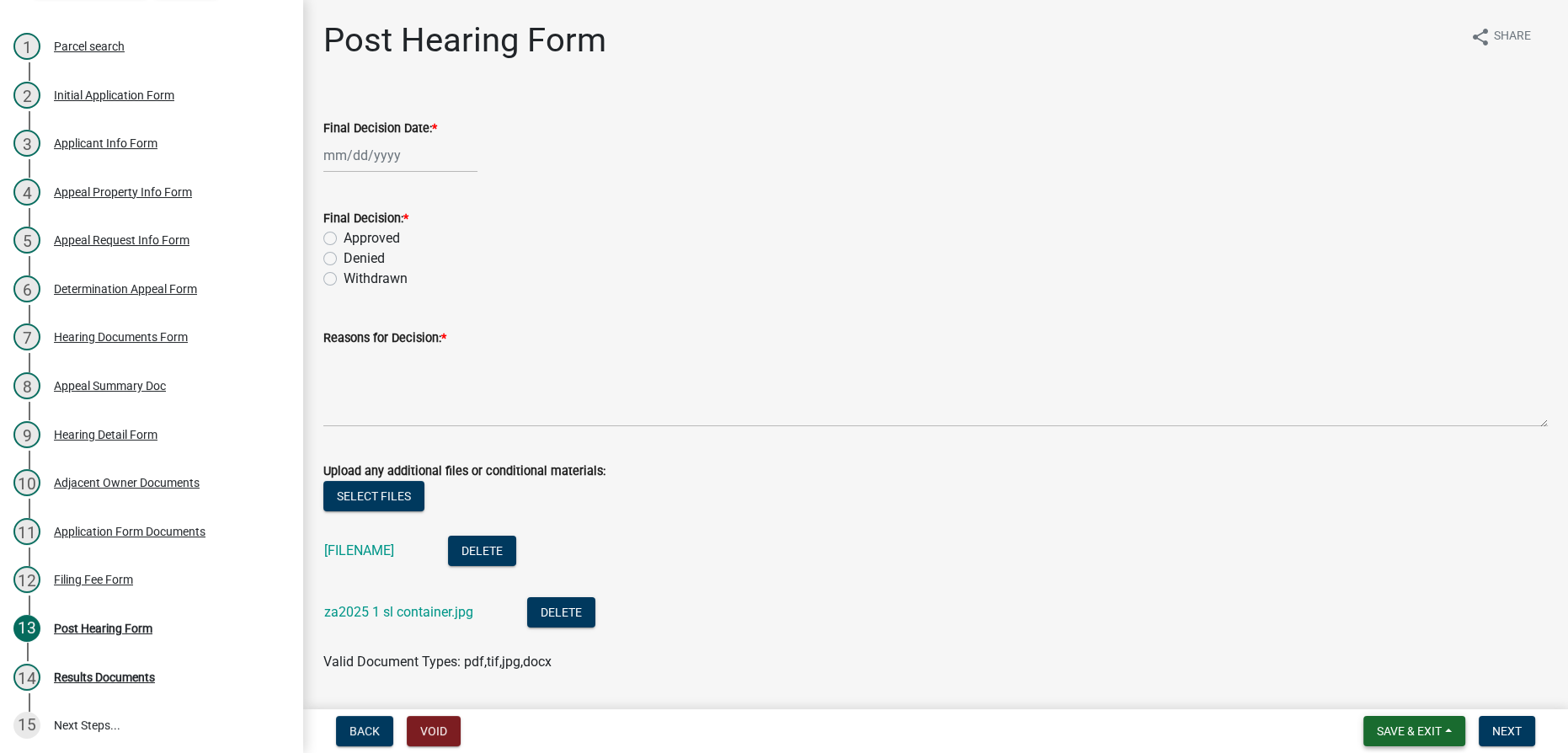 click on "Save & Exit" at bounding box center (1414, 731) 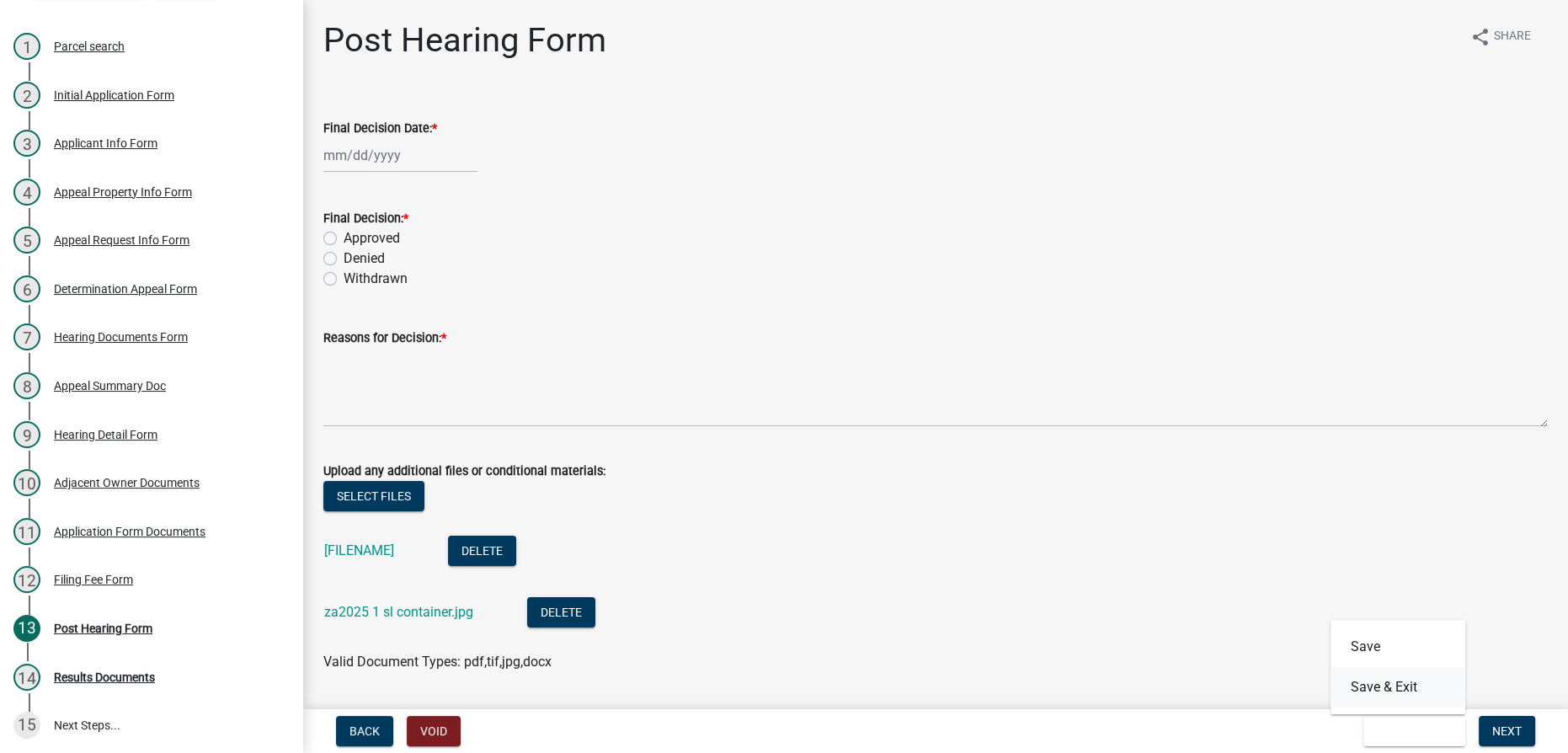 click on "Save & Exit" at bounding box center [1398, 687] 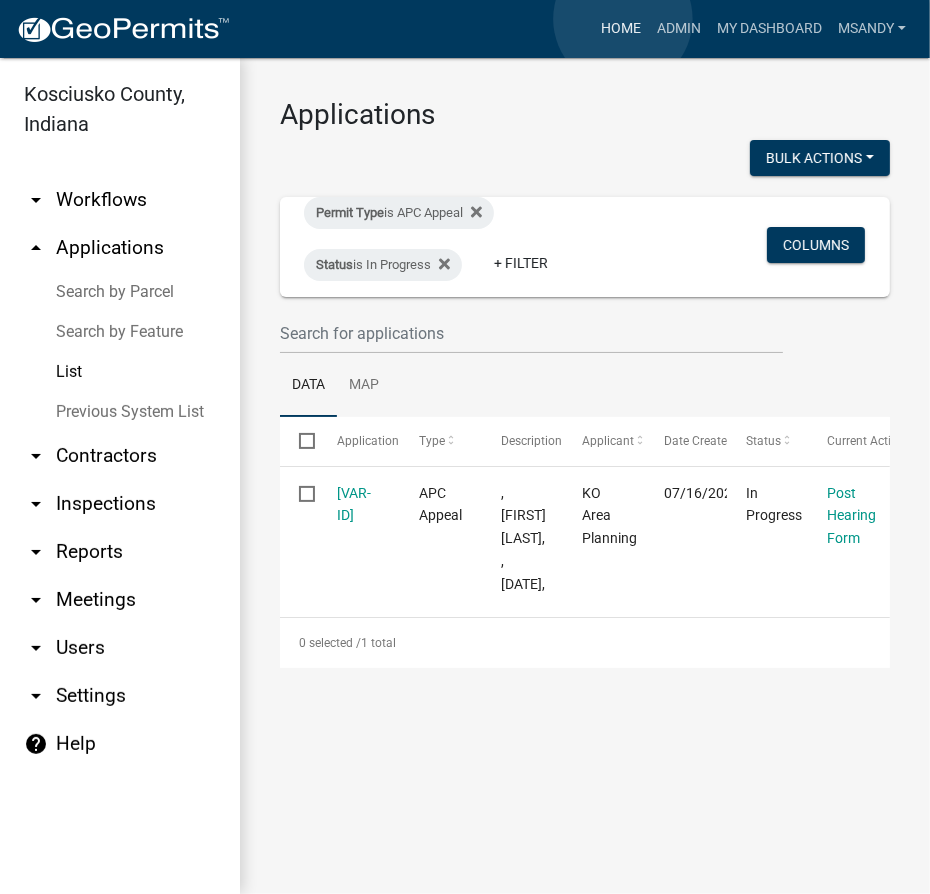 click on "Home" at bounding box center (621, 29) 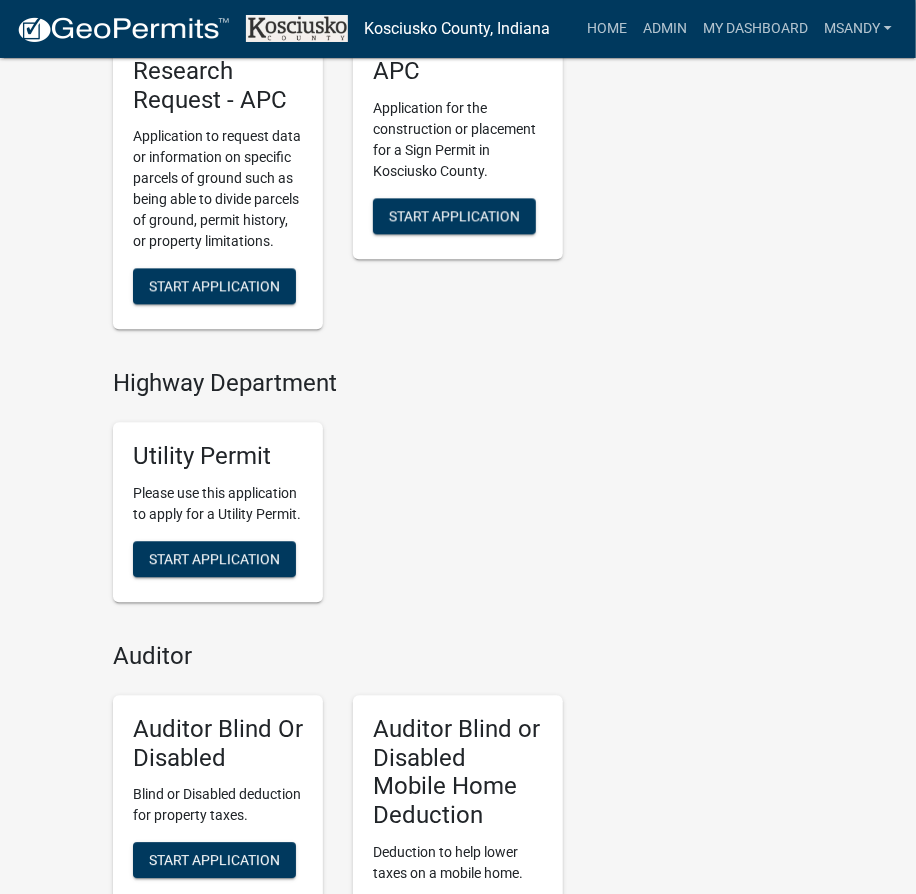 scroll, scrollTop: 1420, scrollLeft: 0, axis: vertical 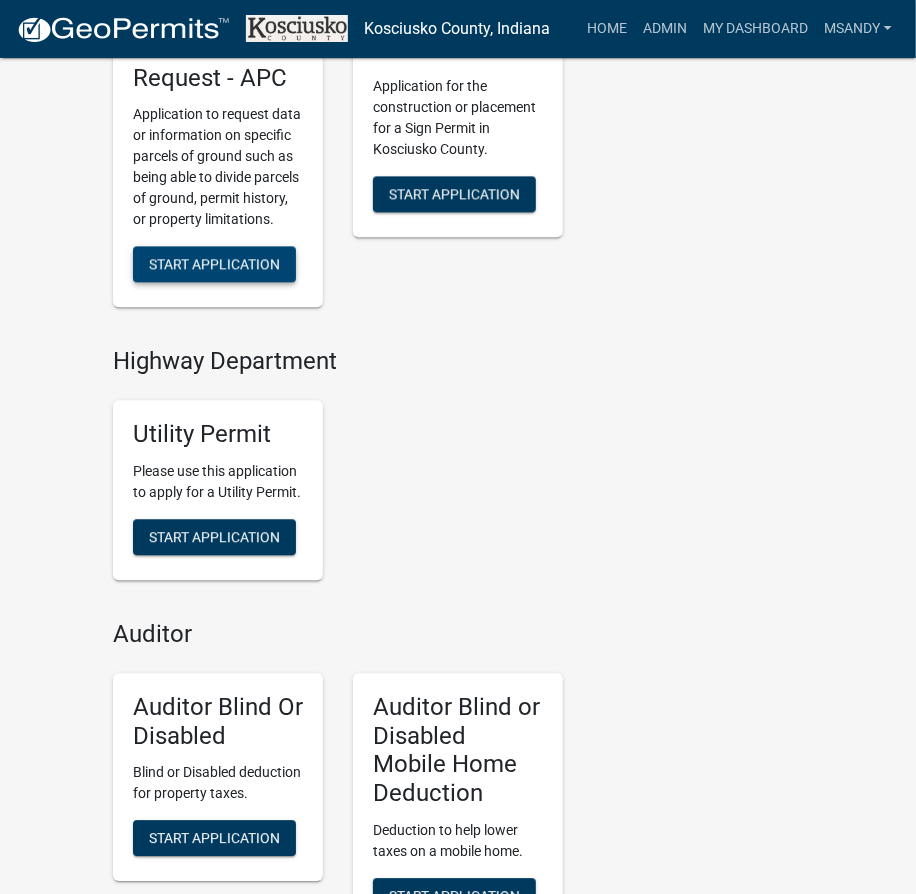click on "Start Application" at bounding box center [214, 264] 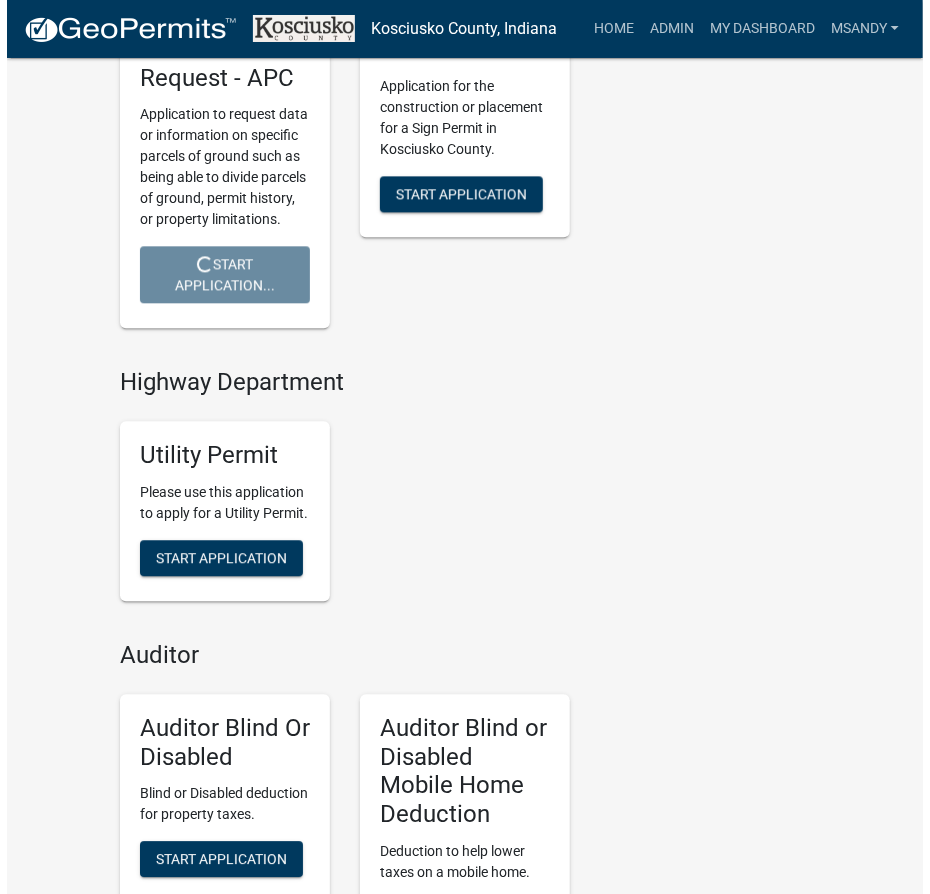 scroll, scrollTop: 0, scrollLeft: 0, axis: both 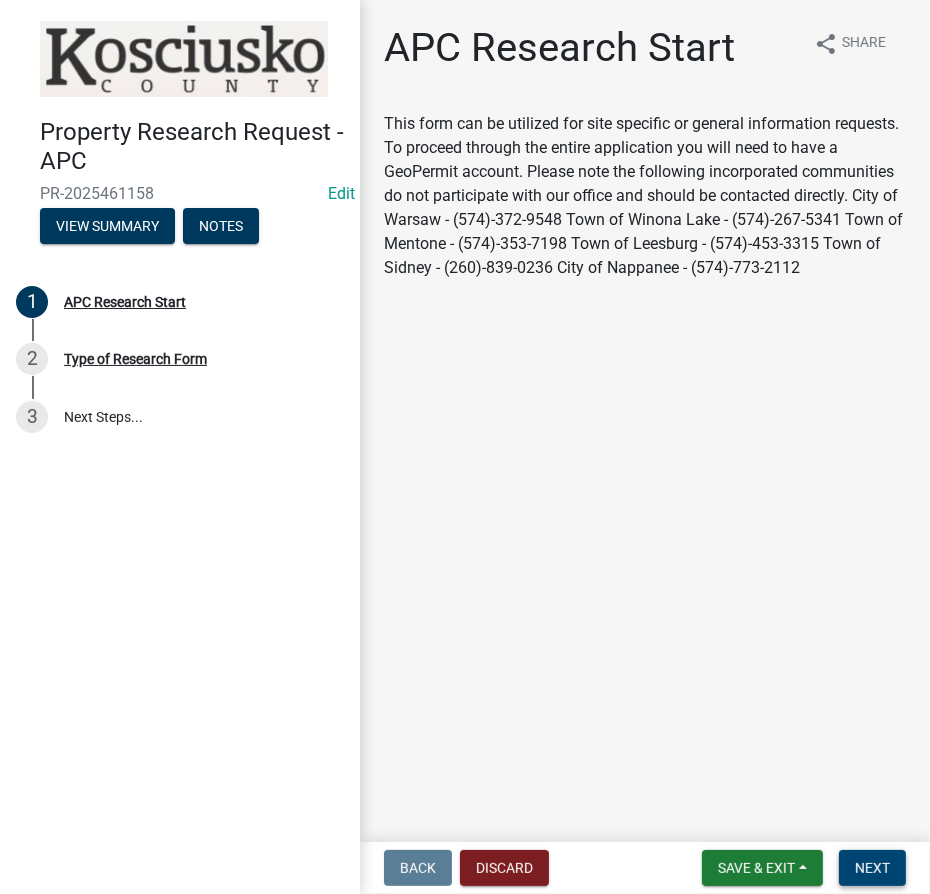 click on "Next" at bounding box center (872, 868) 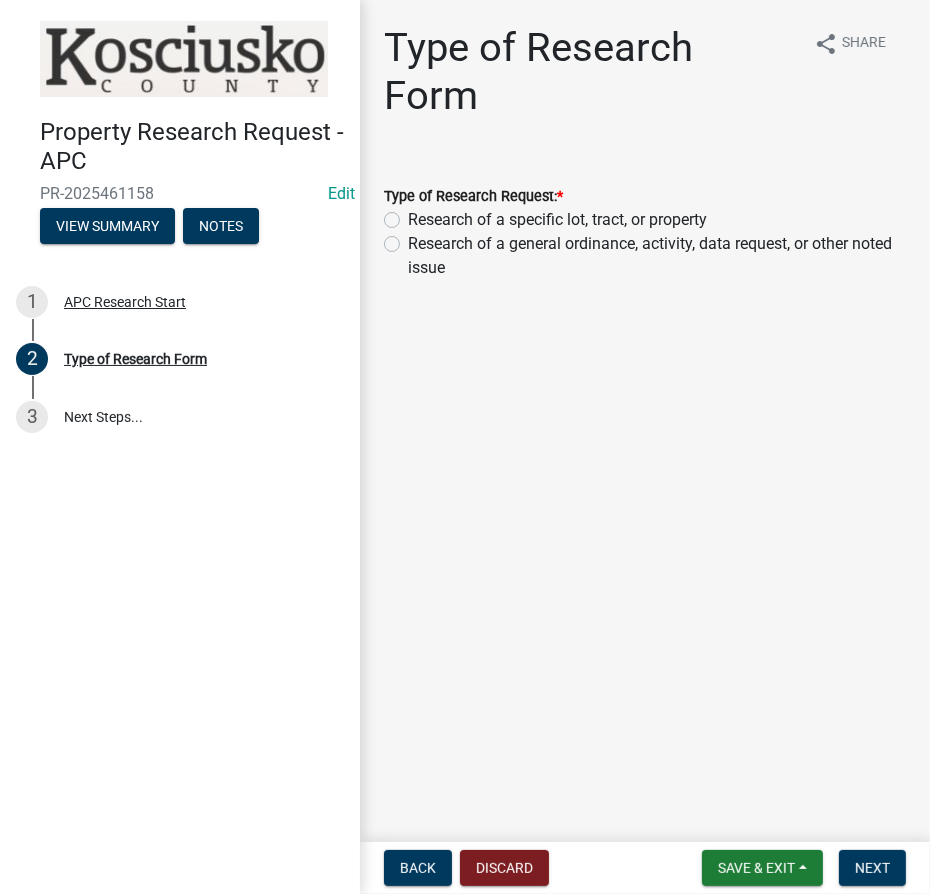 click on "Type of Research Request: * Research of a specific lot, tract, or property Research of a general ordinance, activity, data request, or other noted issue" 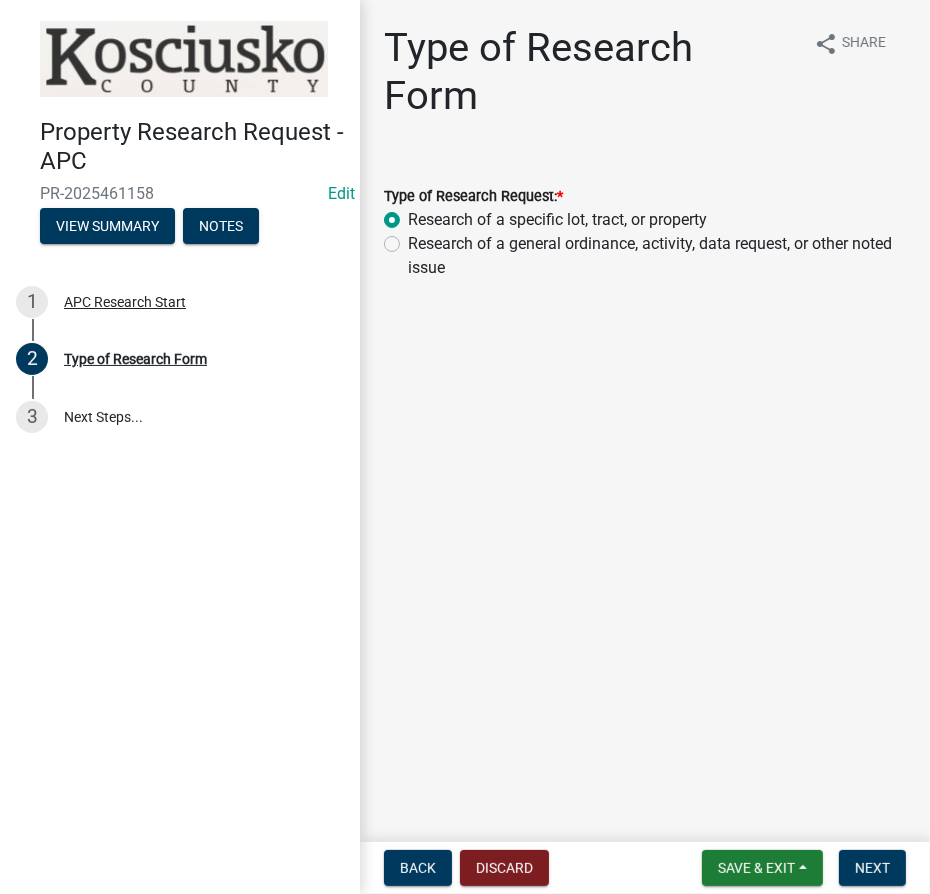 radio on "true" 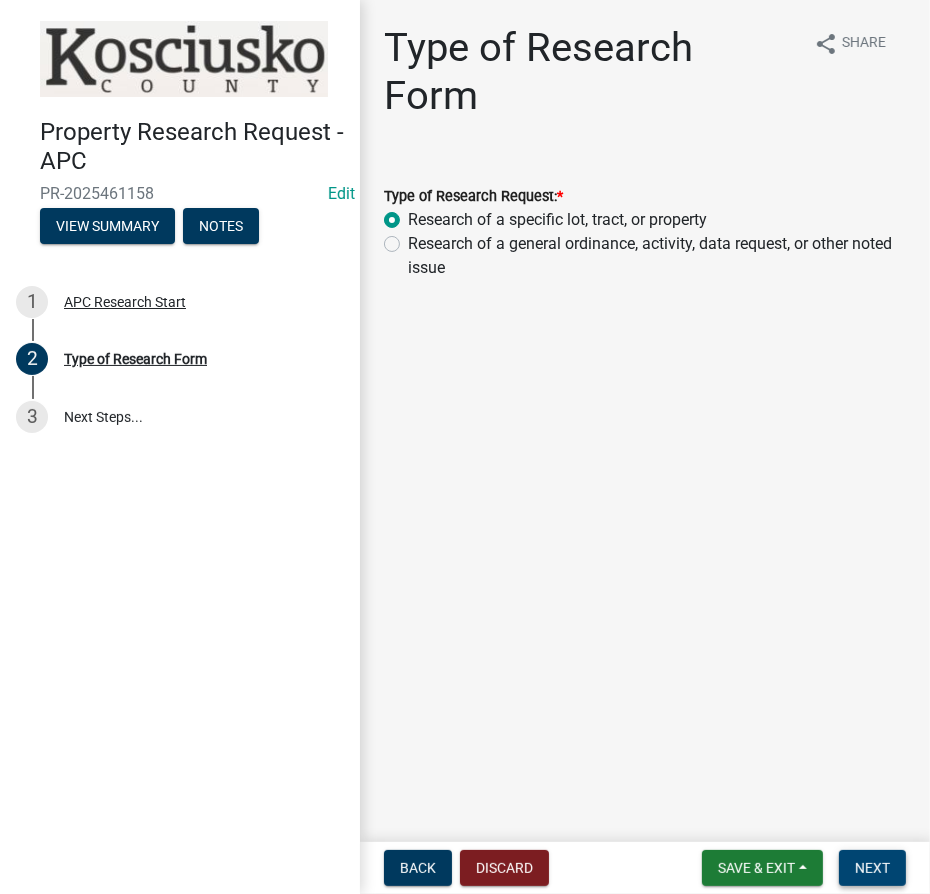 click on "Next" at bounding box center [872, 868] 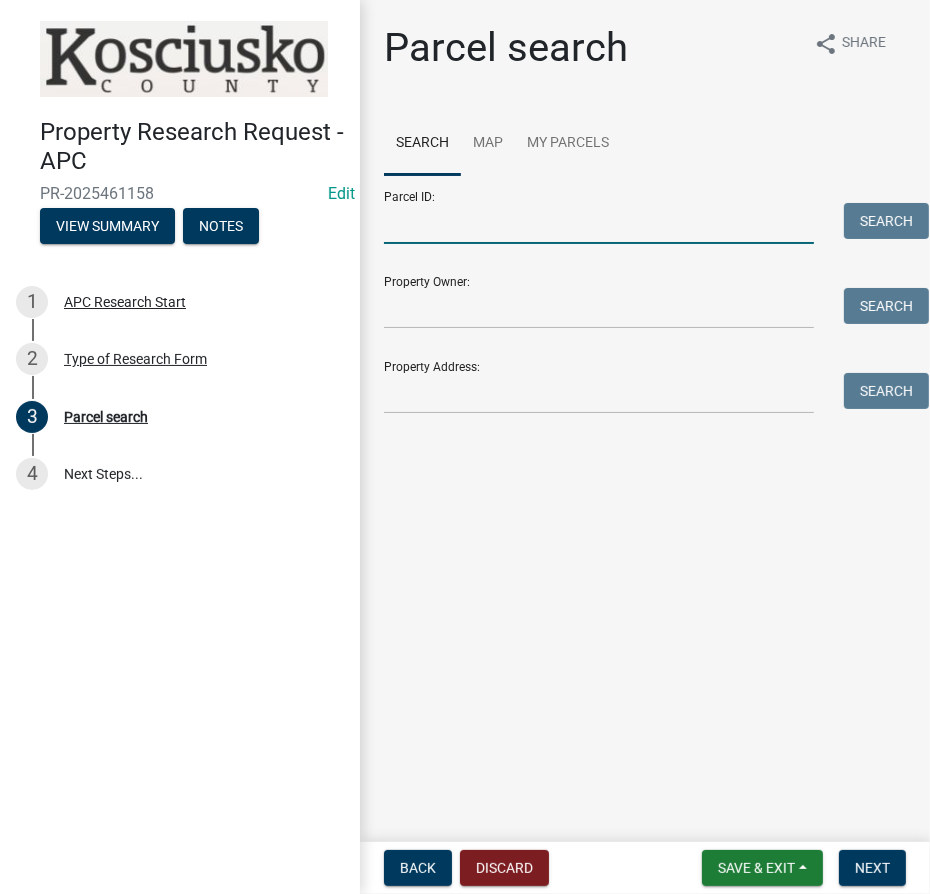 click on "Parcel ID:" at bounding box center (599, 223) 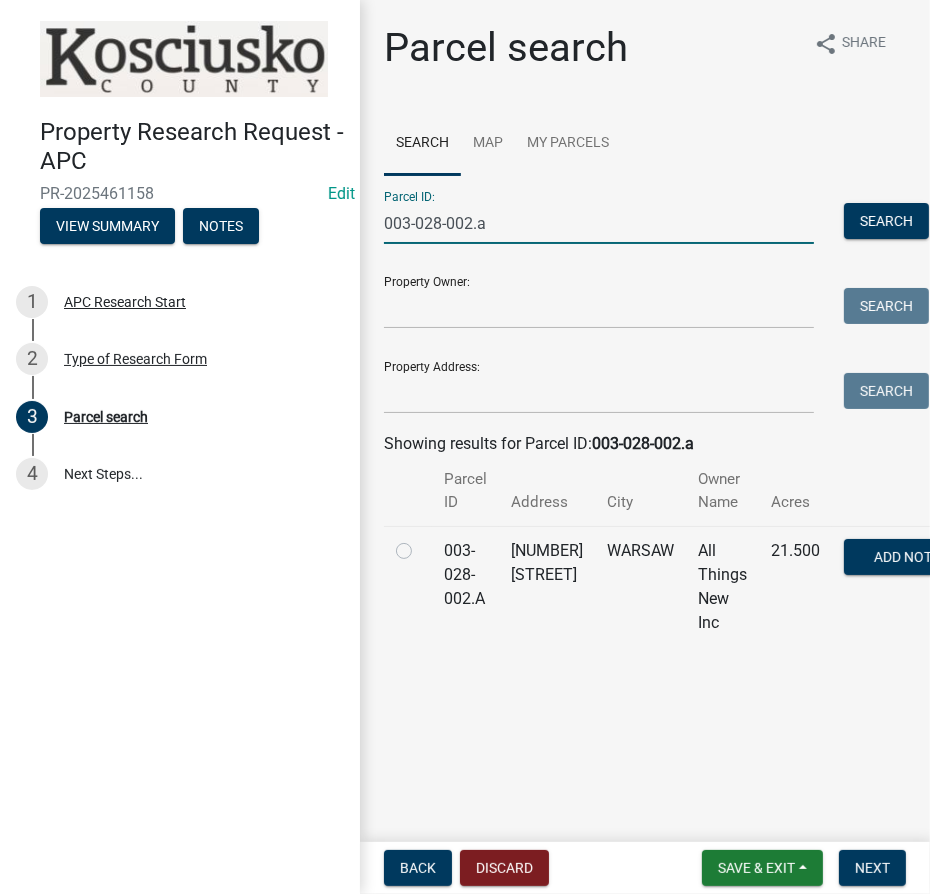 type on "003-028-002.a" 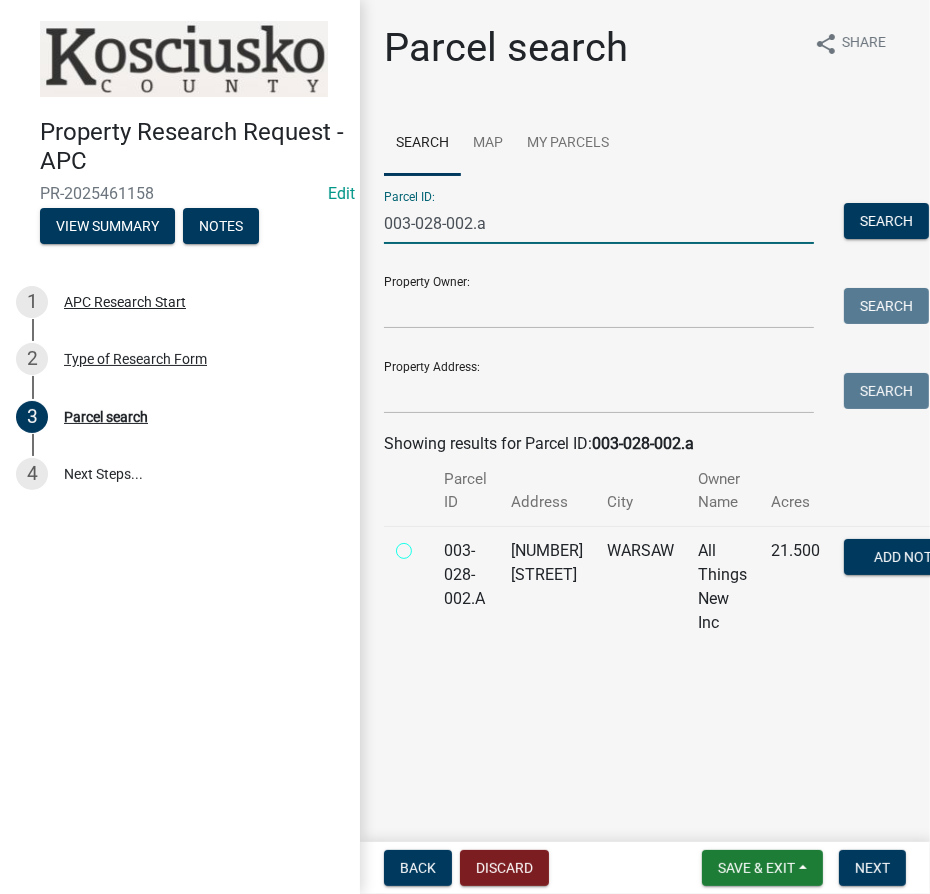 click at bounding box center [426, 545] 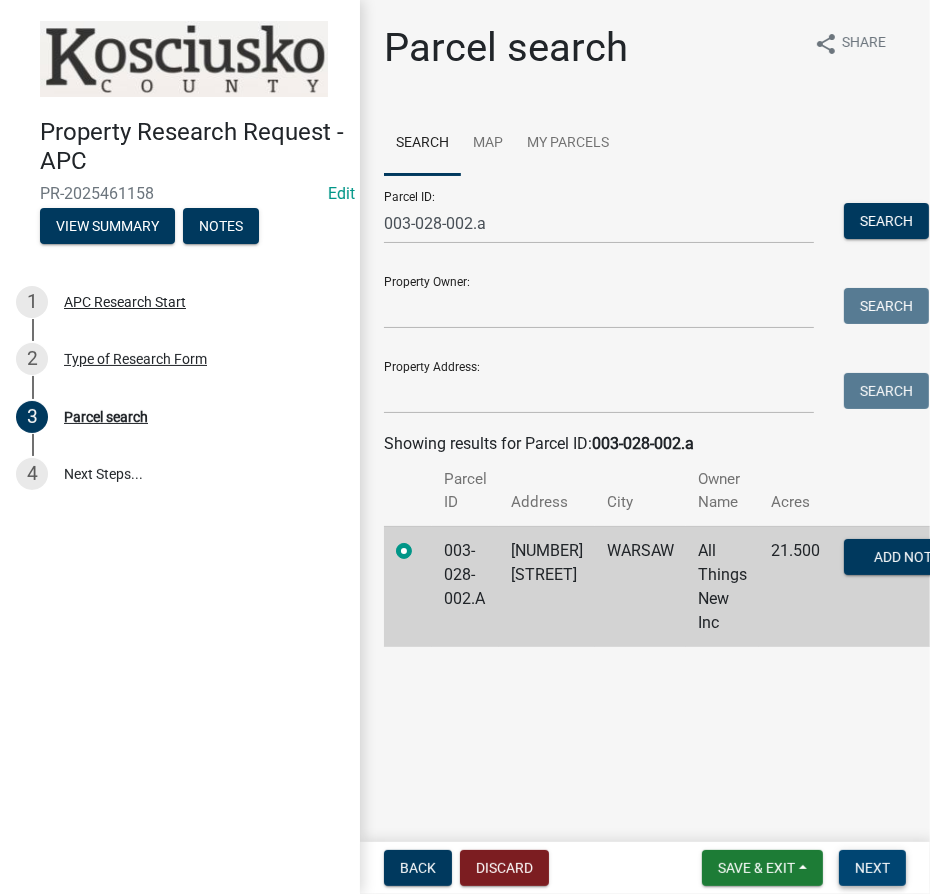 click on "Next" at bounding box center (872, 868) 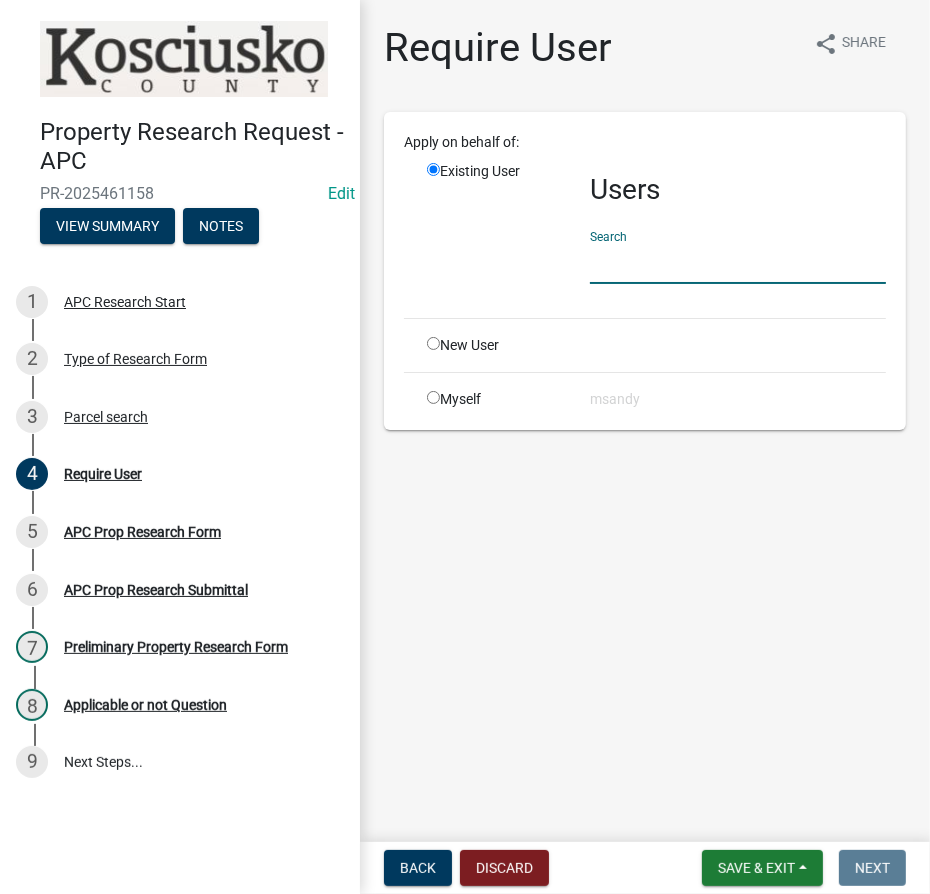 click 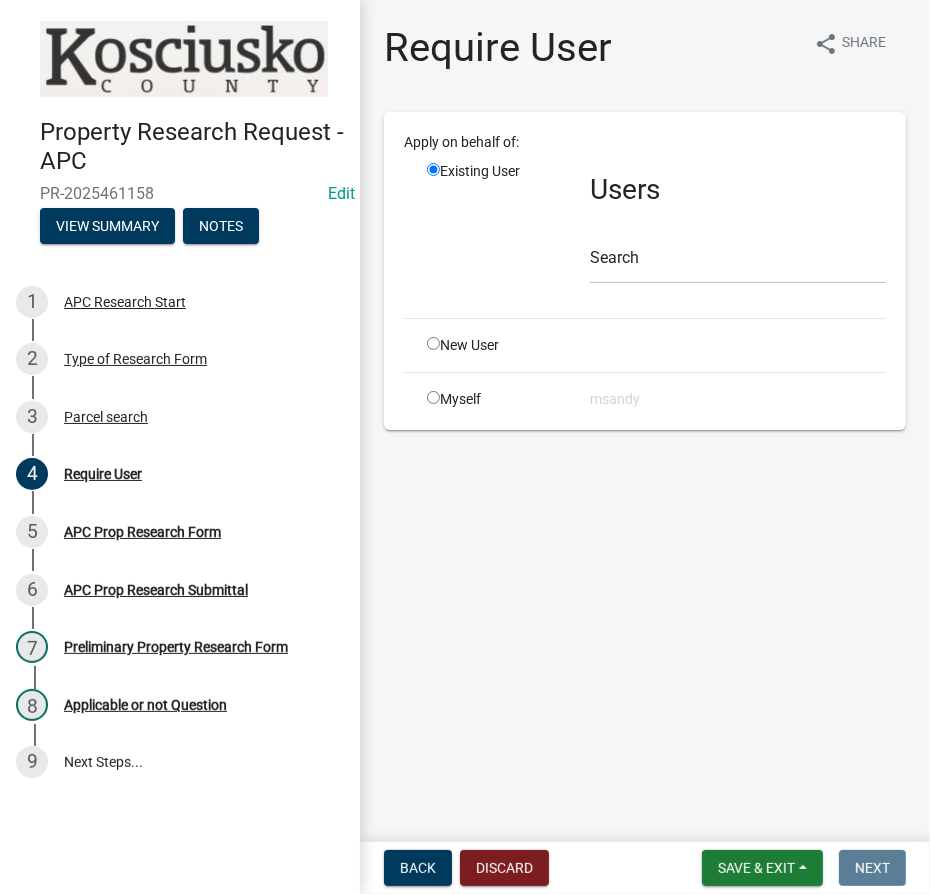 click on "Myself" 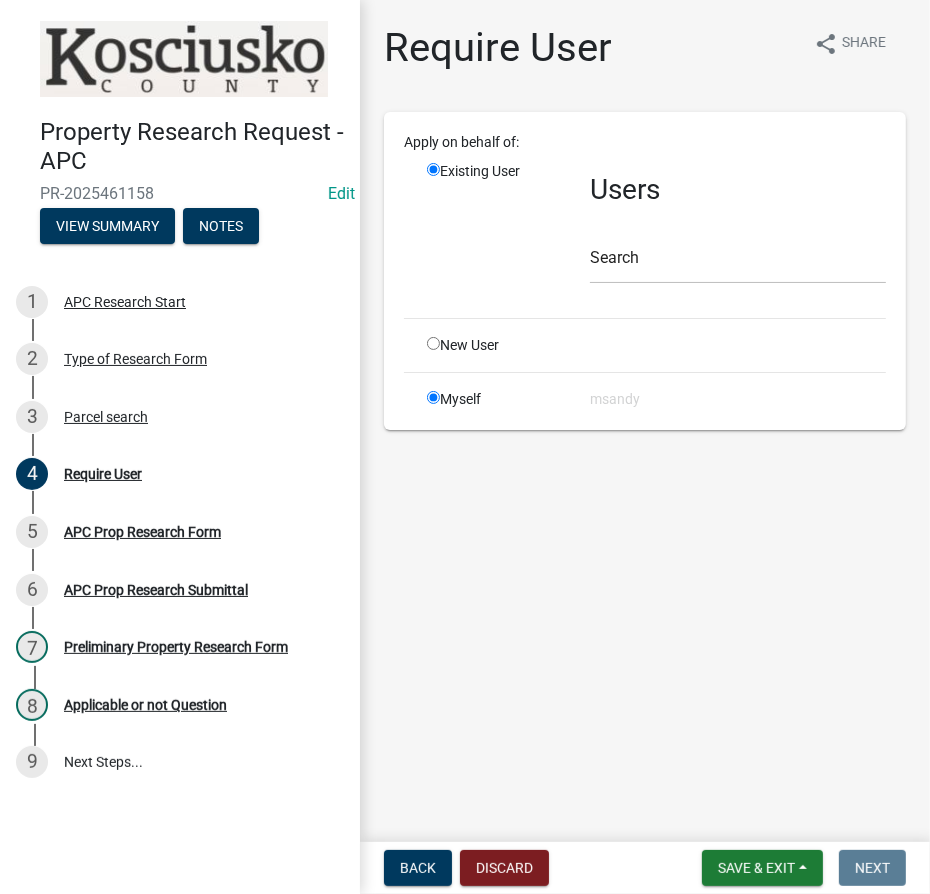 radio on "false" 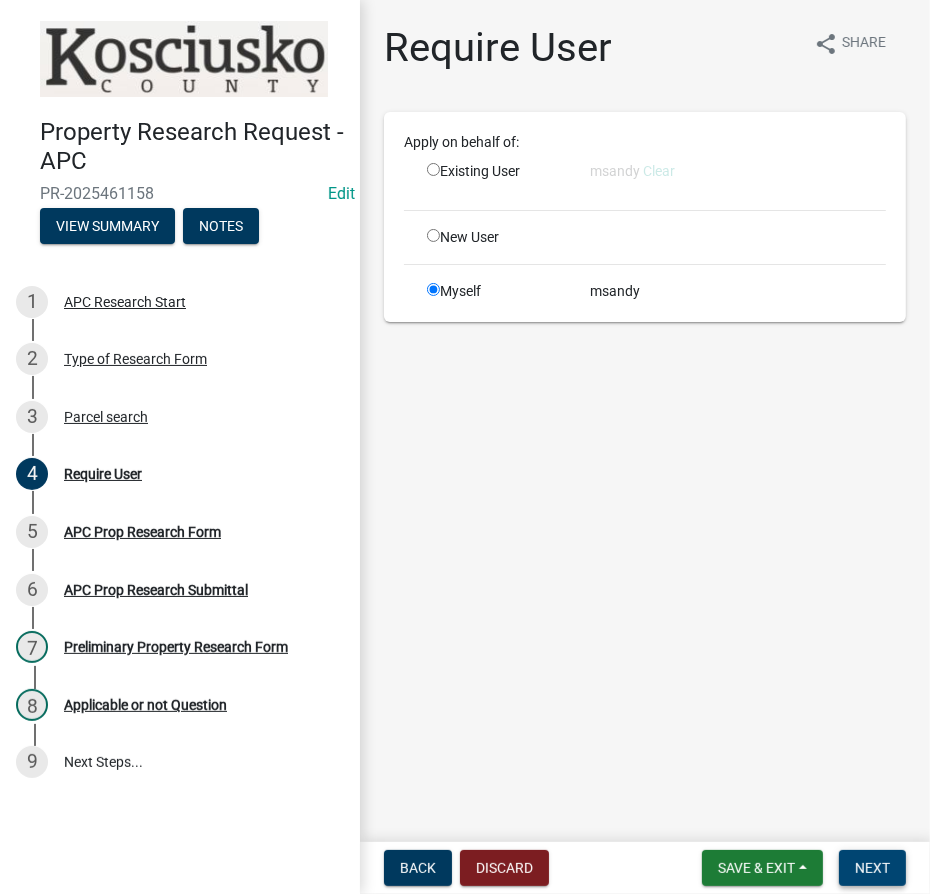 click on "Next" at bounding box center [872, 868] 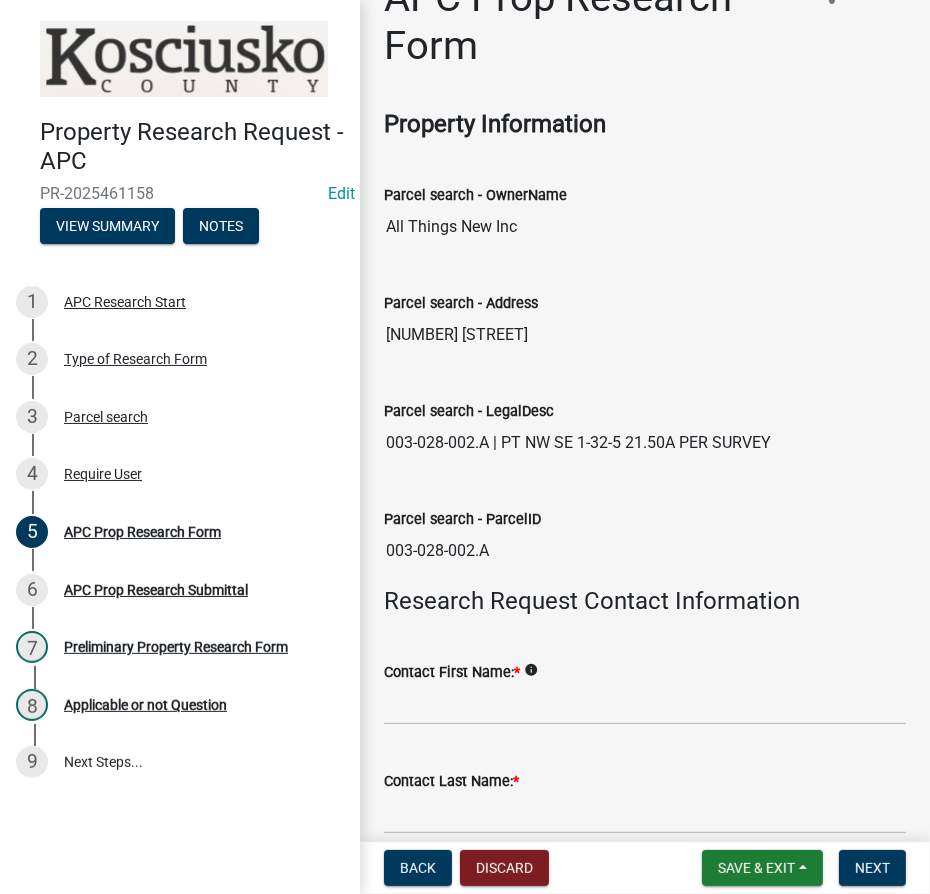 scroll, scrollTop: 272, scrollLeft: 0, axis: vertical 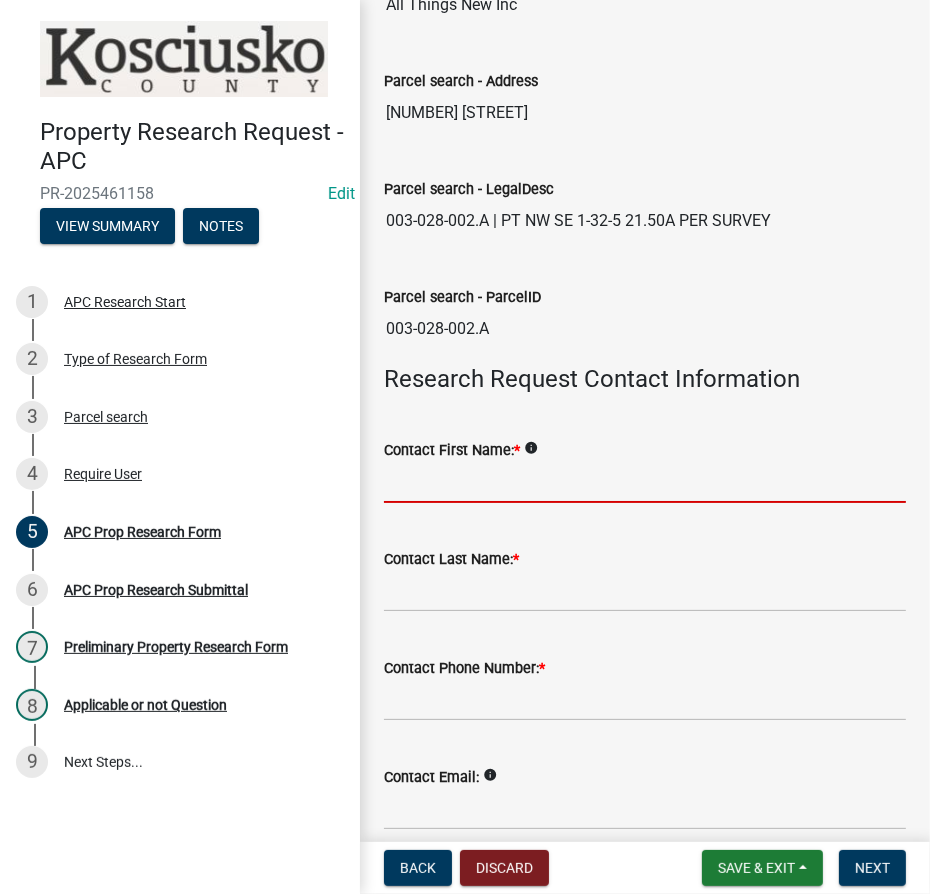 click on "Contact First Name:  *" at bounding box center [645, 482] 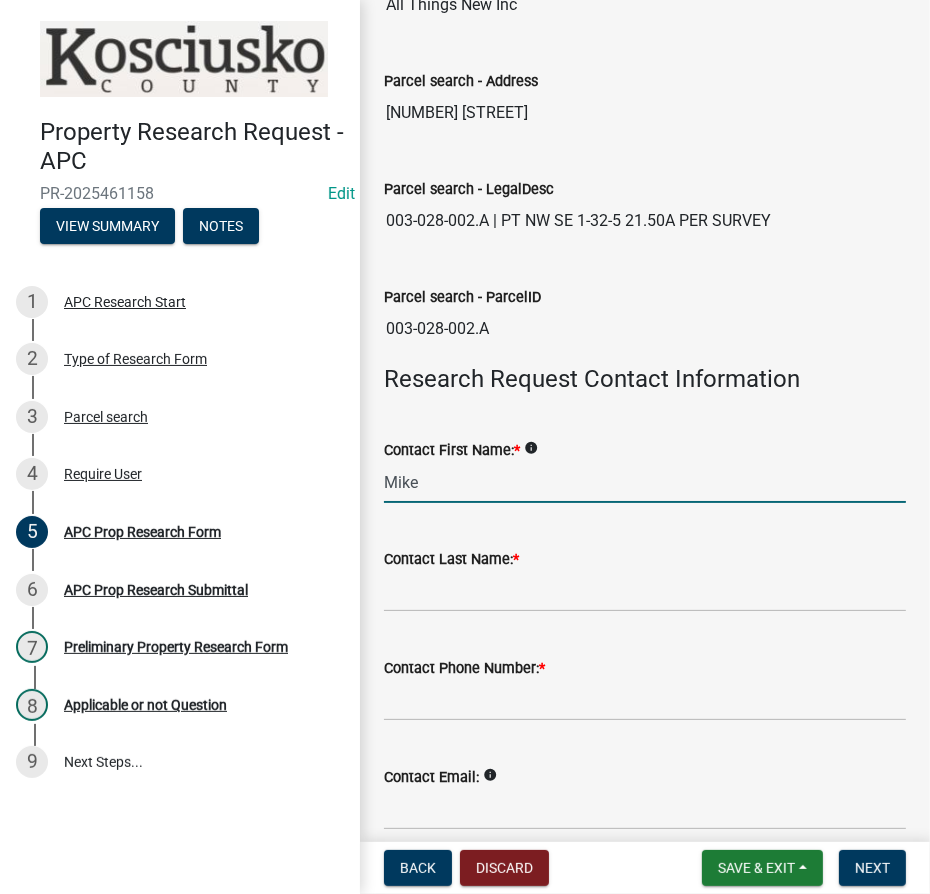 type on "Mike" 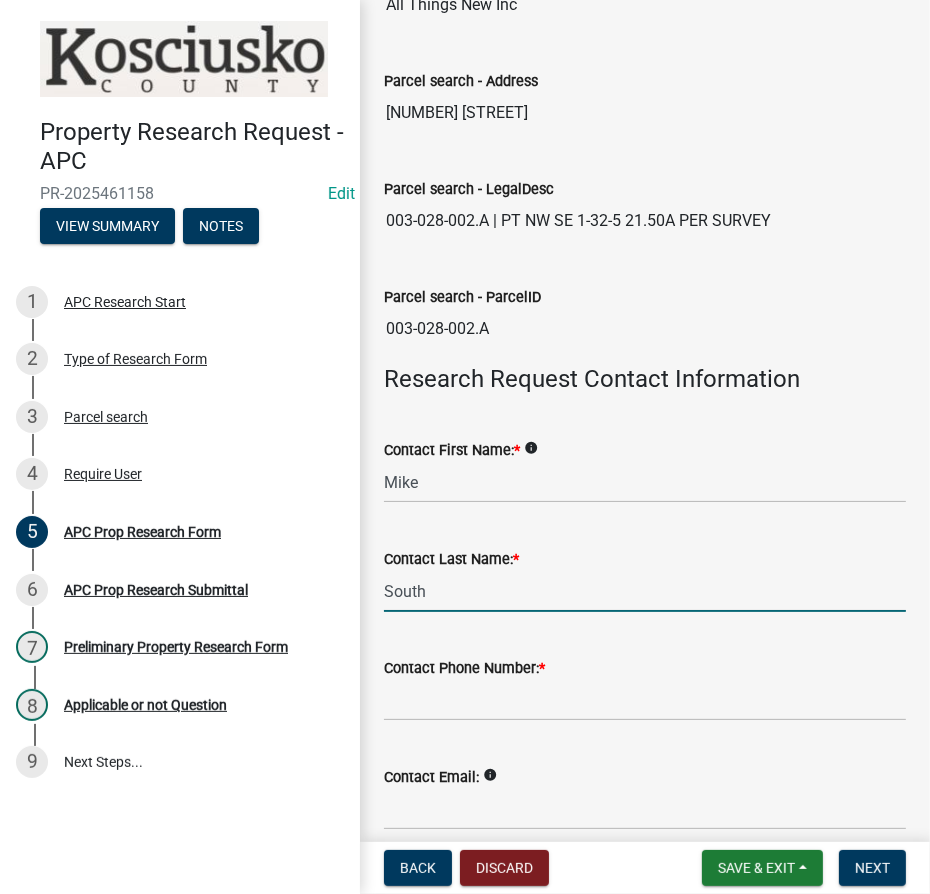 type on "South" 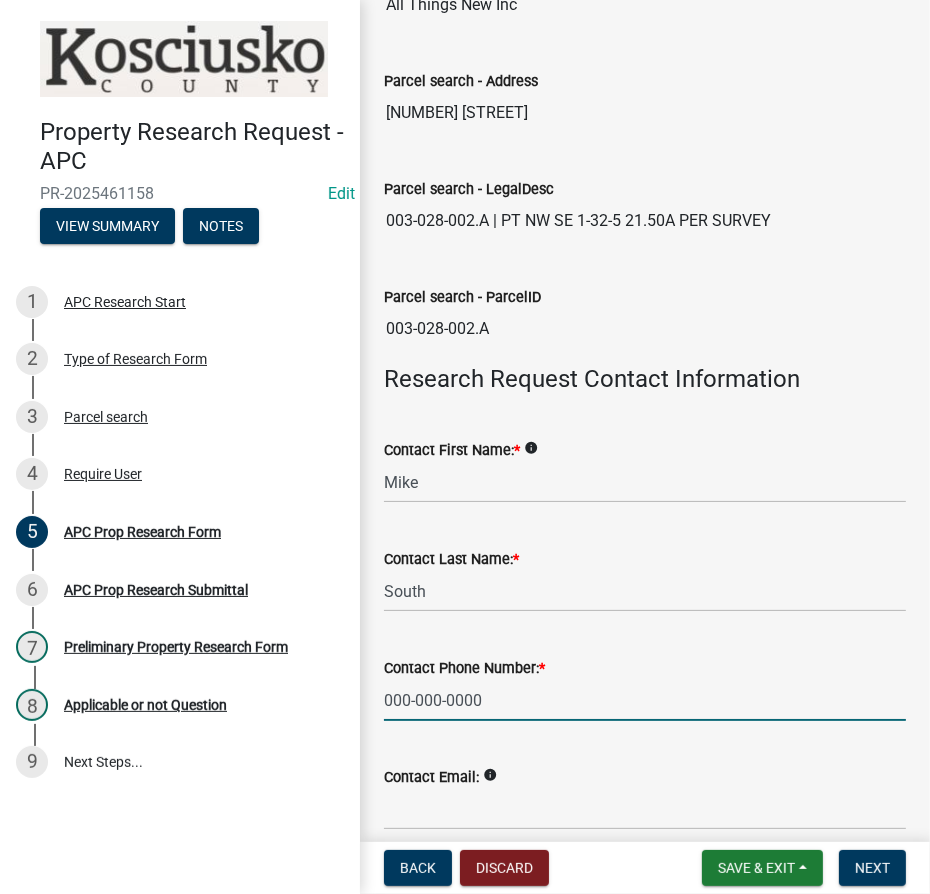 type on "000-000-0000" 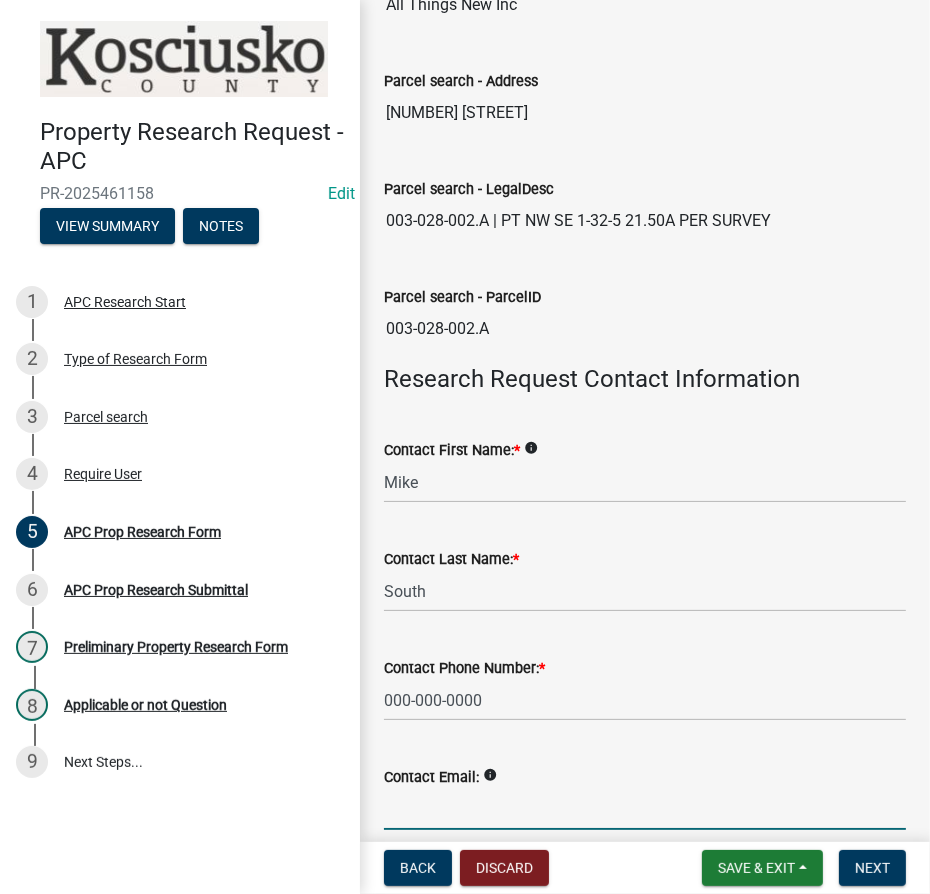 click on "Contact Email:" at bounding box center (645, 809) 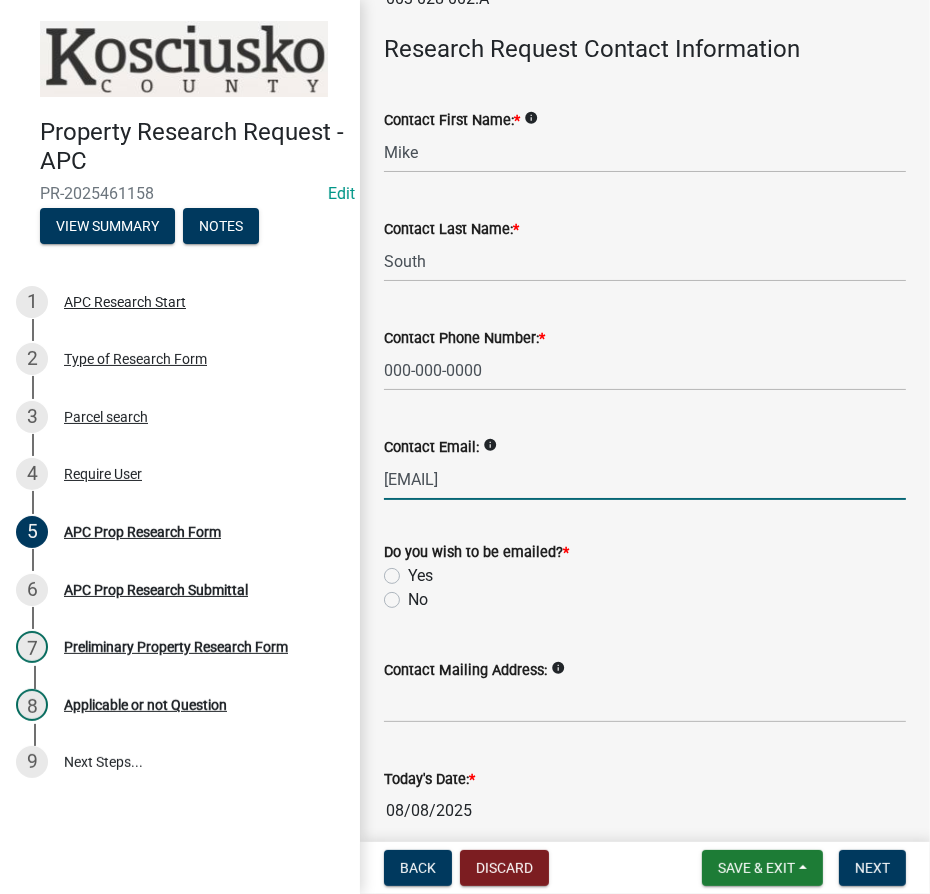 scroll, scrollTop: 689, scrollLeft: 0, axis: vertical 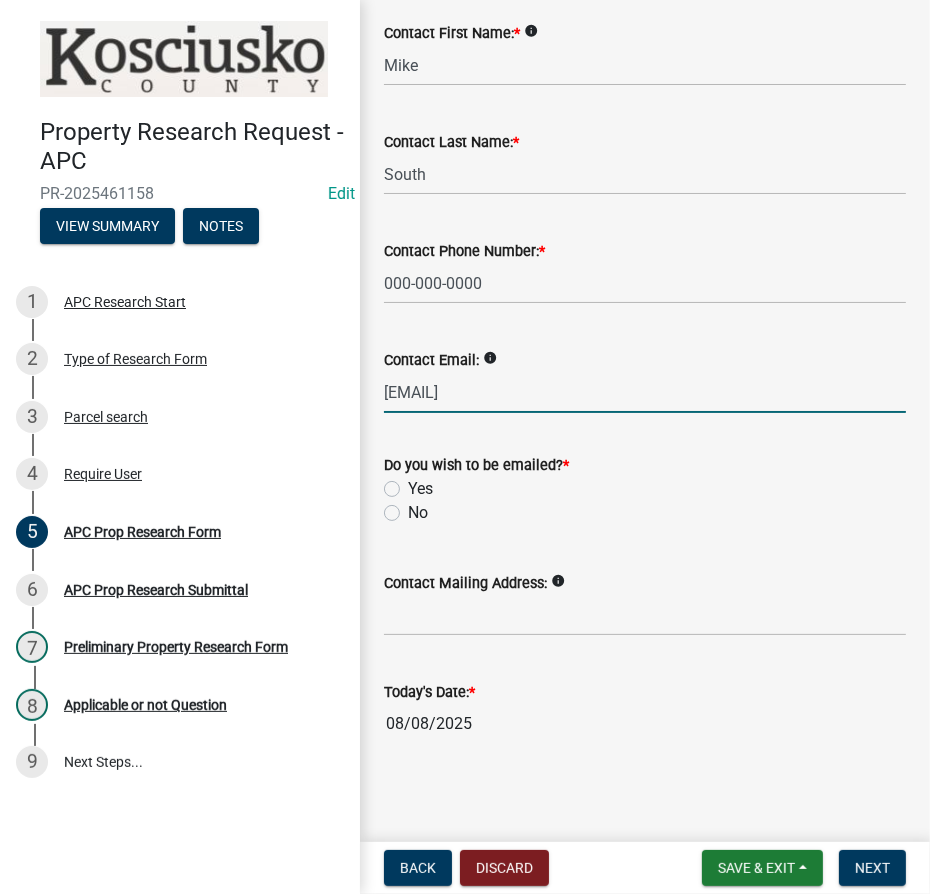 type on "[EMAIL]" 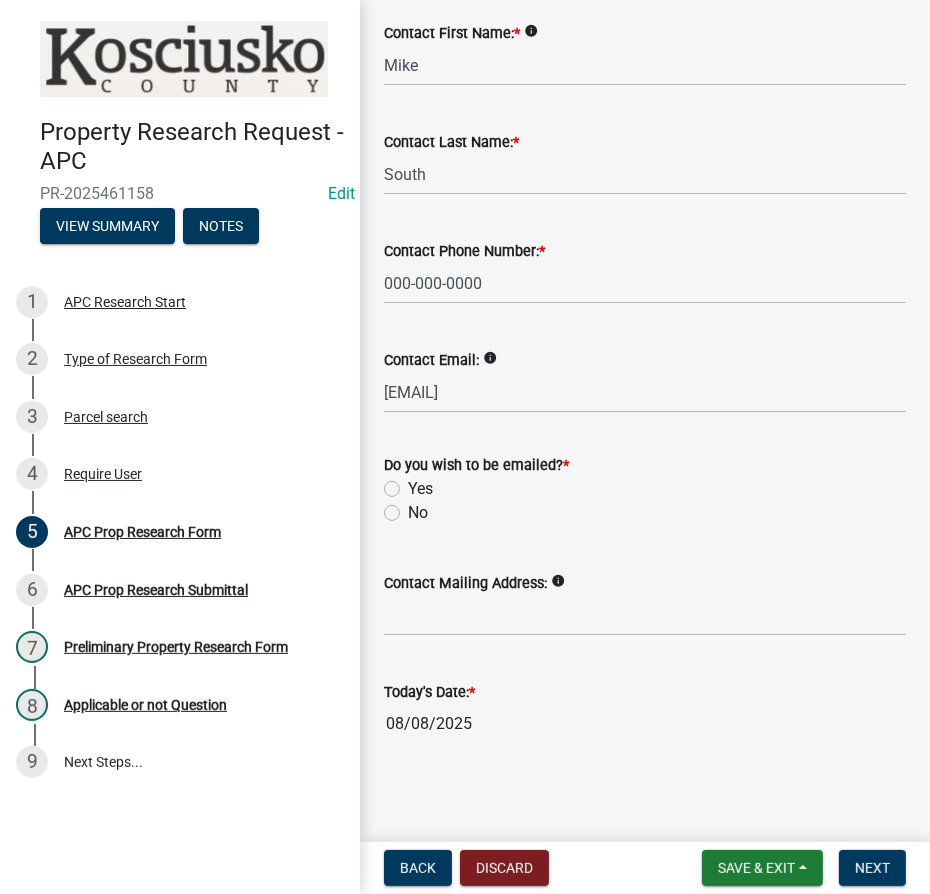 click on "No" 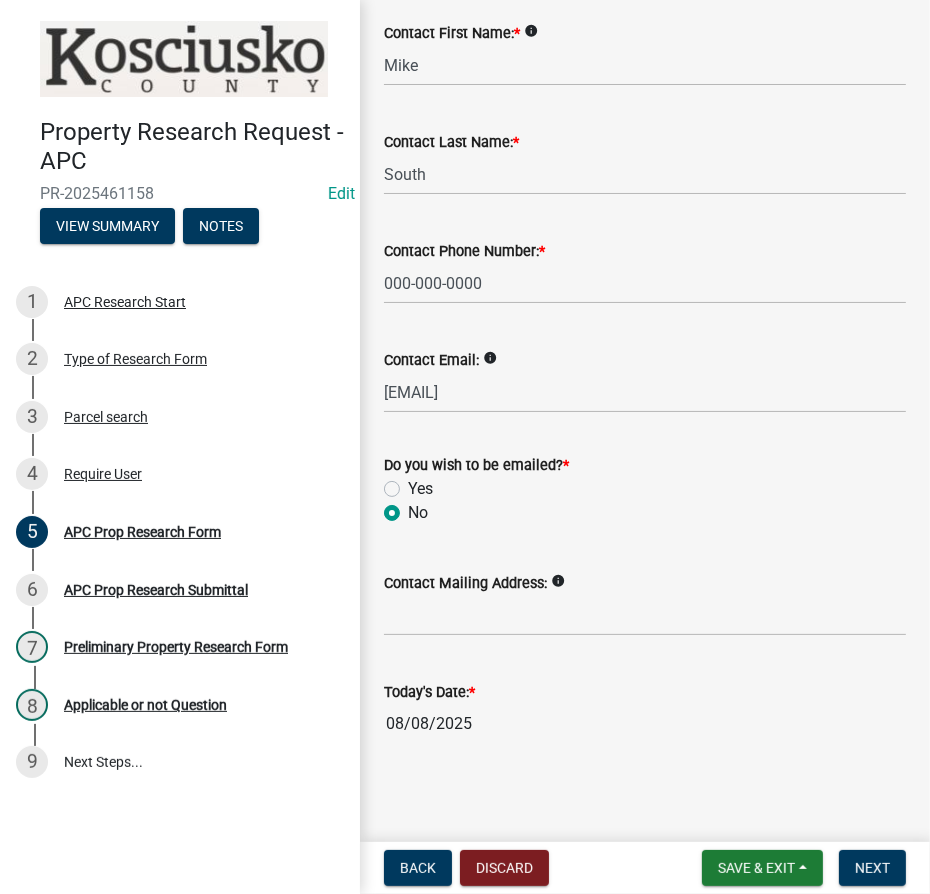 radio on "true" 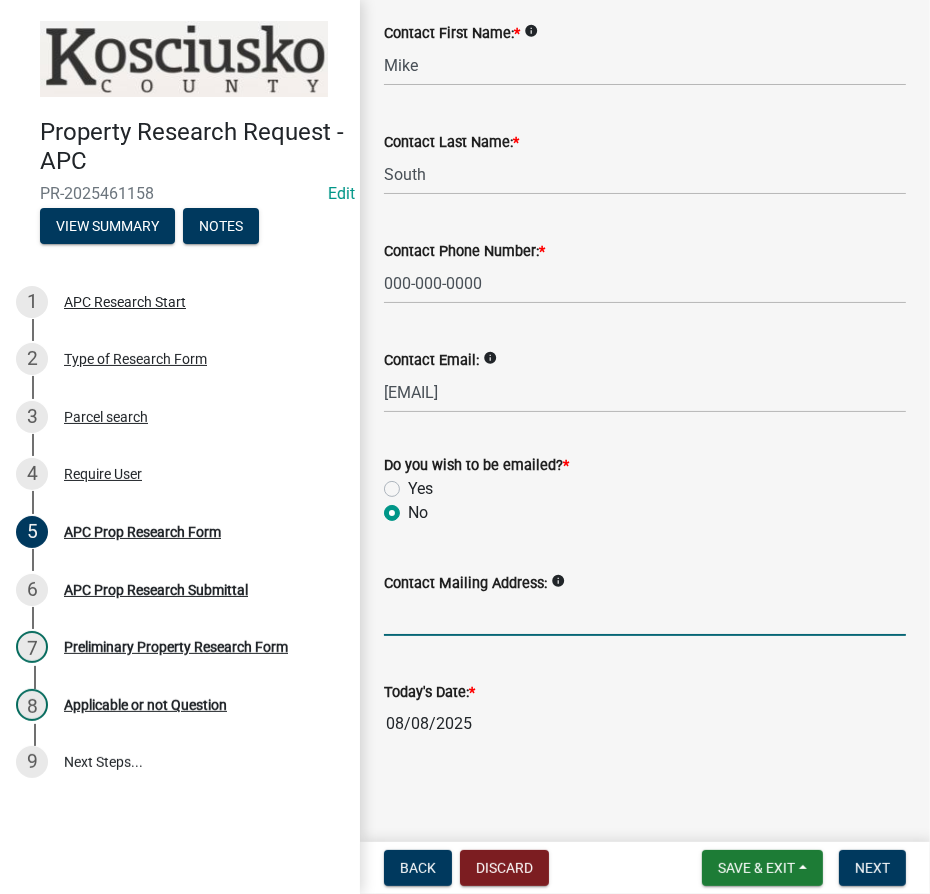 click on "Contact Mailing Address:" at bounding box center [645, 615] 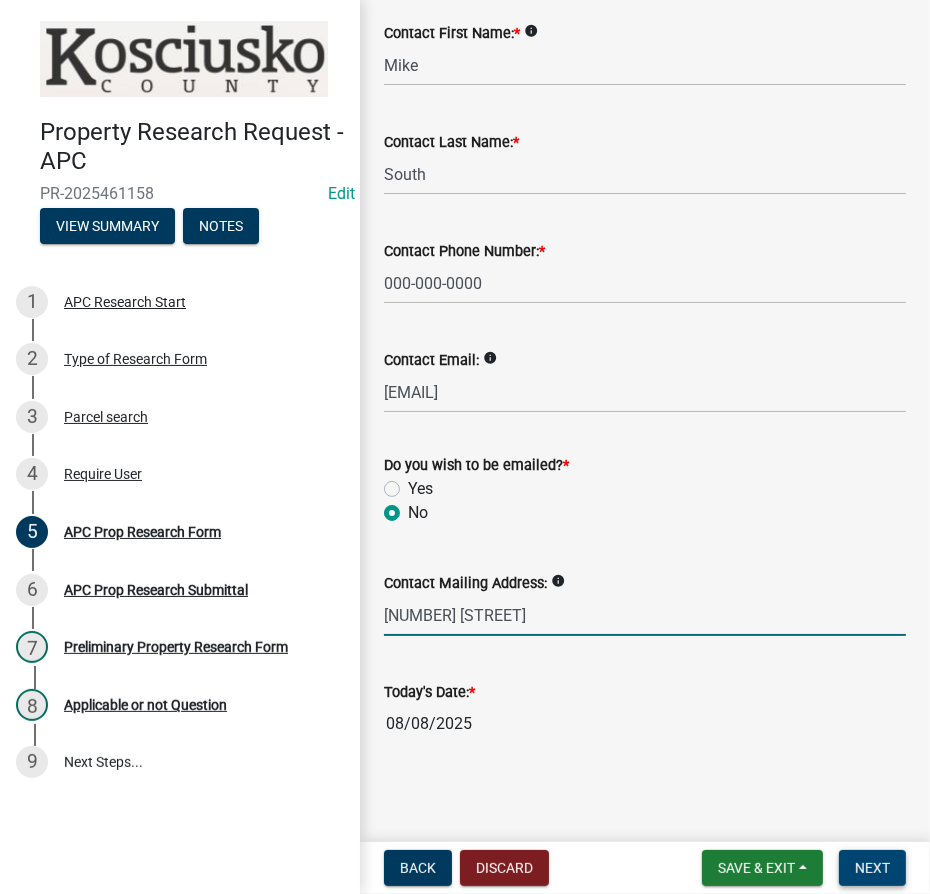 type on "[NUMBER] [STREET]" 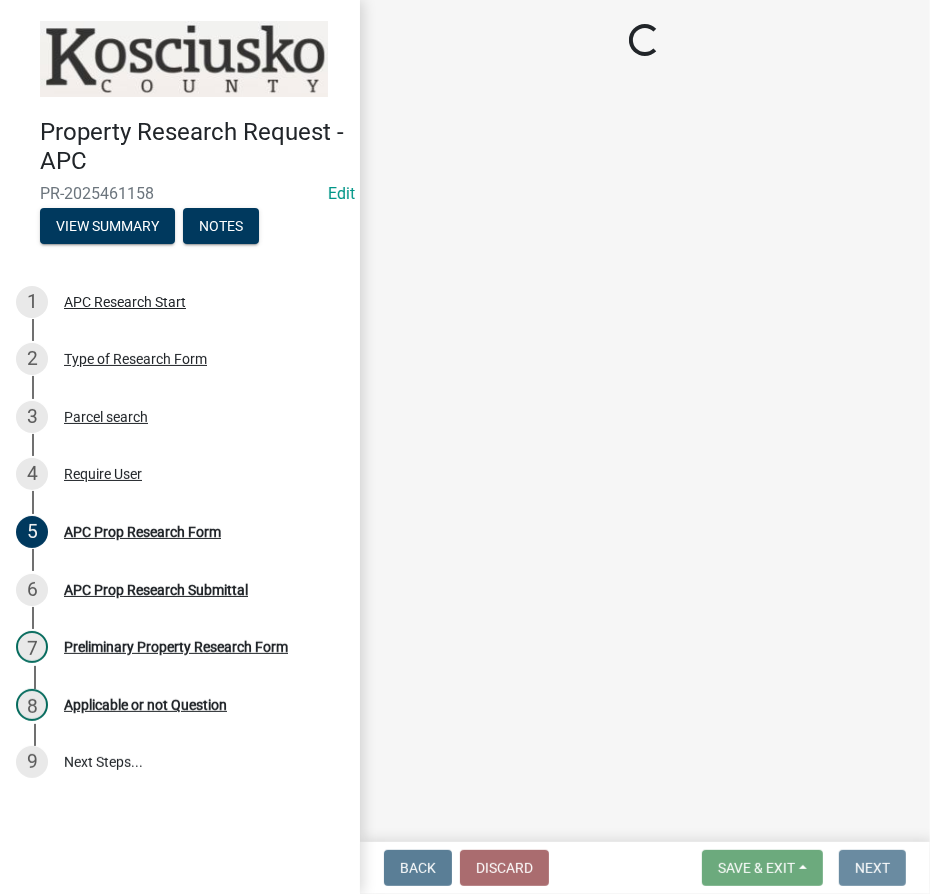 scroll, scrollTop: 0, scrollLeft: 0, axis: both 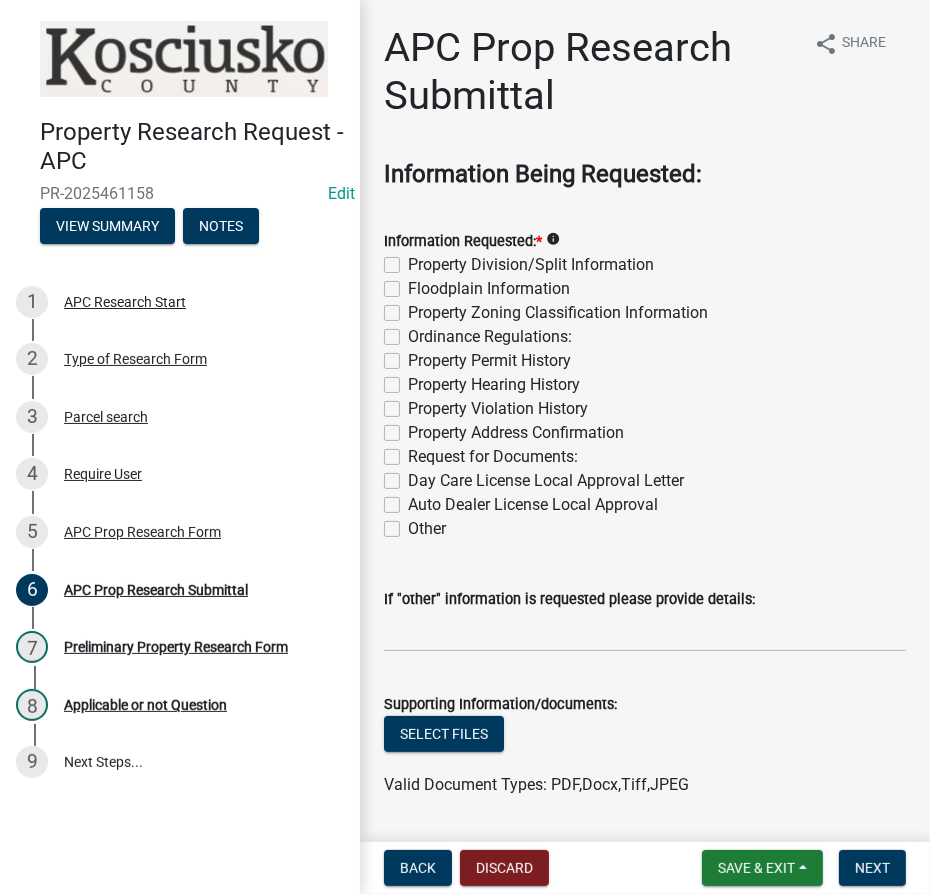 click on "Property Division/Split Information" 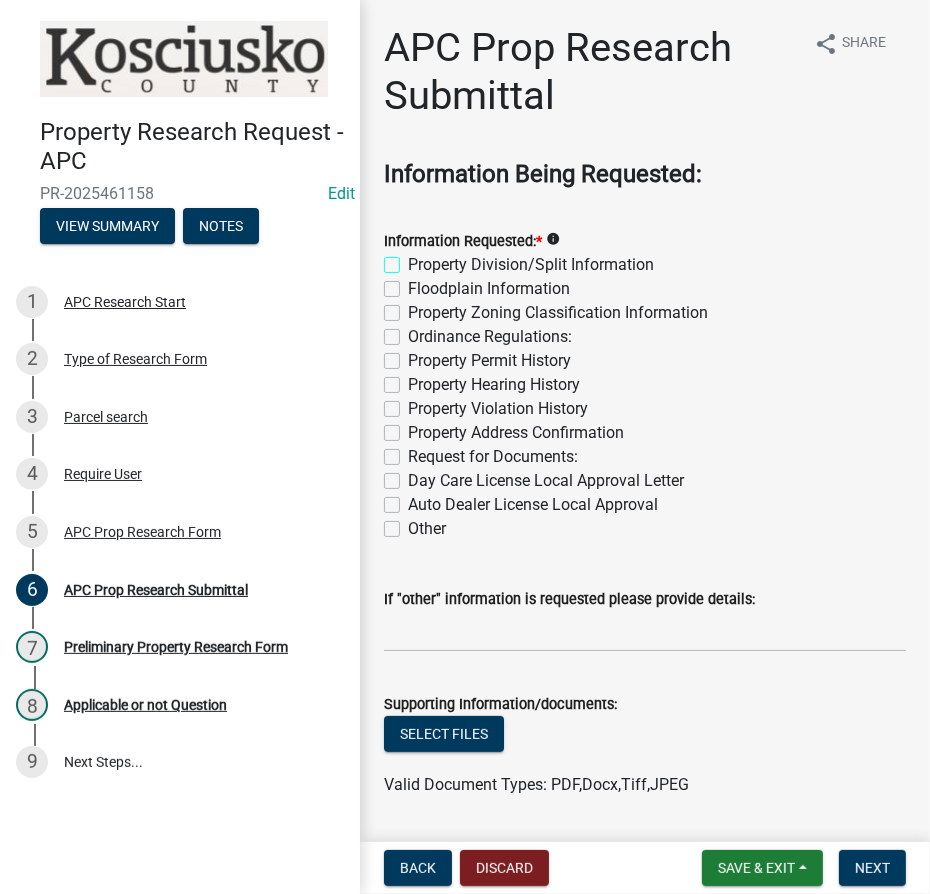 click on "Property Division/Split Information" at bounding box center [414, 259] 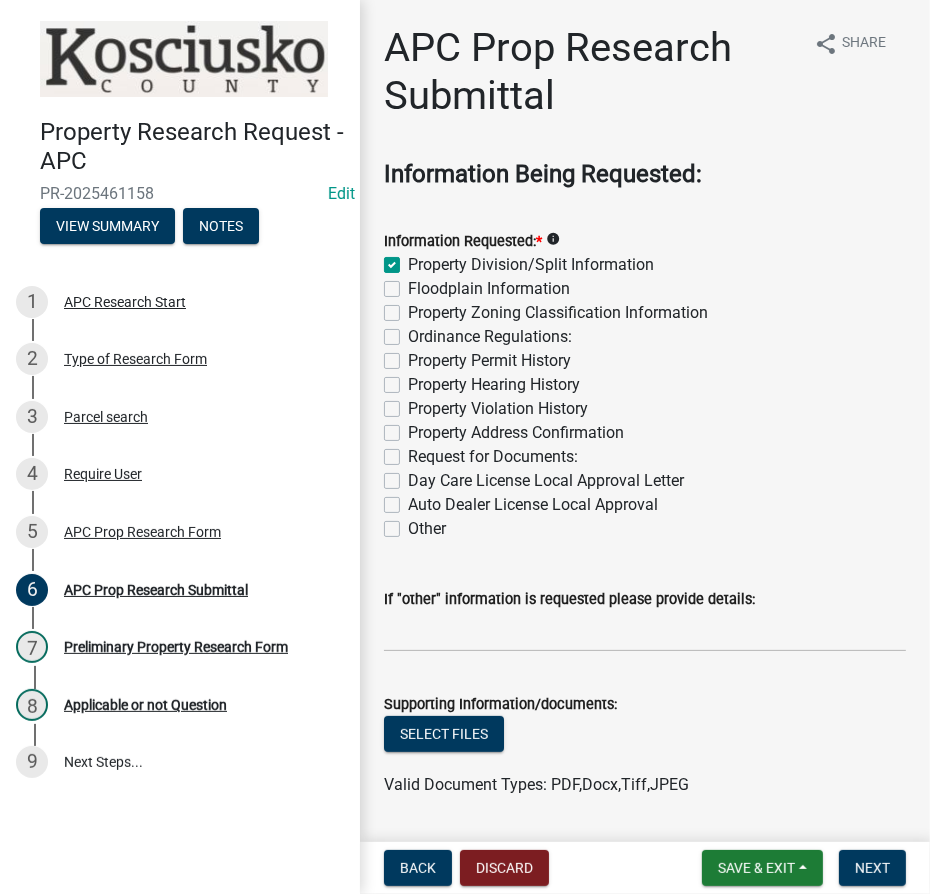 checkbox on "true" 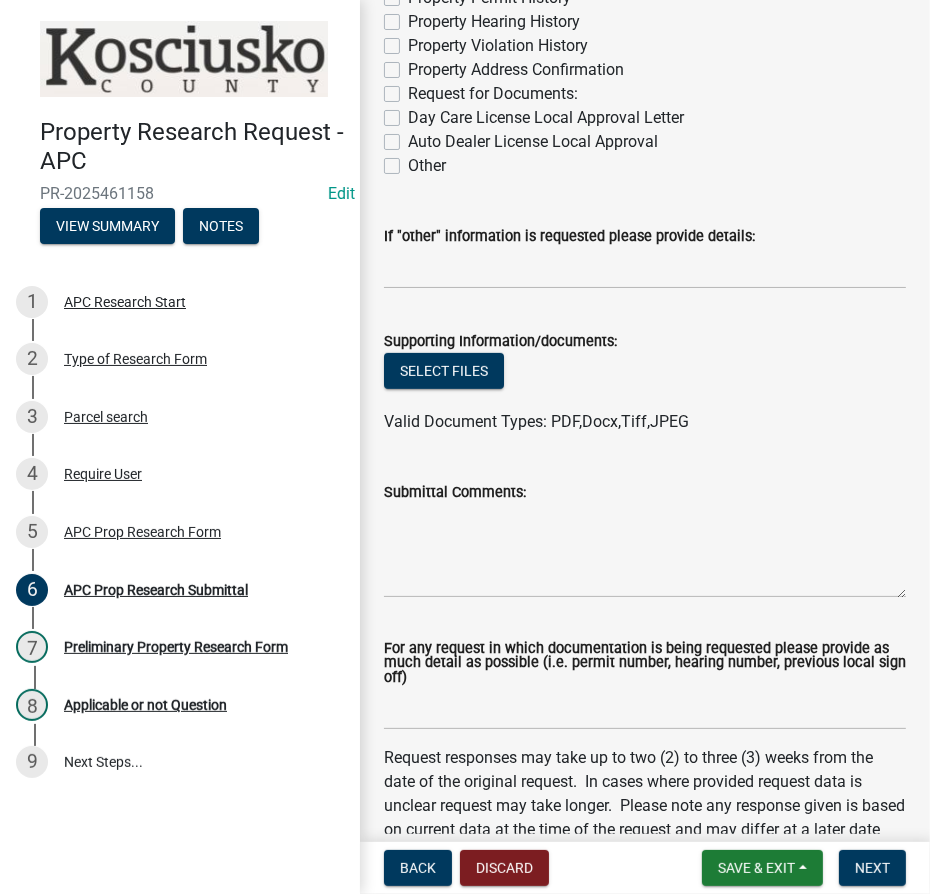scroll, scrollTop: 636, scrollLeft: 0, axis: vertical 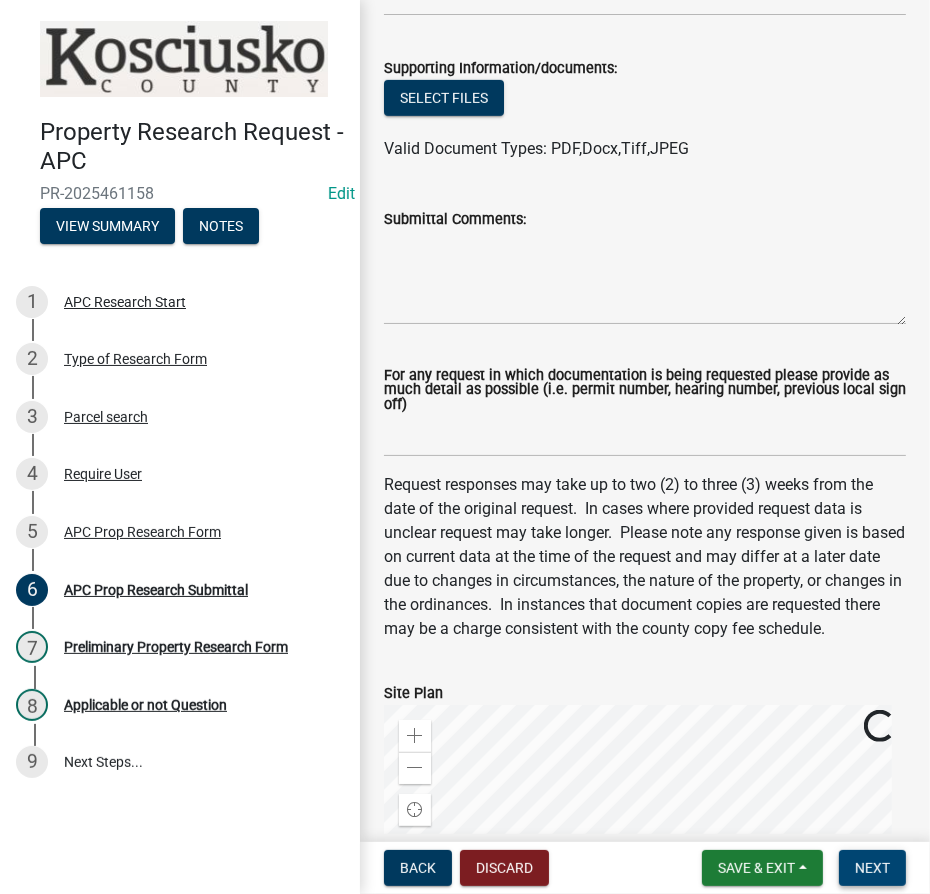 click on "Next" at bounding box center (872, 868) 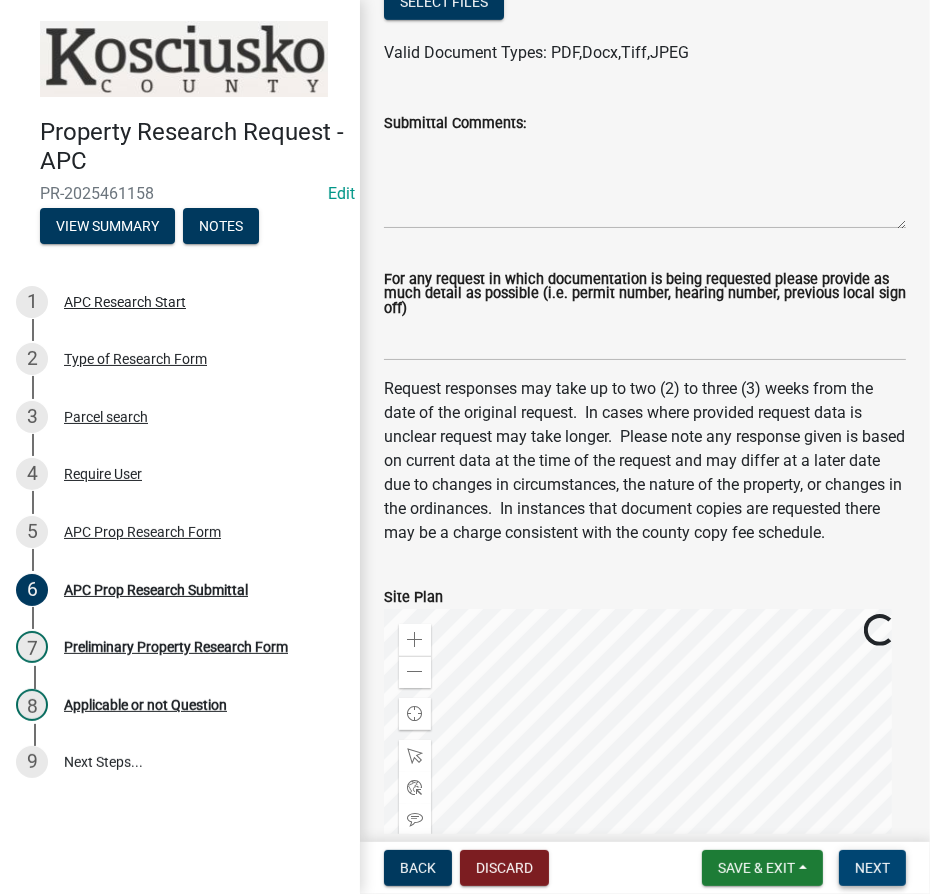 scroll, scrollTop: 1000, scrollLeft: 0, axis: vertical 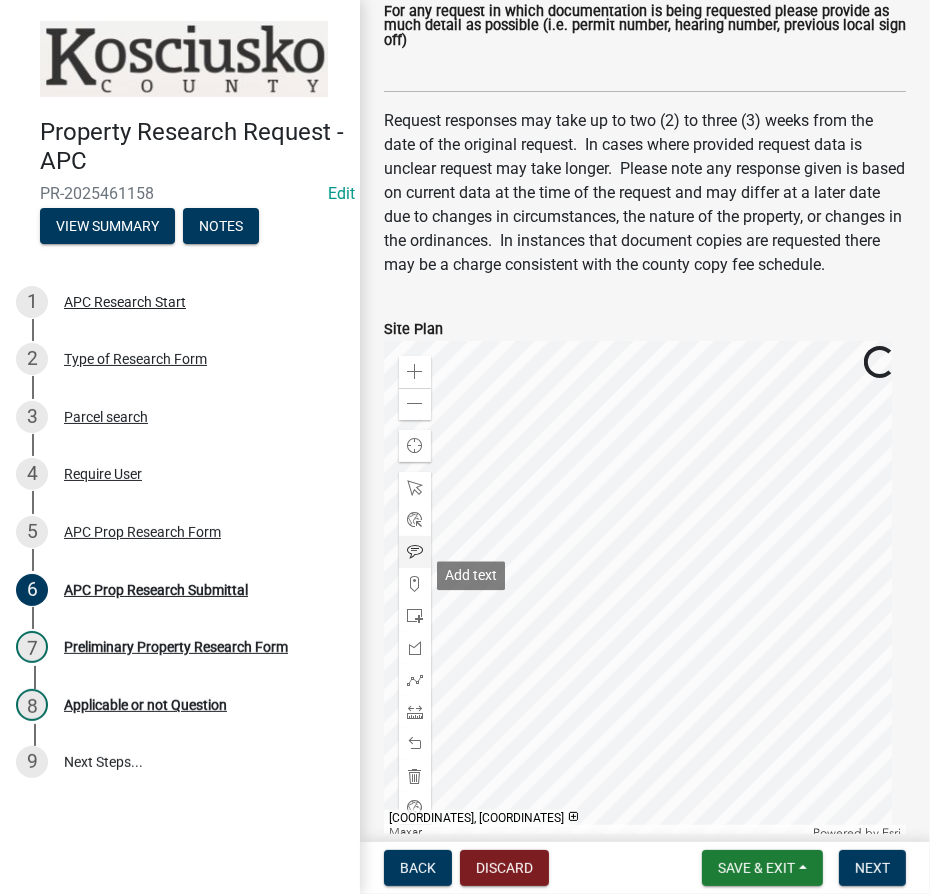 click 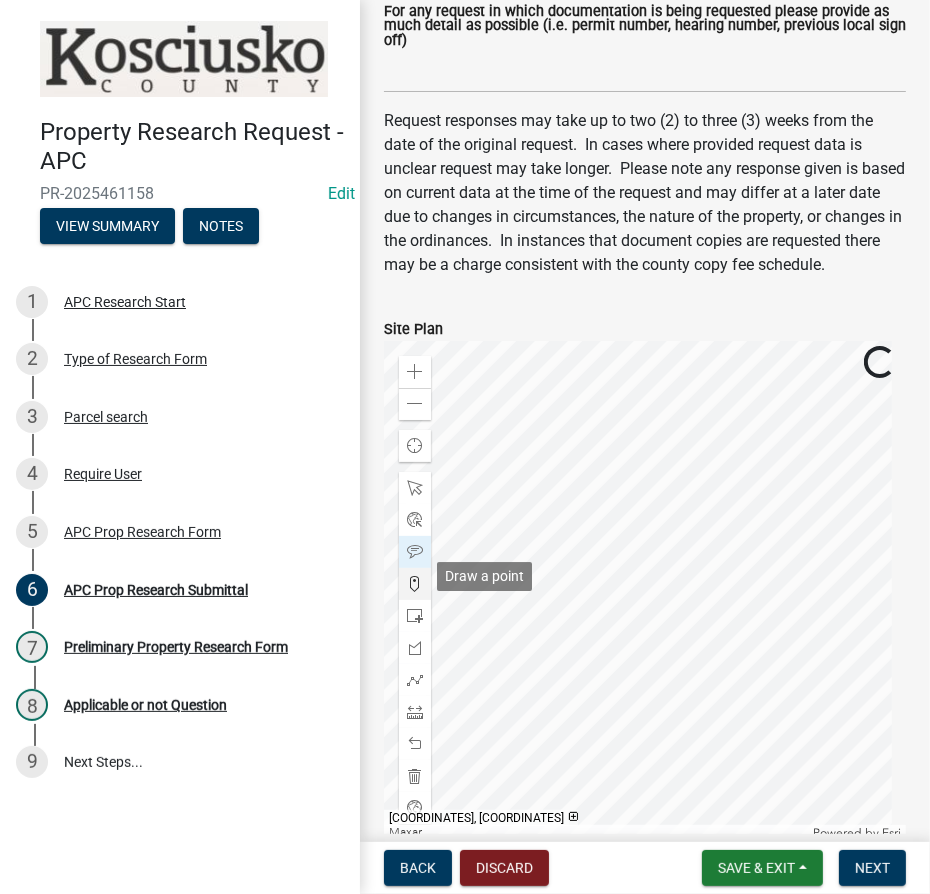 scroll, scrollTop: 1031, scrollLeft: 0, axis: vertical 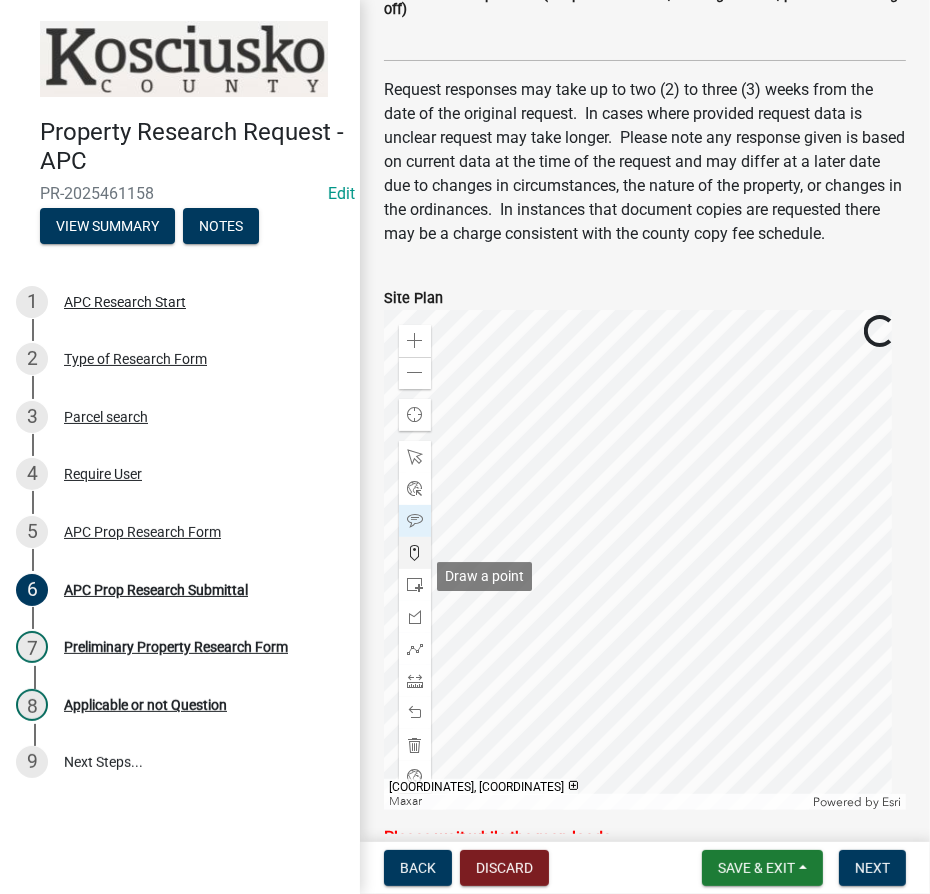 click 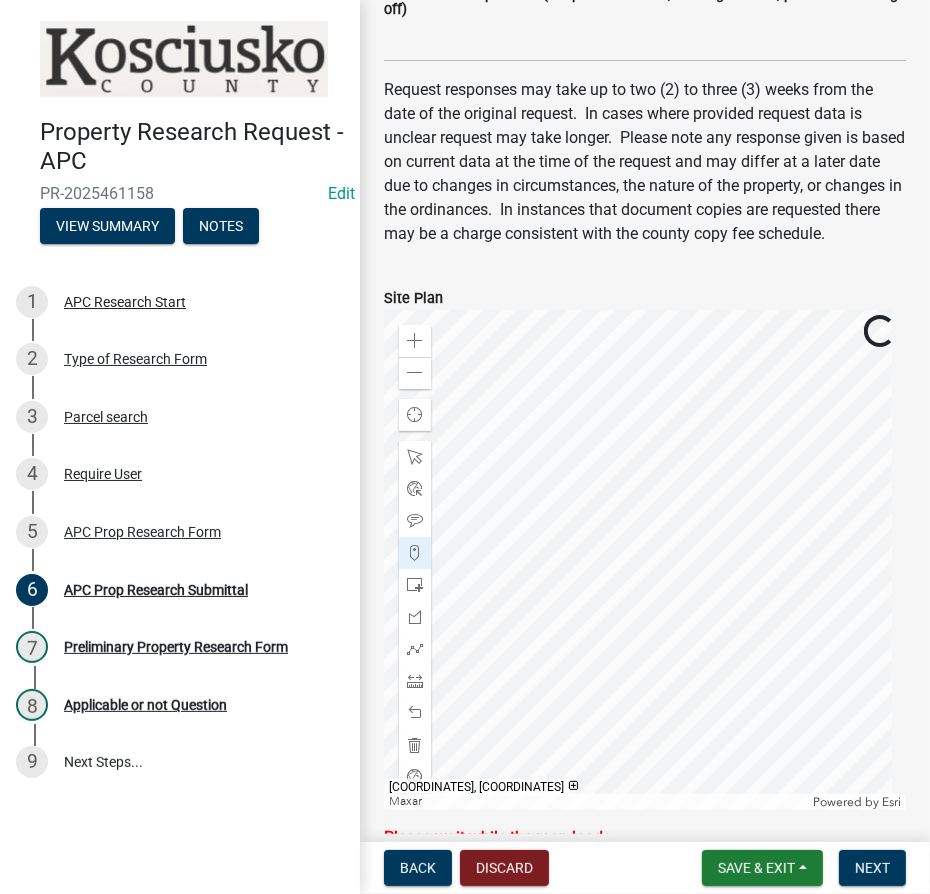 click 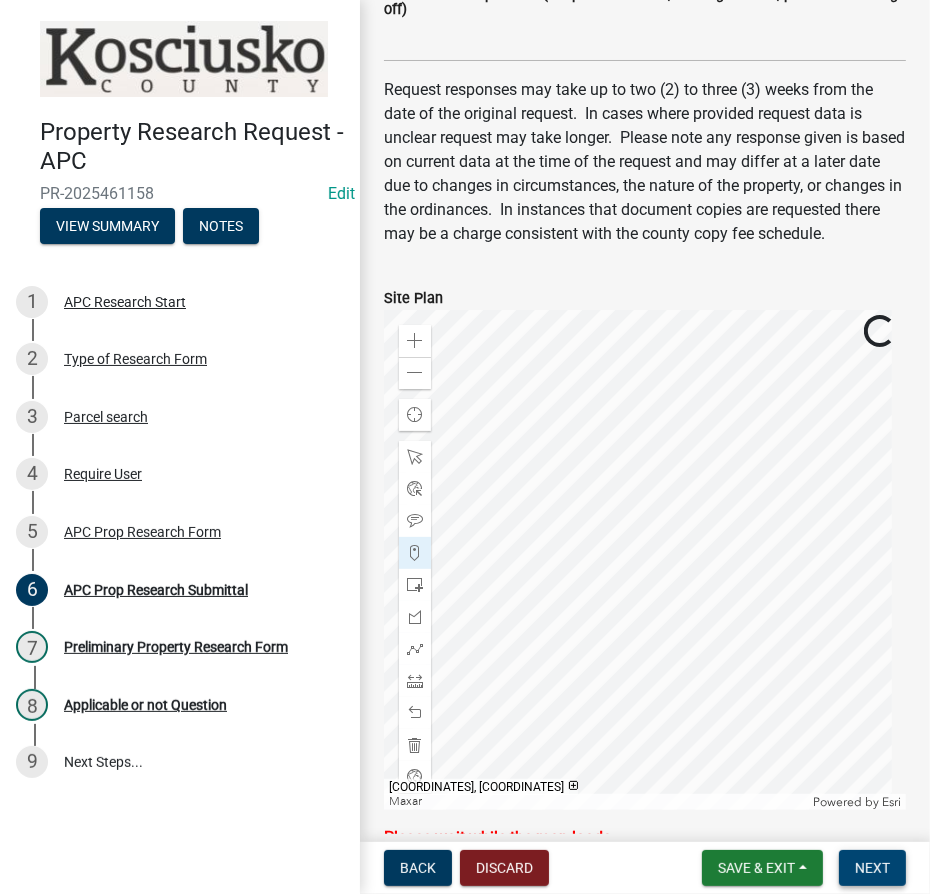 click on "Next" at bounding box center (872, 868) 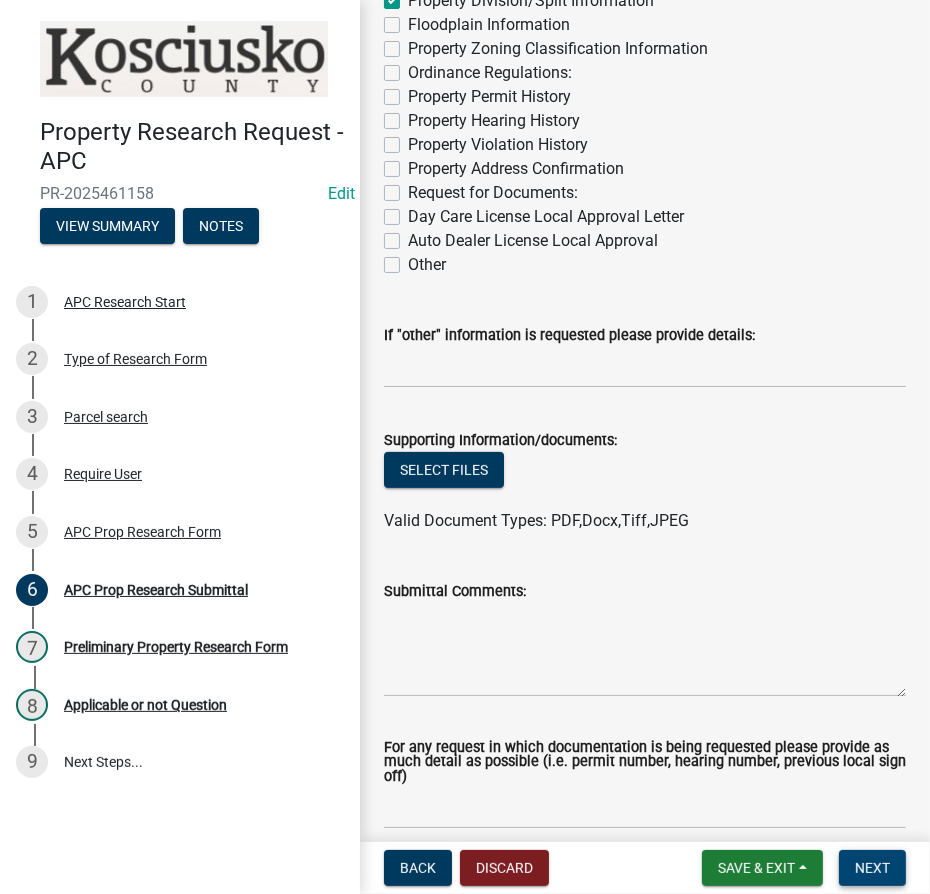 scroll, scrollTop: 545, scrollLeft: 0, axis: vertical 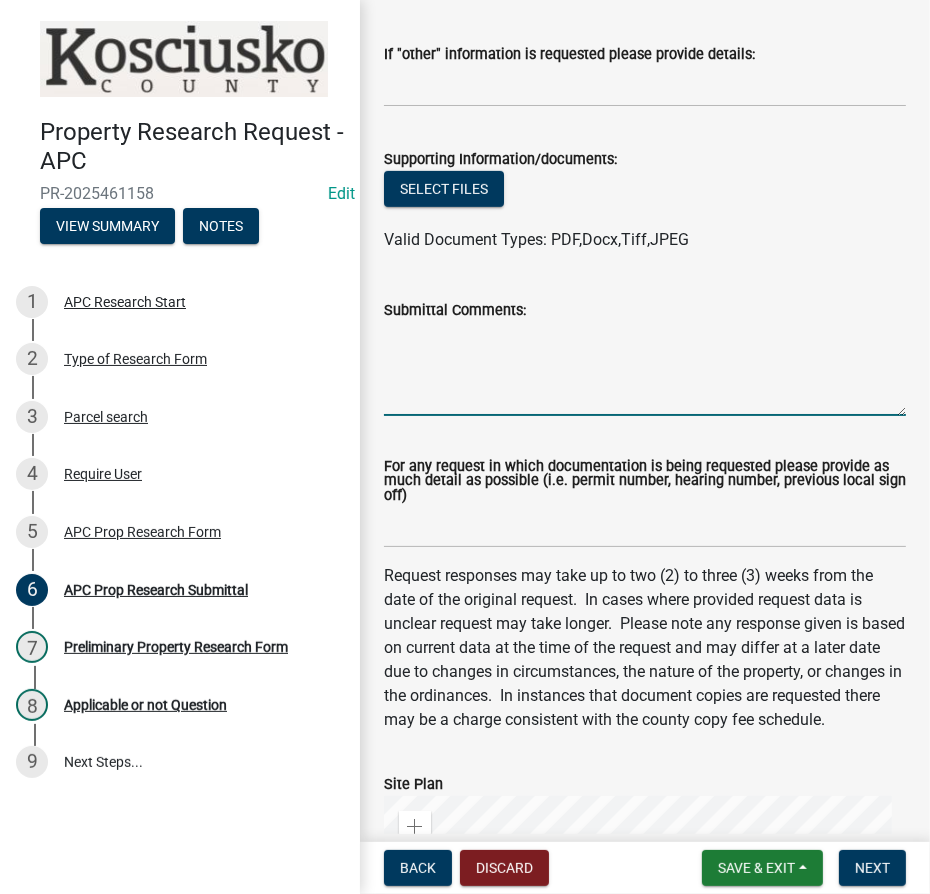 click on "Submittal Comments:" at bounding box center [645, 369] 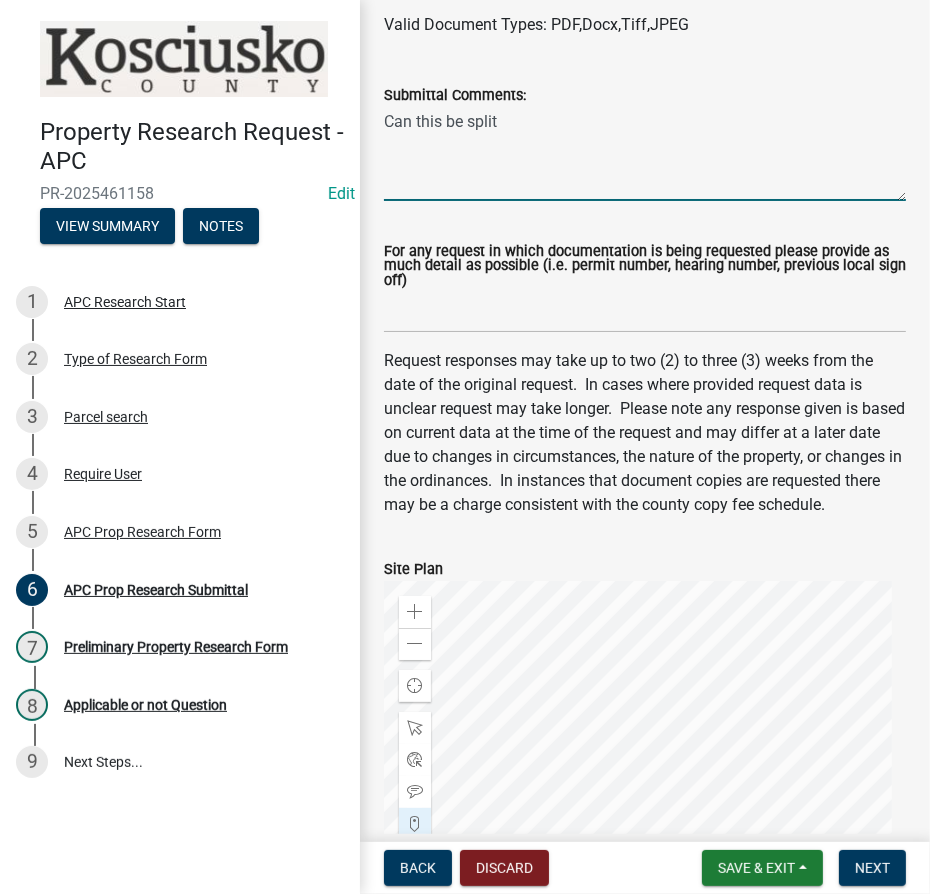 scroll, scrollTop: 1000, scrollLeft: 0, axis: vertical 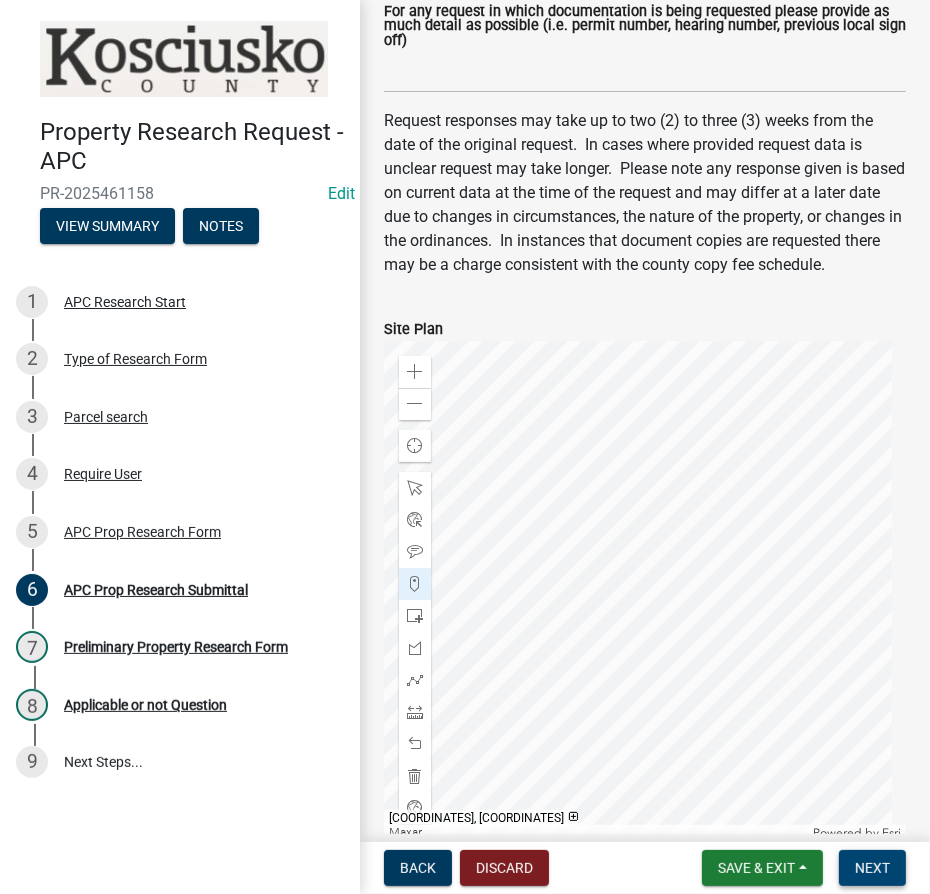 type on "Can this be split" 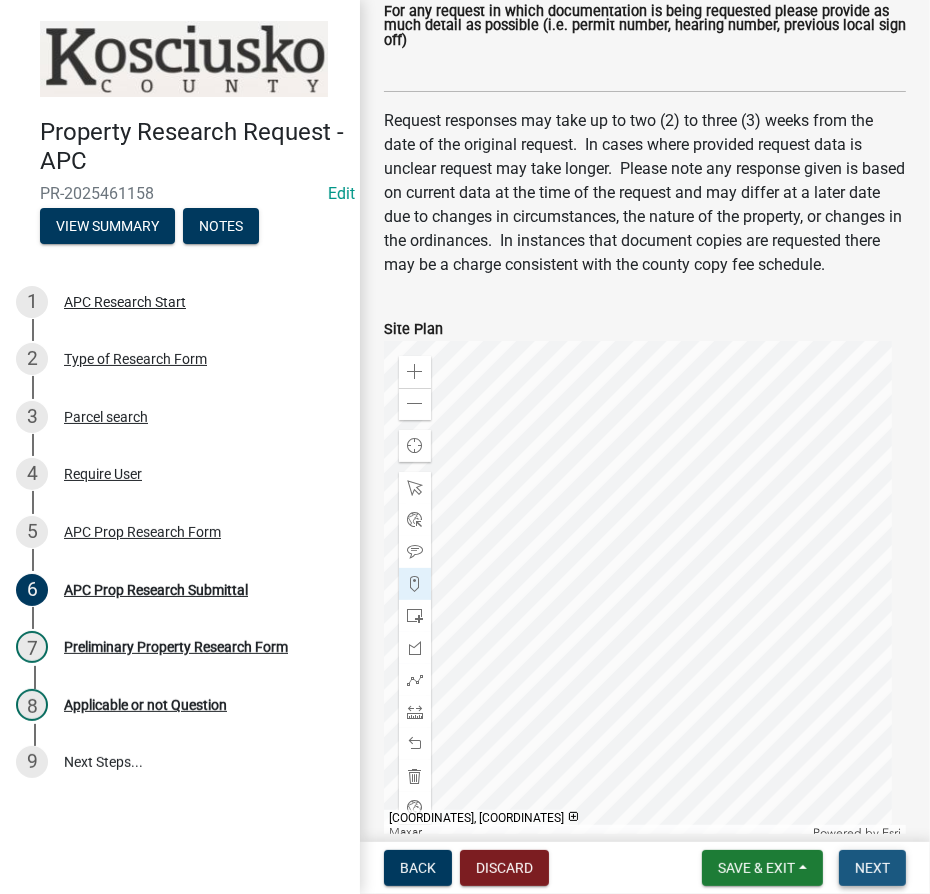scroll, scrollTop: 0, scrollLeft: 0, axis: both 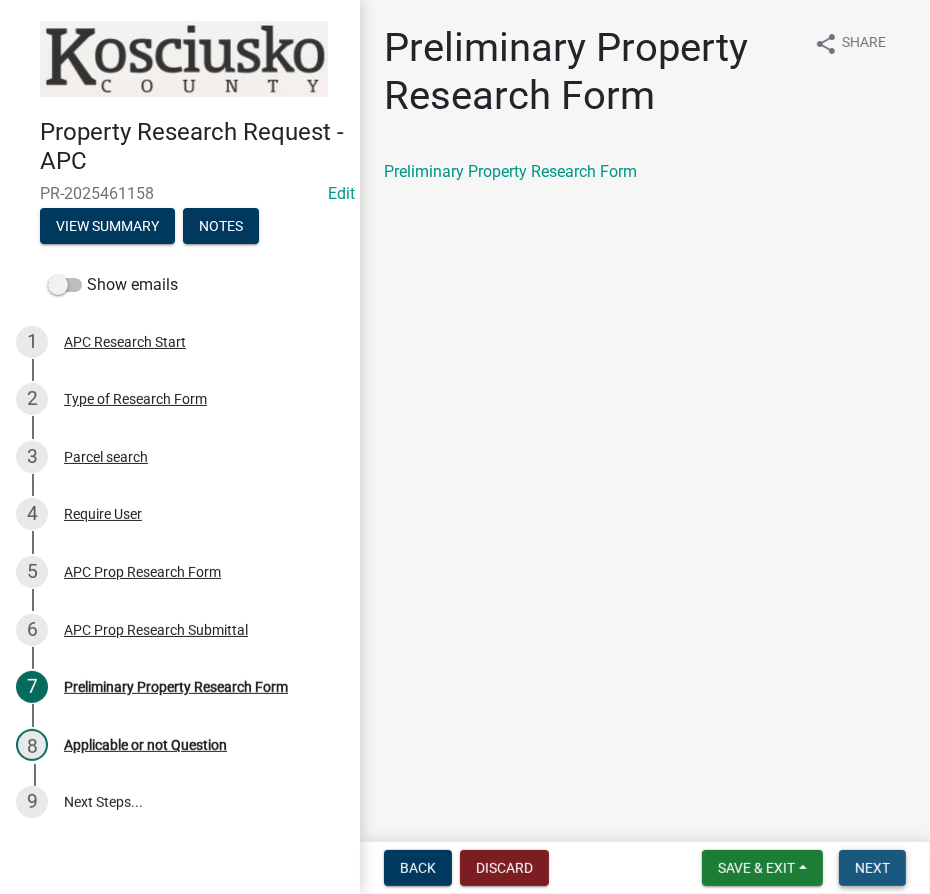 click on "Next" at bounding box center [872, 868] 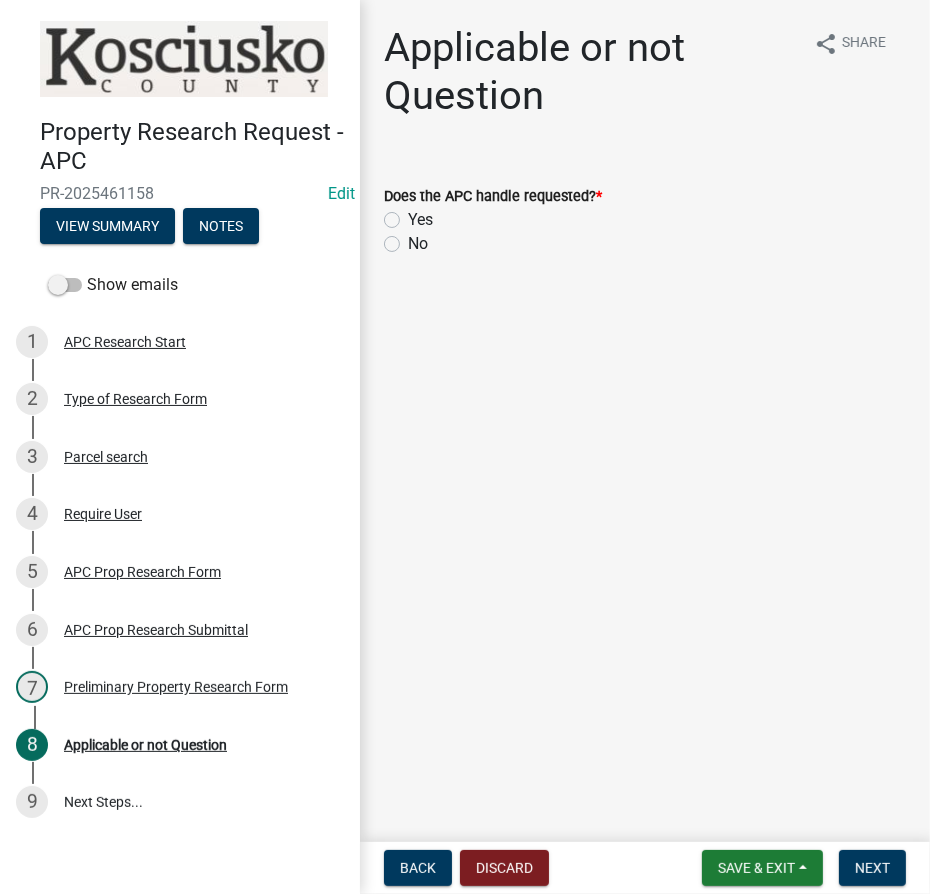 click on "Yes" 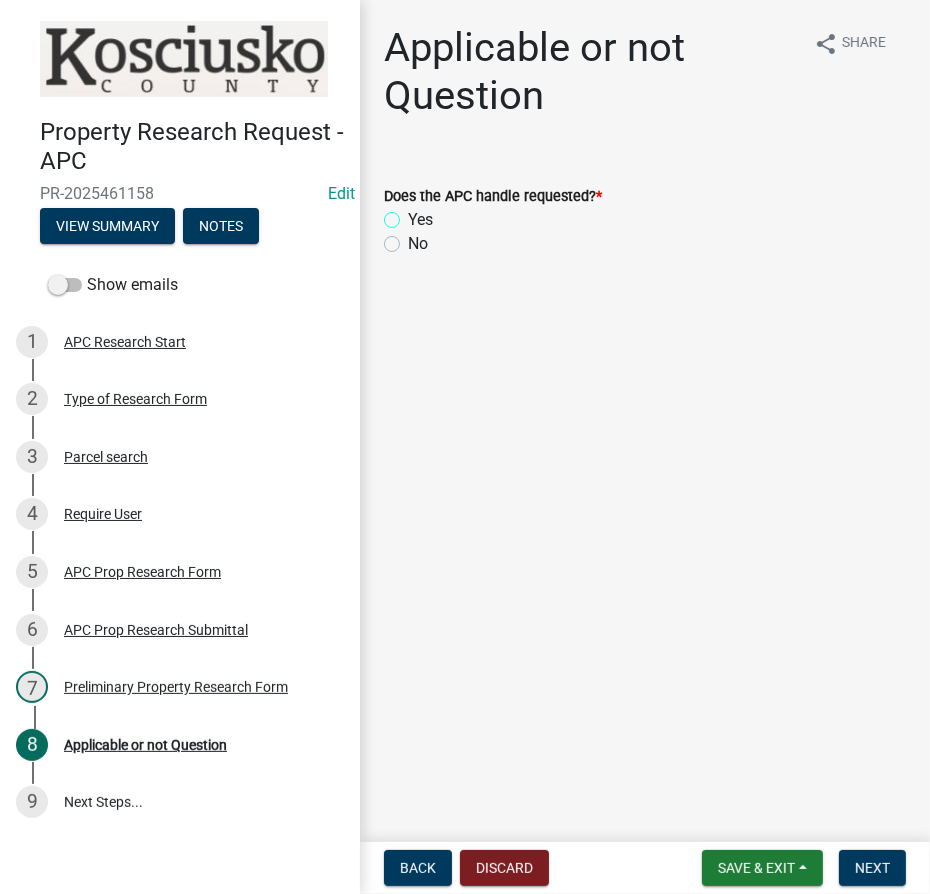 click on "Yes" at bounding box center (414, 214) 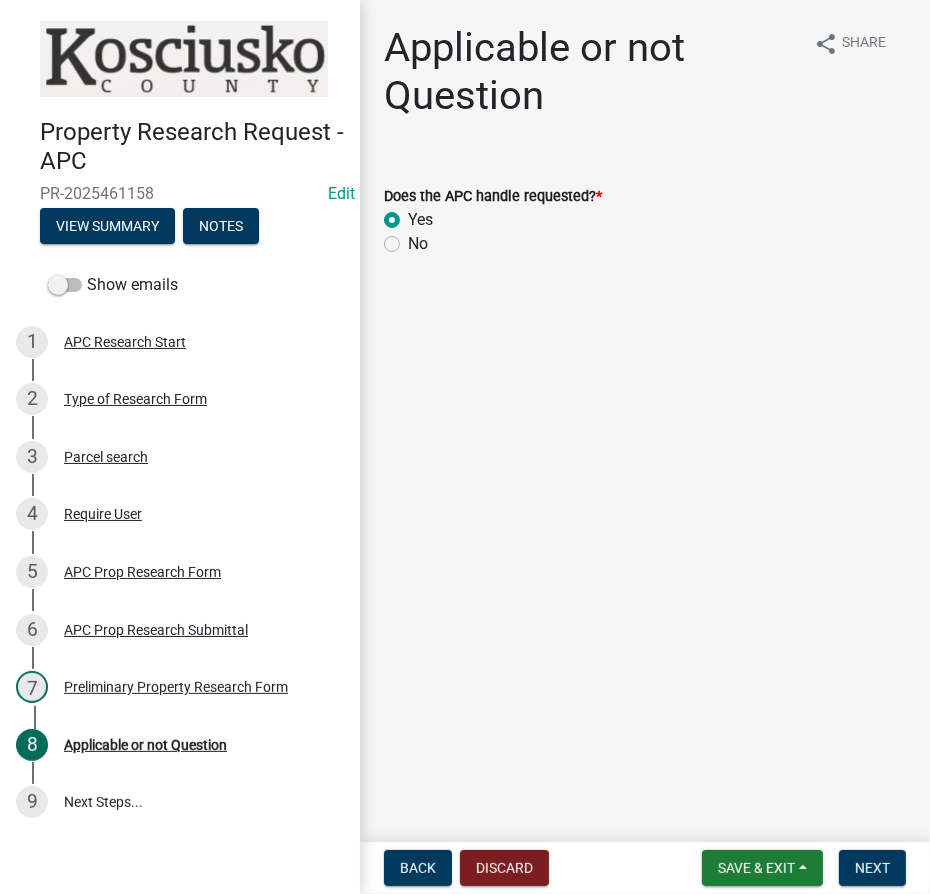 radio on "true" 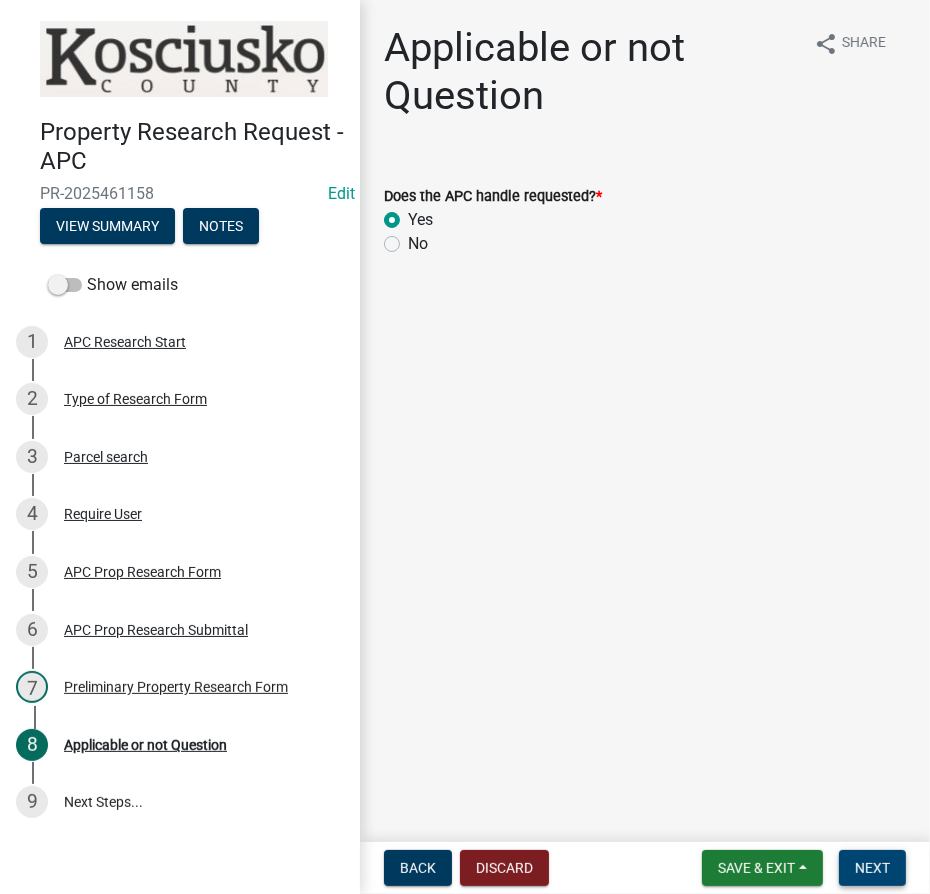 click on "Next" at bounding box center (872, 868) 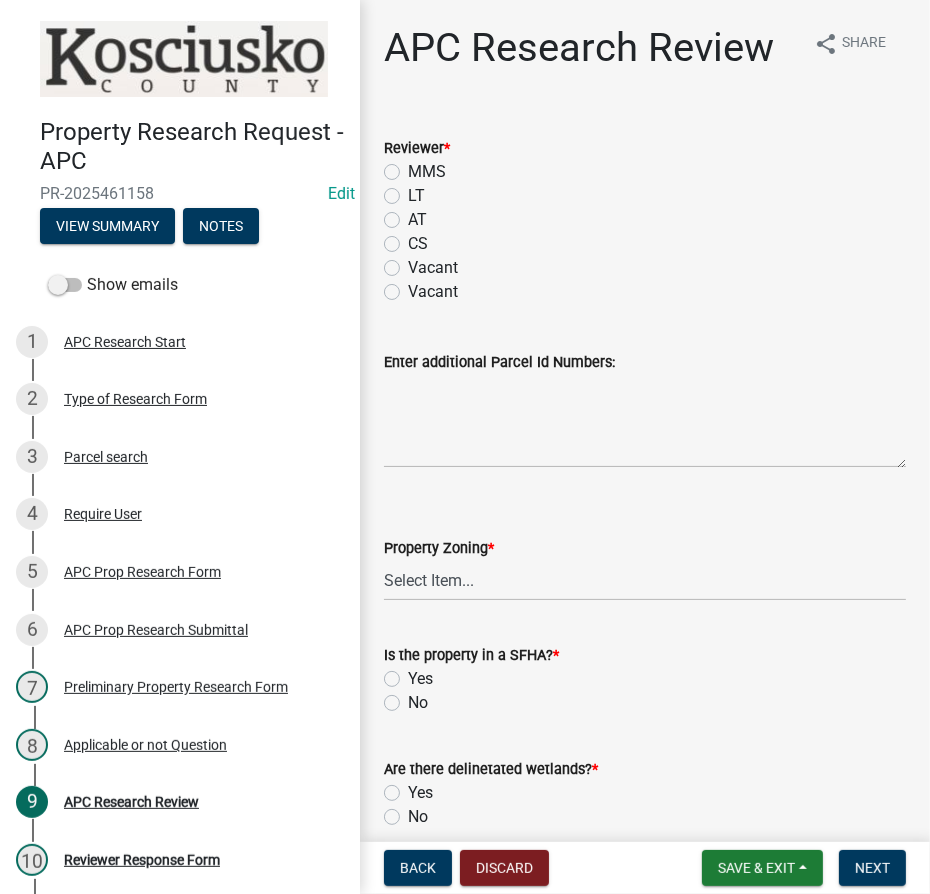 click on "MMS" 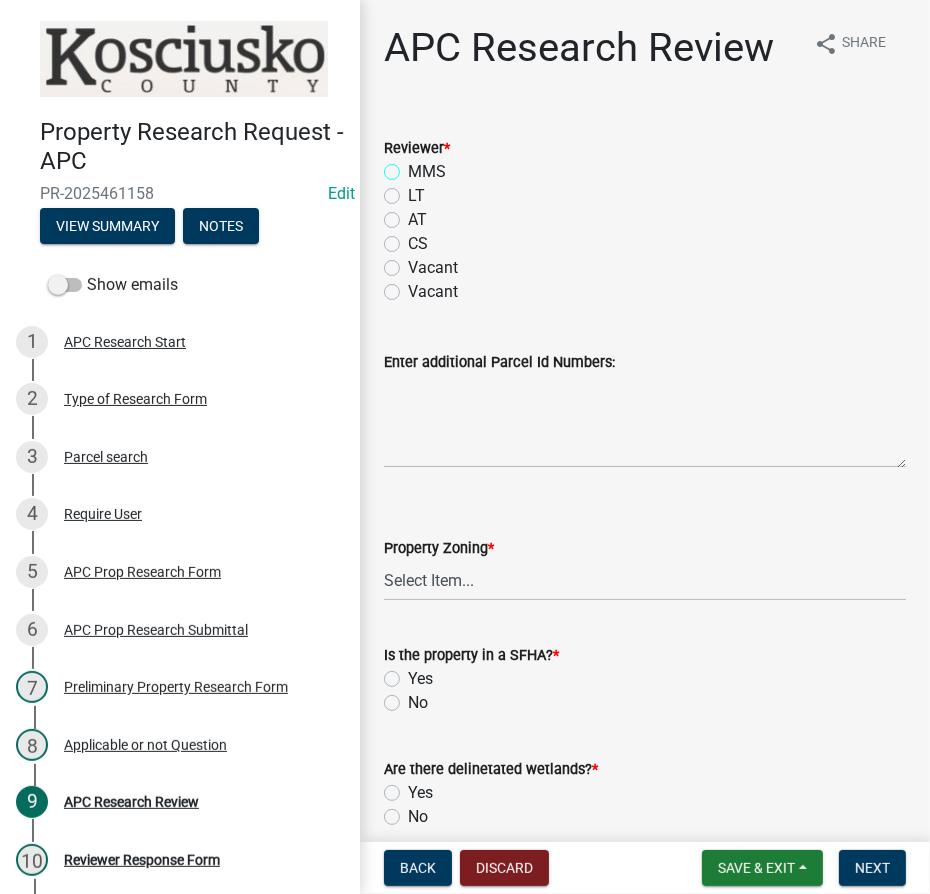 click on "MMS" at bounding box center (414, 166) 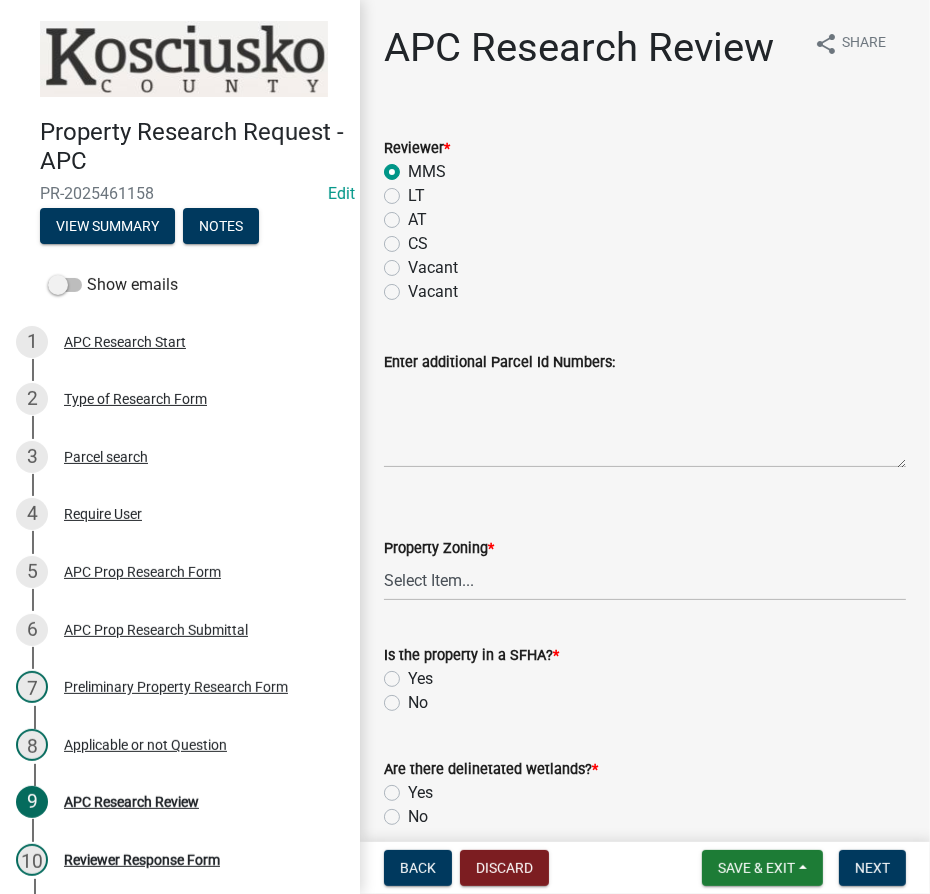 radio on "true" 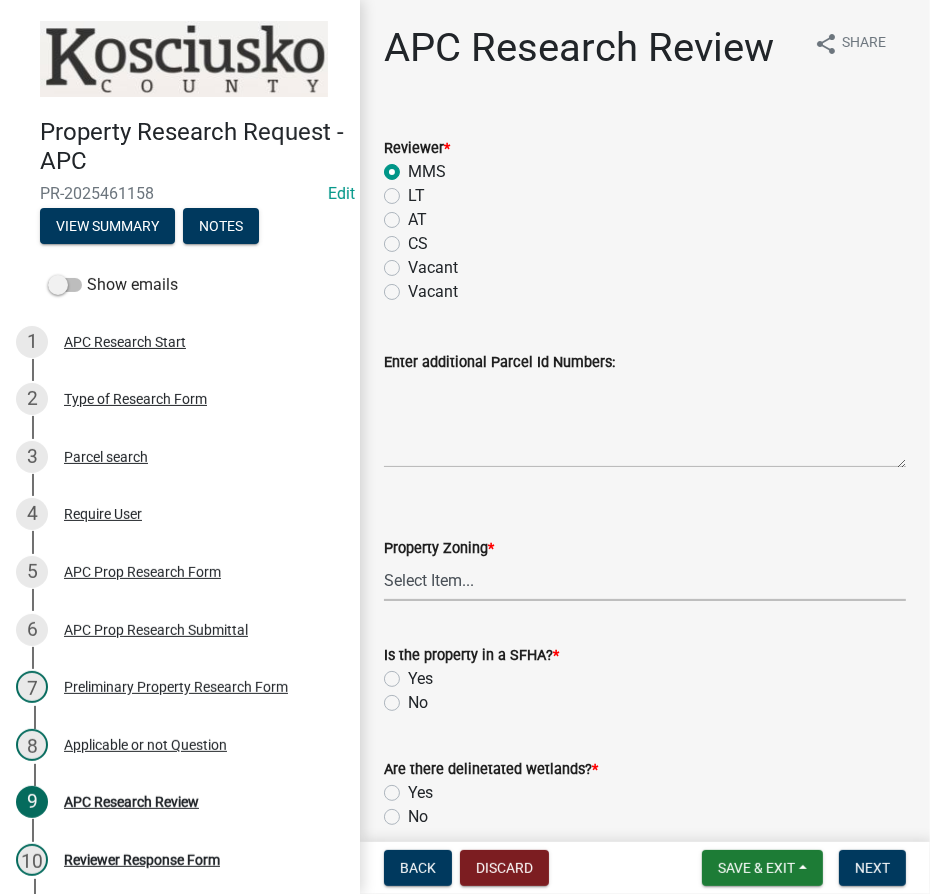click on "Select Item...   Agricultural   Agricultural 2   Residential   Commercial   Industrial 1   Industrial 2   Industrial 3   Public Use   Environmental" at bounding box center [645, 580] 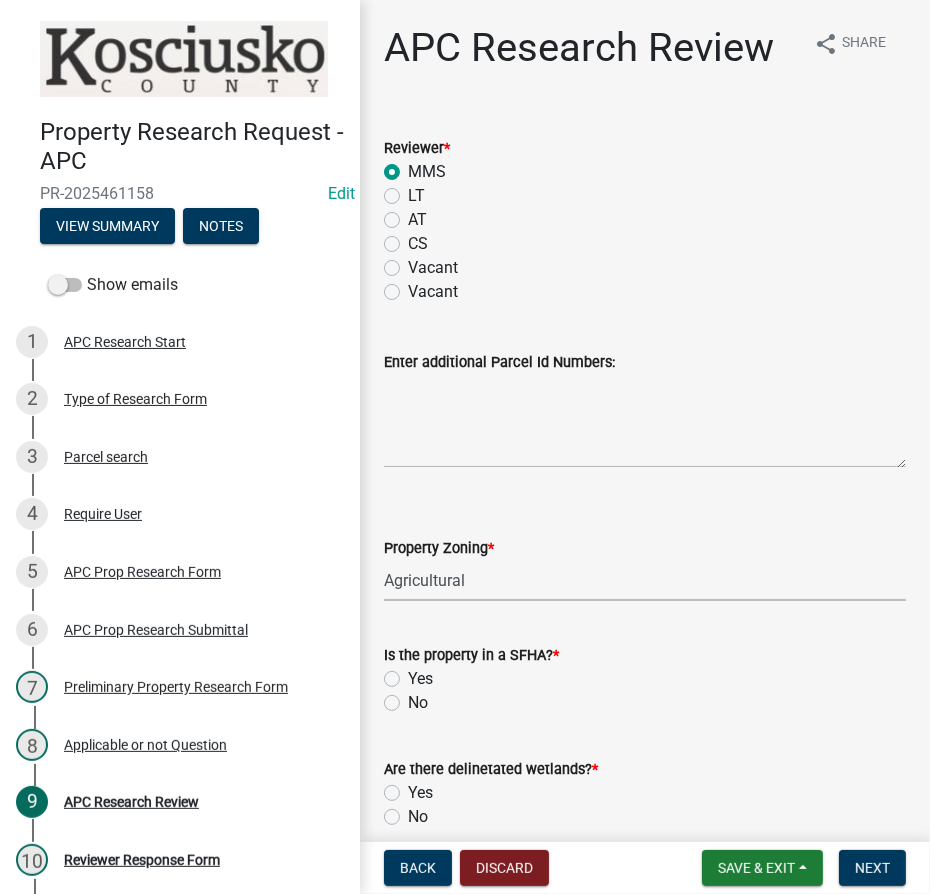 click on "Select Item...   Agricultural   Agricultural 2   Residential   Commercial   Industrial 1   Industrial 2   Industrial 3   Public Use   Environmental" at bounding box center [645, 580] 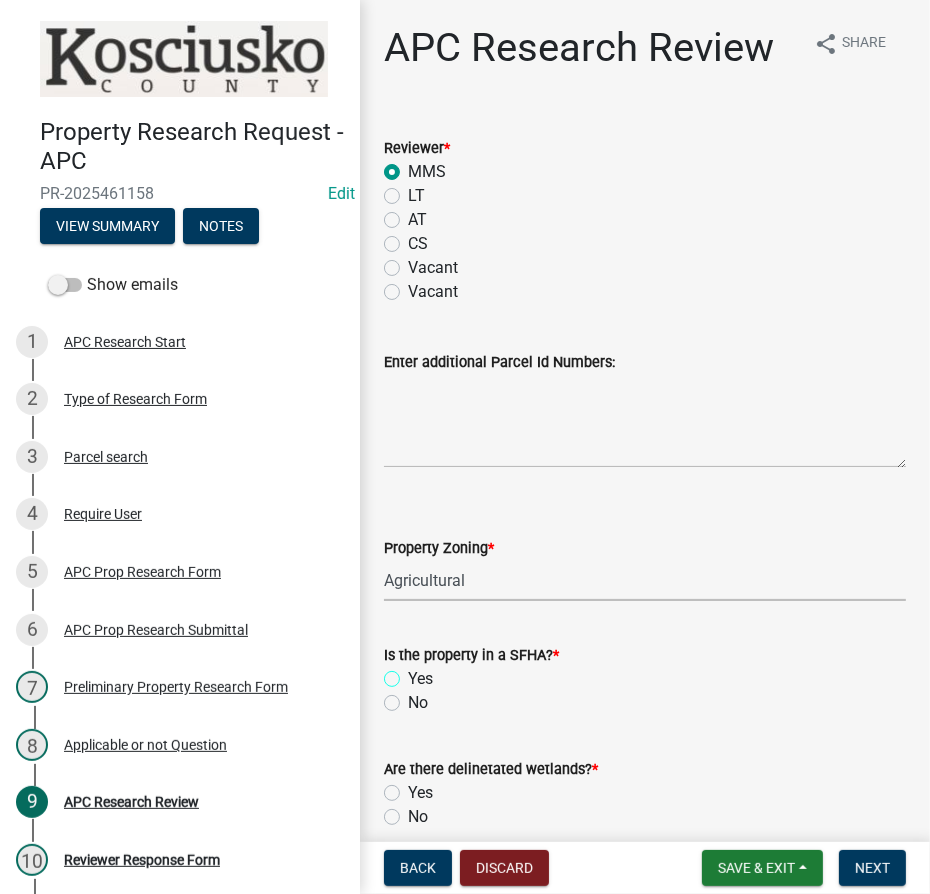 click on "Yes" at bounding box center (414, 673) 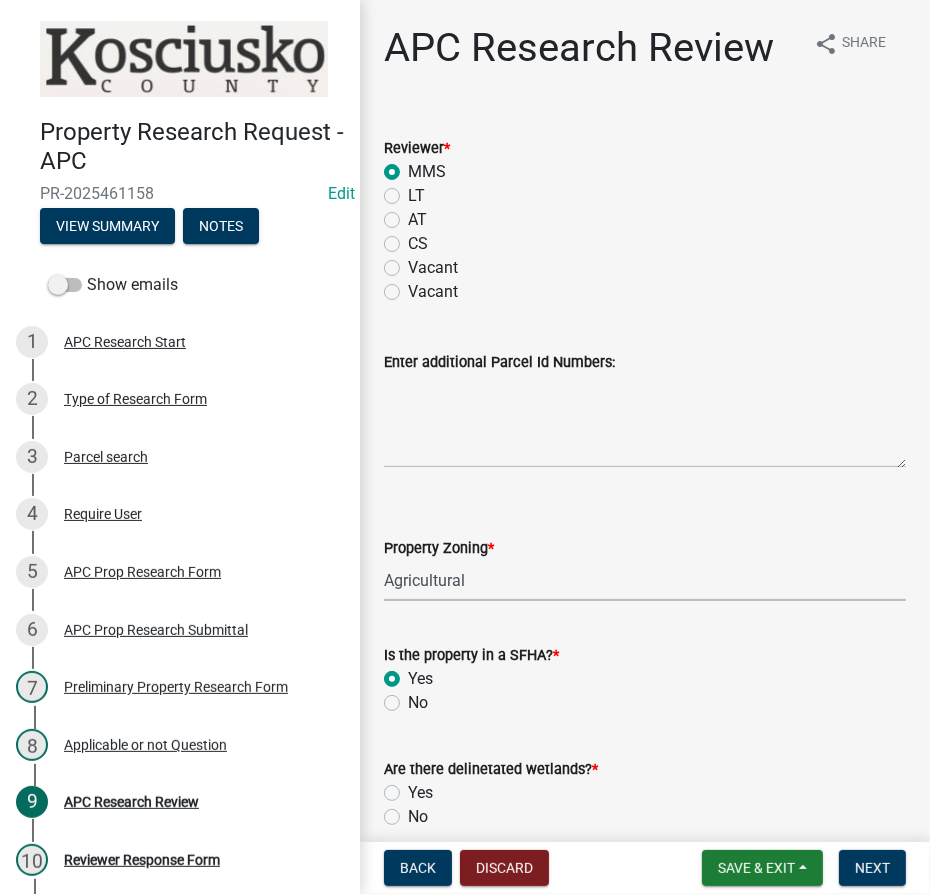 radio on "true" 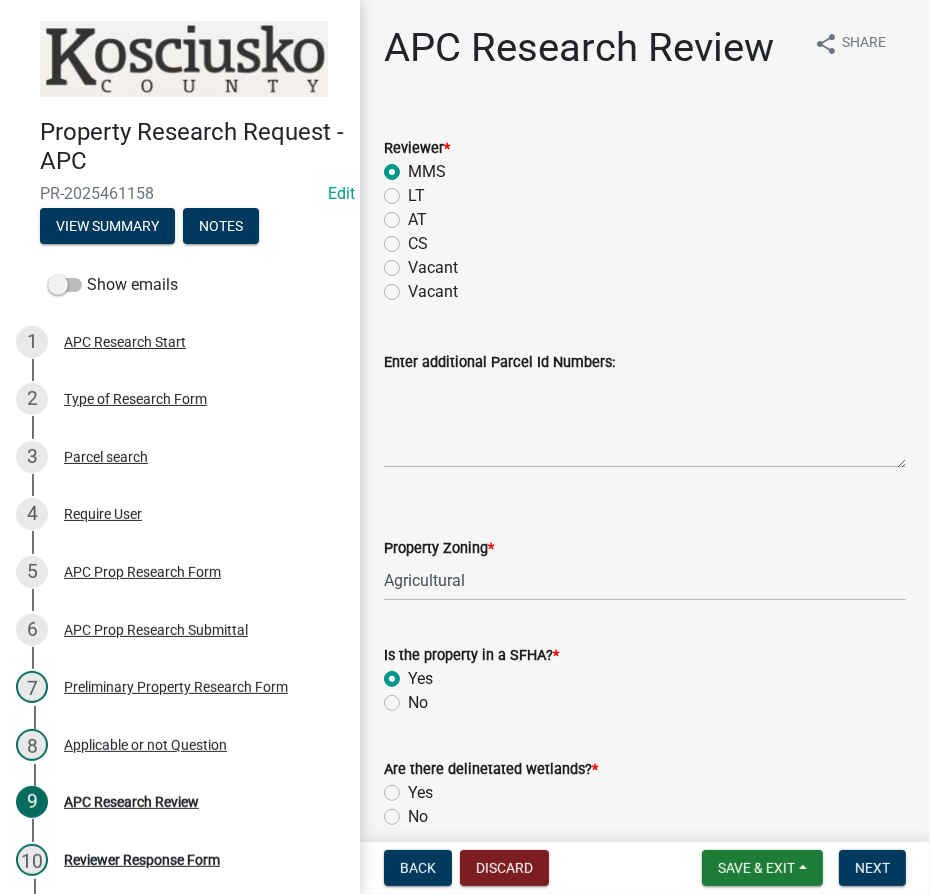 scroll, scrollTop: 181, scrollLeft: 0, axis: vertical 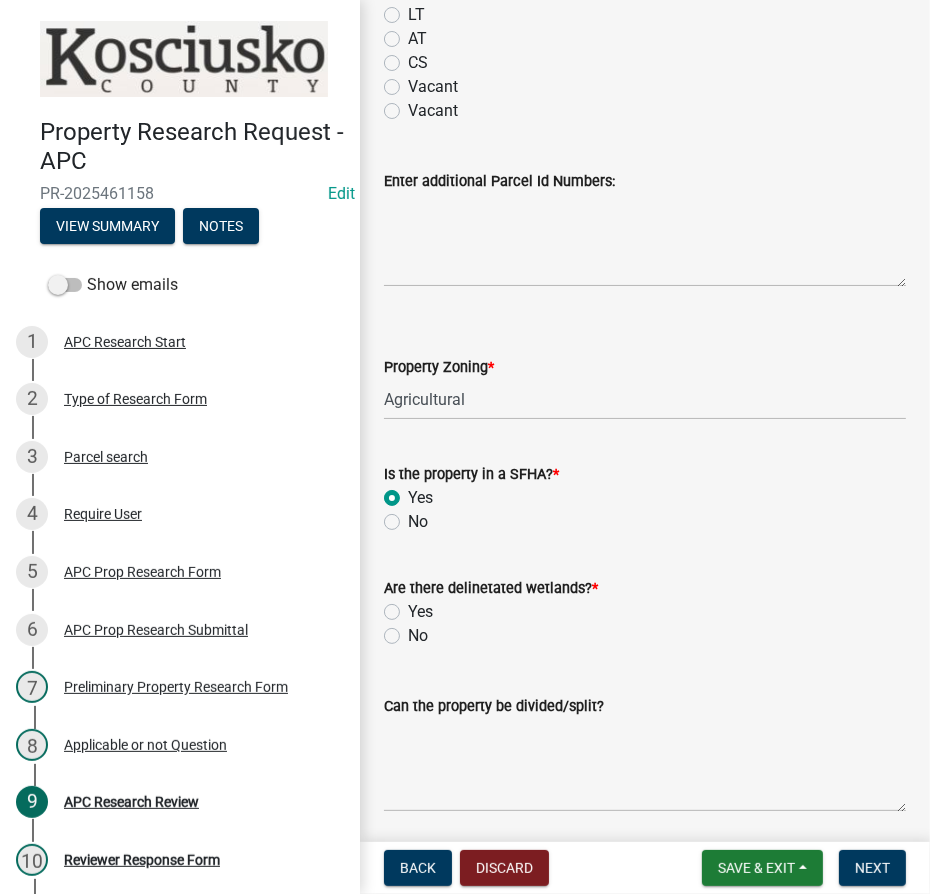 click on "Yes" 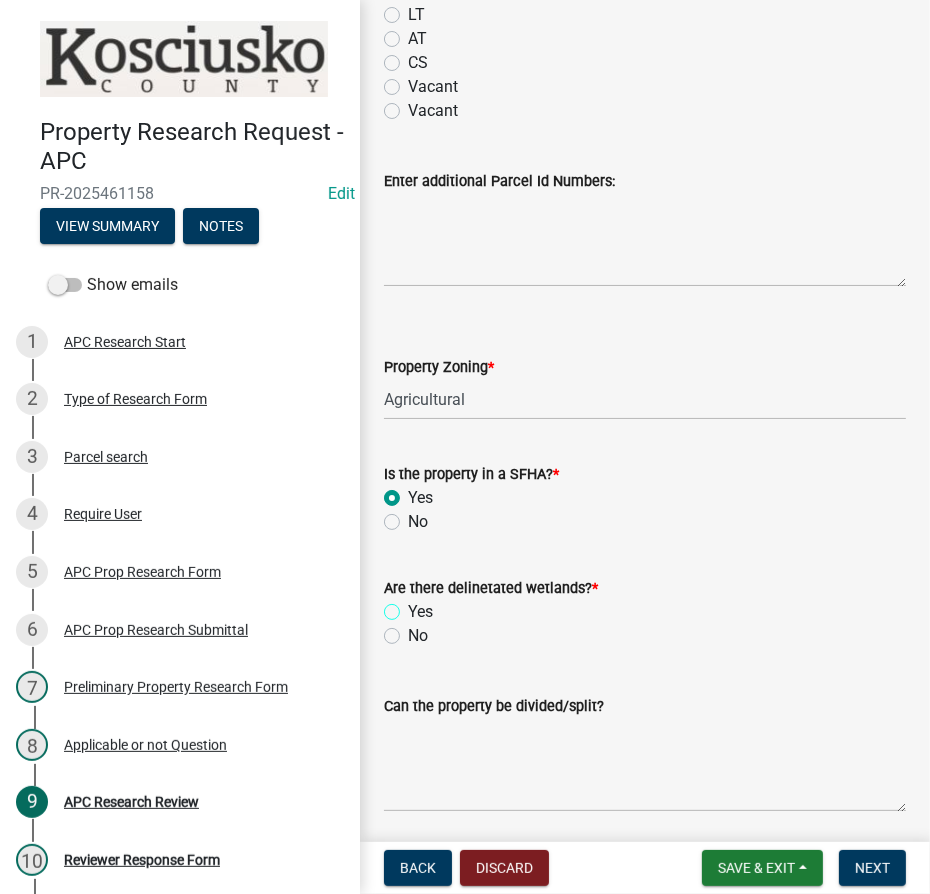 click on "Yes" at bounding box center [414, 606] 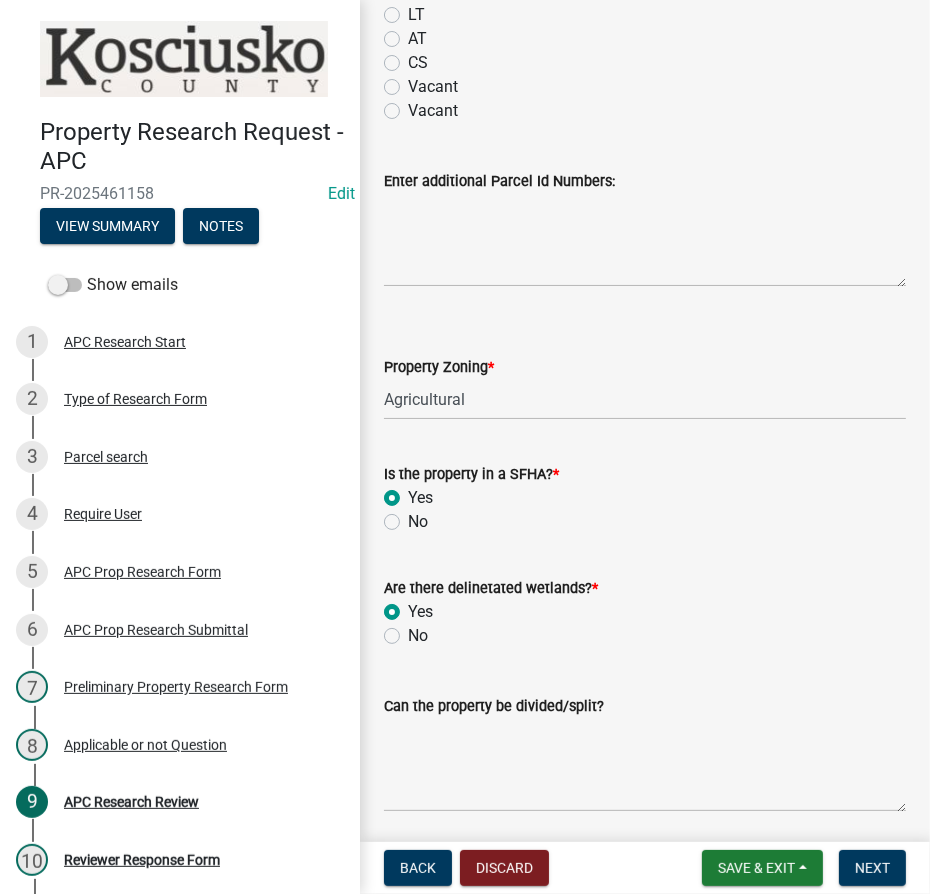 radio on "true" 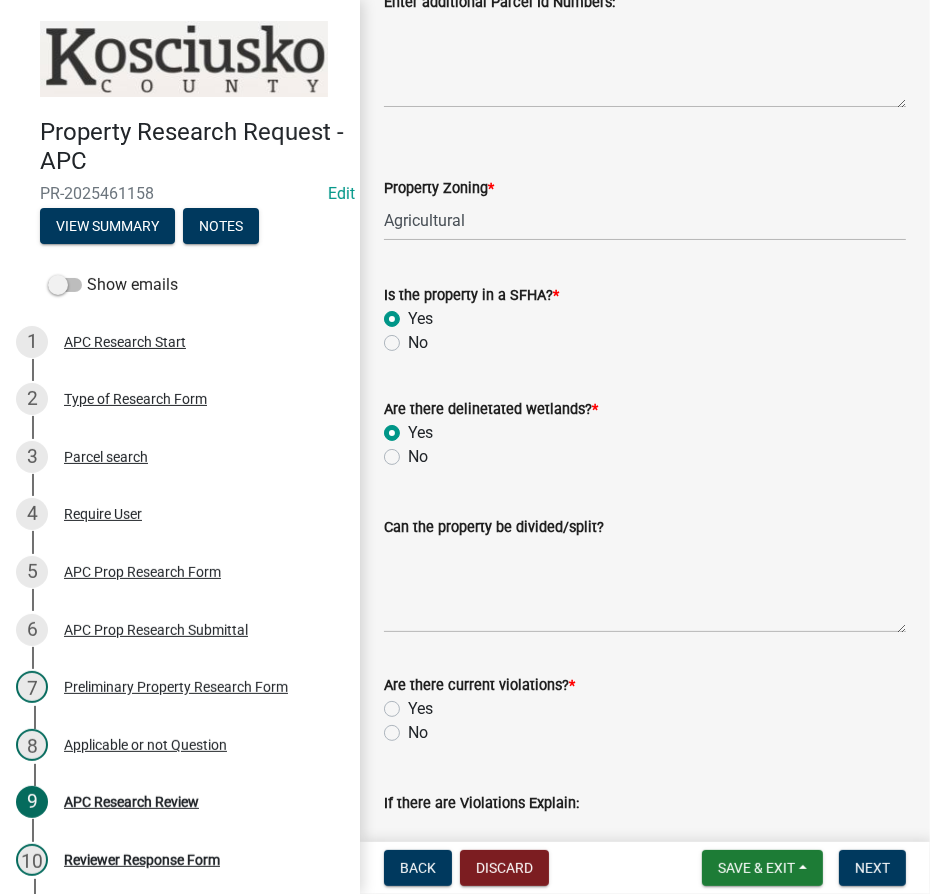 scroll, scrollTop: 363, scrollLeft: 0, axis: vertical 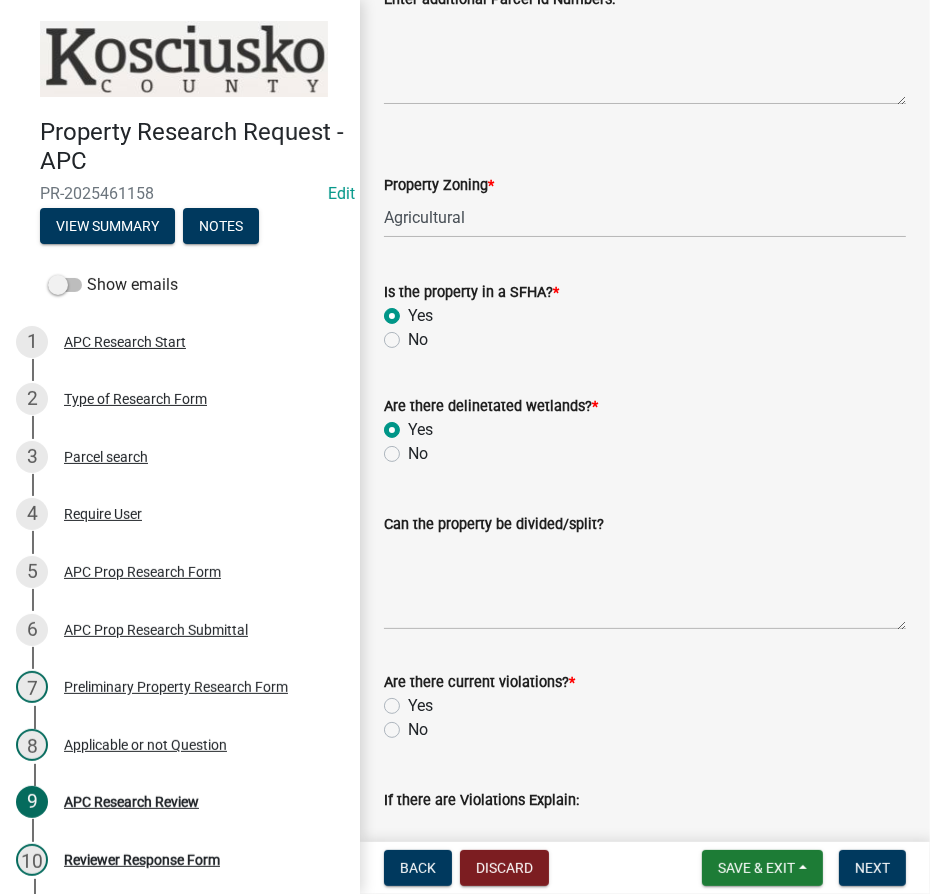 drag, startPoint x: 447, startPoint y: 535, endPoint x: 442, endPoint y: 546, distance: 12.083046 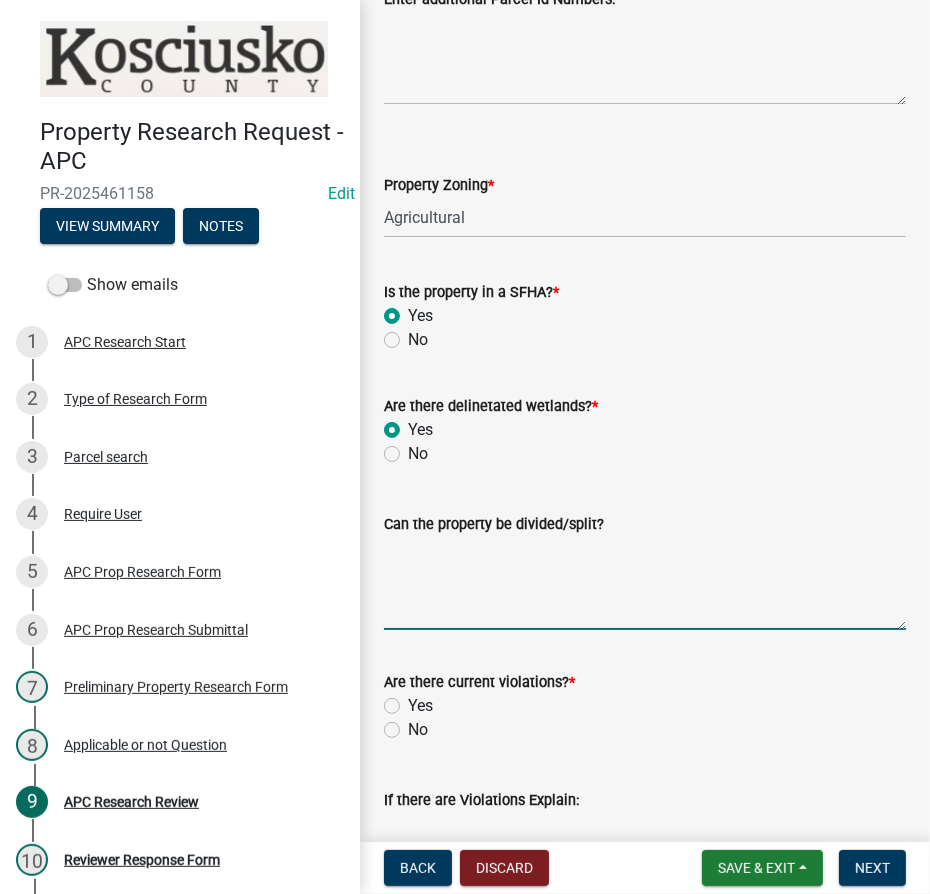 click on "Can the property be divided/split?" at bounding box center (645, 583) 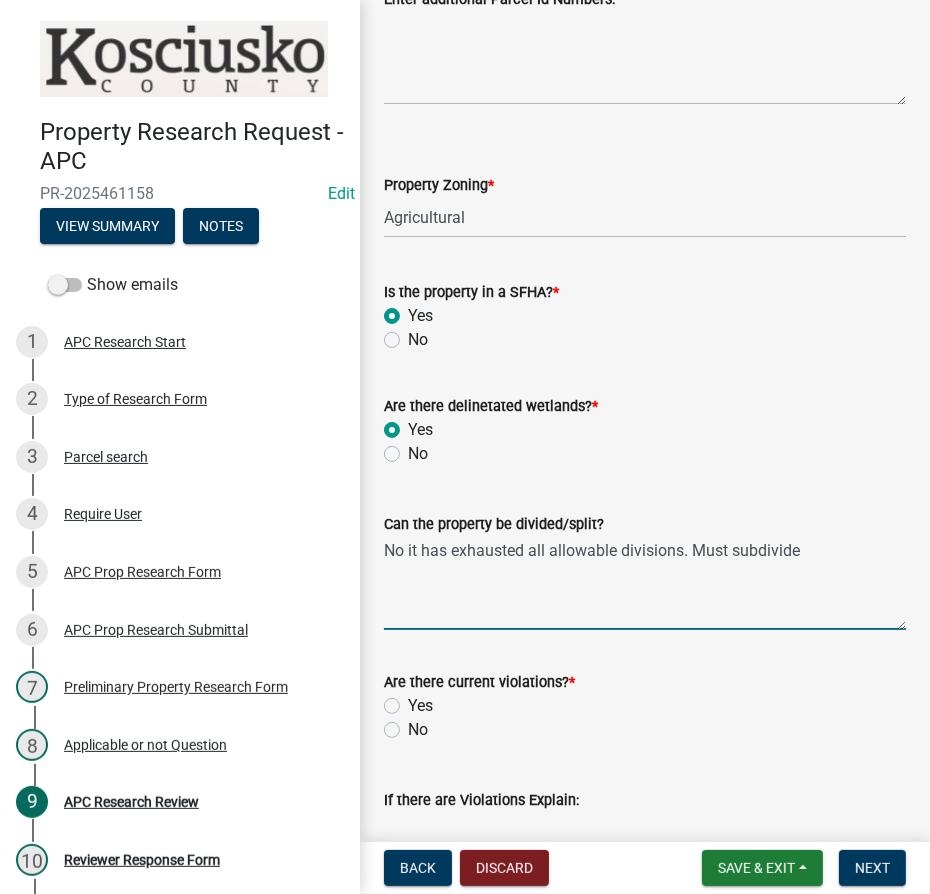 type on "No it has exhausted all allowable divisions. Must subdivide" 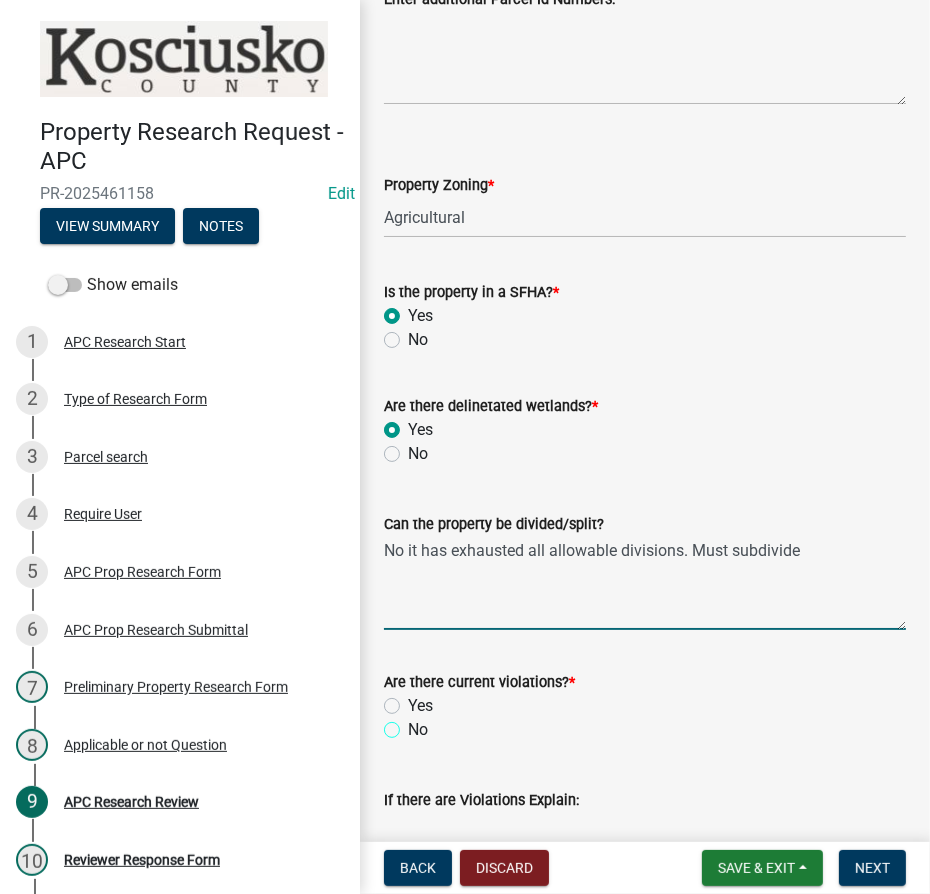 click on "No" at bounding box center (414, 724) 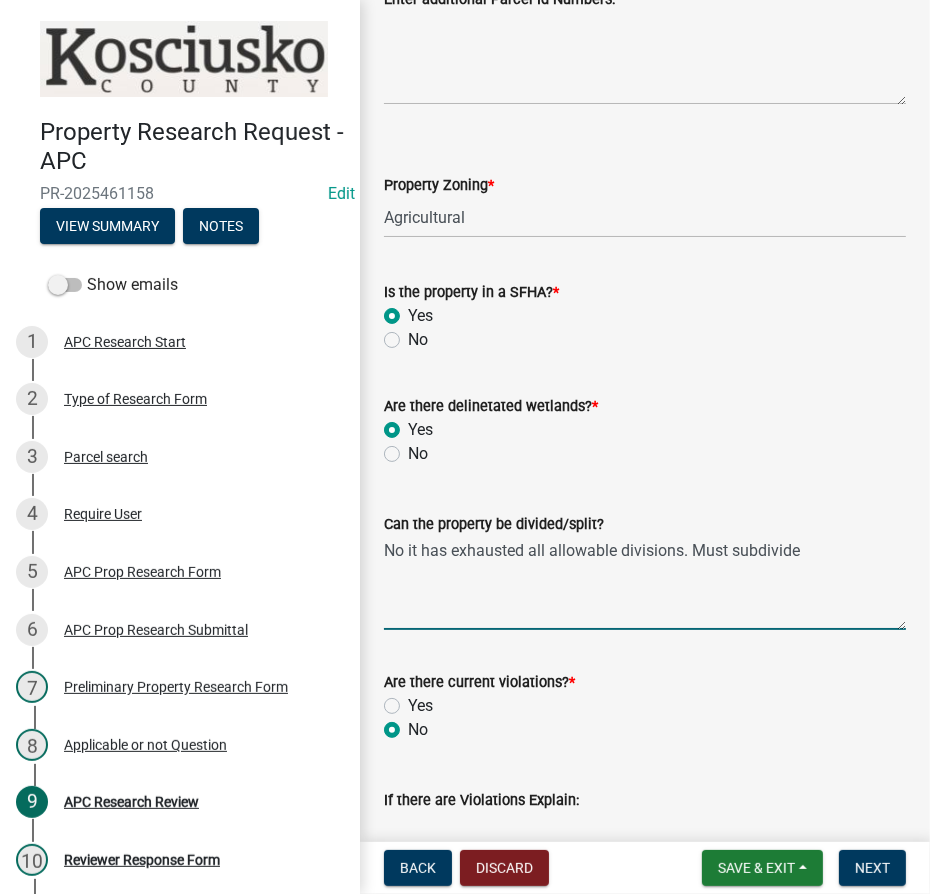 radio on "true" 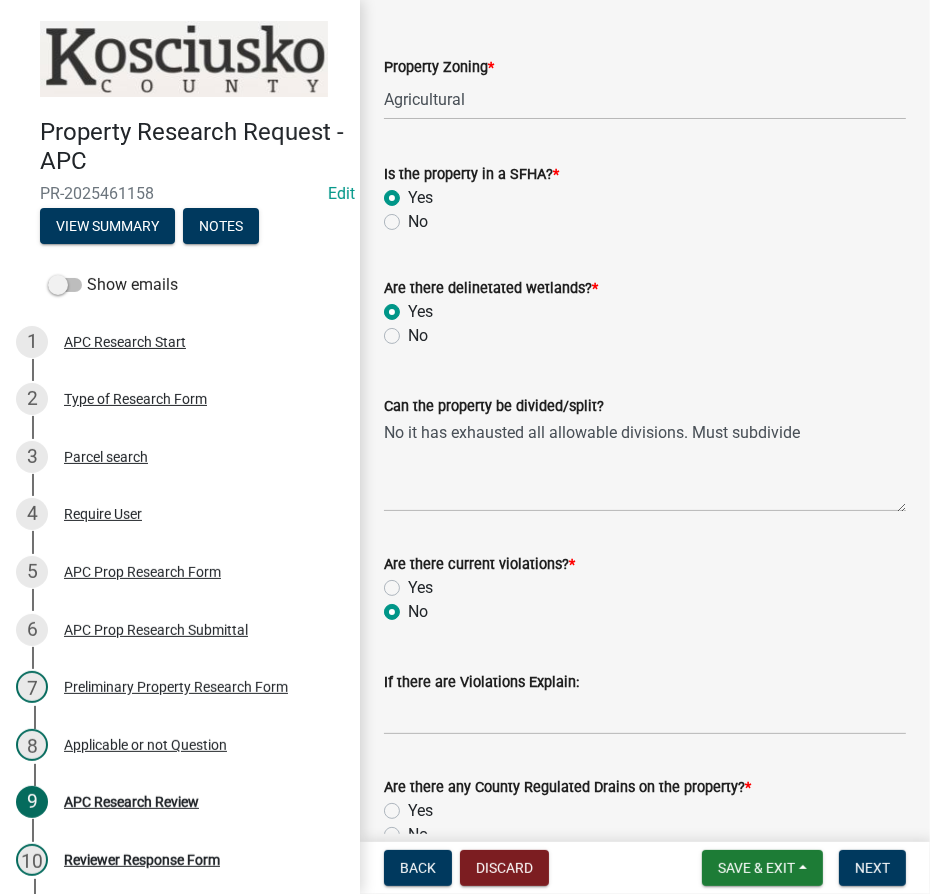 scroll, scrollTop: 727, scrollLeft: 0, axis: vertical 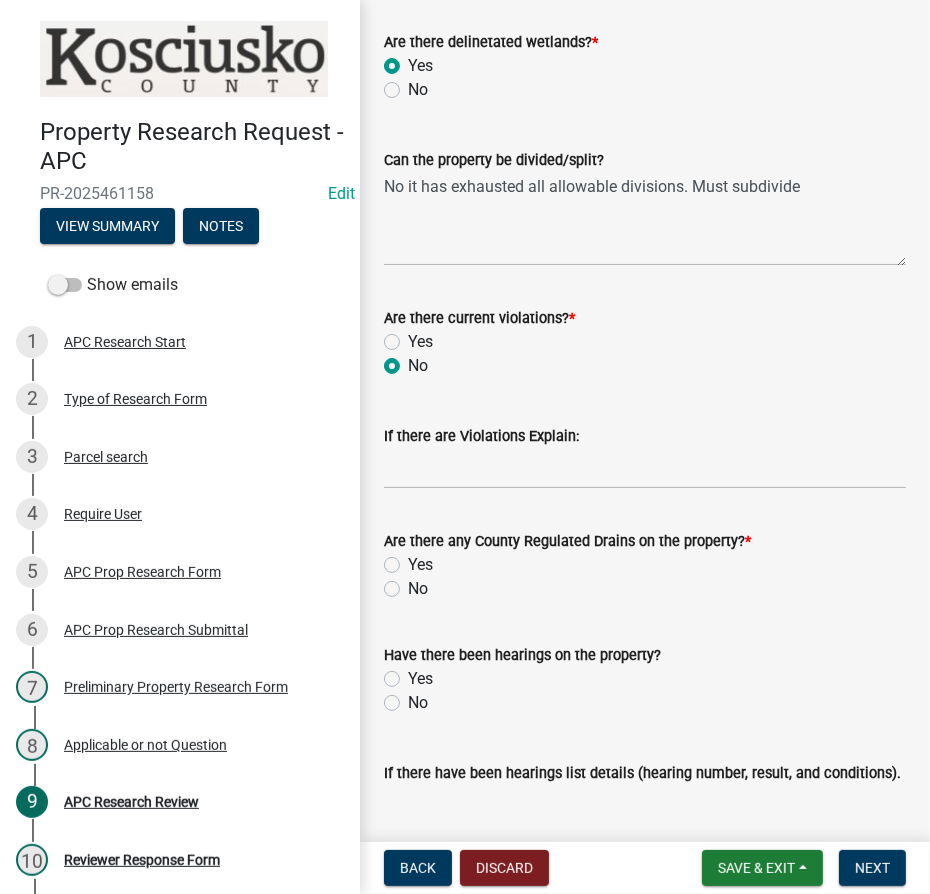 click on "No" 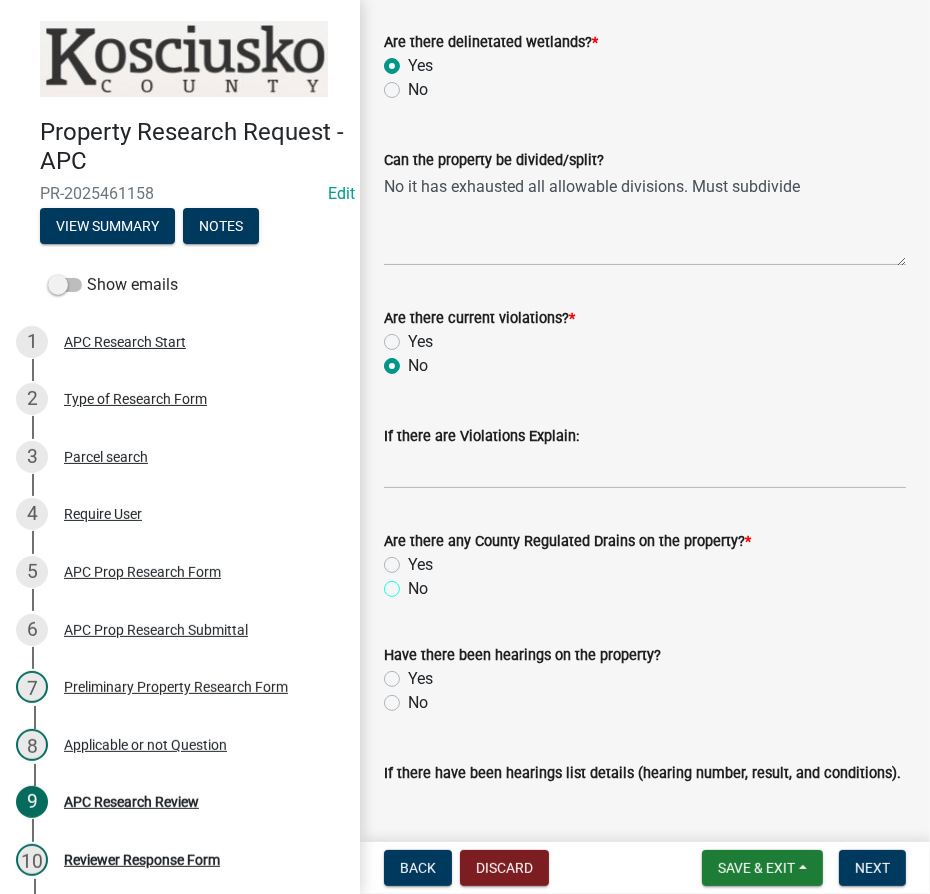 click on "No" at bounding box center (414, 583) 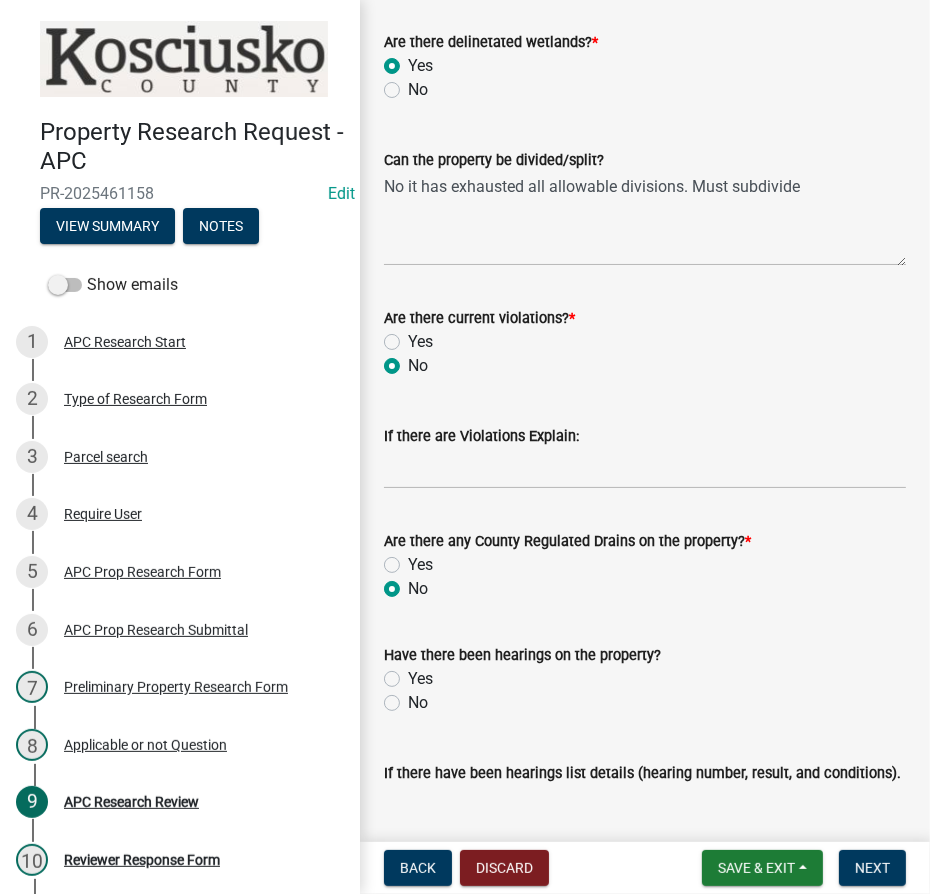 radio on "true" 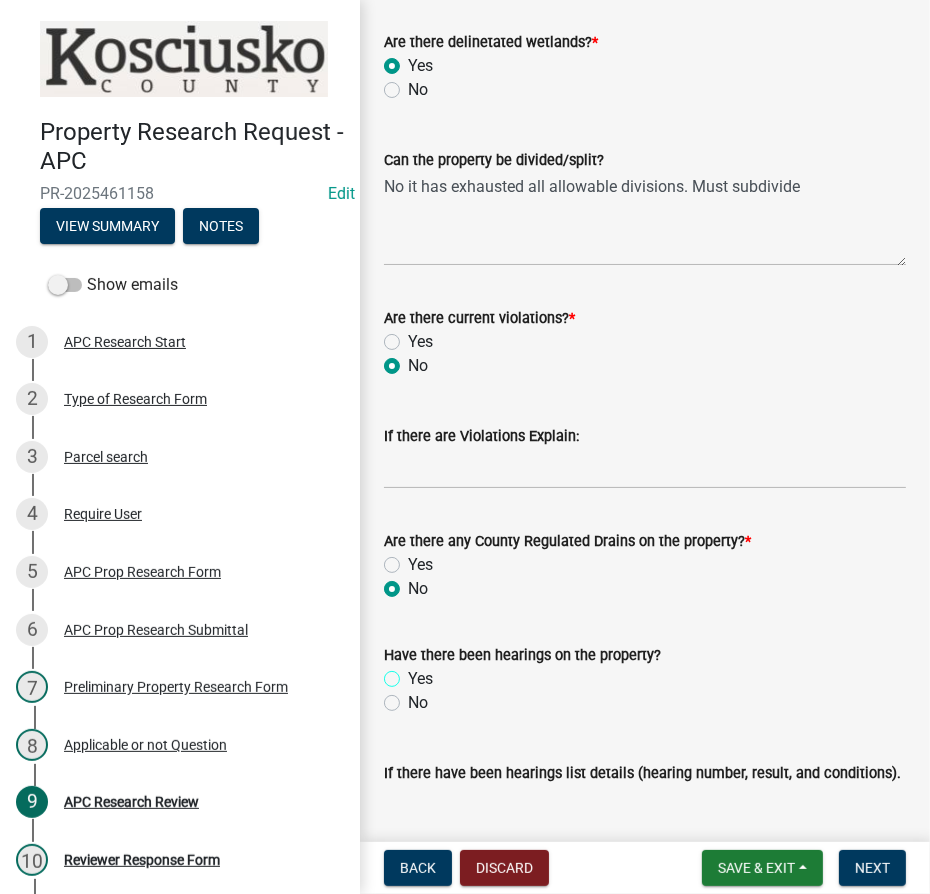 click on "Yes" at bounding box center (414, 673) 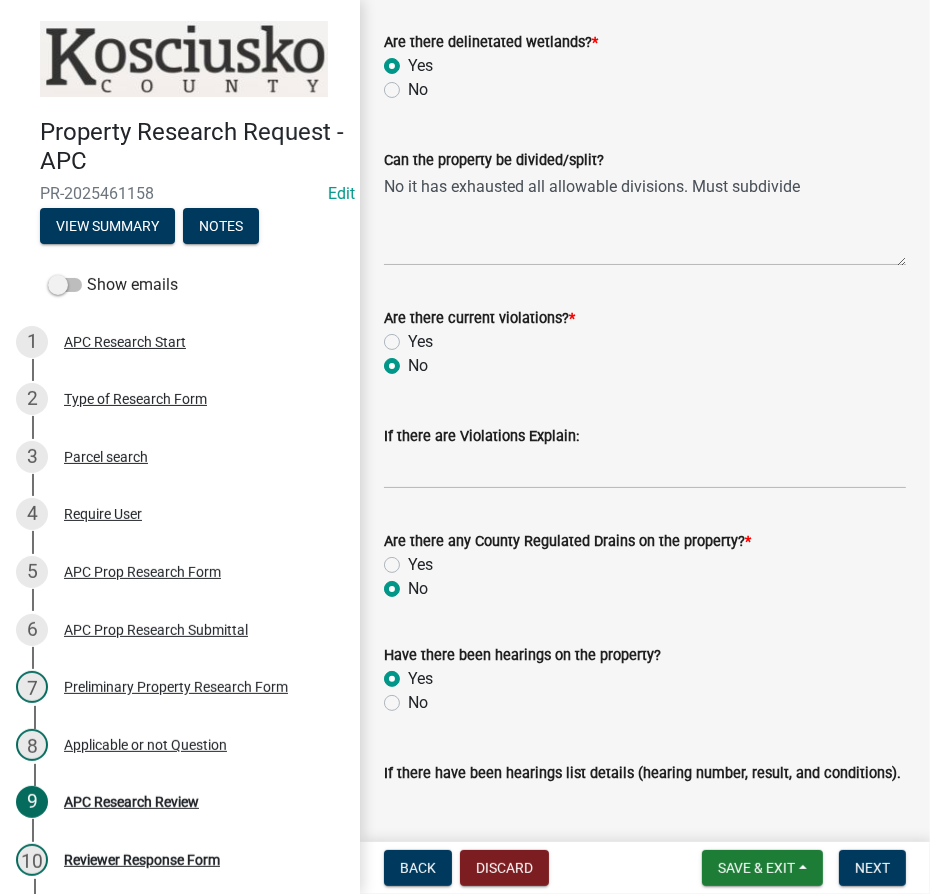 radio on "true" 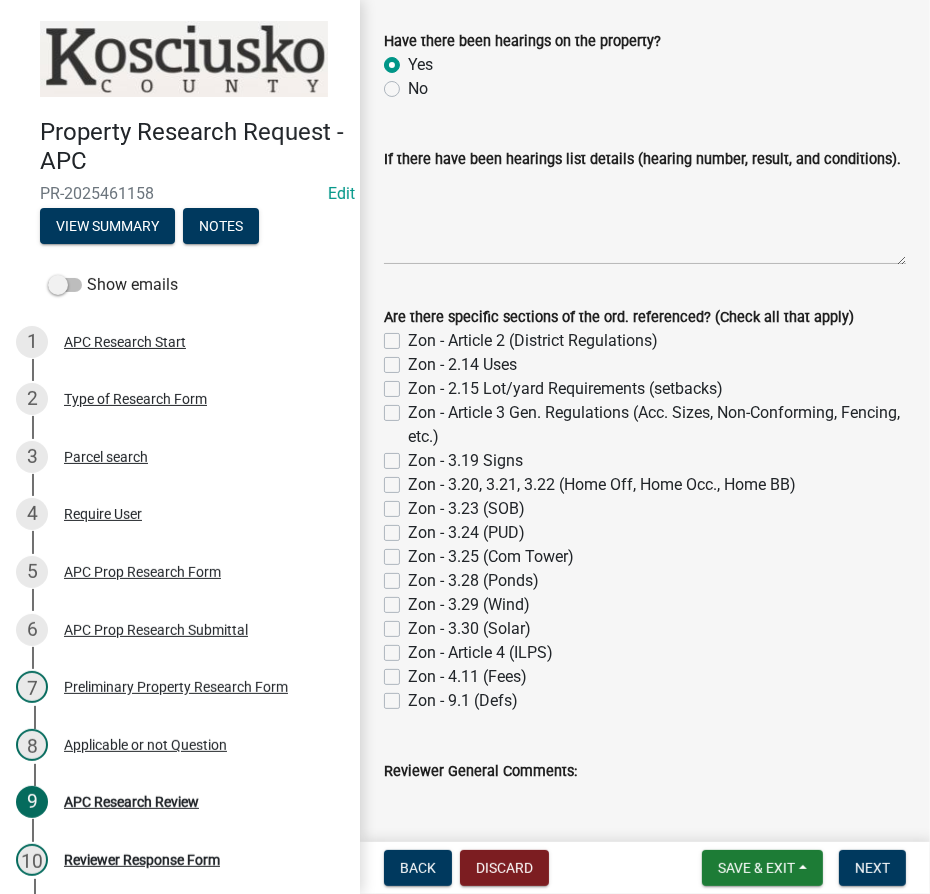 scroll, scrollTop: 1477, scrollLeft: 0, axis: vertical 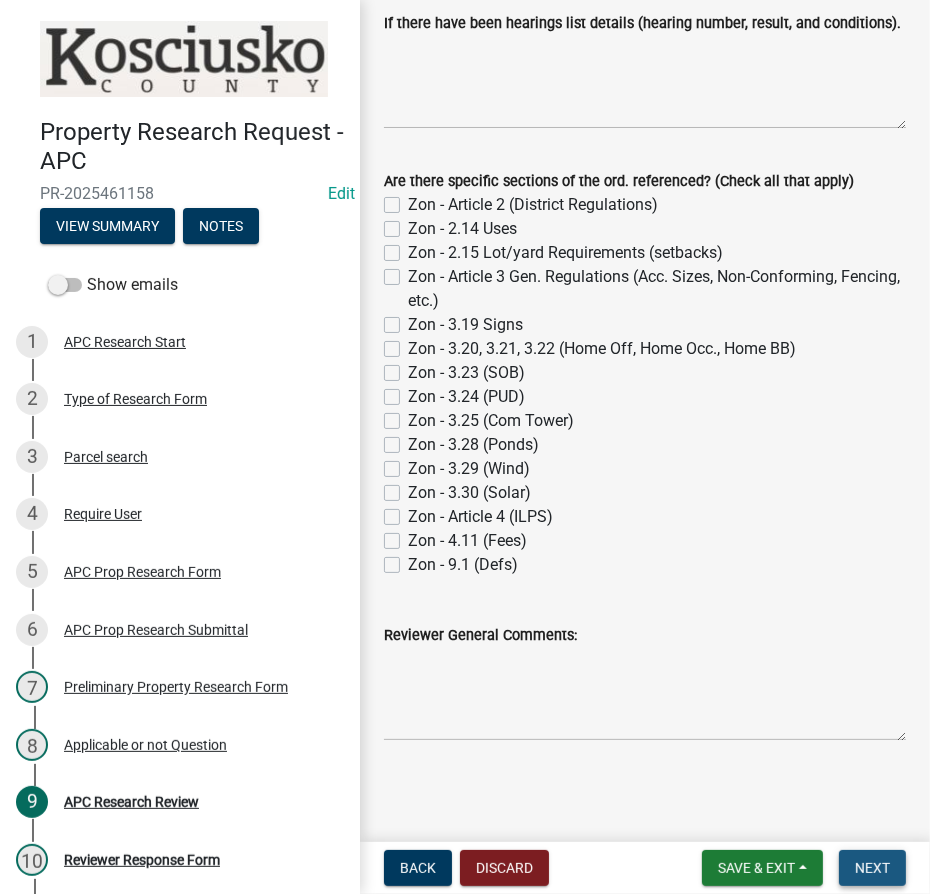 click on "Next" at bounding box center [872, 868] 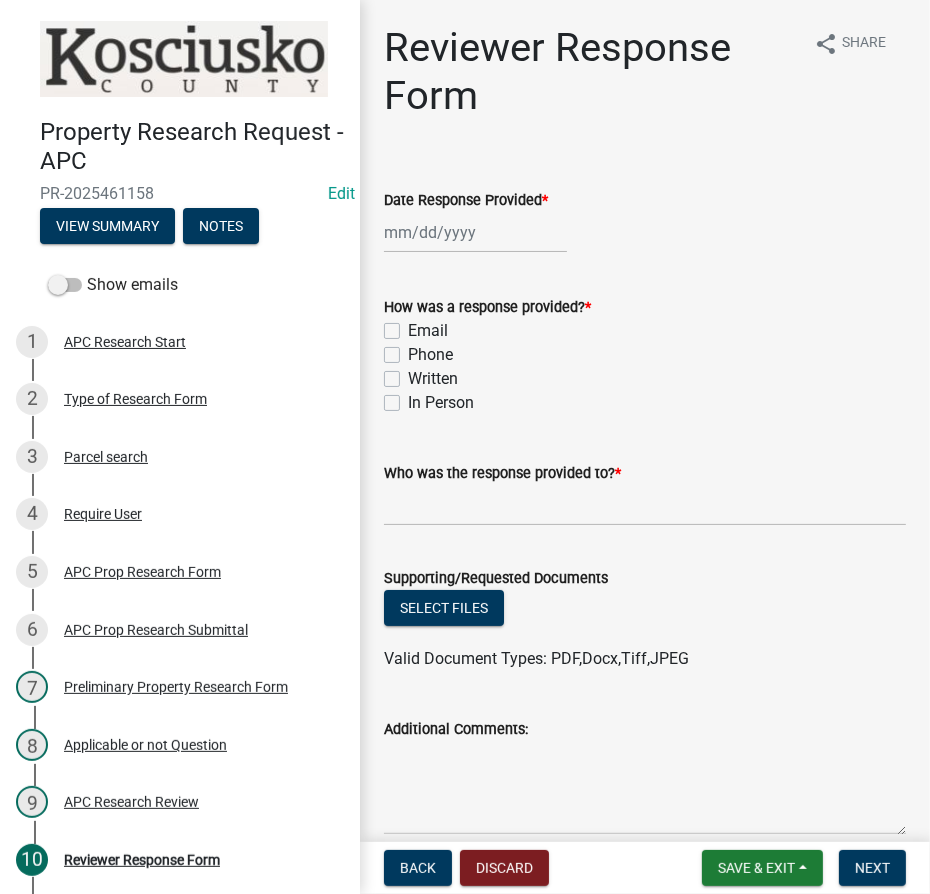 click 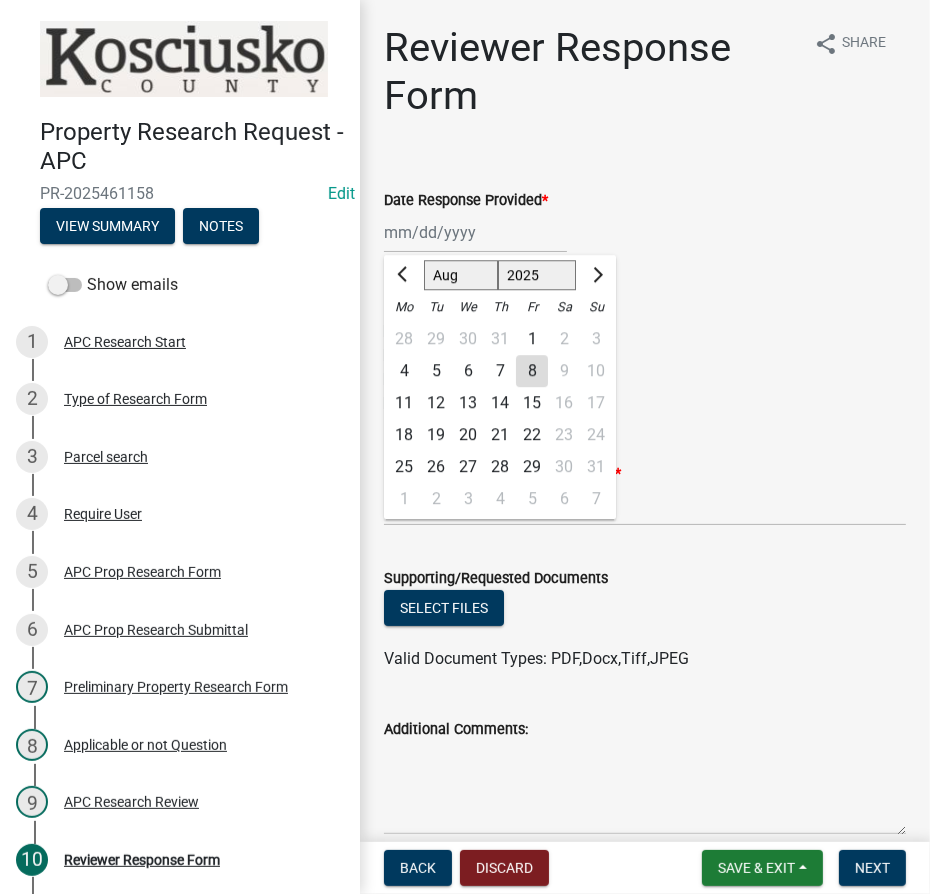 click on "8" 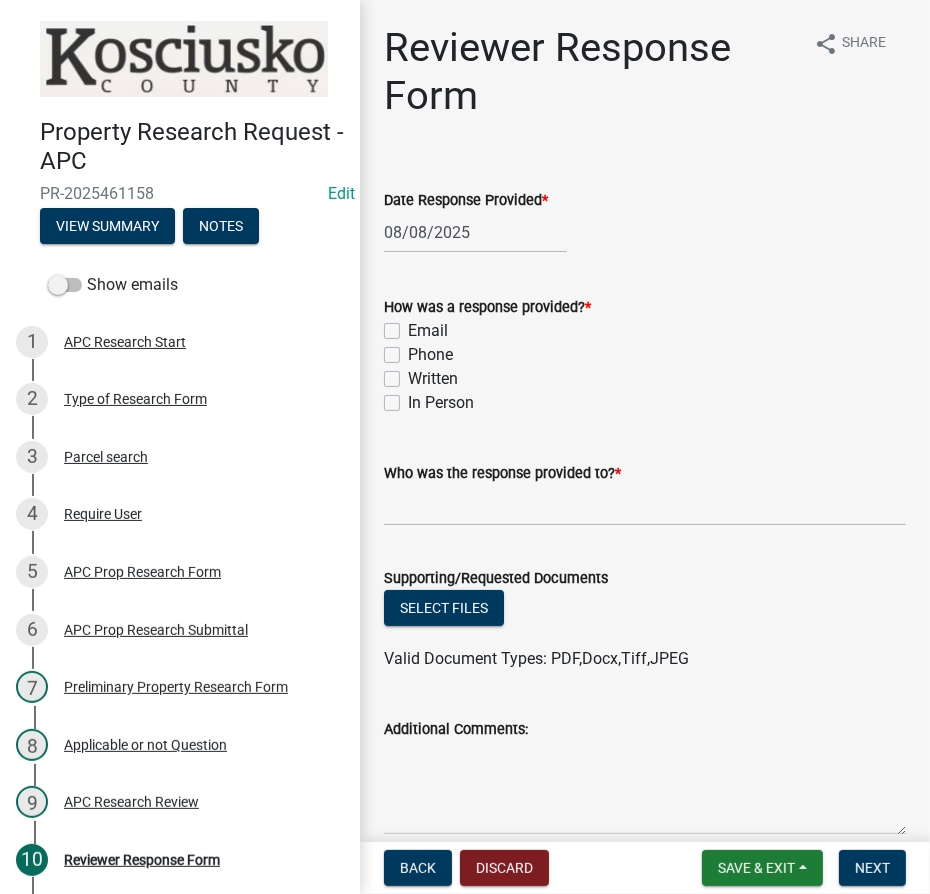 click on "Email" 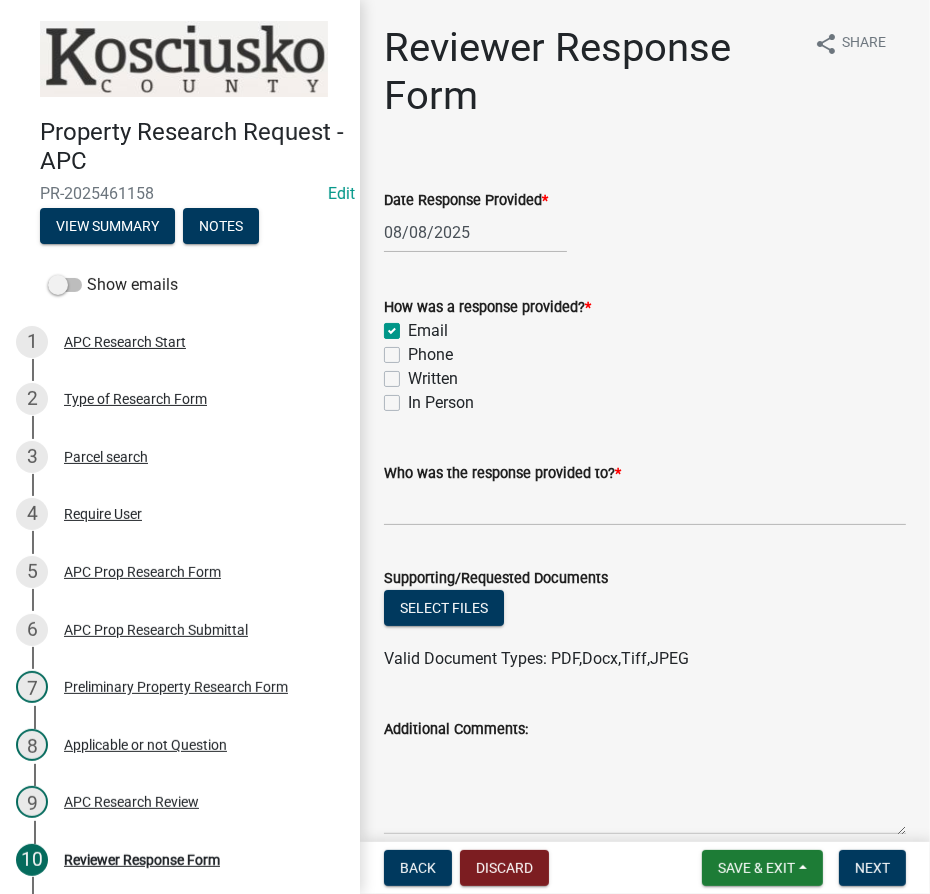 checkbox on "true" 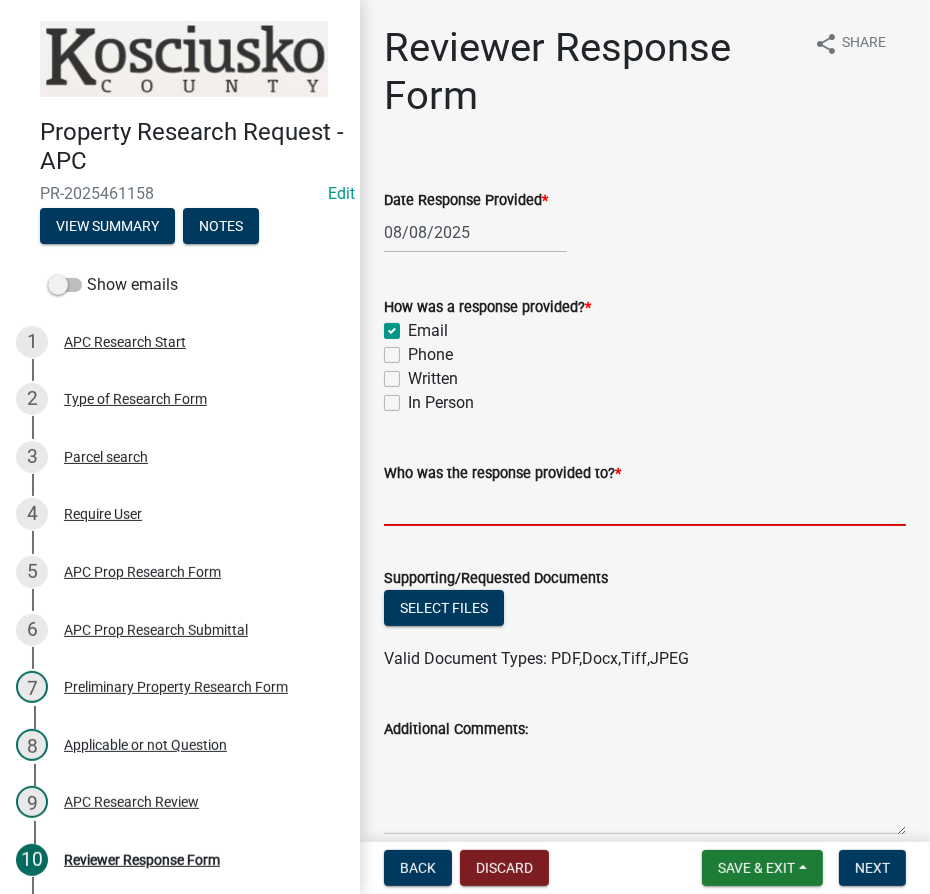 click on "Who was the response provided to?  *" at bounding box center [645, 505] 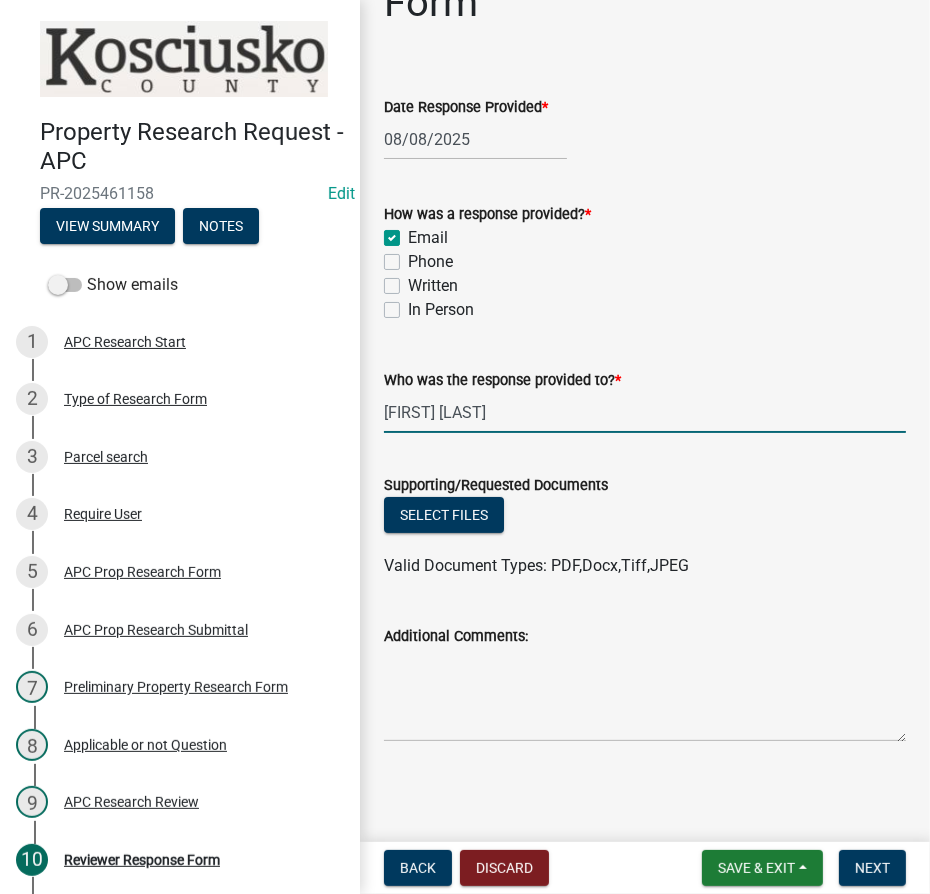 scroll, scrollTop: 94, scrollLeft: 0, axis: vertical 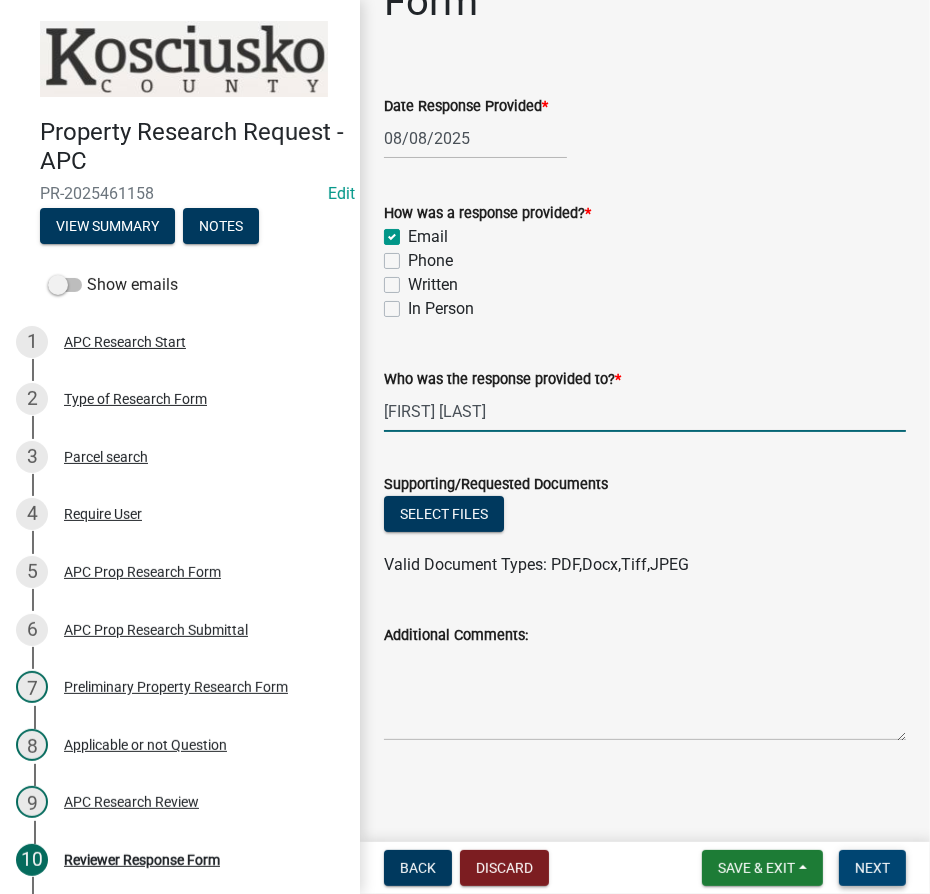 type on "[FIRST] [LAST]" 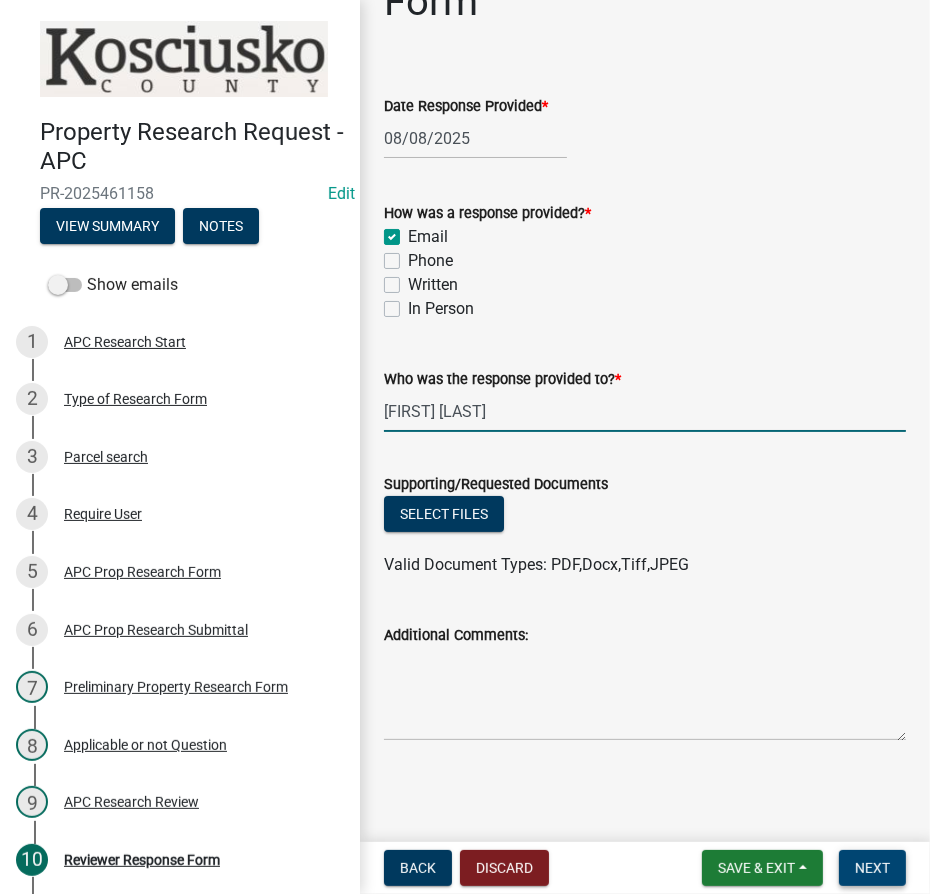 drag, startPoint x: 888, startPoint y: 871, endPoint x: 877, endPoint y: 856, distance: 18.601076 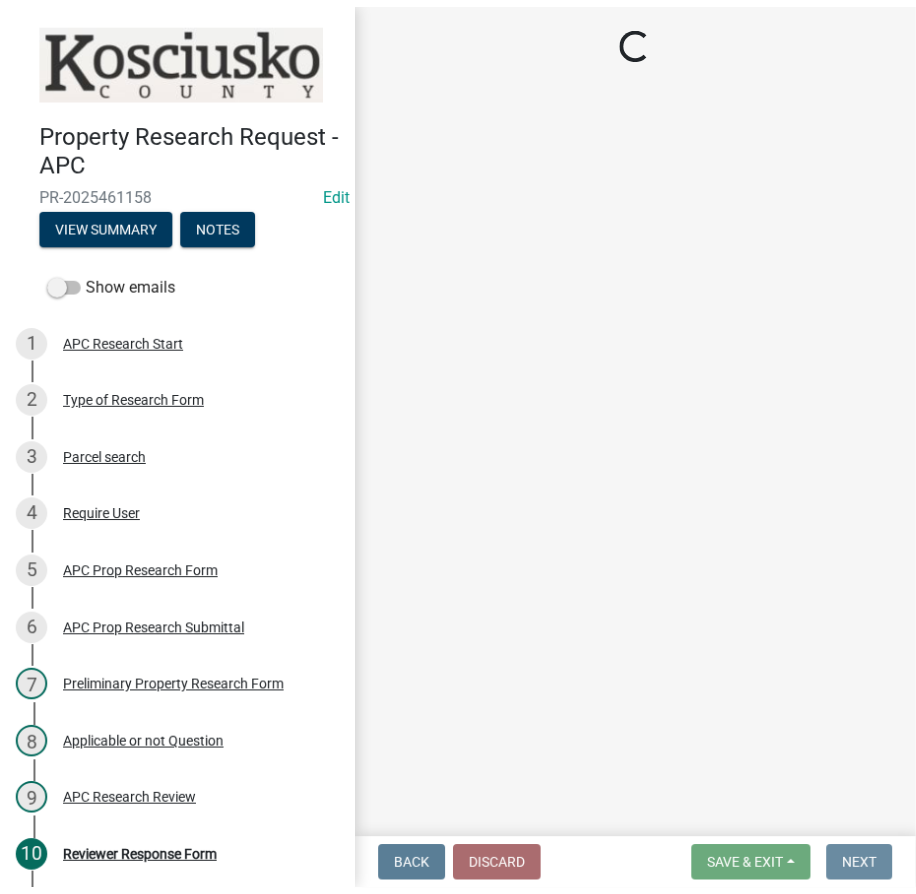 scroll, scrollTop: 0, scrollLeft: 0, axis: both 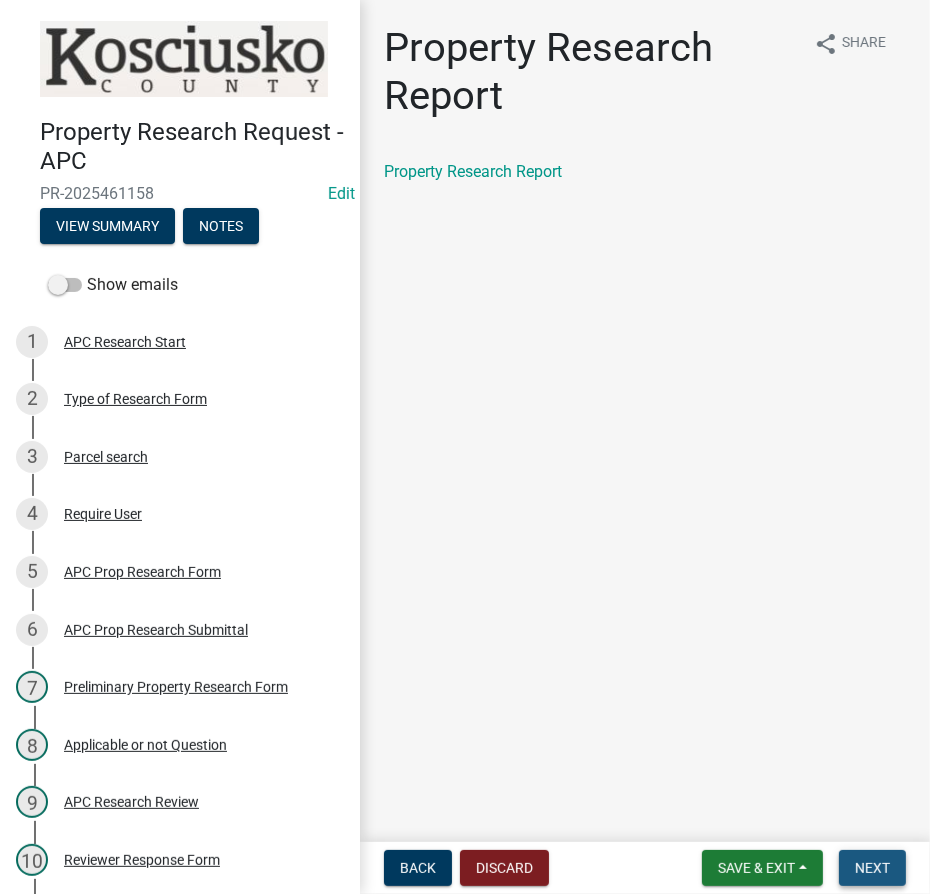click on "Next" at bounding box center (872, 868) 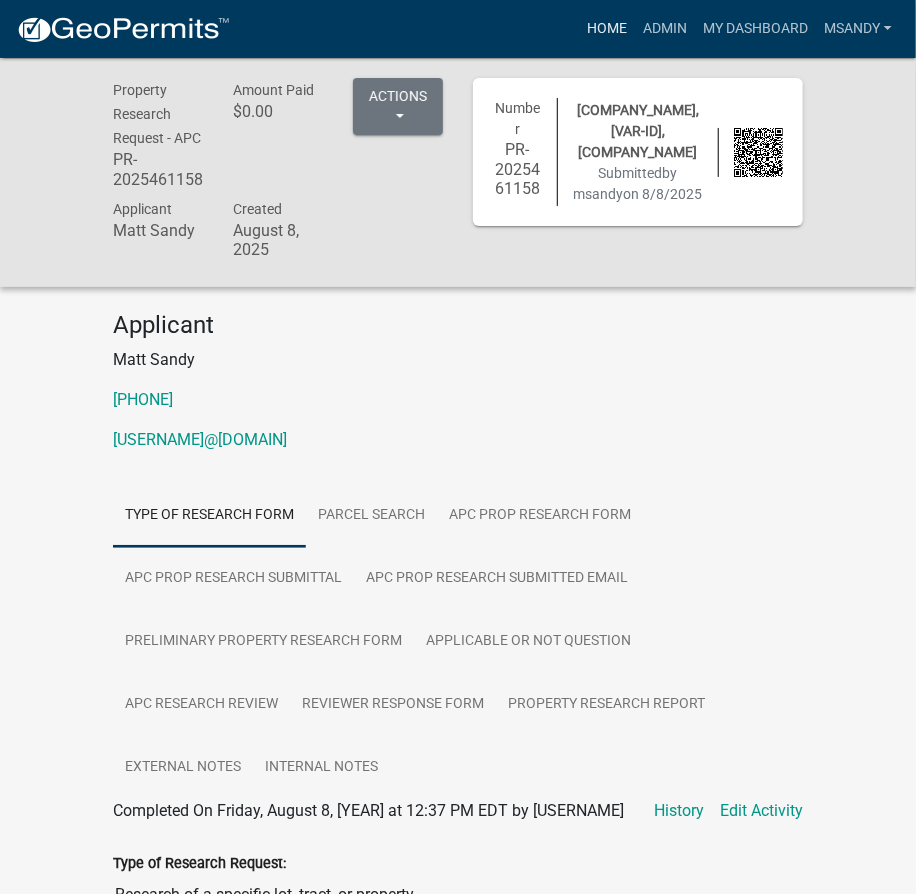 click on "Home" at bounding box center [607, 29] 